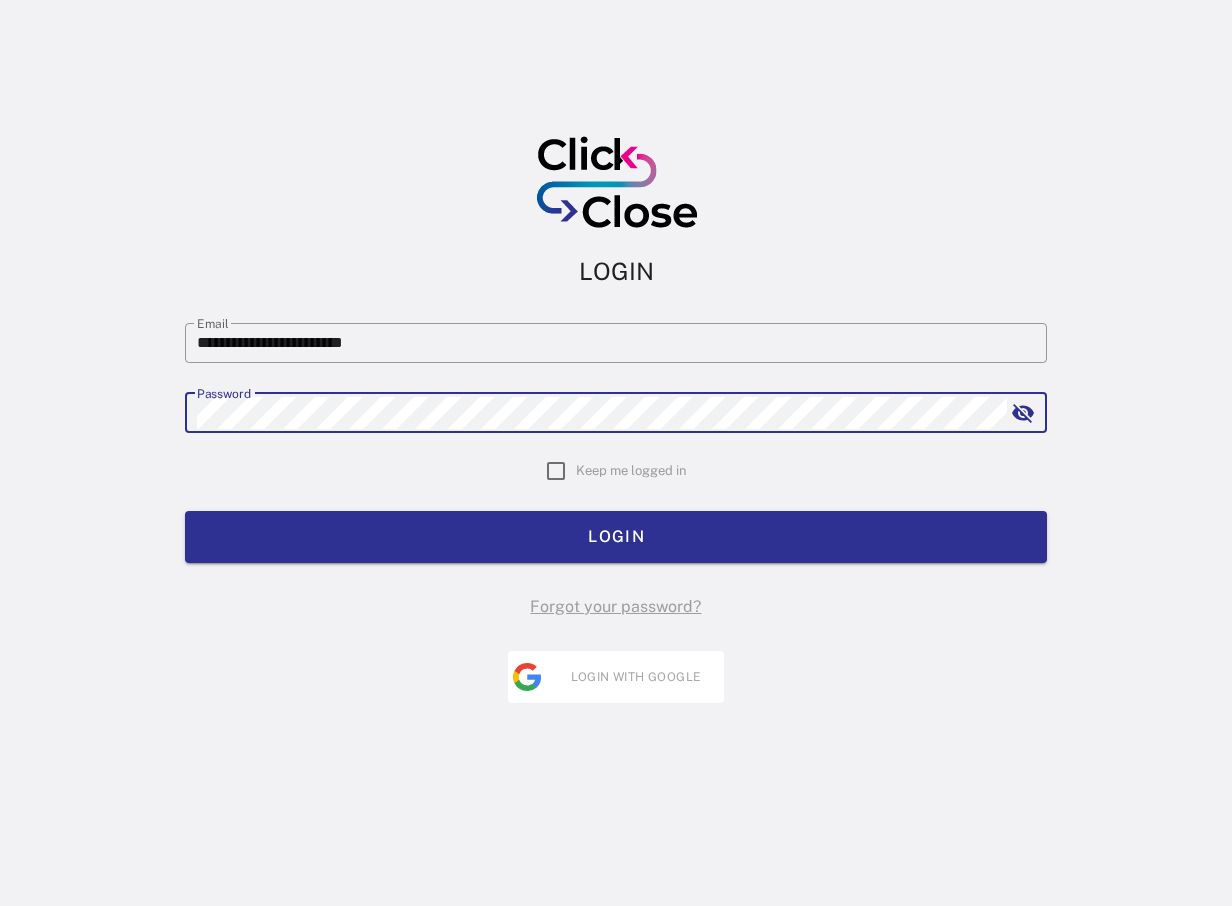 scroll, scrollTop: 0, scrollLeft: 0, axis: both 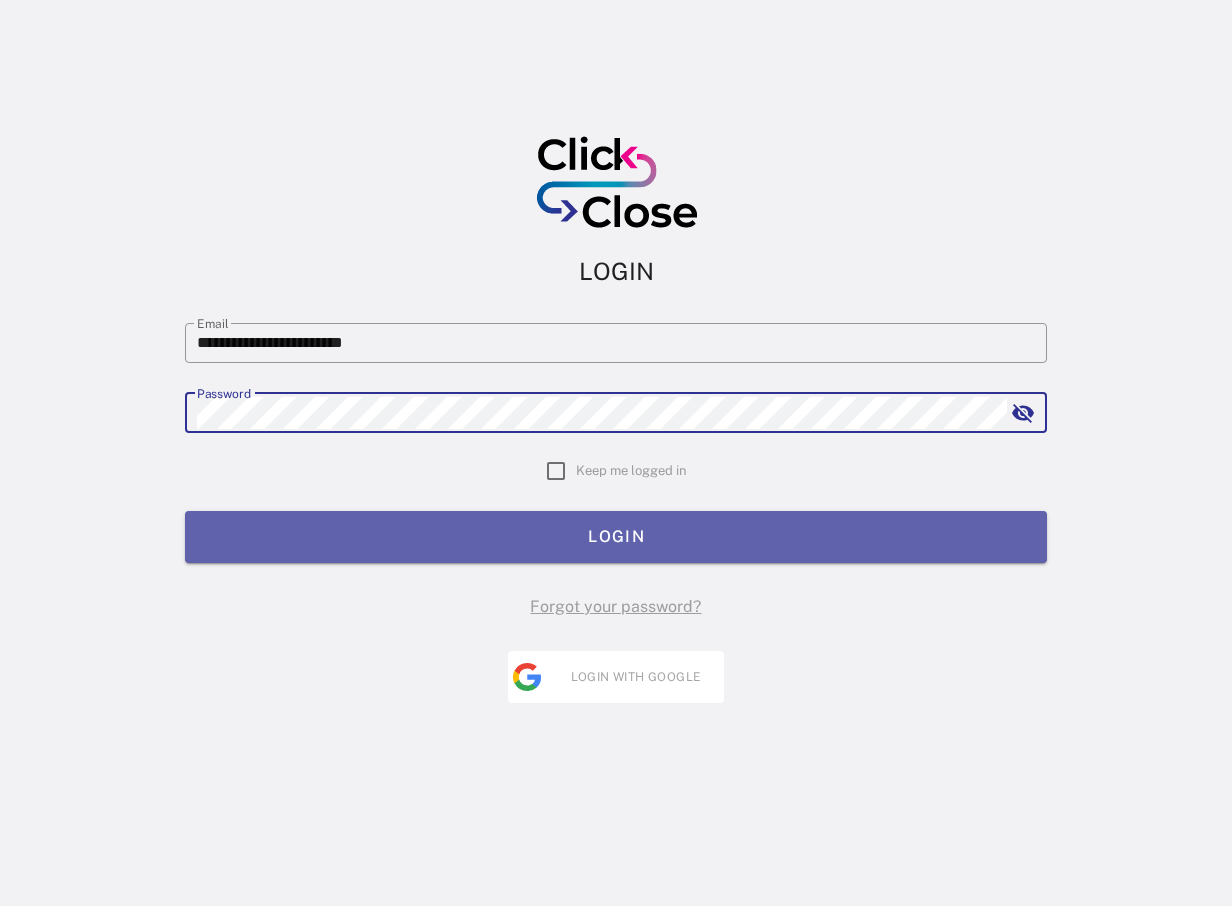 click on "LOGIN" at bounding box center [616, 536] 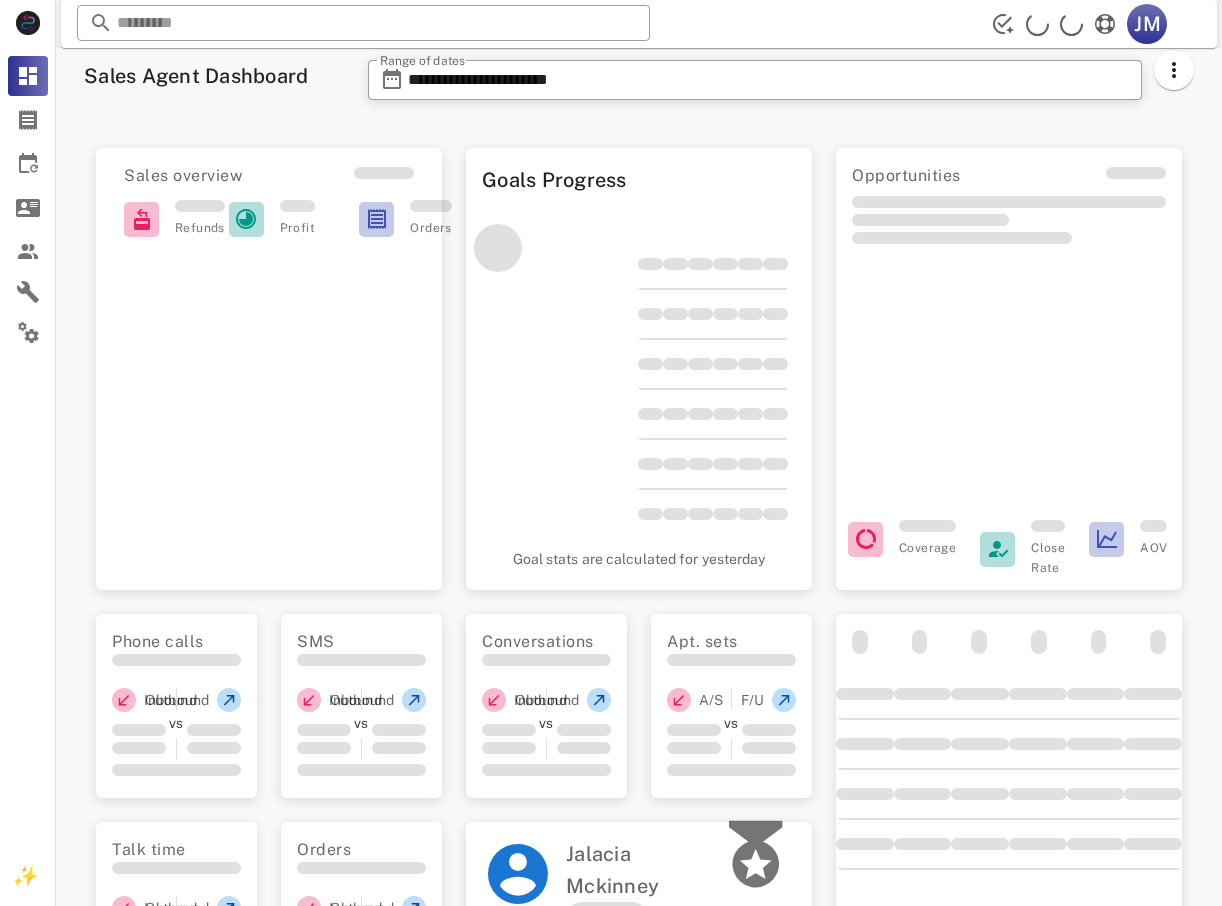 scroll, scrollTop: 0, scrollLeft: 0, axis: both 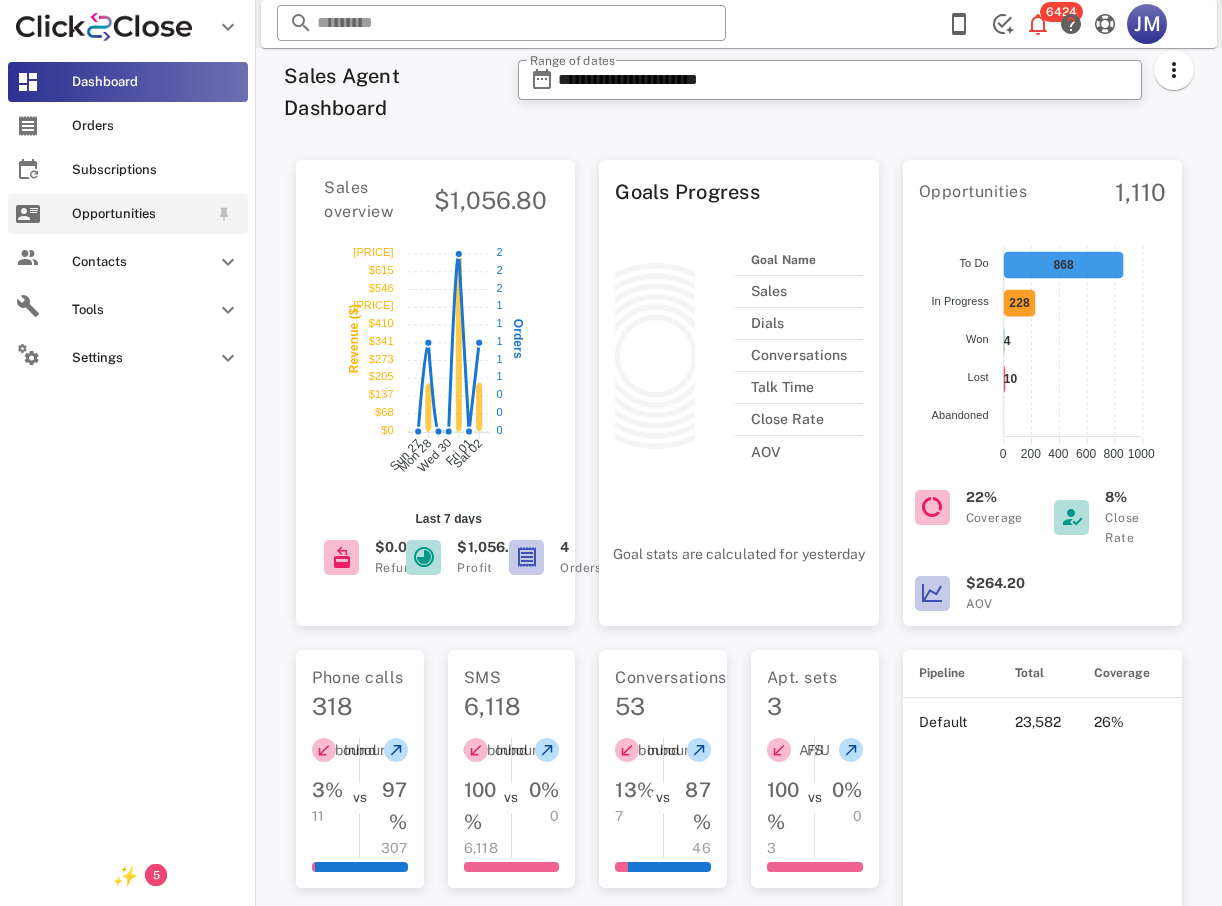 click on "Opportunities" at bounding box center [140, 214] 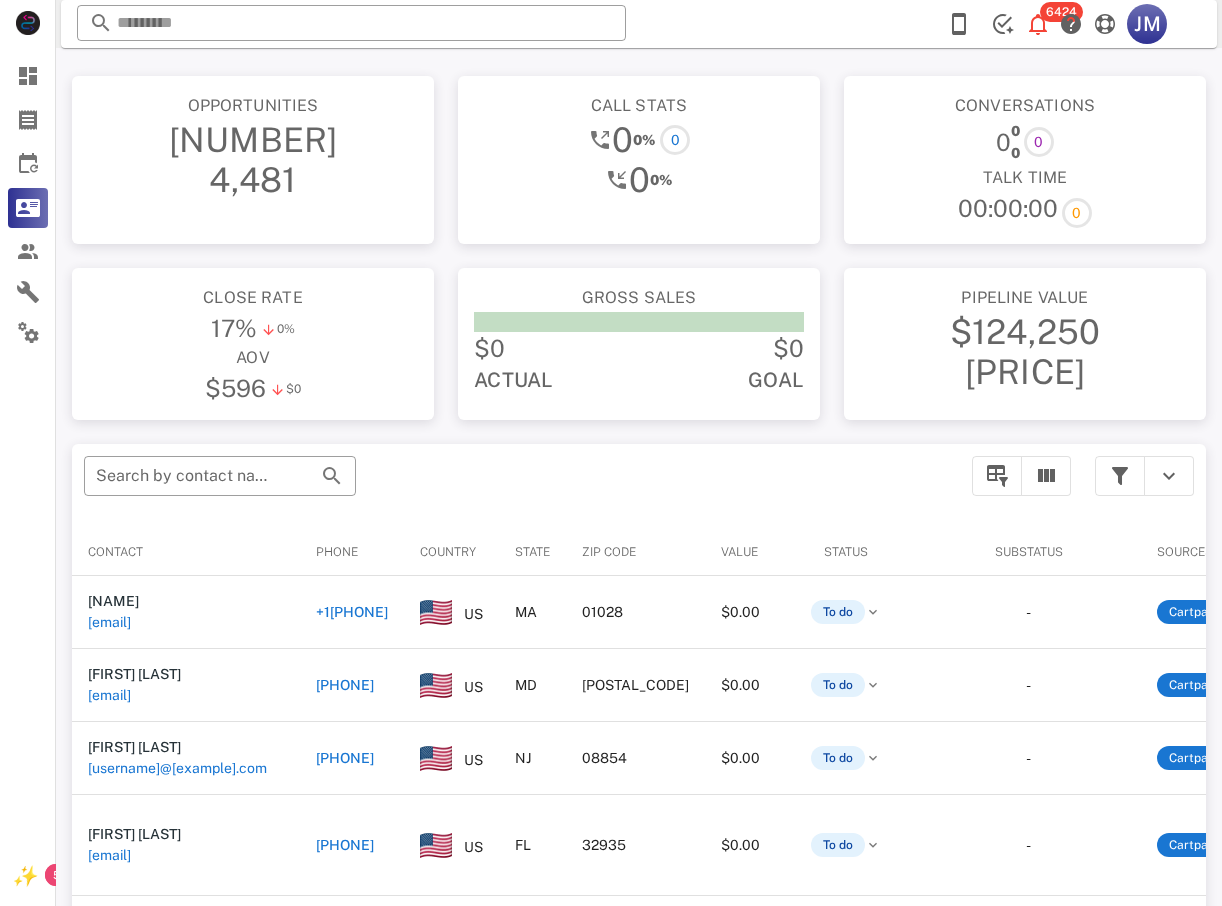 click on "+1[PHONE]" at bounding box center (352, 612) 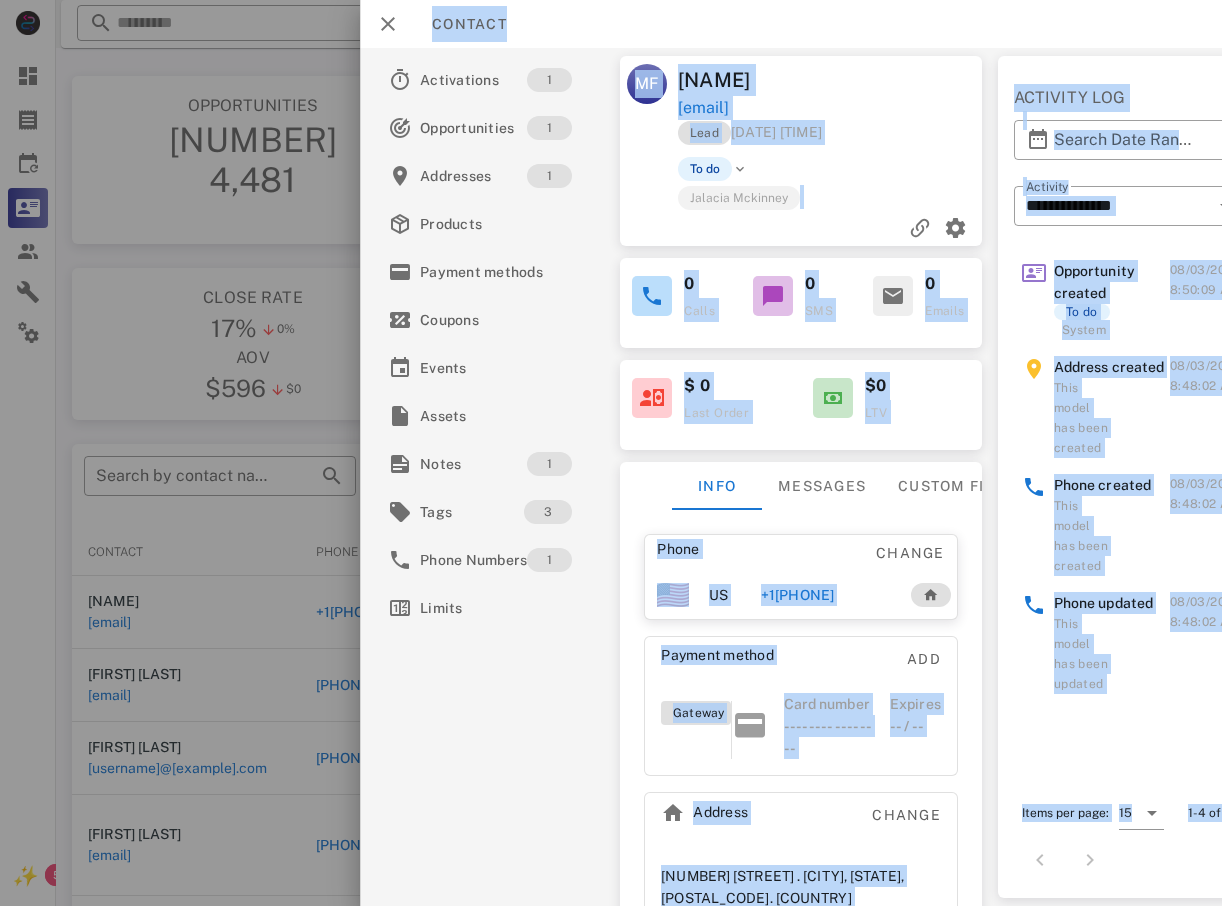 click on "Address   Change" at bounding box center [801, 821] 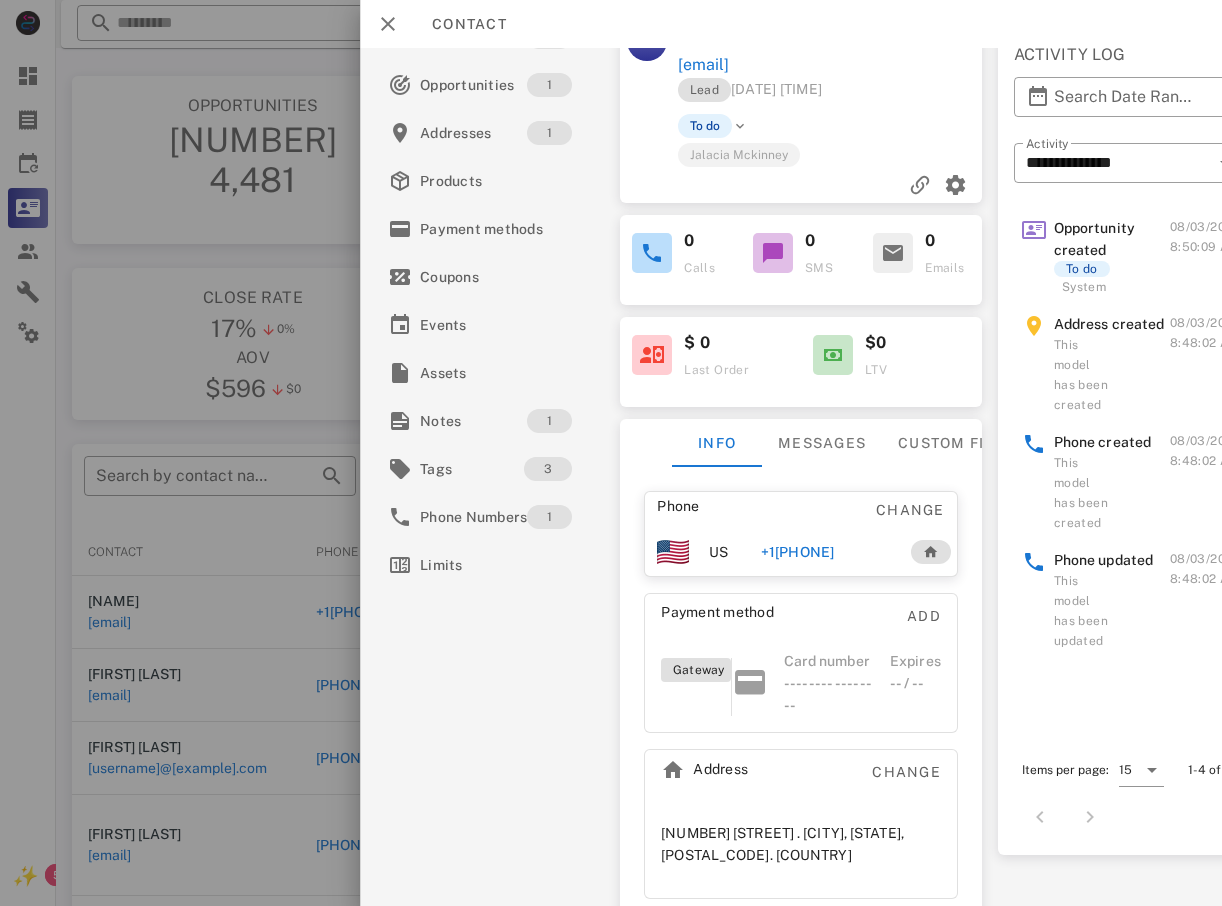 scroll, scrollTop: 102, scrollLeft: 0, axis: vertical 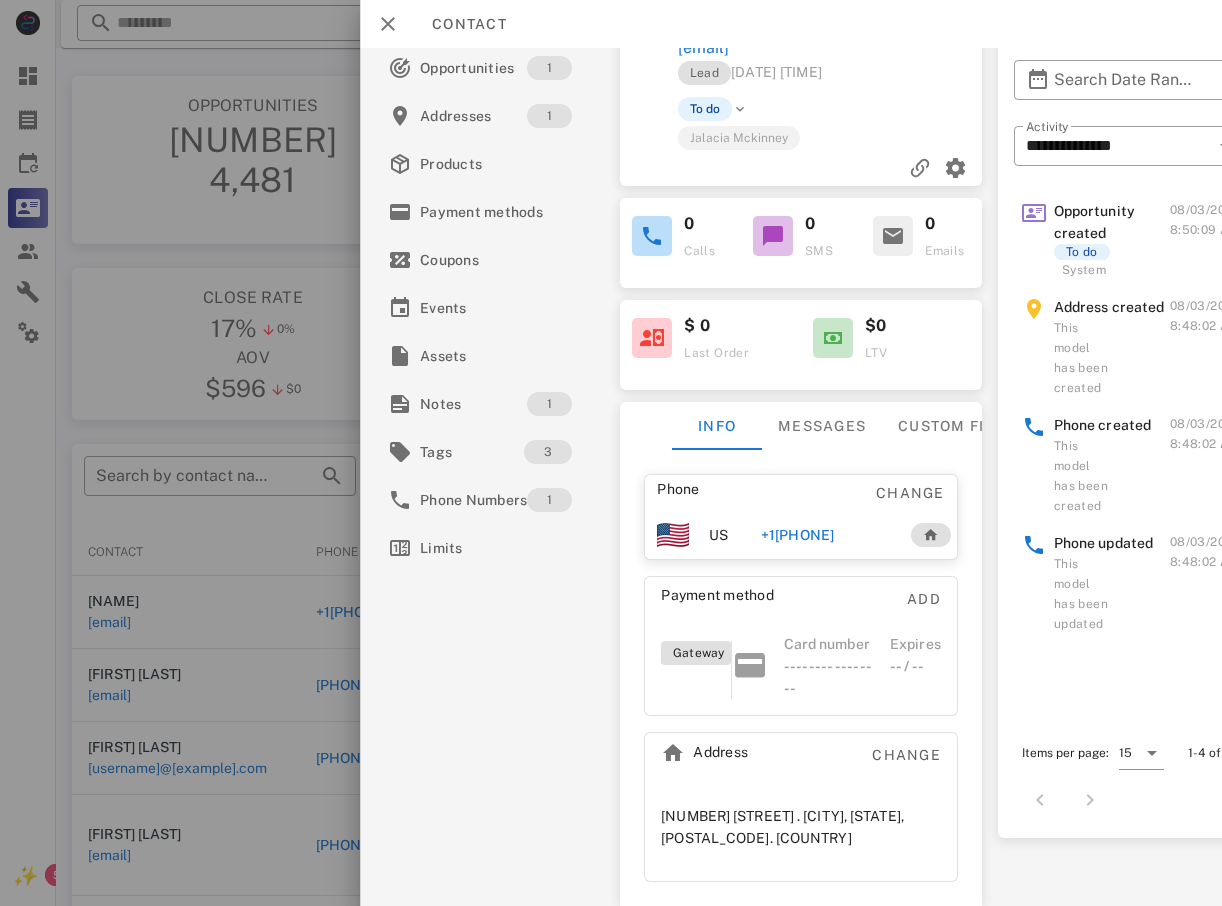 click on "+1[PHONE]" at bounding box center [797, 535] 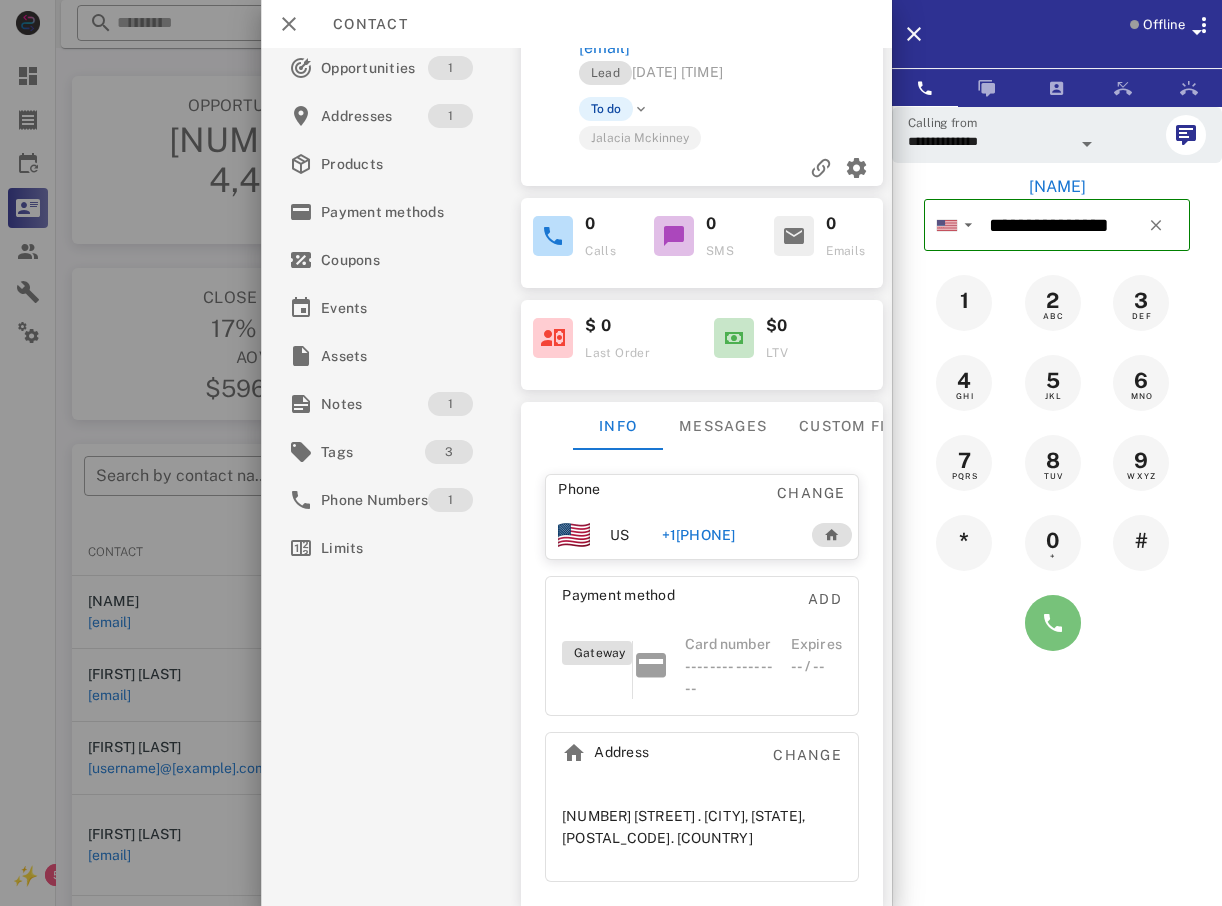 click at bounding box center [1053, 623] 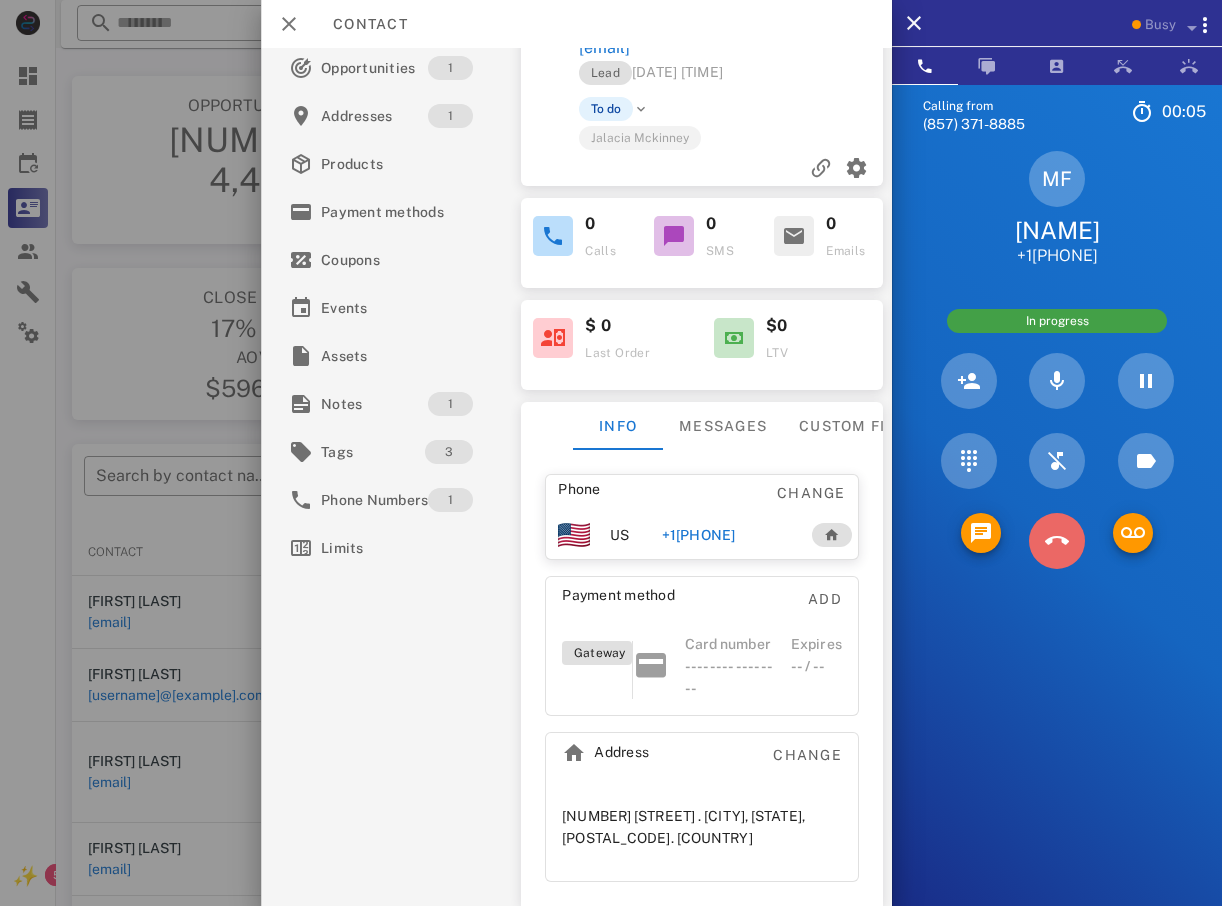 click at bounding box center [1057, 541] 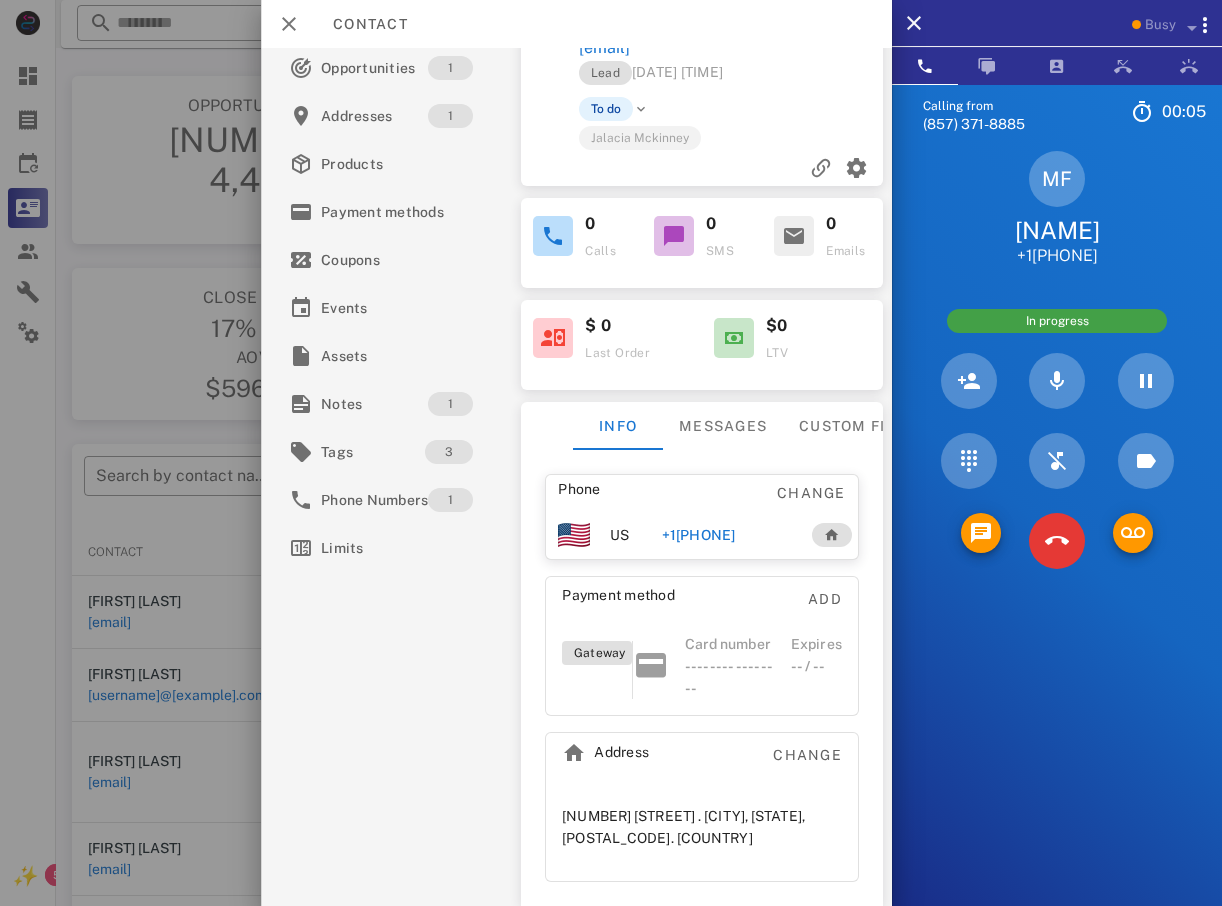 click on "Unknown      ▼     Australia
+61
Canada
+1
Guam
+1671
Mexico (México)
+52
New Zealand
+64
United Kingdom
+44
United States
+1
1 2 ABC 3 DEF 4 GHI 5 JKL 6 MNO 7 PQRS 8 TUV 9 WXYZ * 0 + #" at bounding box center (0, 0) 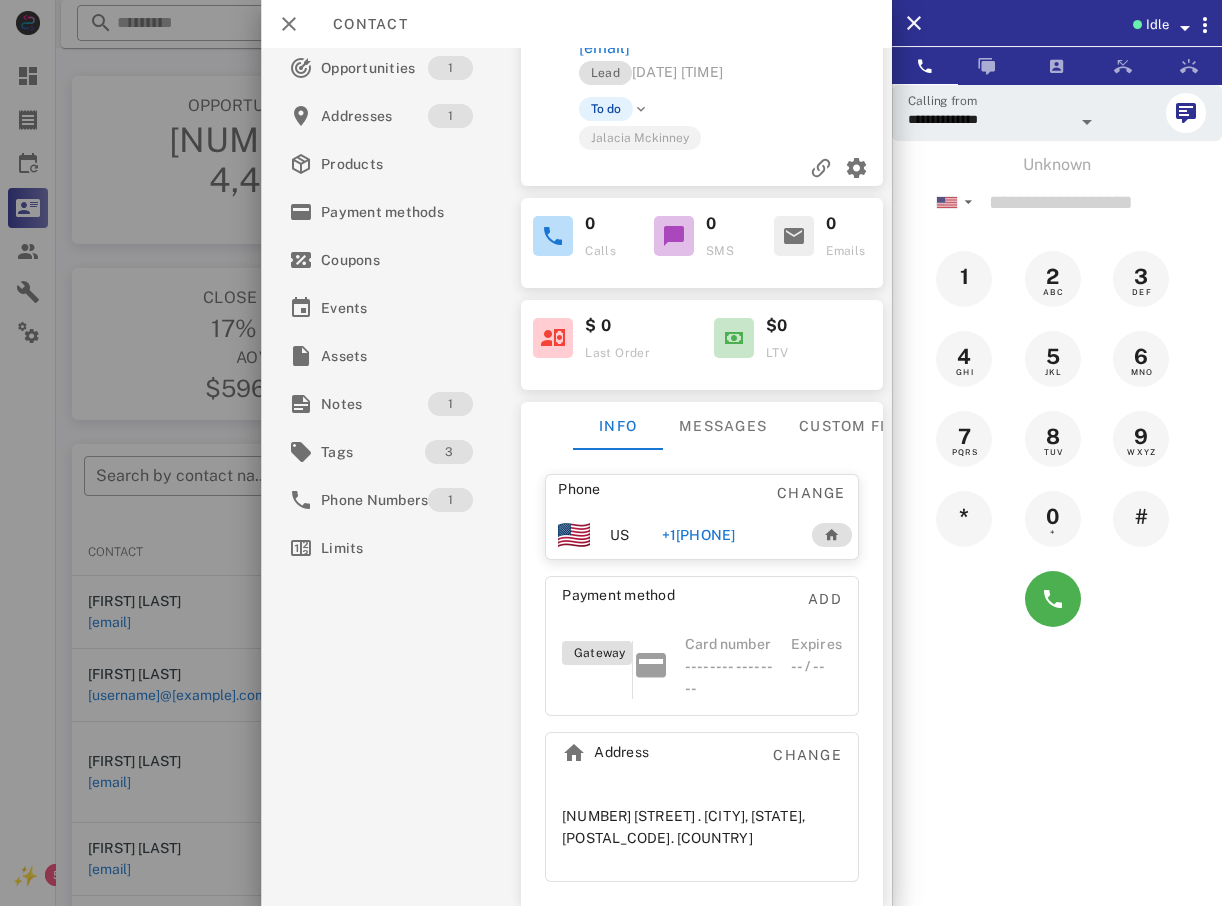 click at bounding box center [611, 453] 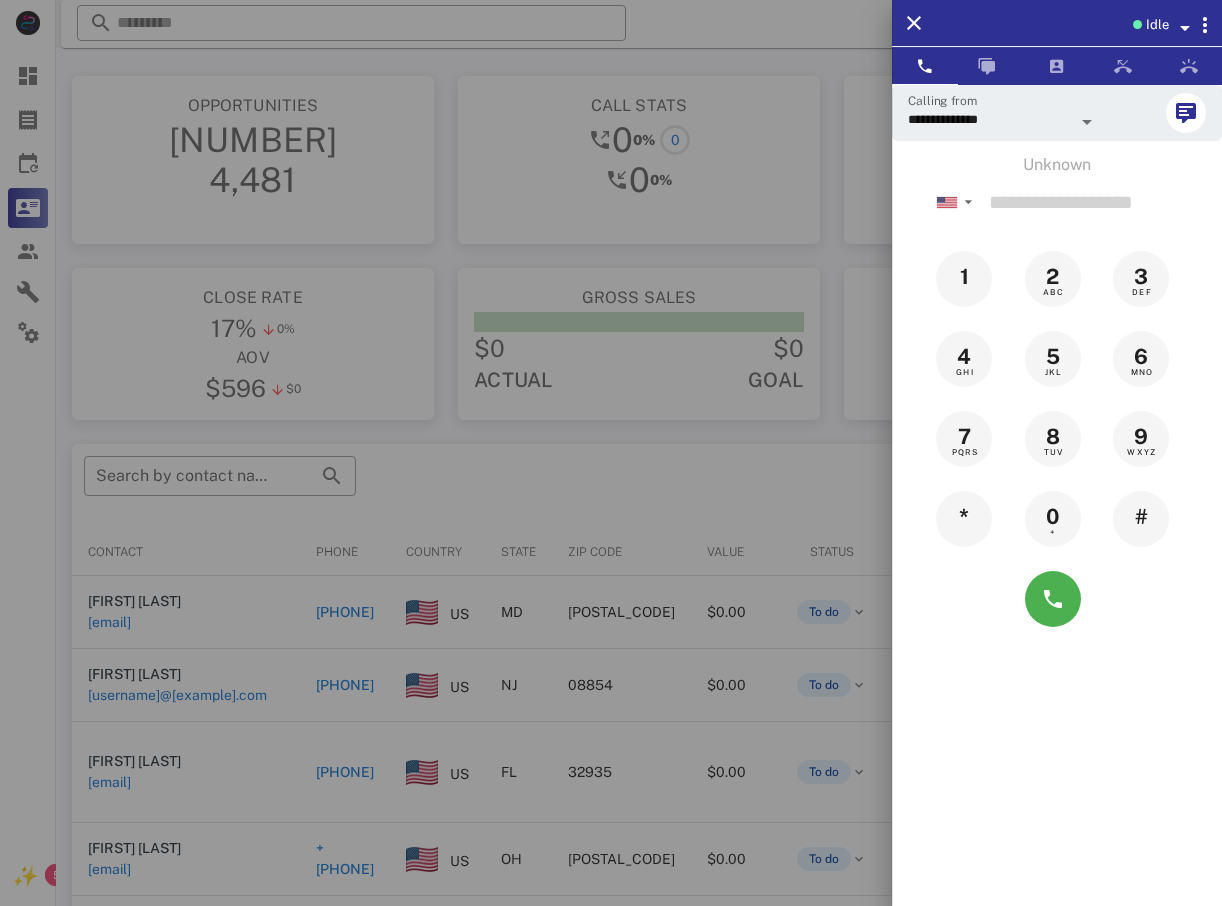click at bounding box center (611, 453) 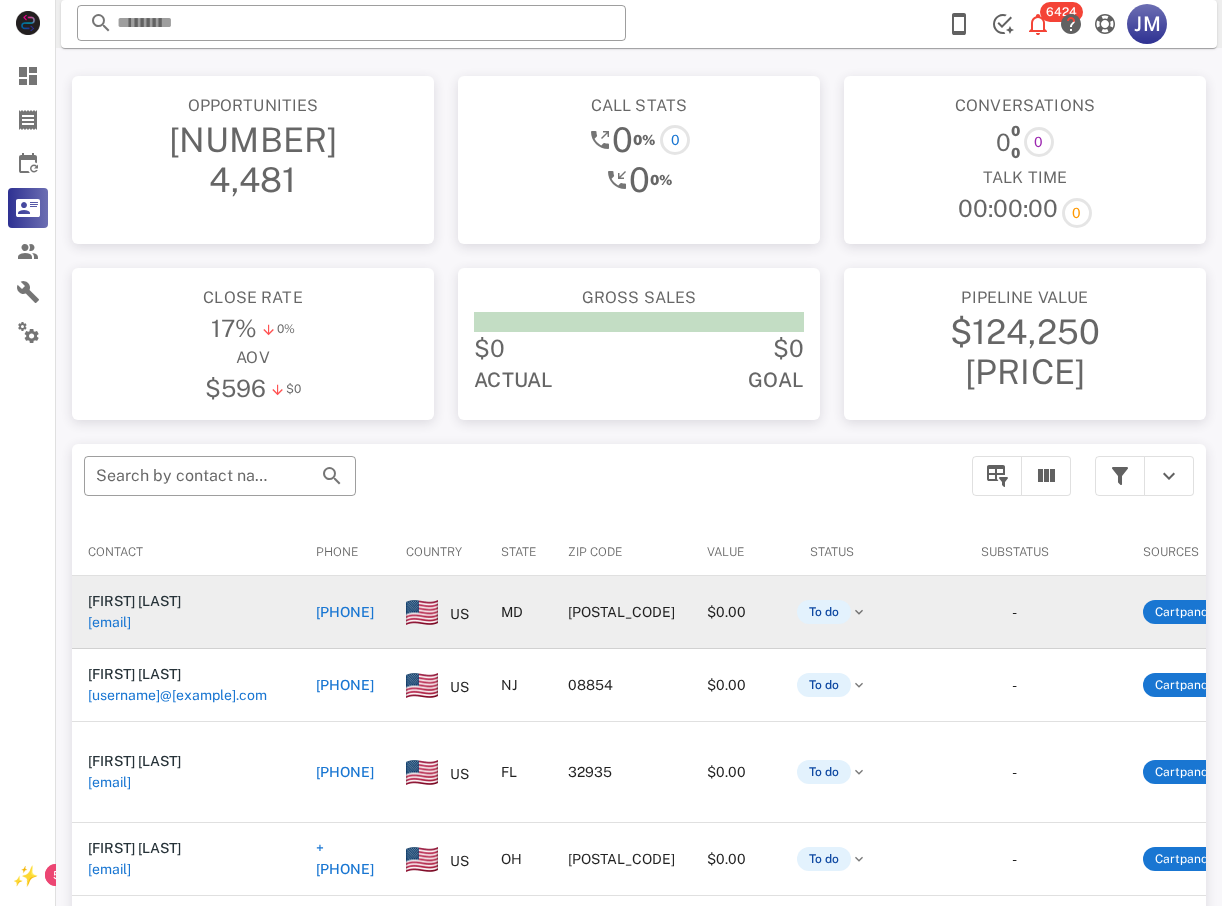 click on "[PHONE]" at bounding box center [345, 612] 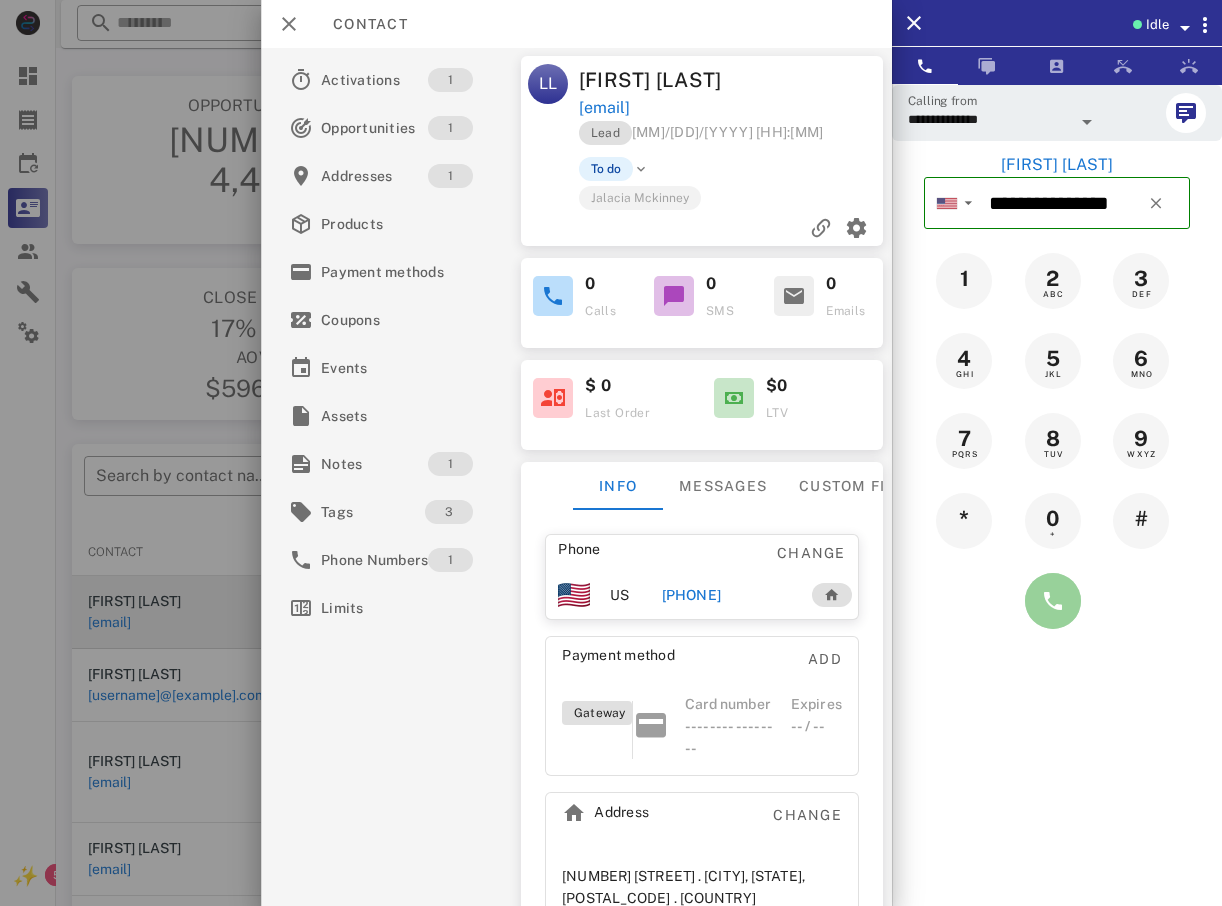 click at bounding box center (1053, 601) 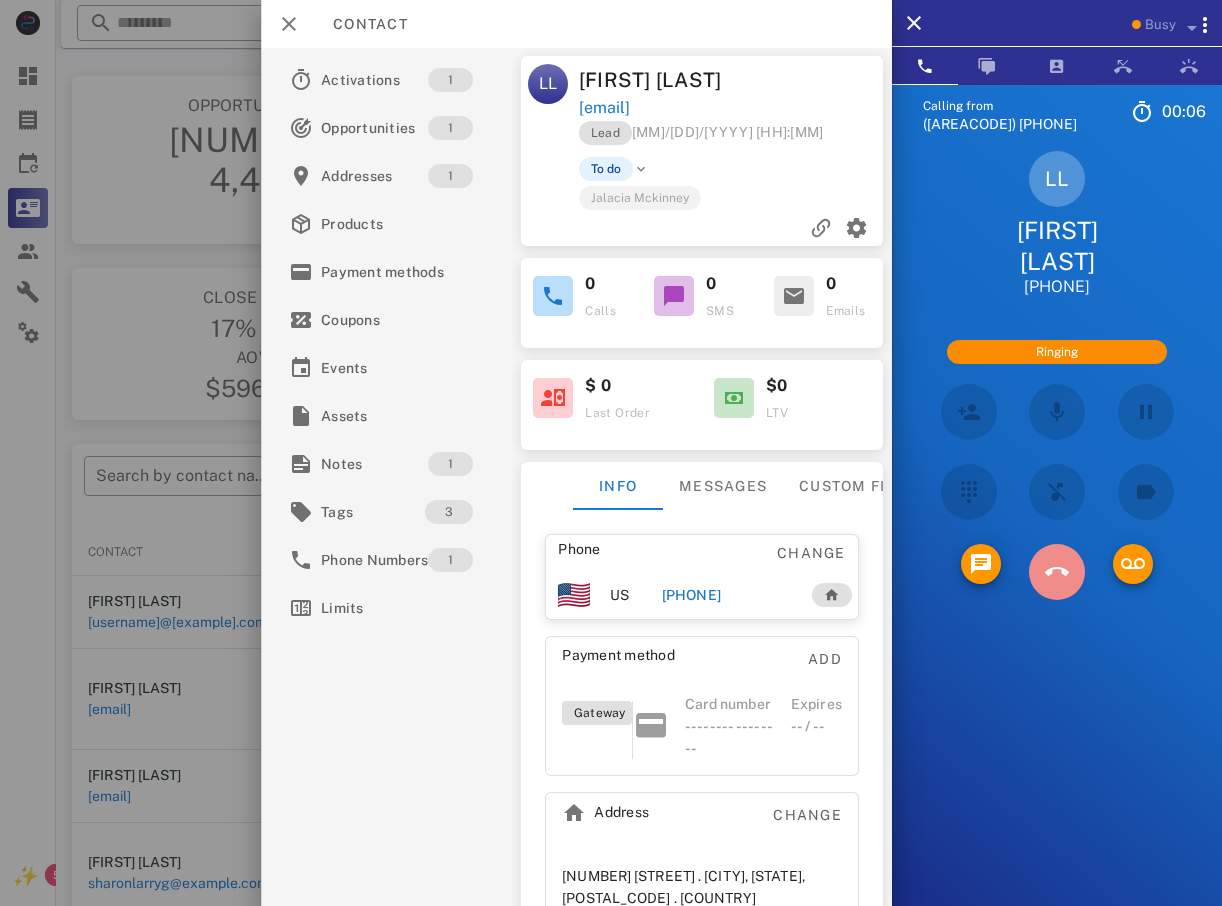 click at bounding box center (1057, 572) 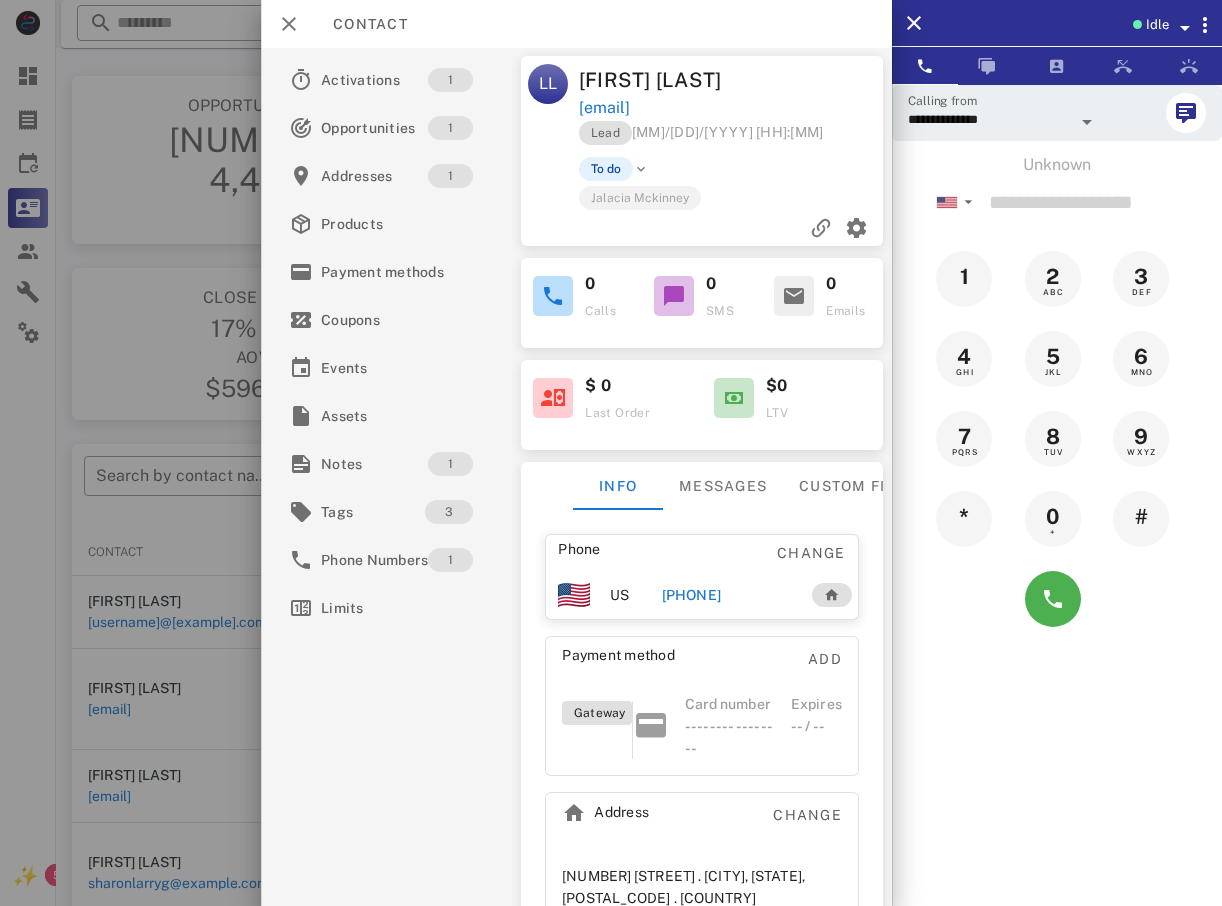 click at bounding box center (611, 453) 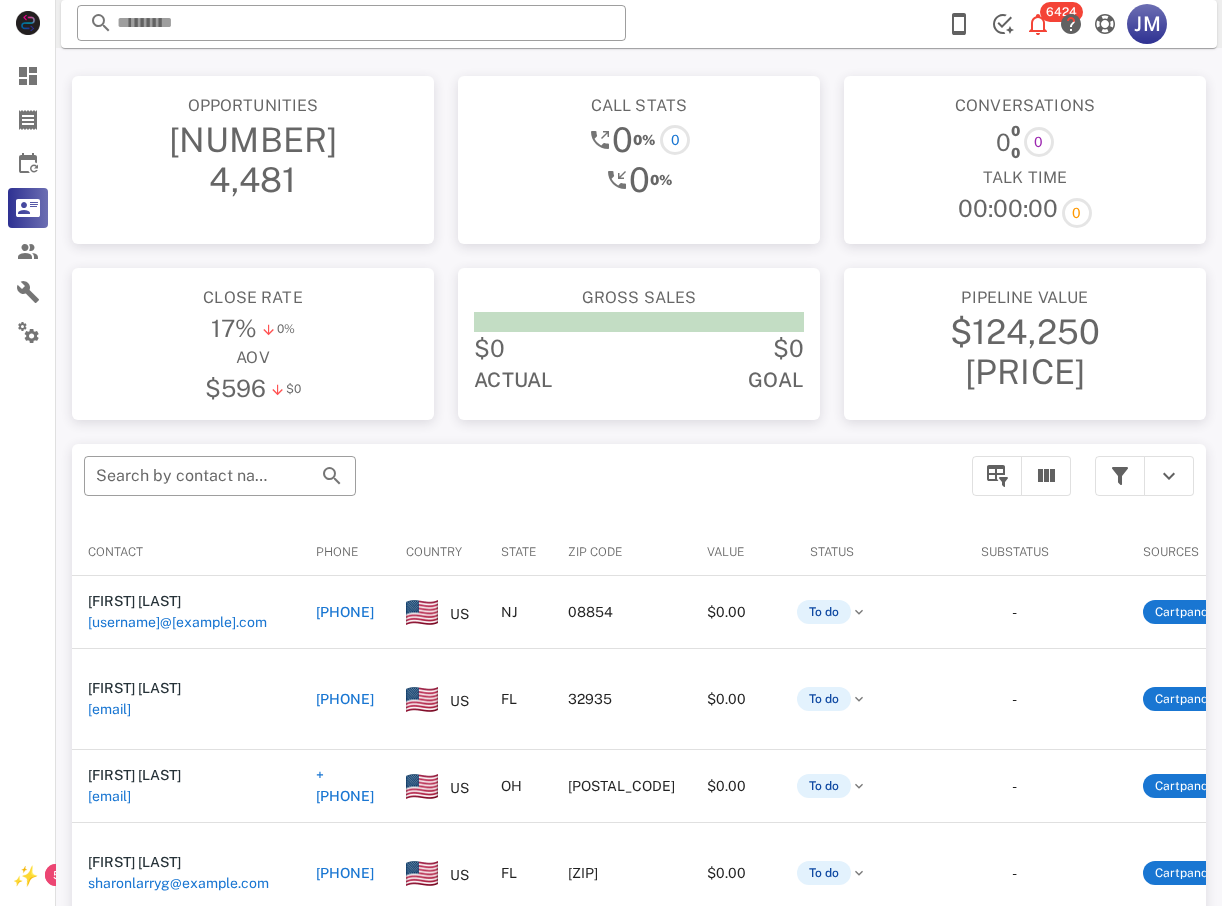 click on "Contact" at bounding box center (186, 552) 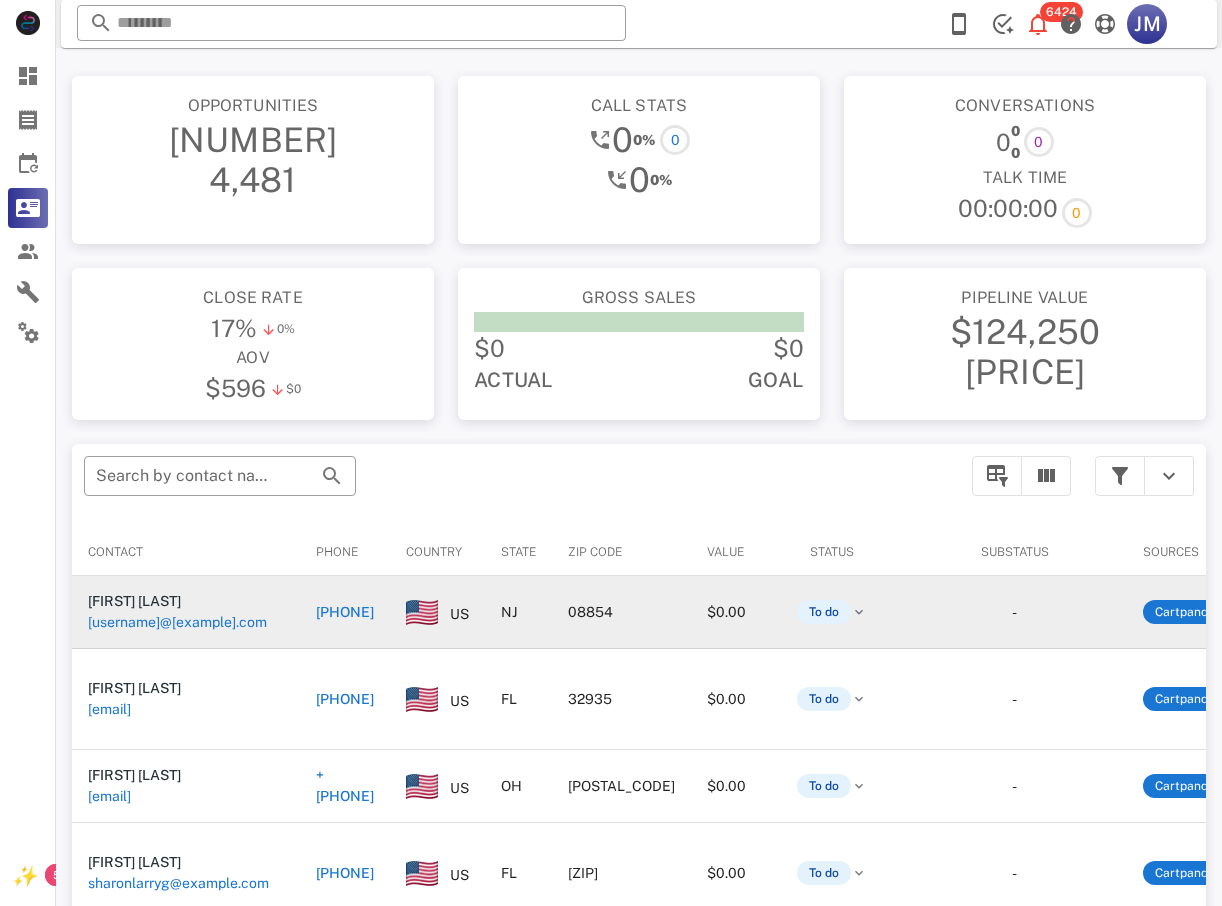 click on "[PHONE]" at bounding box center [345, 612] 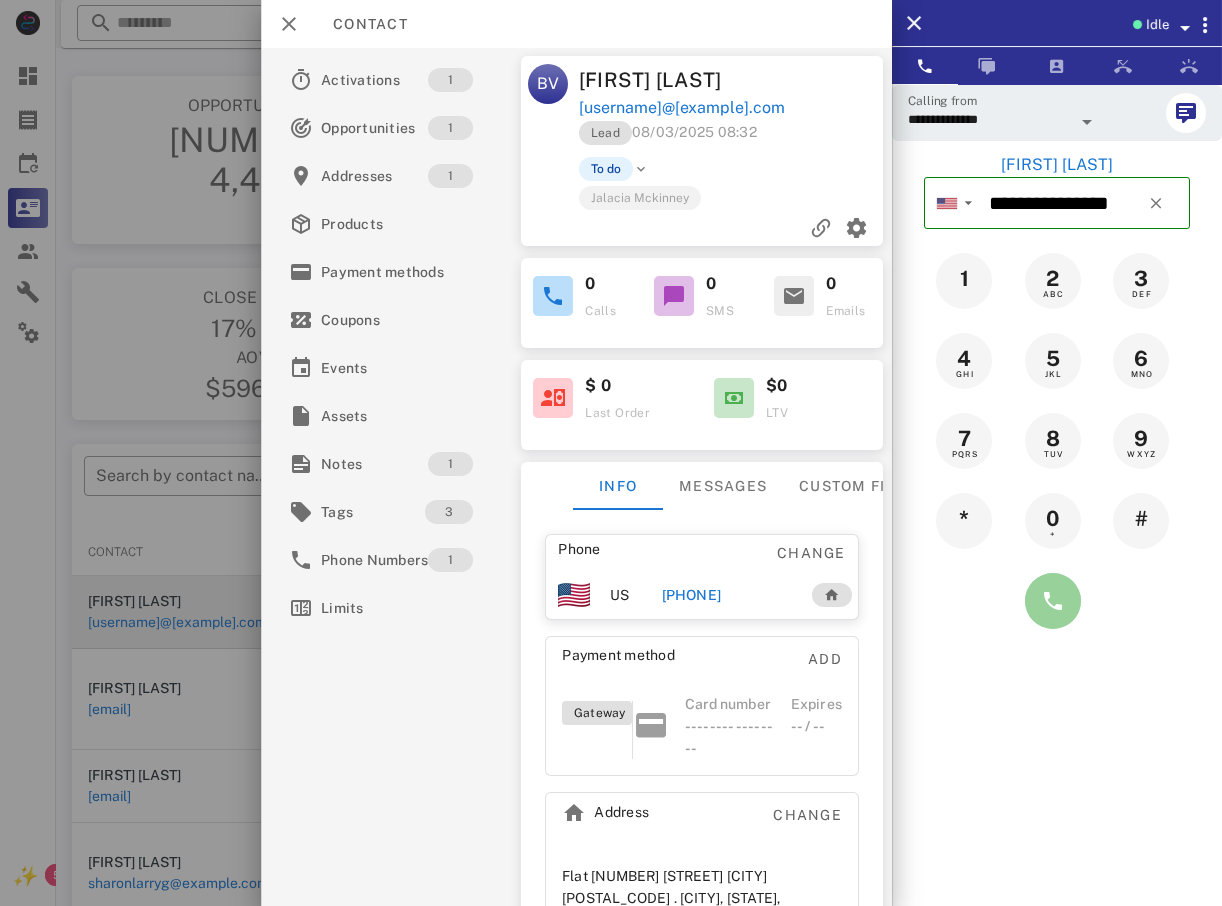 click at bounding box center [1053, 601] 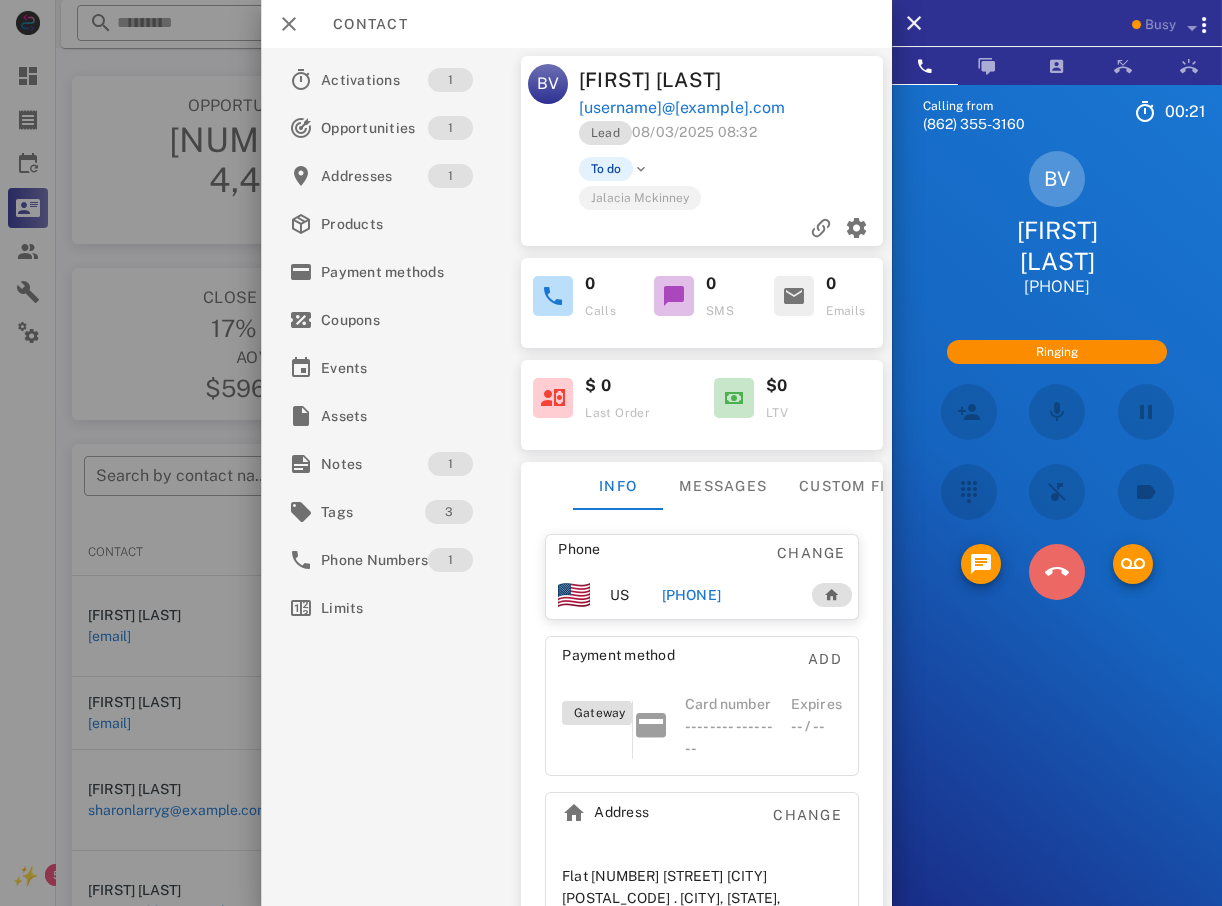 click at bounding box center [1057, 572] 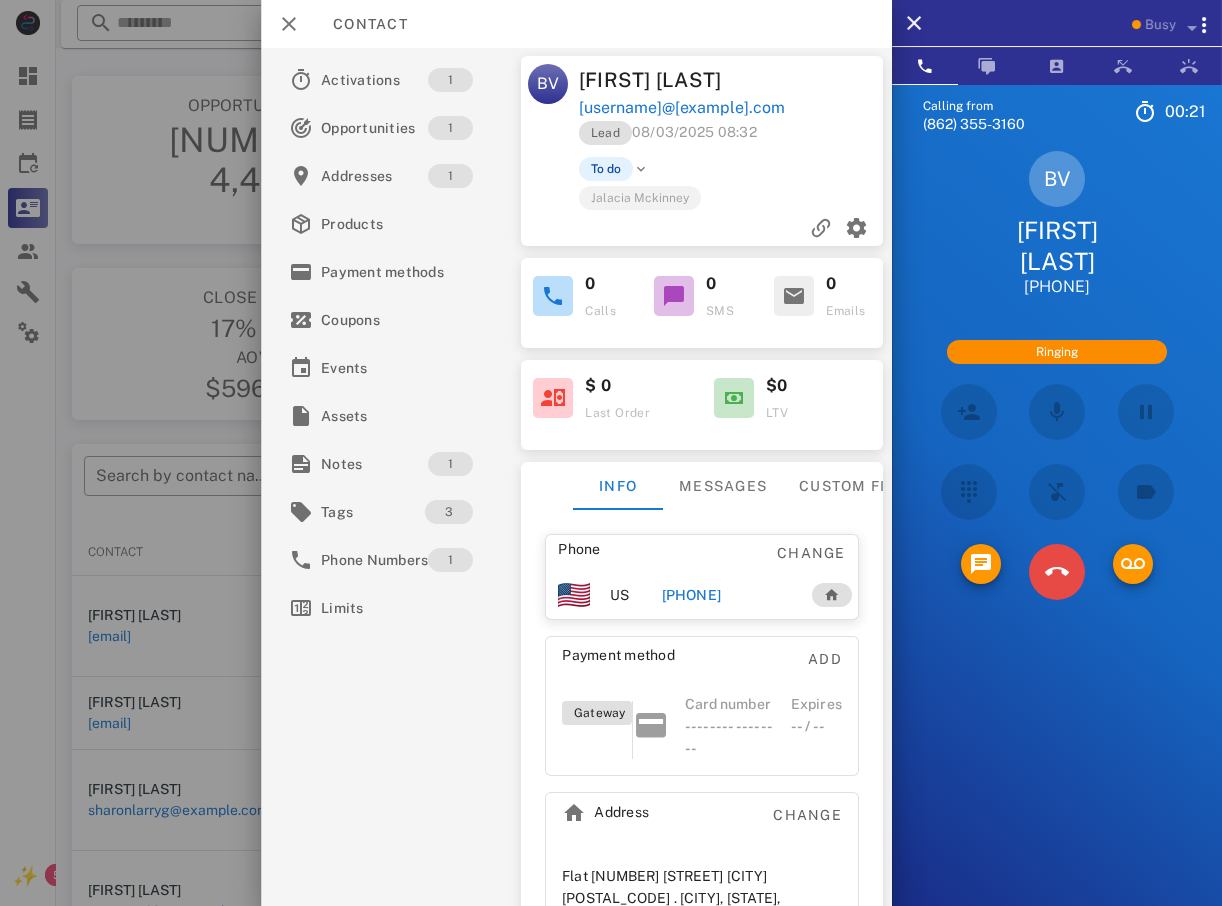 click on "8 TUV" at bounding box center [0, 0] 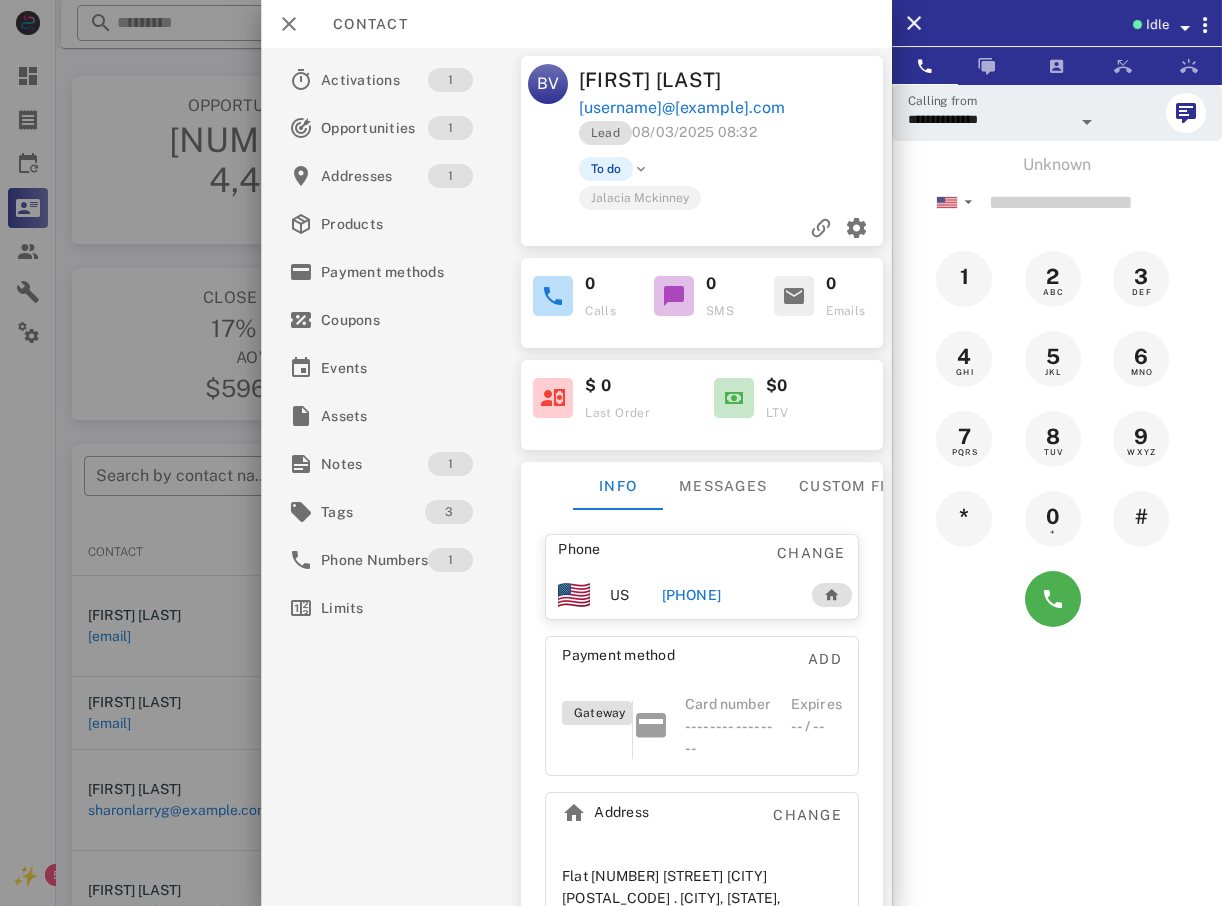 click at bounding box center (611, 453) 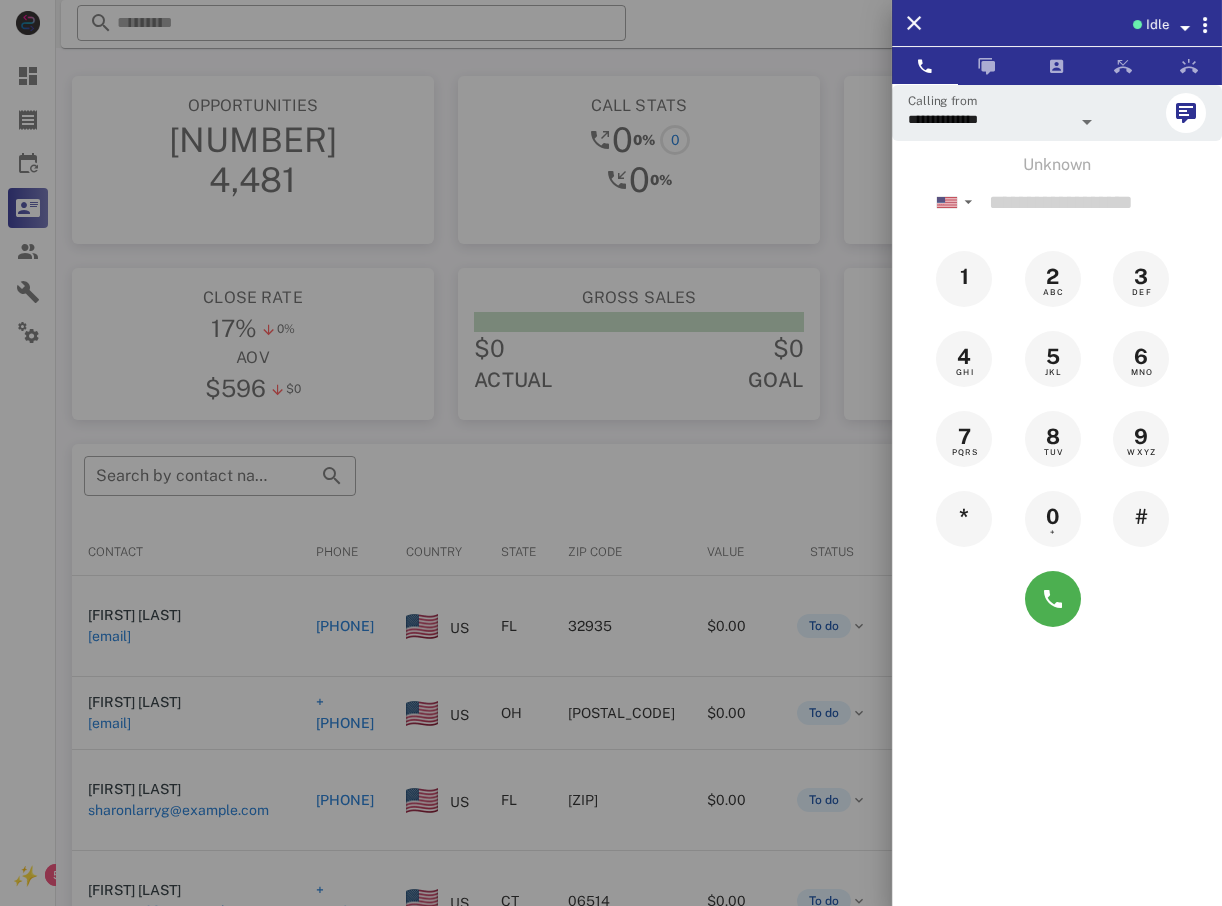 click at bounding box center [611, 453] 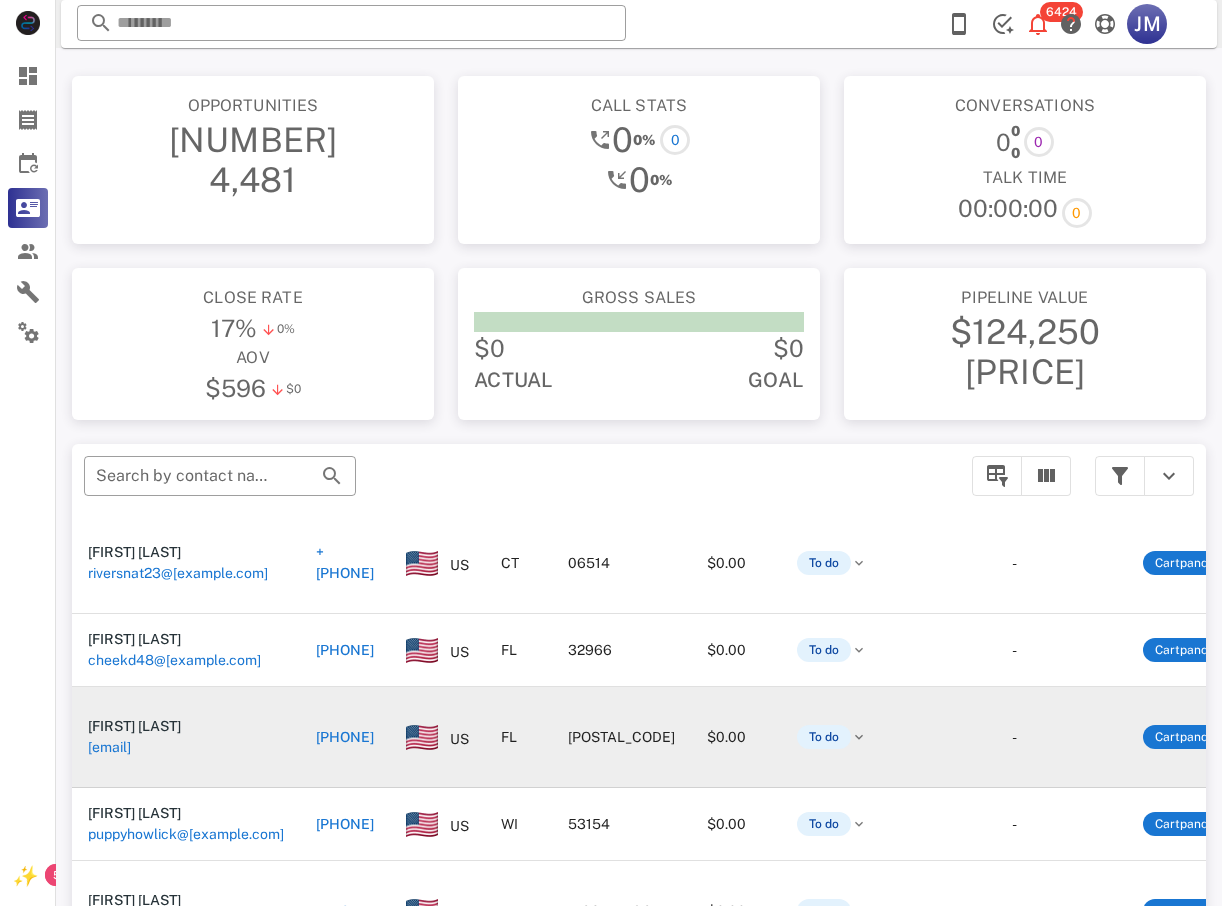 scroll, scrollTop: 392, scrollLeft: 0, axis: vertical 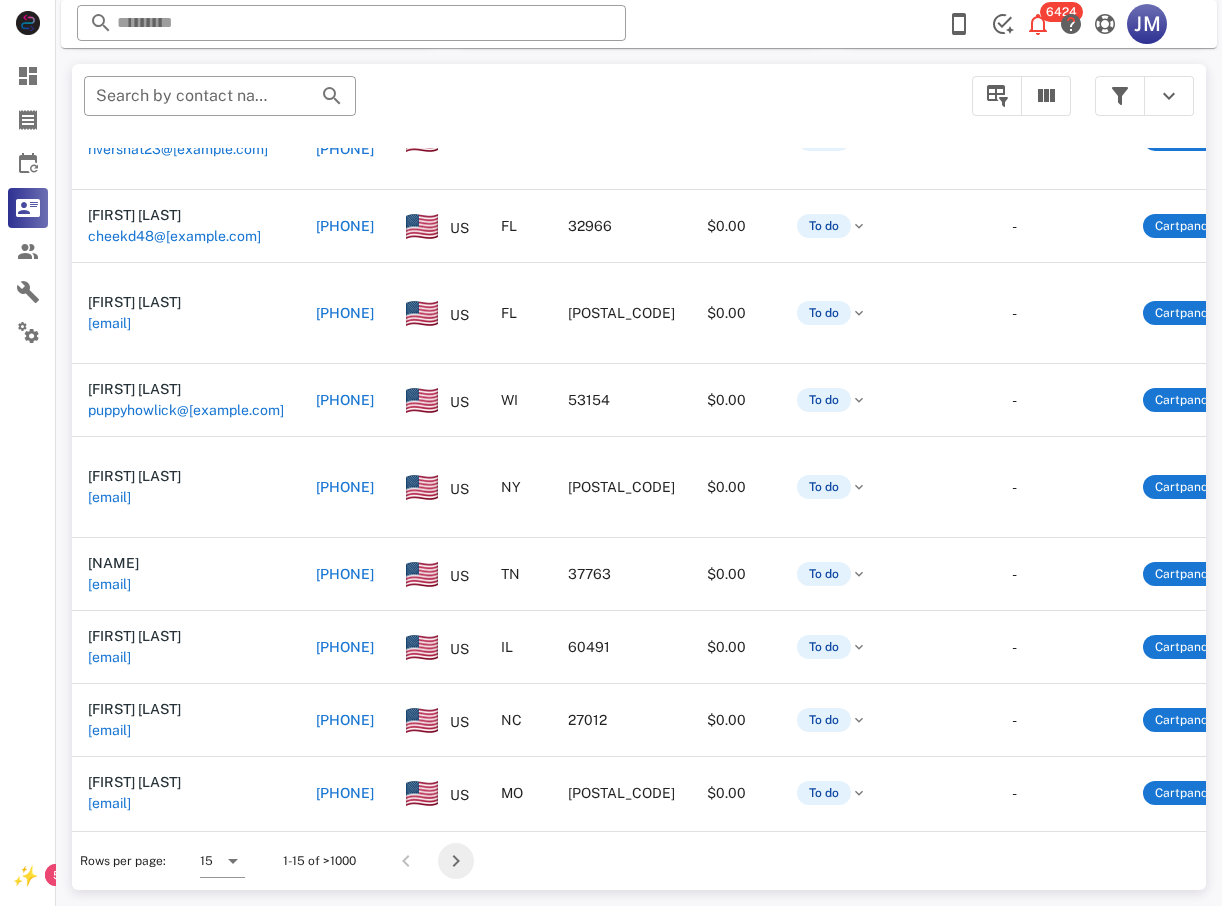 click at bounding box center [456, 861] 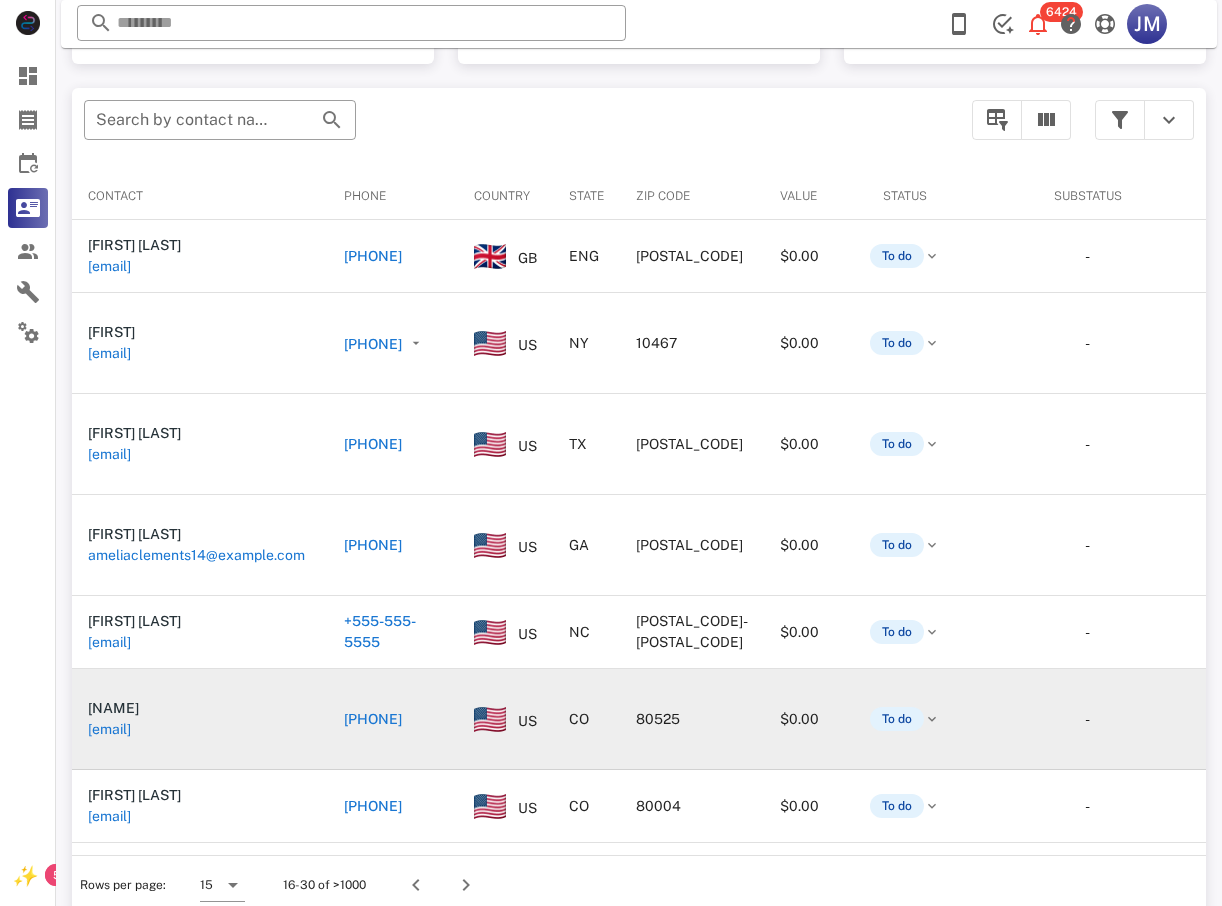 scroll, scrollTop: 380, scrollLeft: 0, axis: vertical 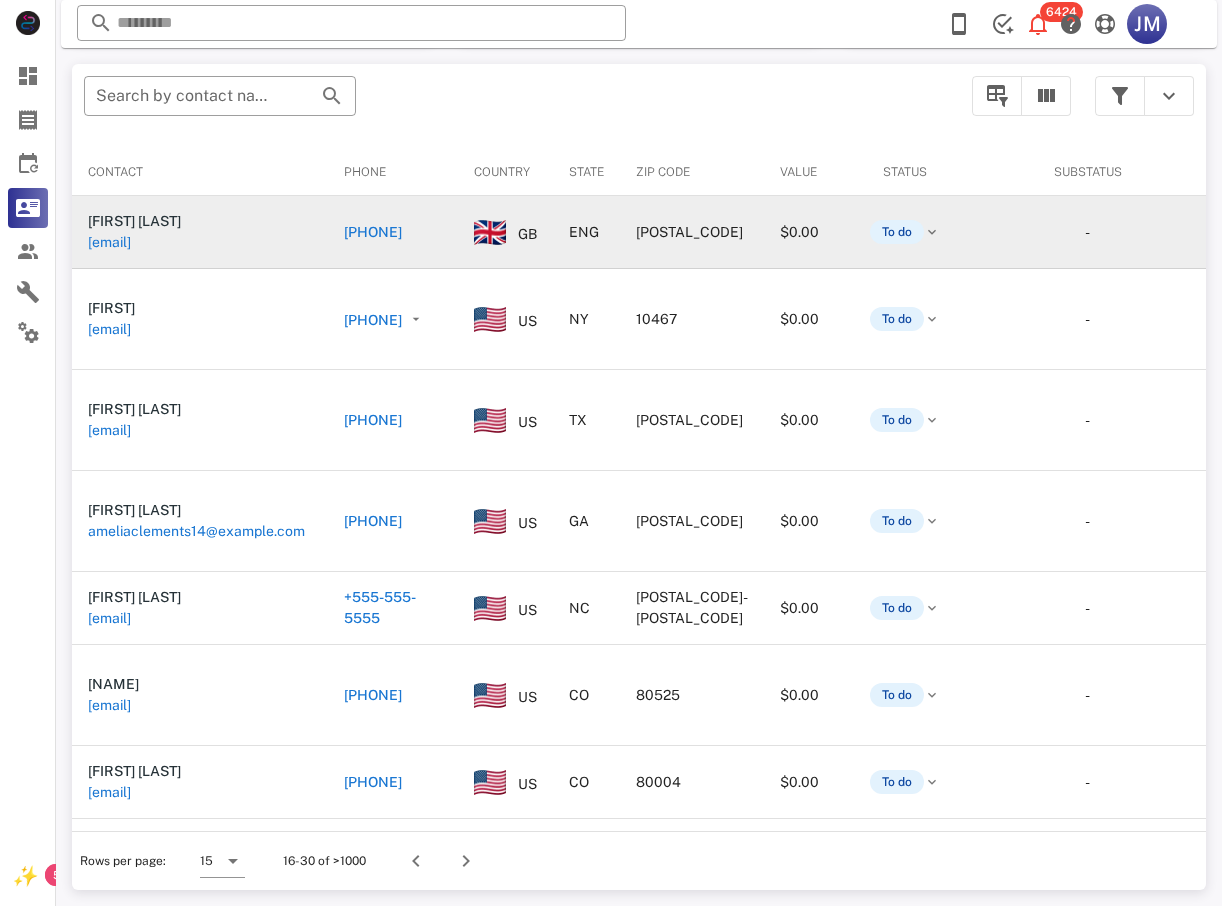 click on "[PHONE]" at bounding box center (373, 232) 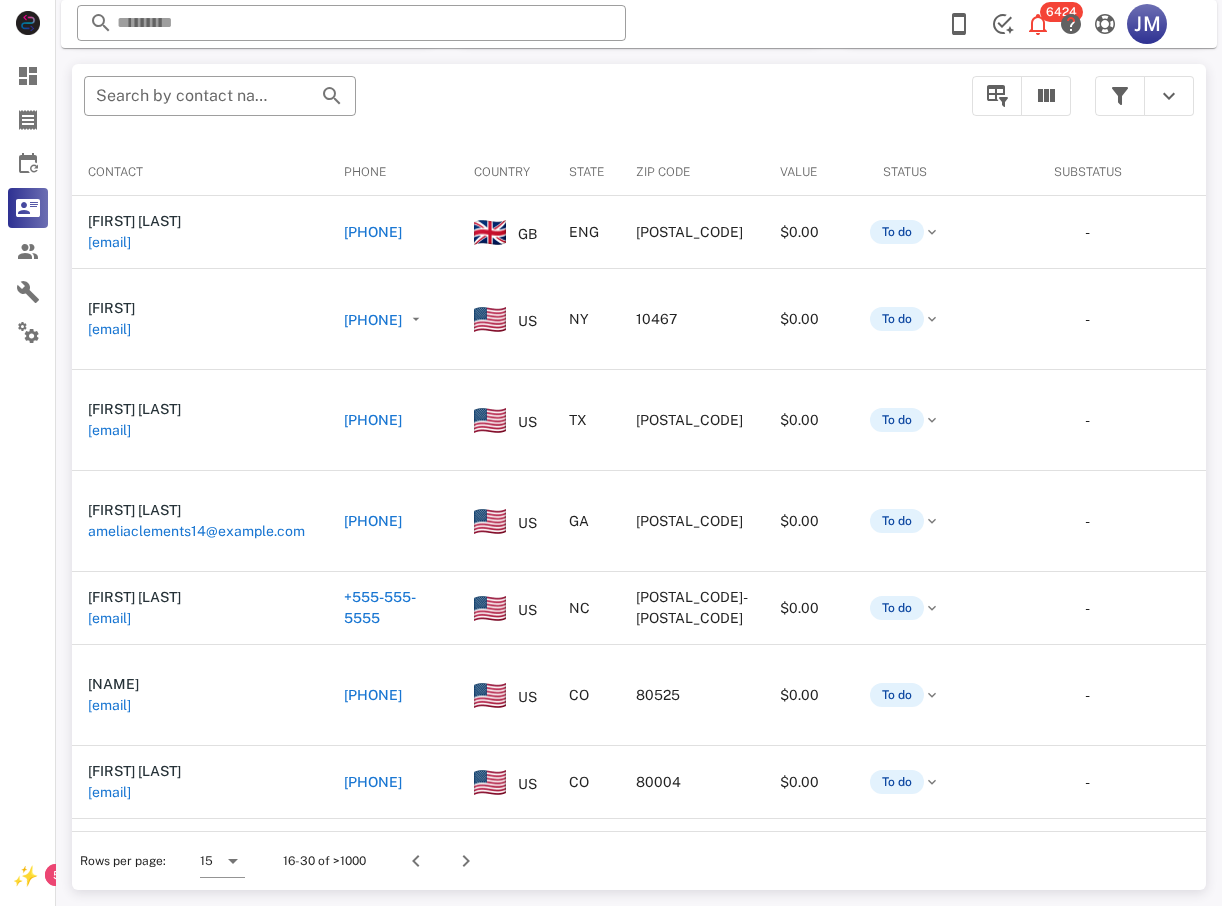 type on "**********" 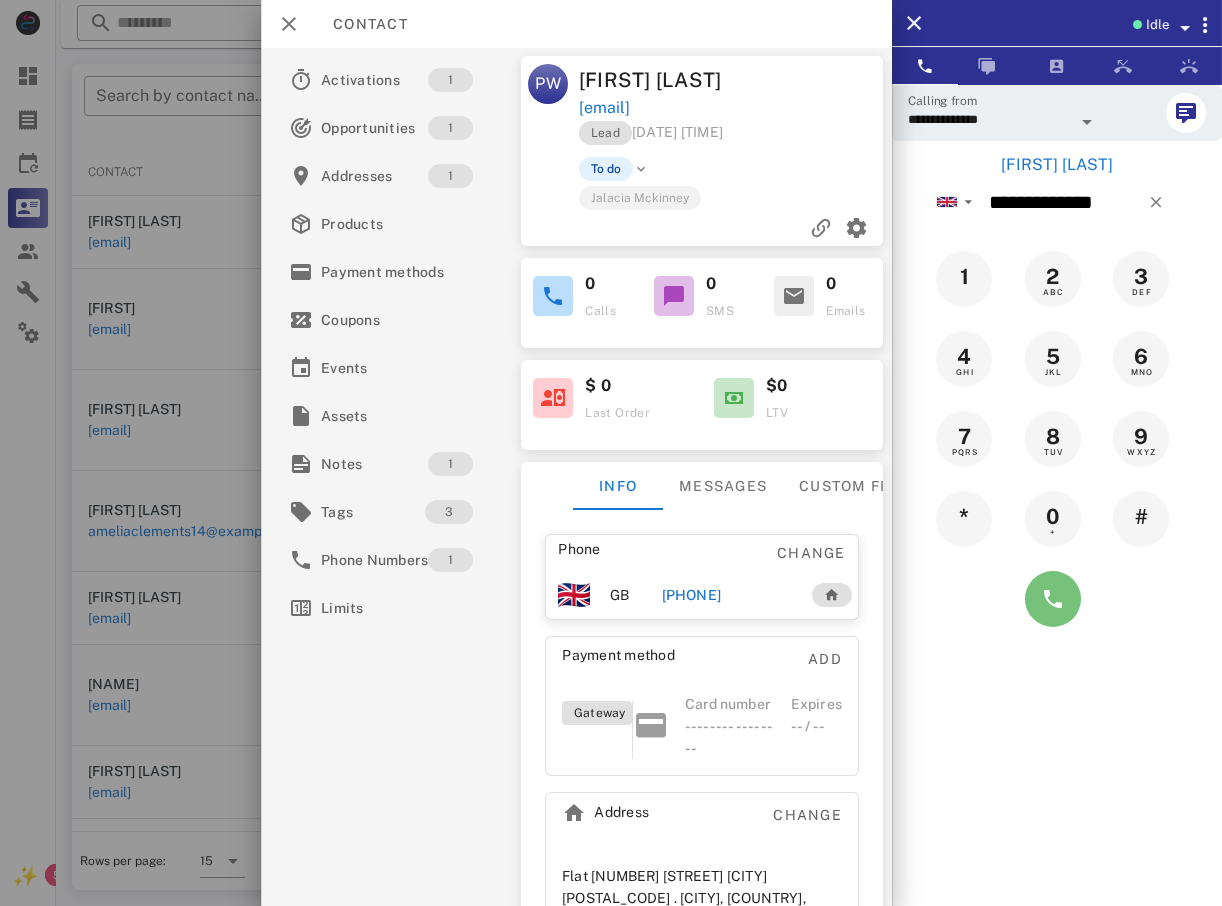 click at bounding box center (1053, 599) 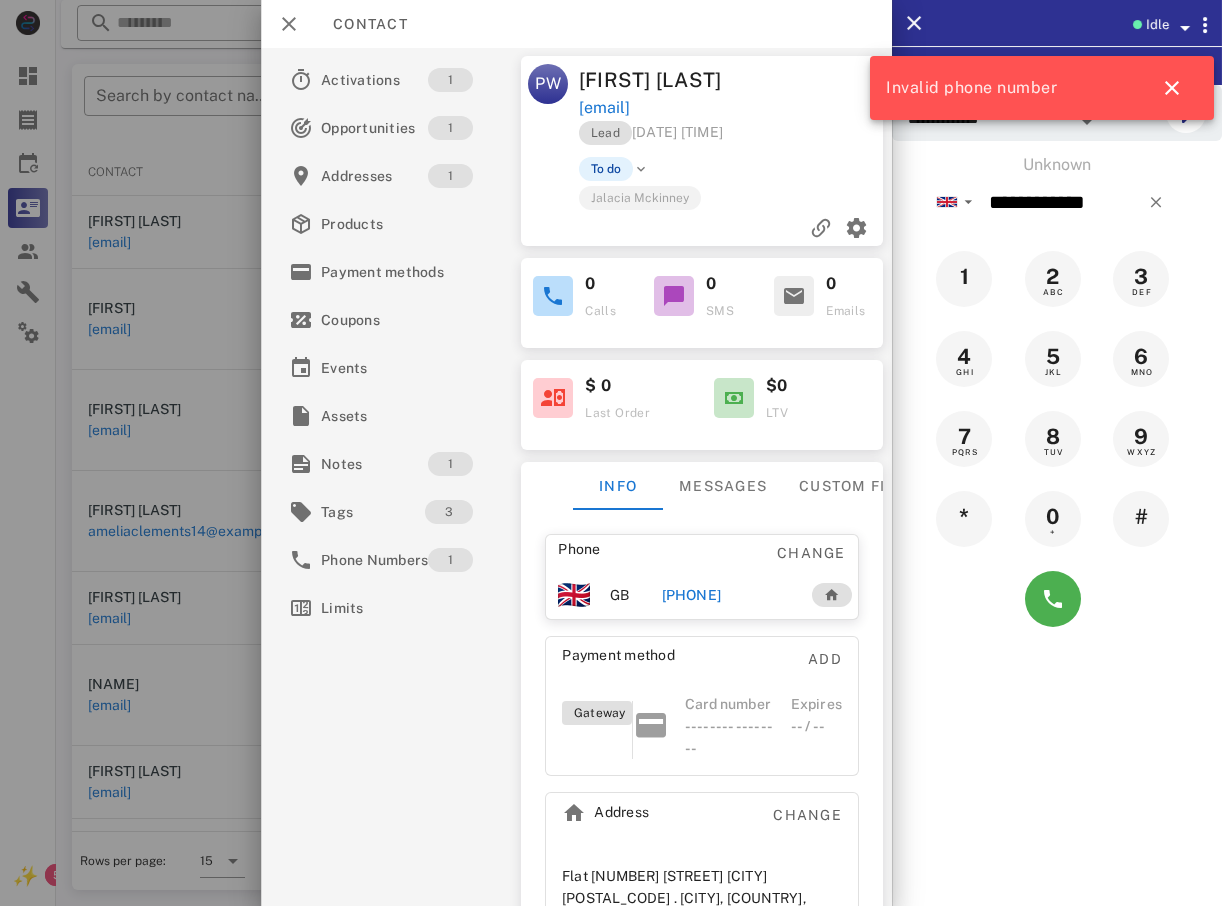 click on "[PHONE]" at bounding box center (691, 595) 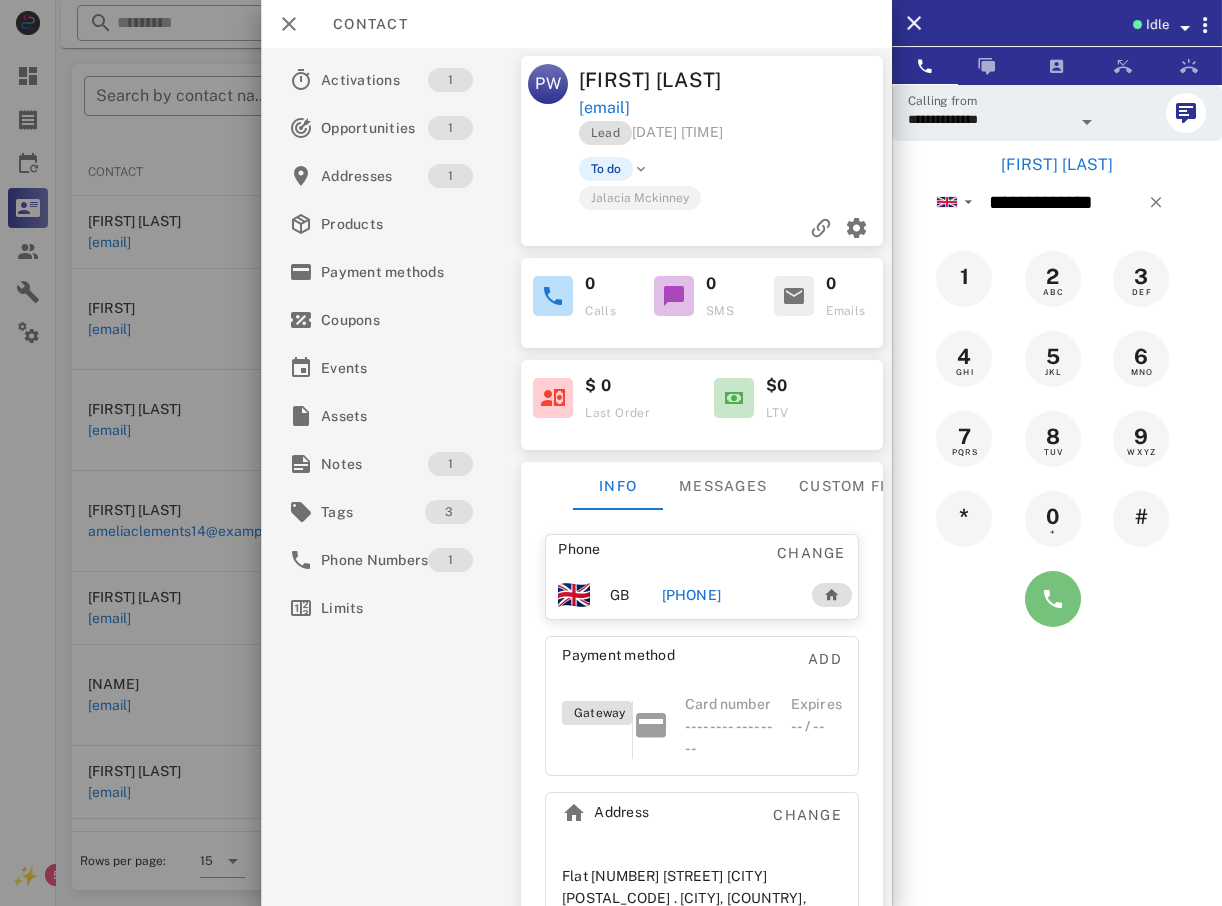 click at bounding box center (1053, 599) 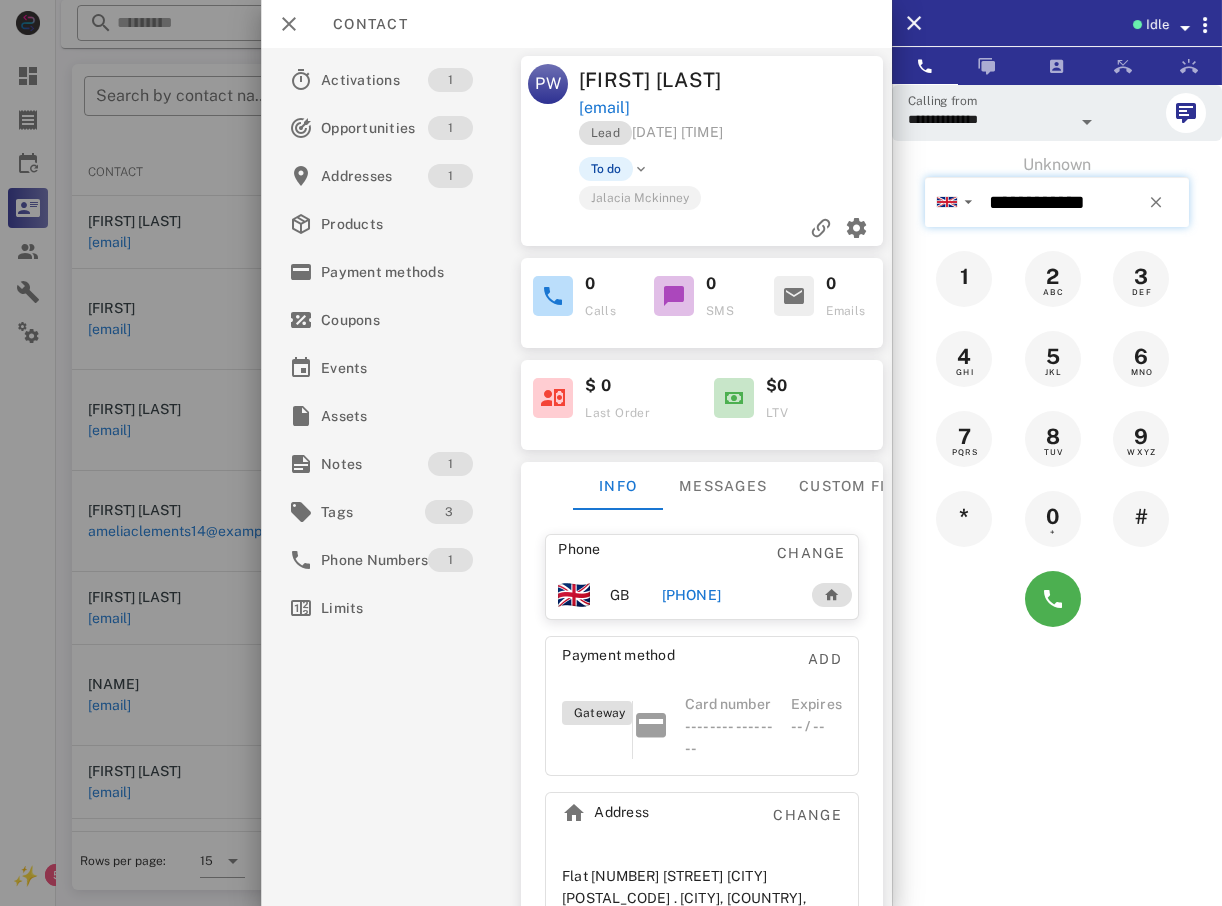 click on "**********" at bounding box center [1085, 202] 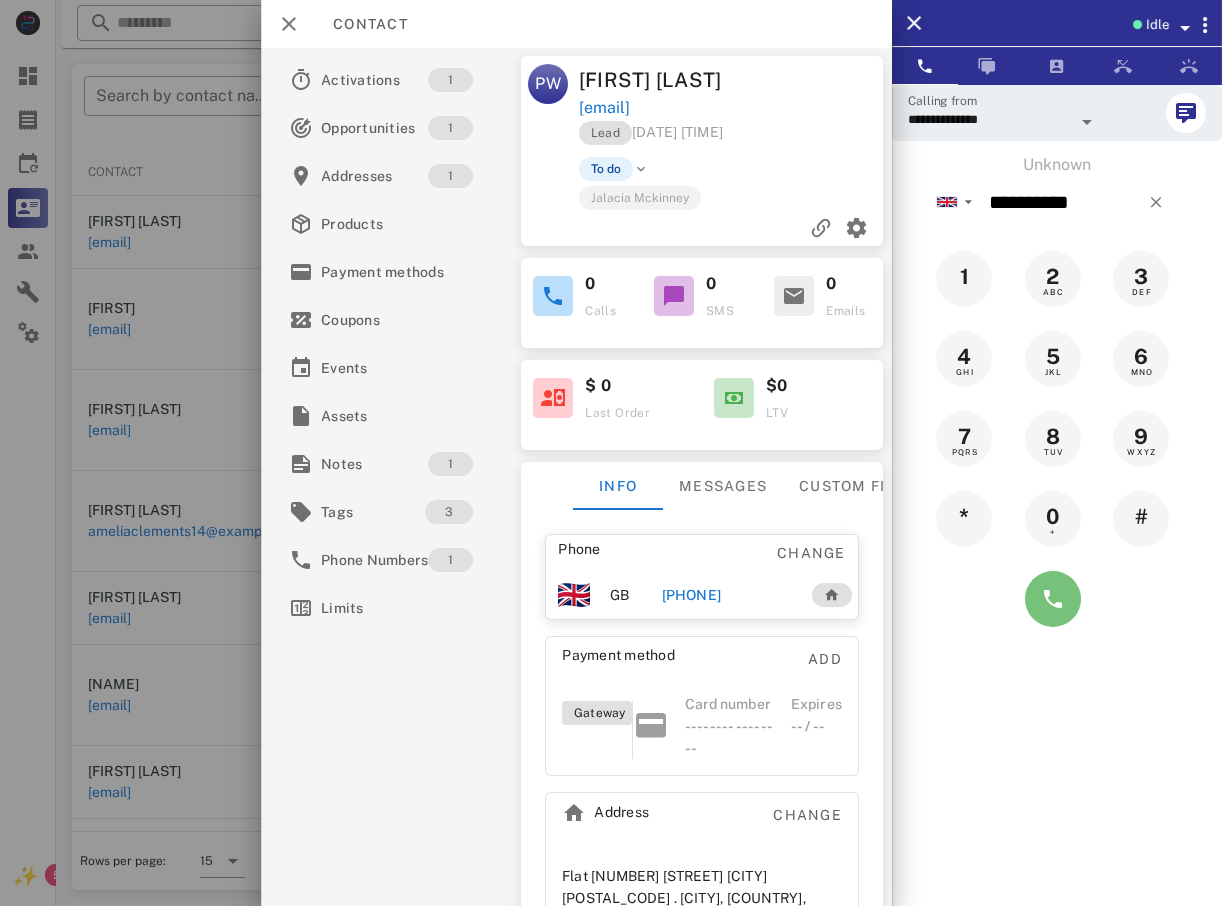 click at bounding box center [1053, 599] 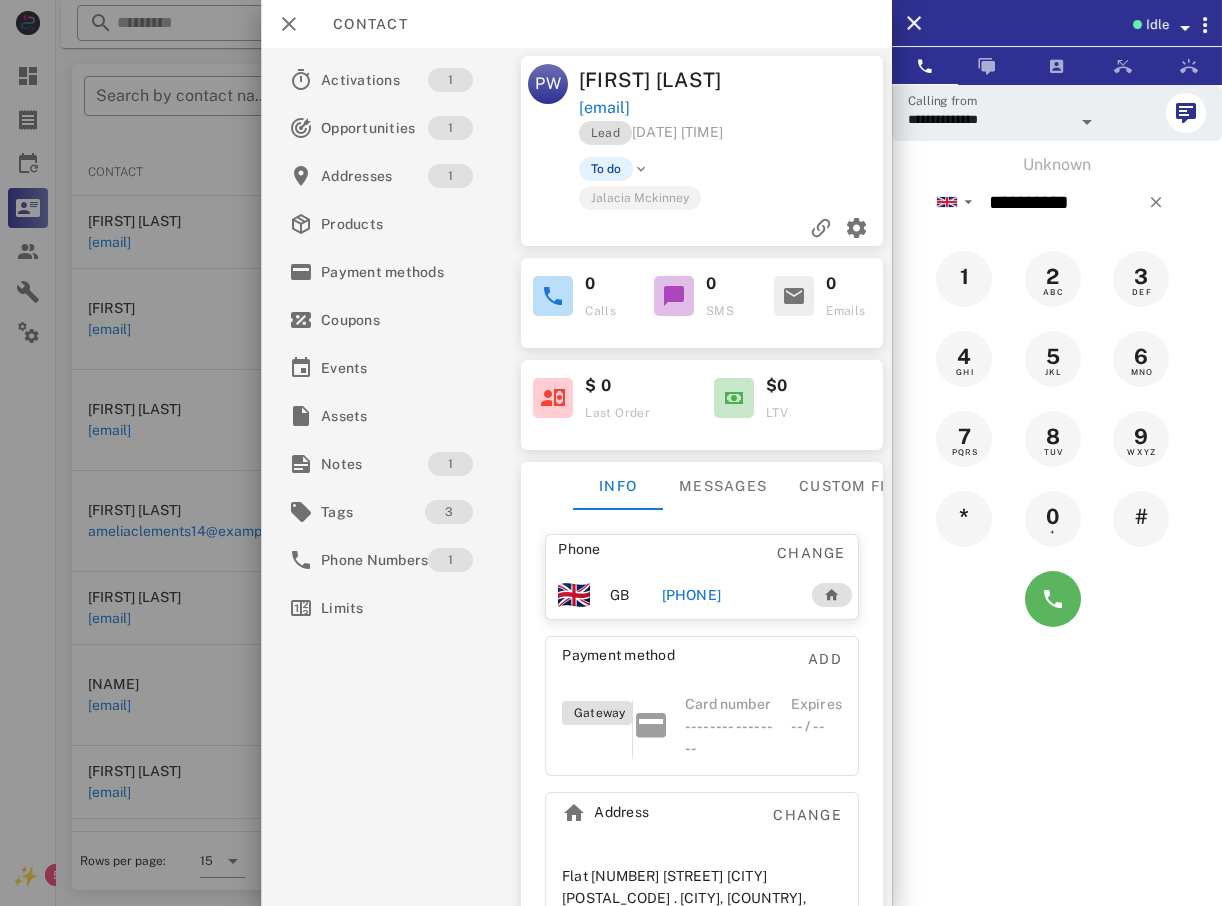 type on "**********" 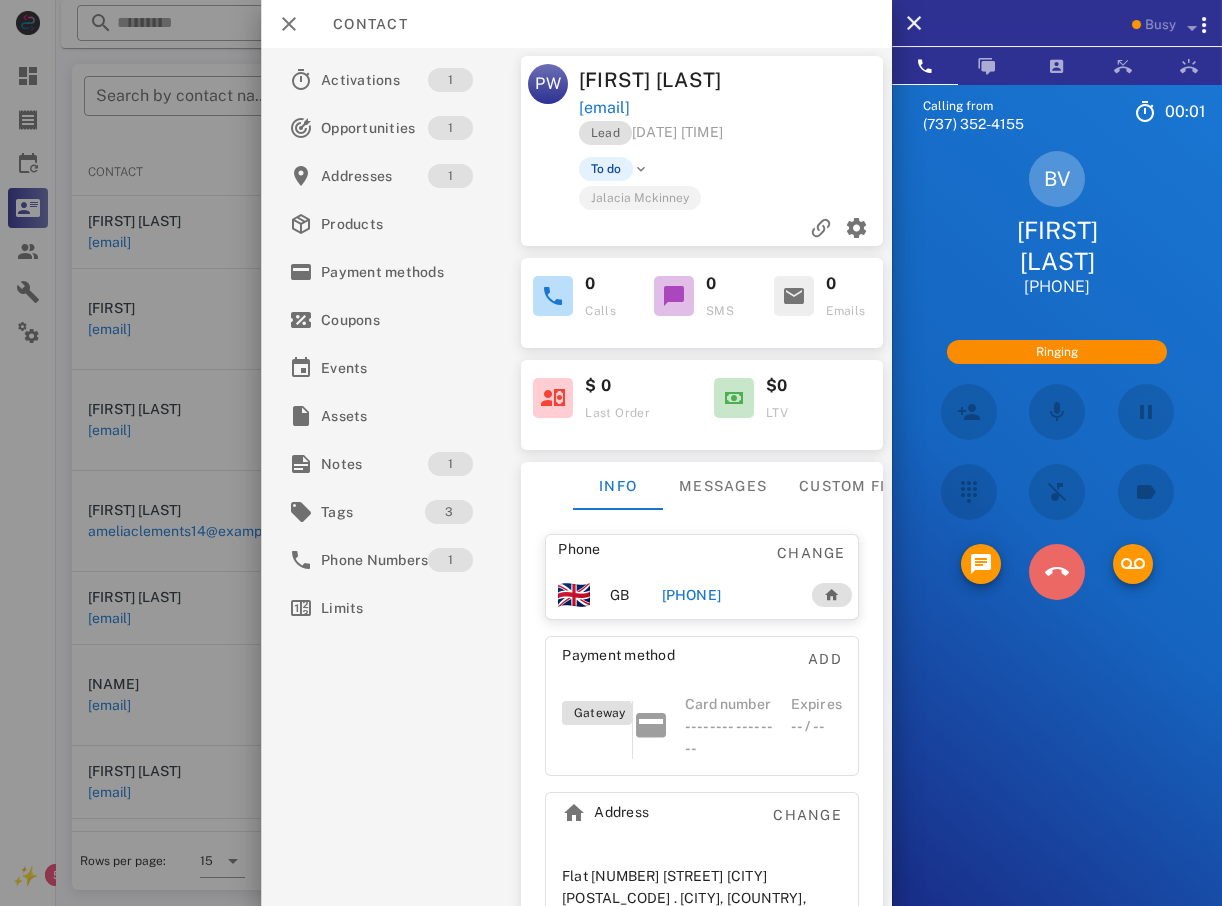click at bounding box center [1057, 572] 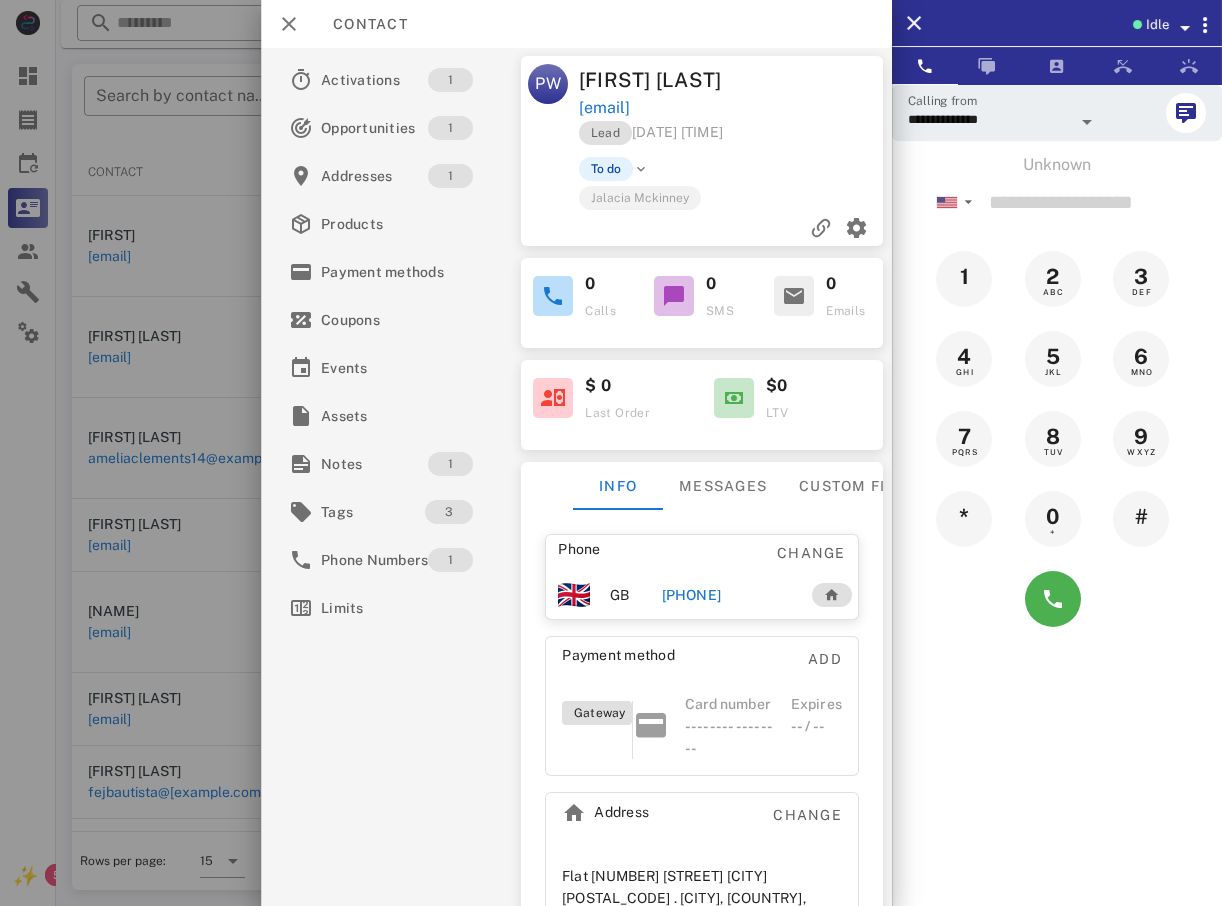 click on "[PHONE]" at bounding box center [691, 595] 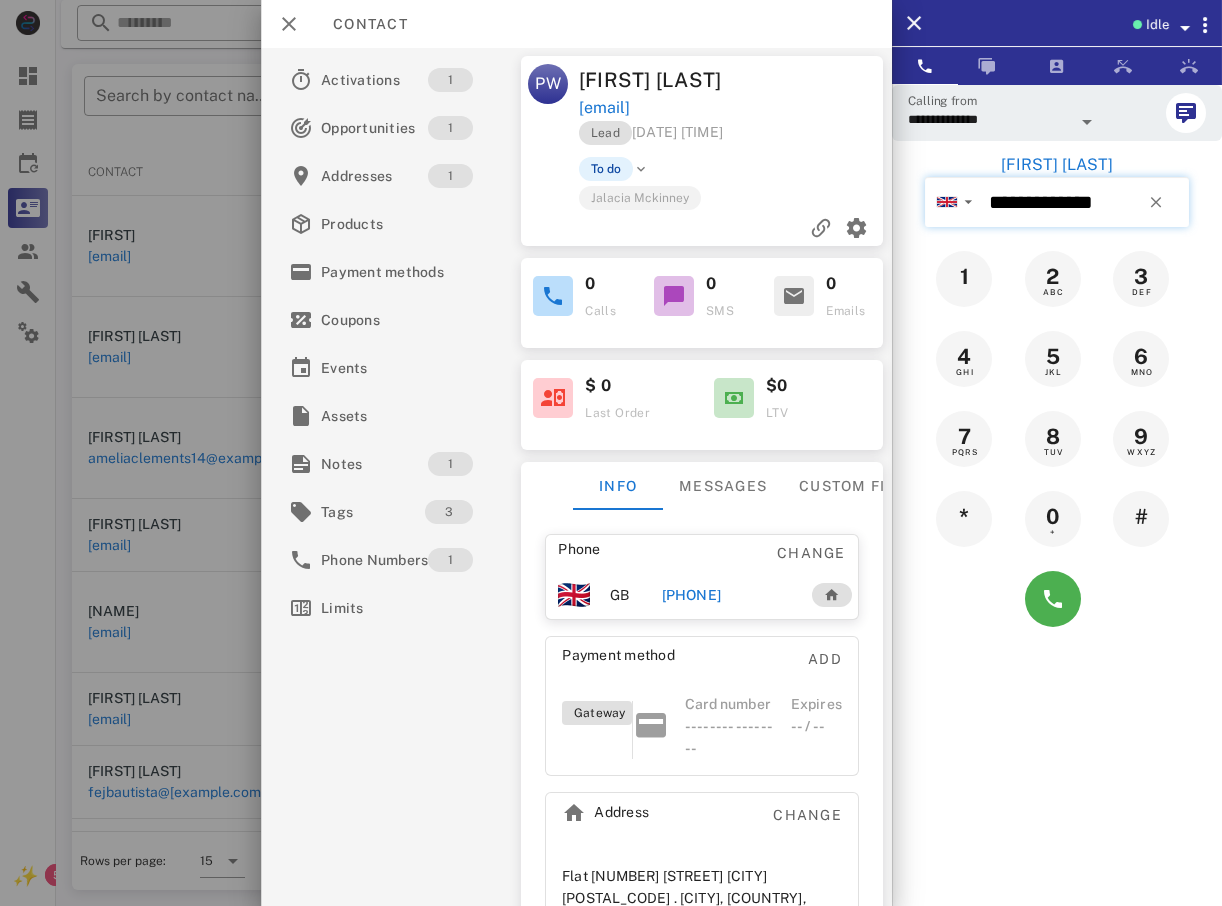 click on "**********" at bounding box center [1085, 202] 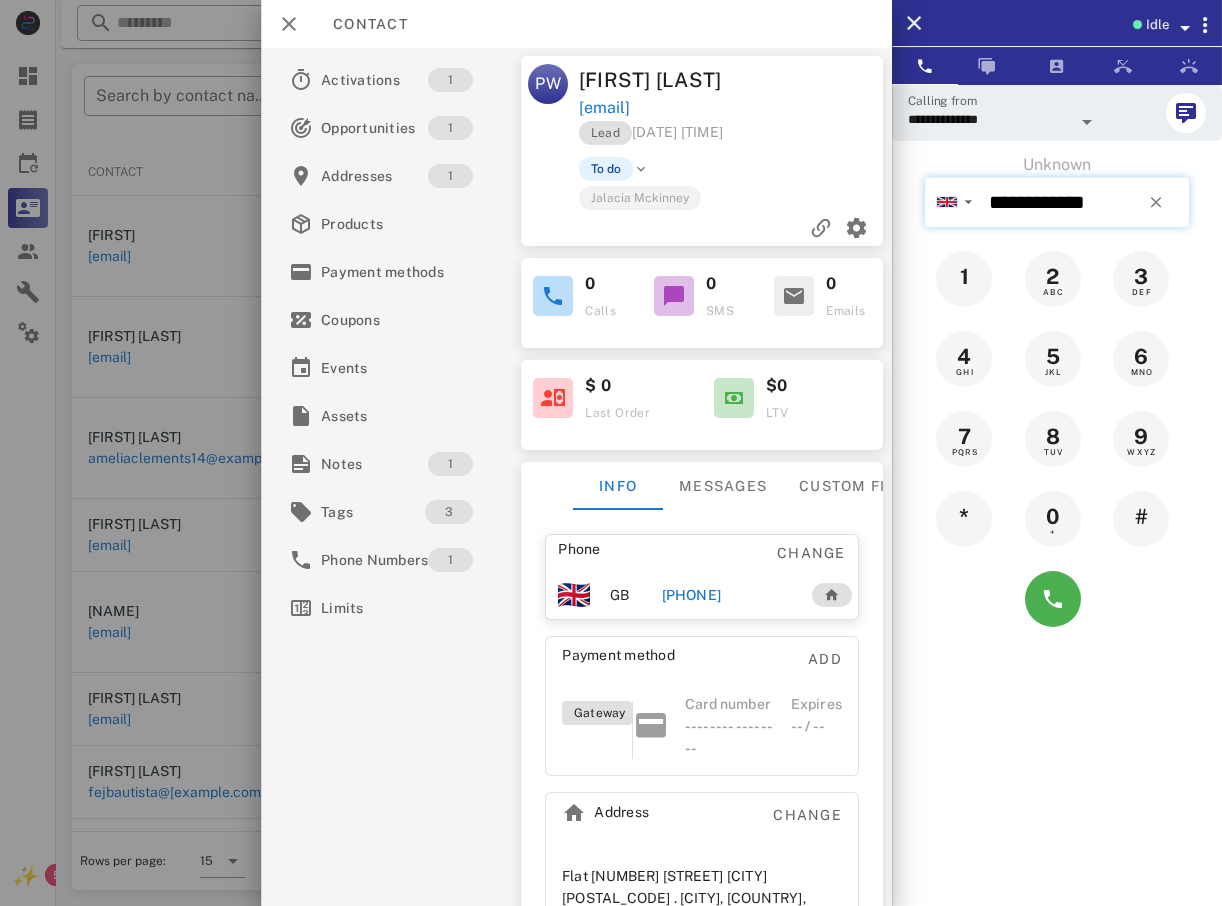 click on "**********" at bounding box center [1085, 202] 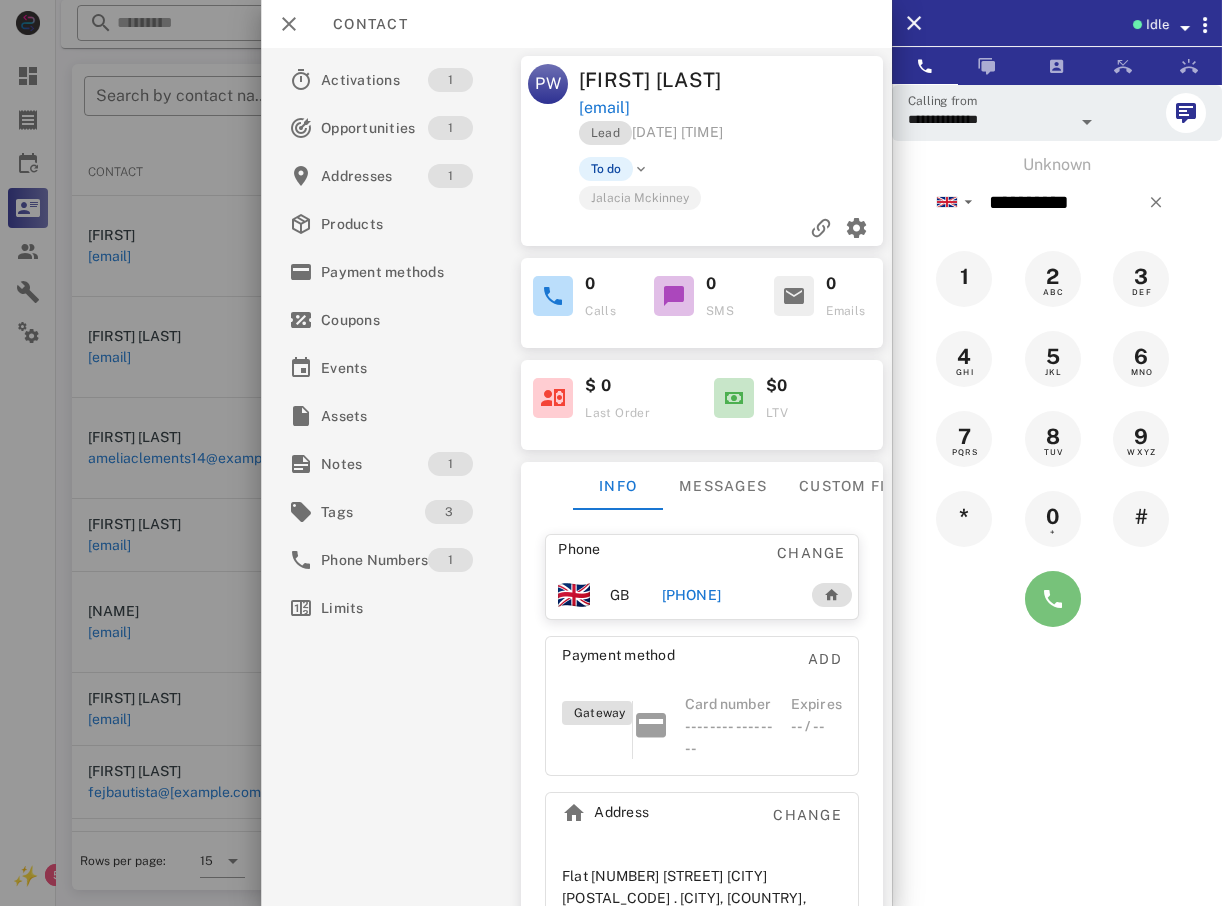 click at bounding box center (1053, 599) 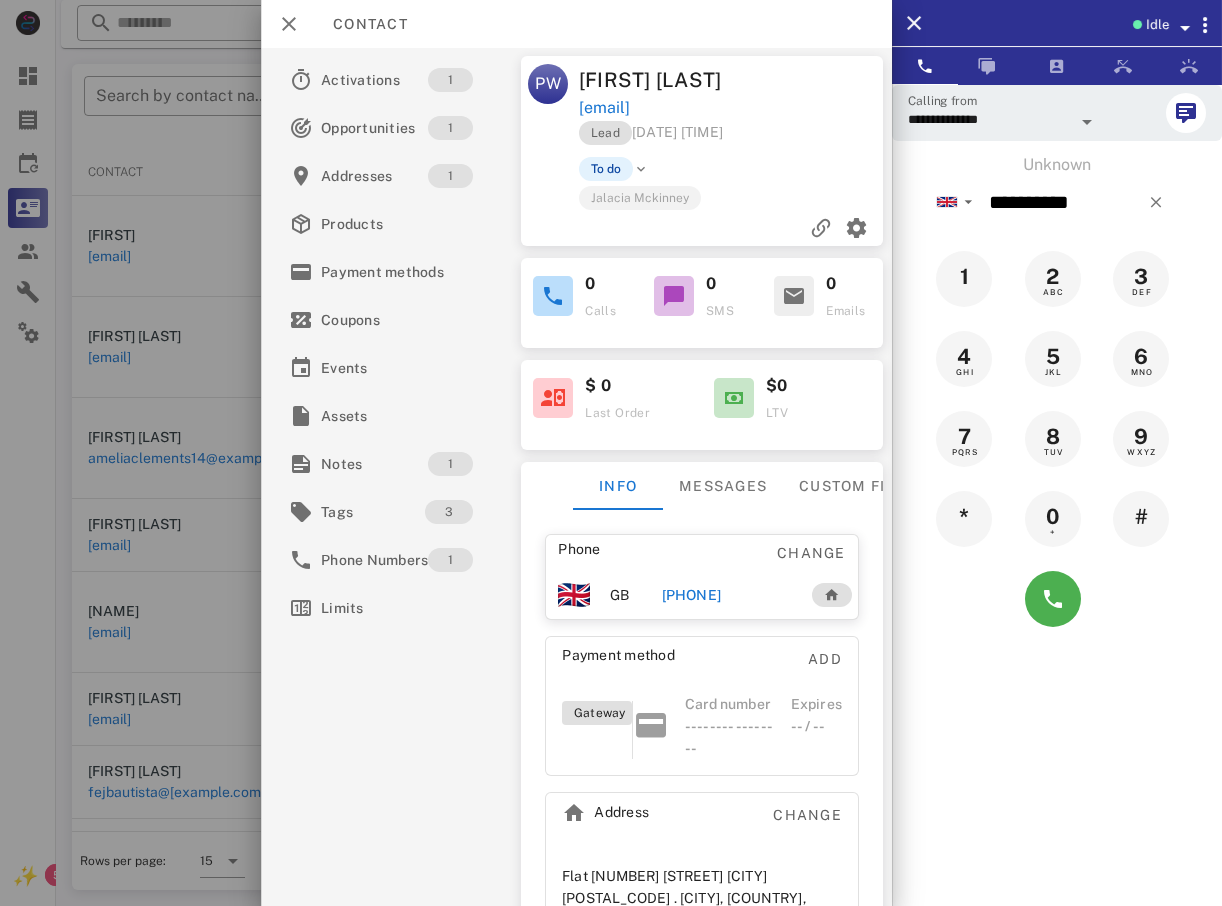 type on "**********" 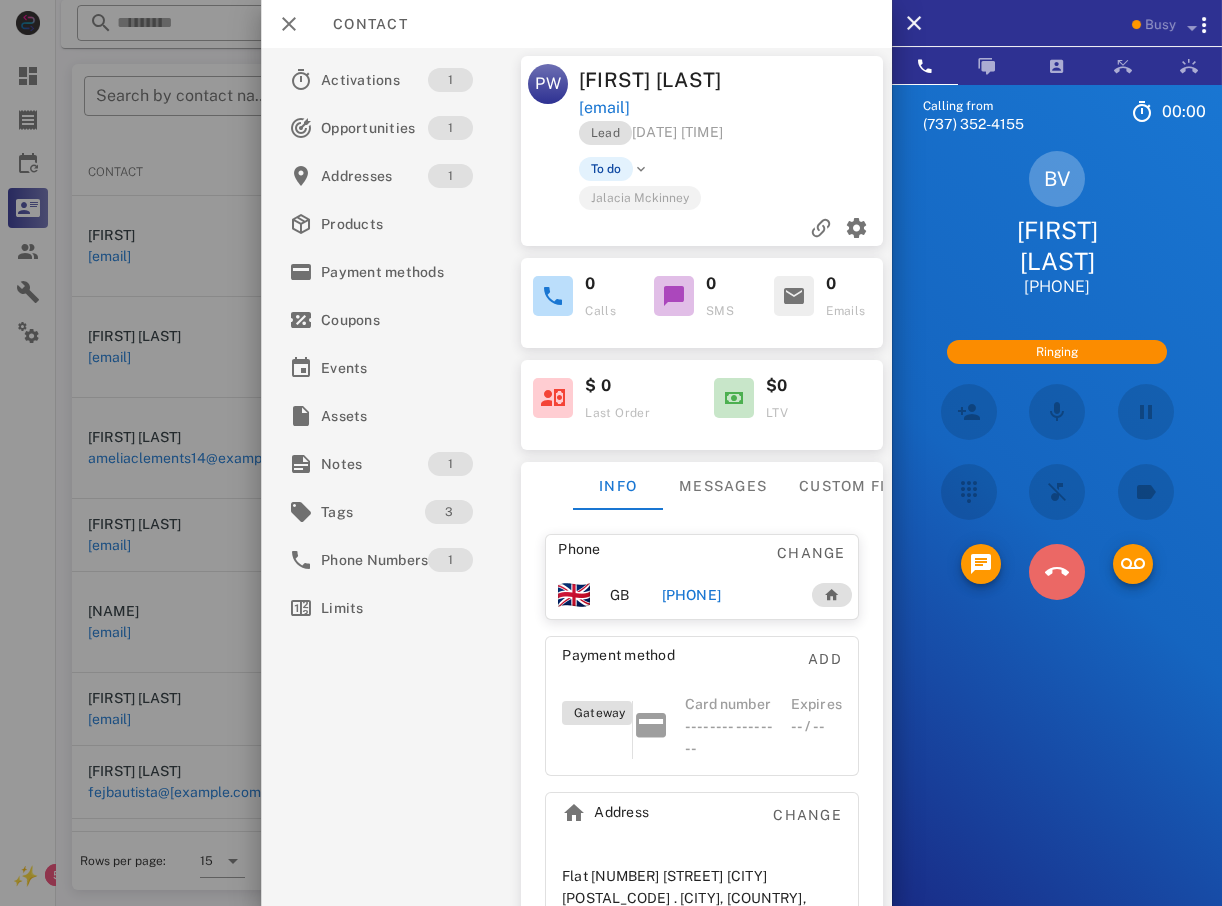 click at bounding box center [1057, 572] 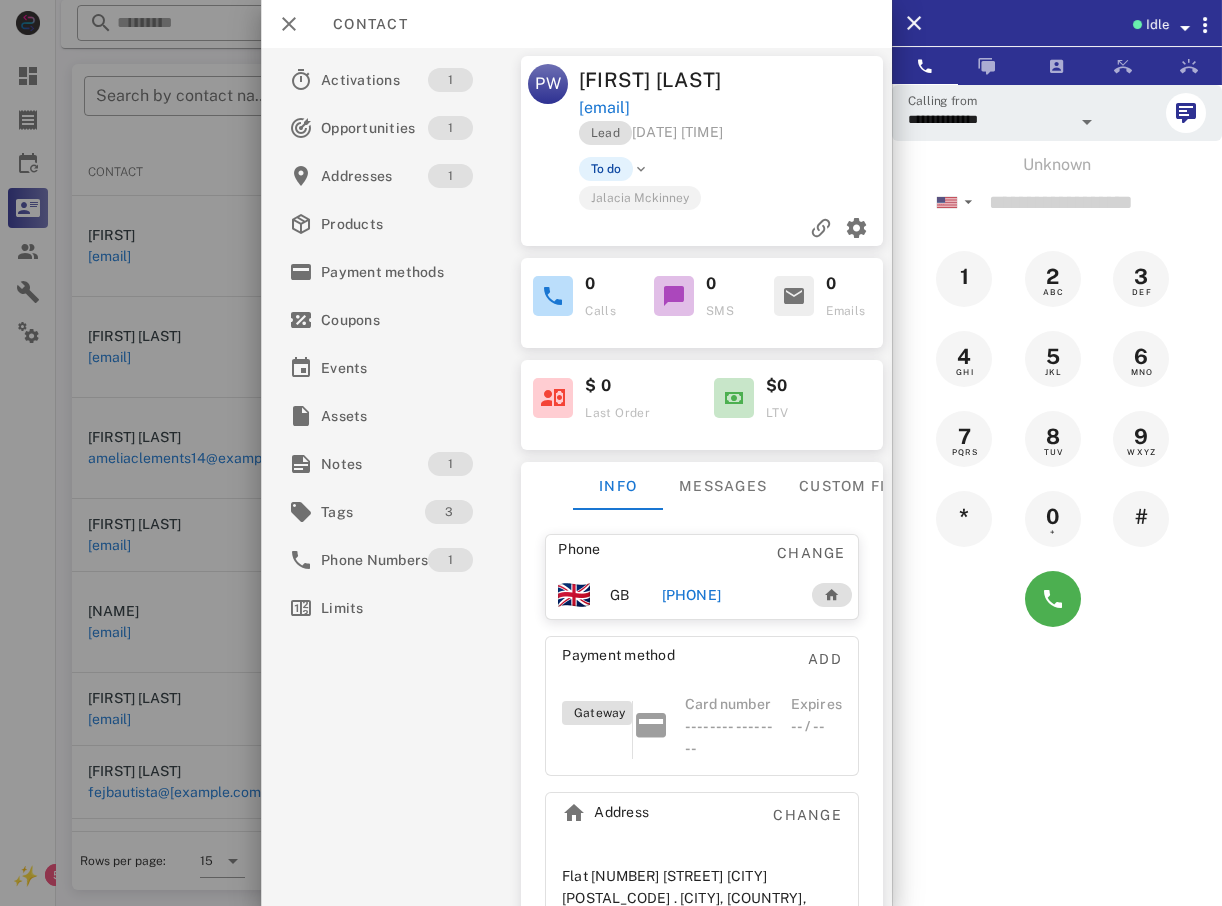 click at bounding box center (611, 453) 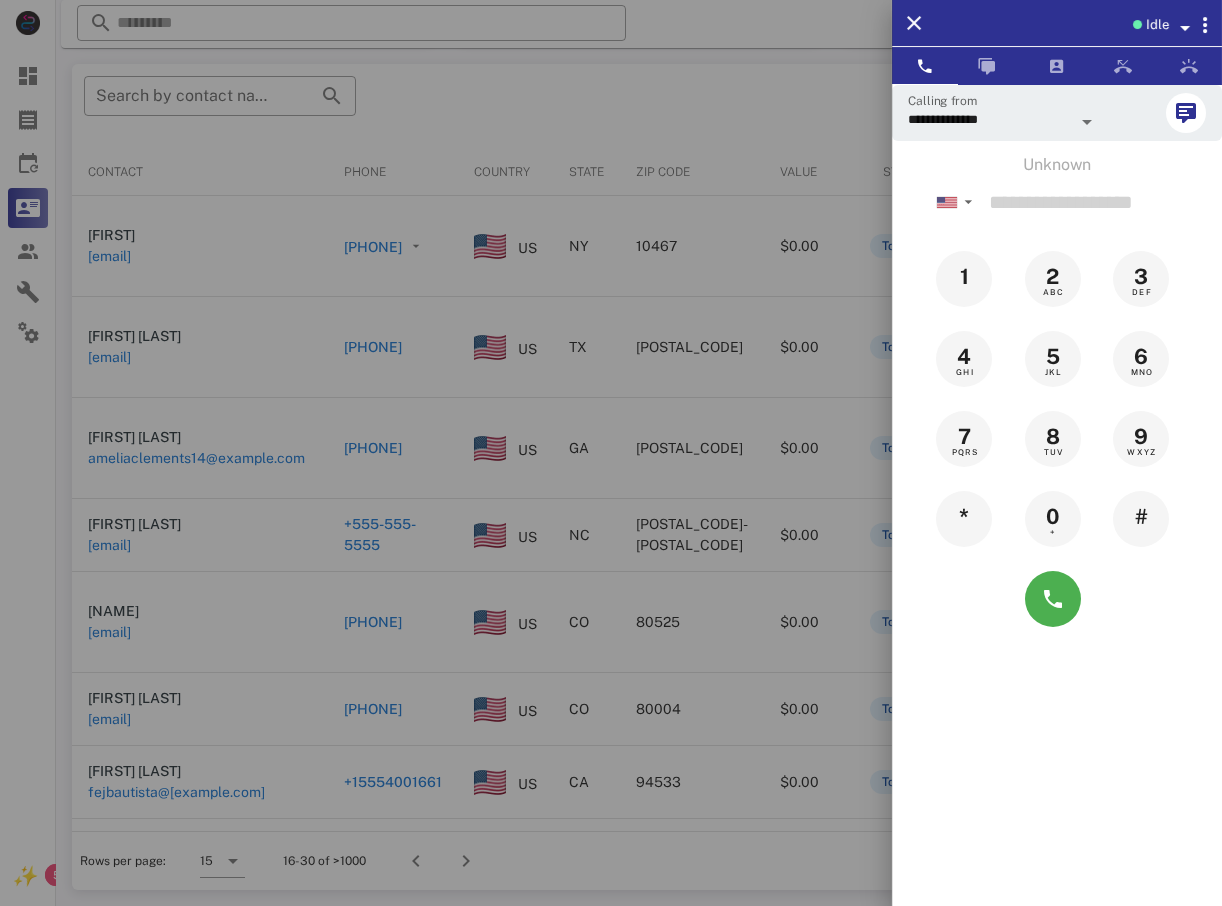 click at bounding box center [611, 453] 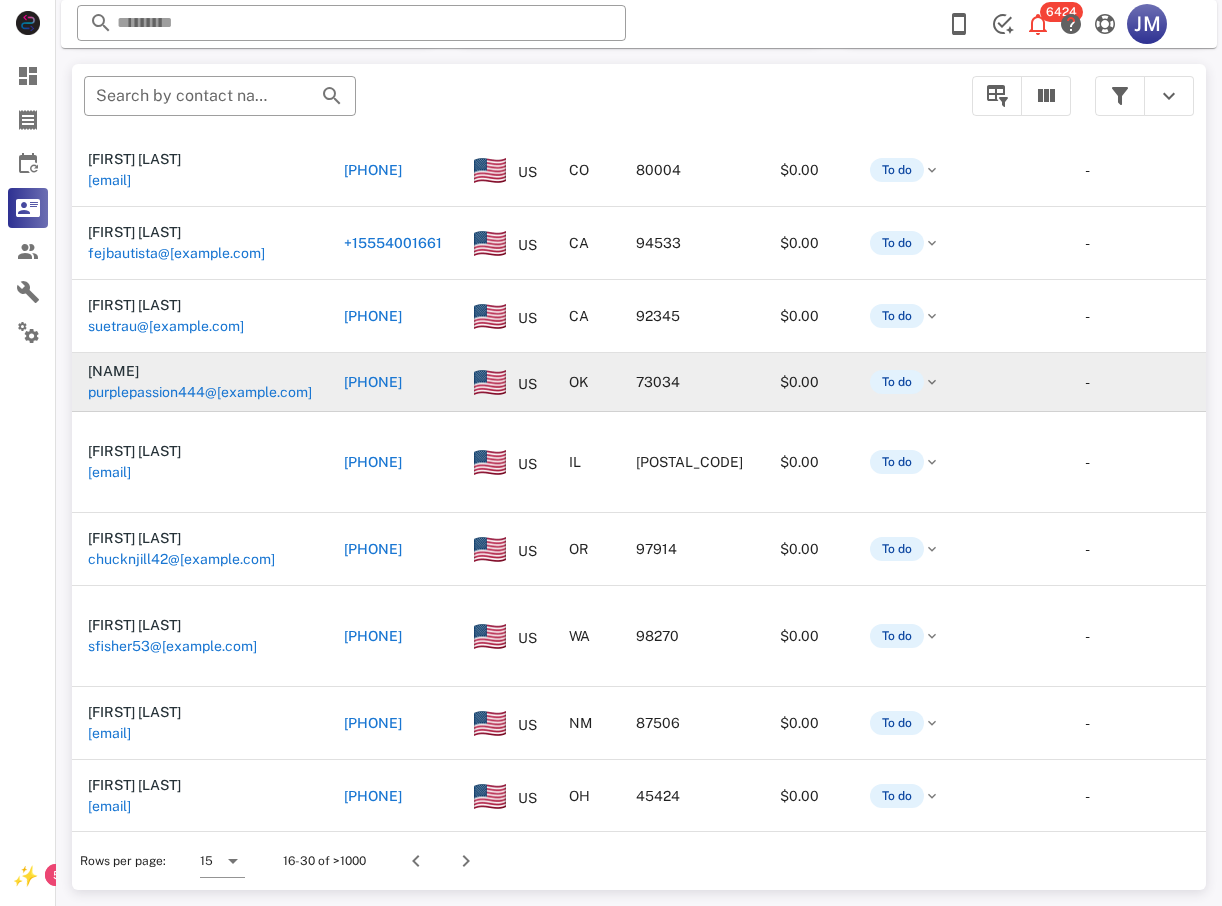 scroll, scrollTop: 552, scrollLeft: 0, axis: vertical 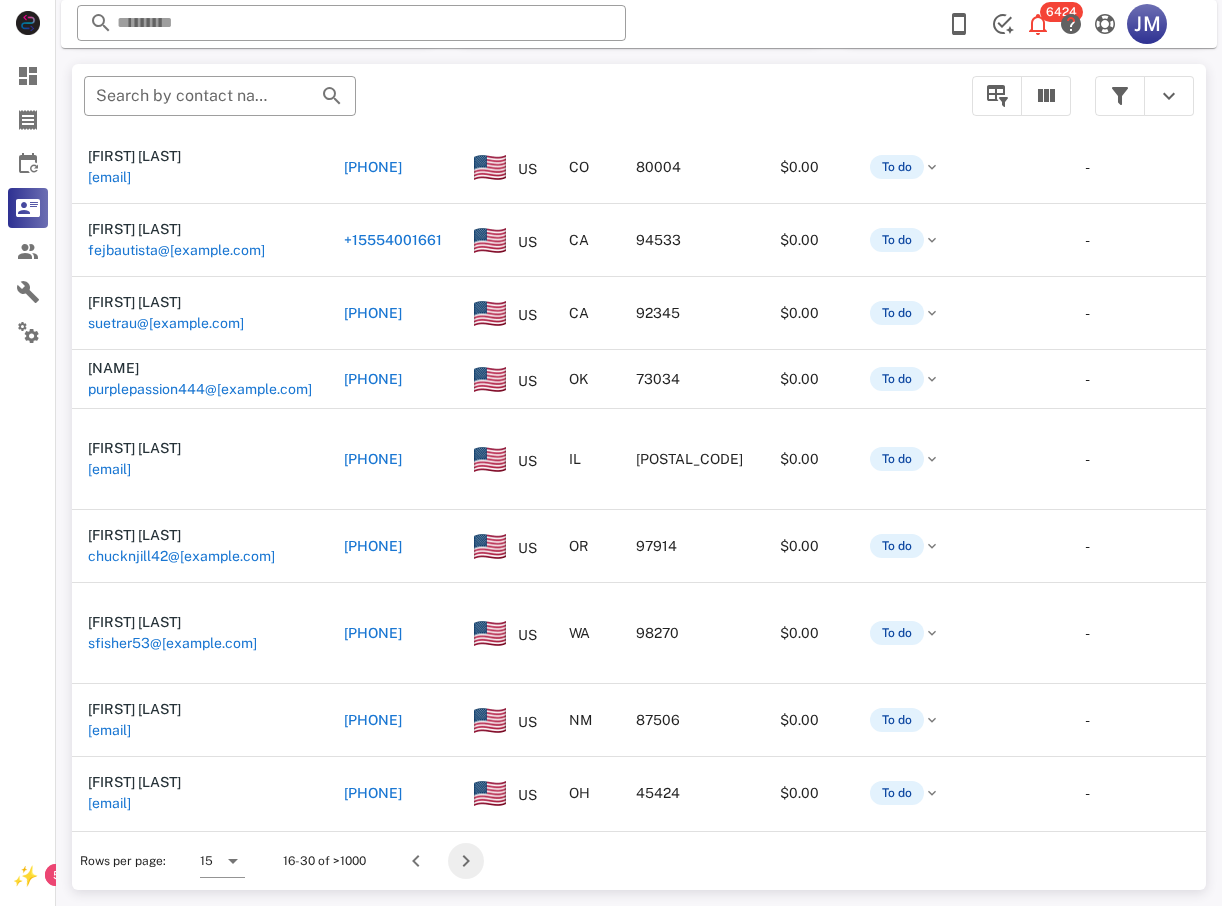 drag, startPoint x: 465, startPoint y: 866, endPoint x: 455, endPoint y: 867, distance: 10.049875 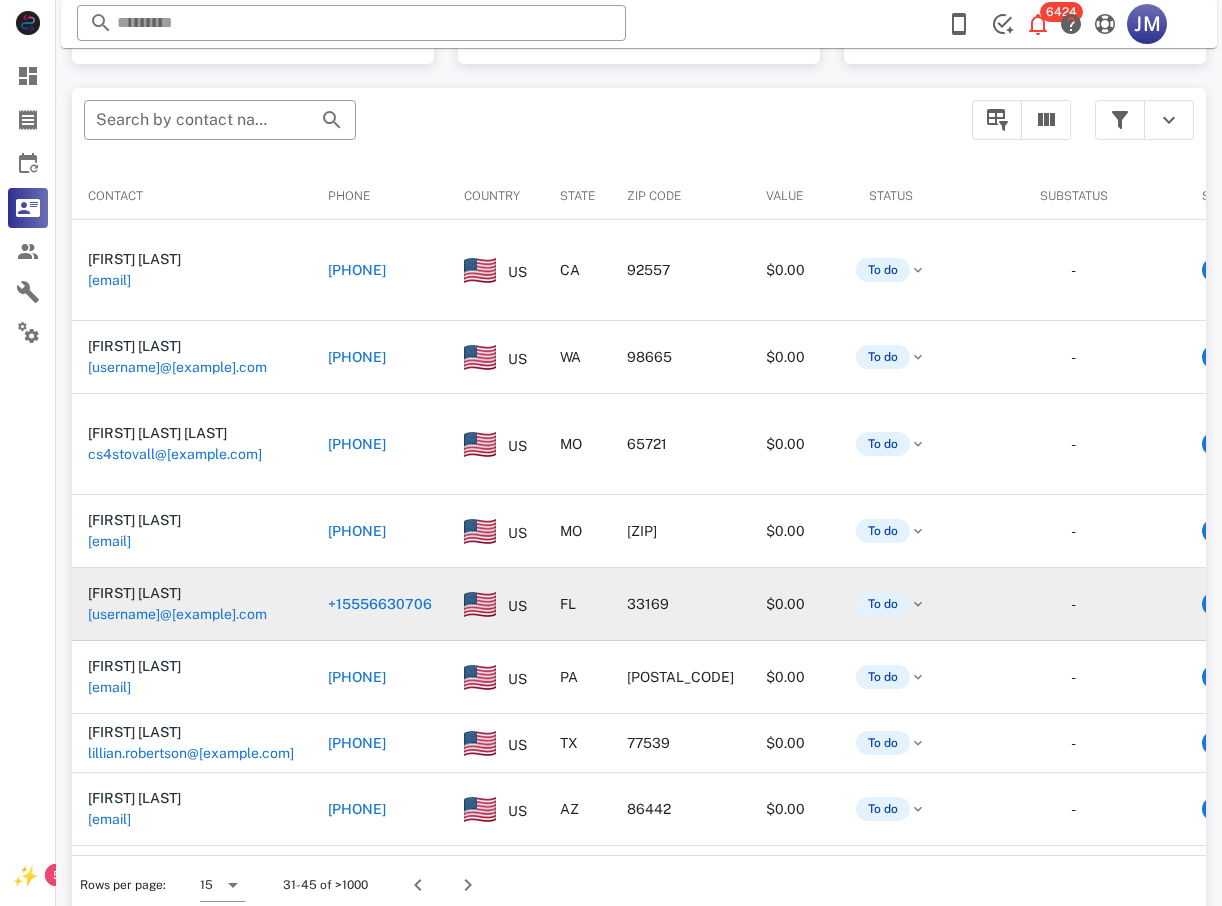 scroll, scrollTop: 380, scrollLeft: 0, axis: vertical 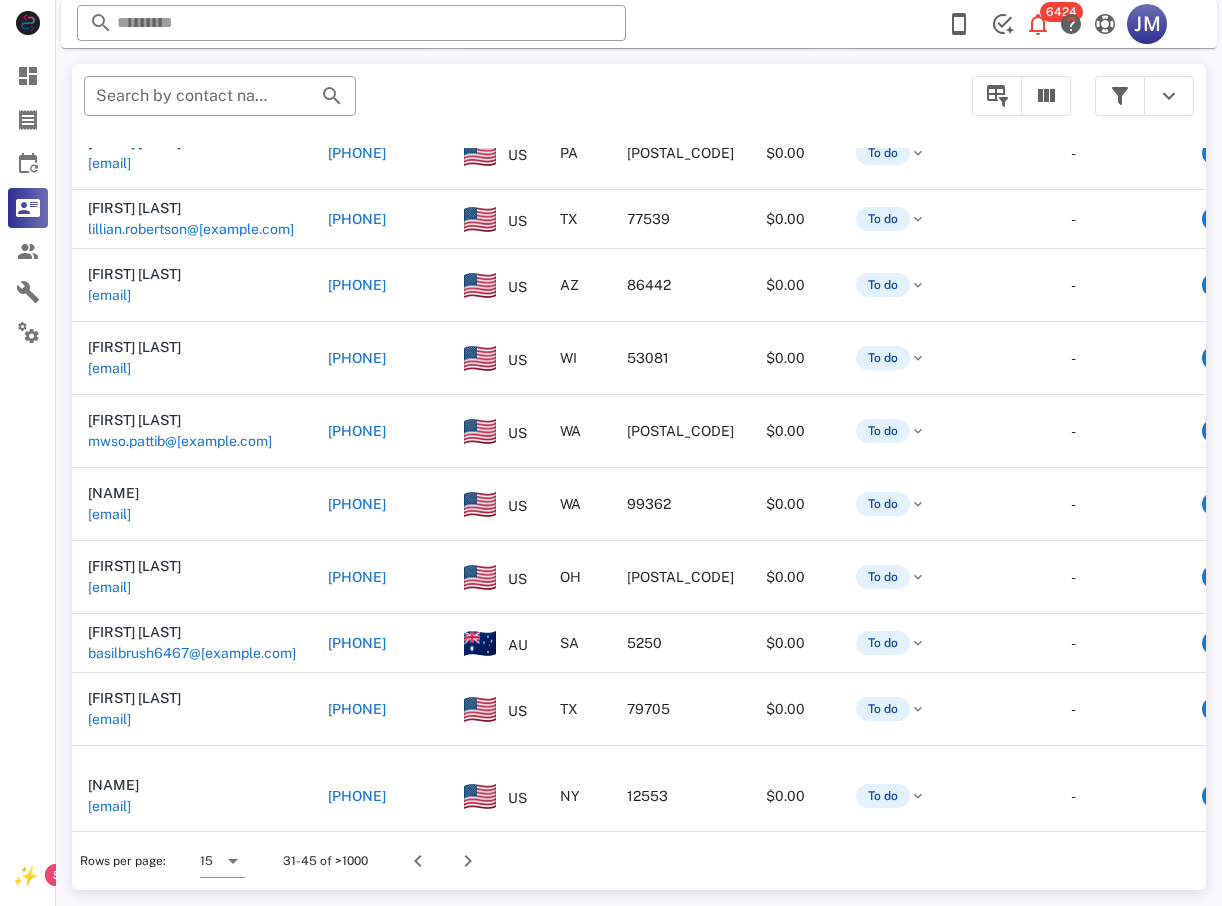 click on "[PHONE]" at bounding box center [357, 643] 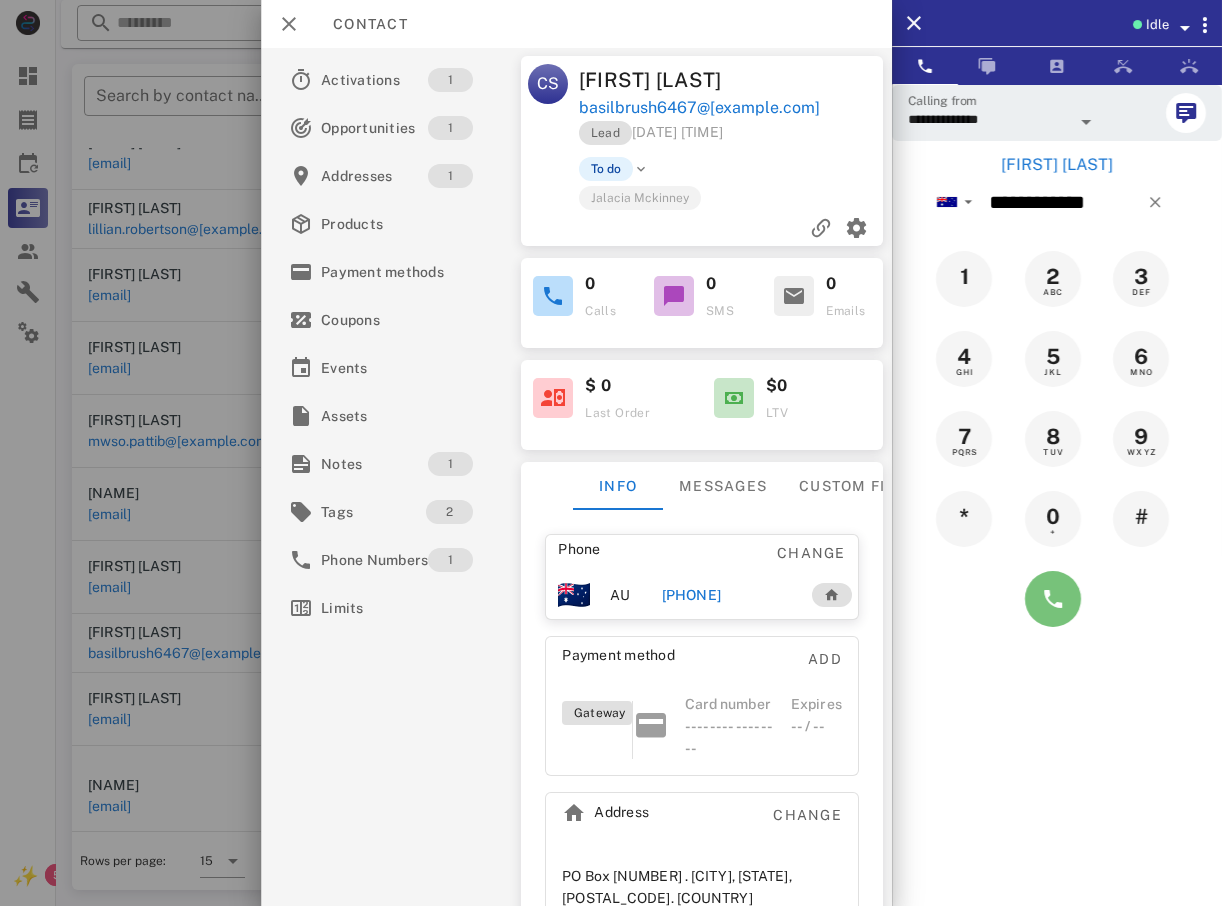 click at bounding box center [1053, 599] 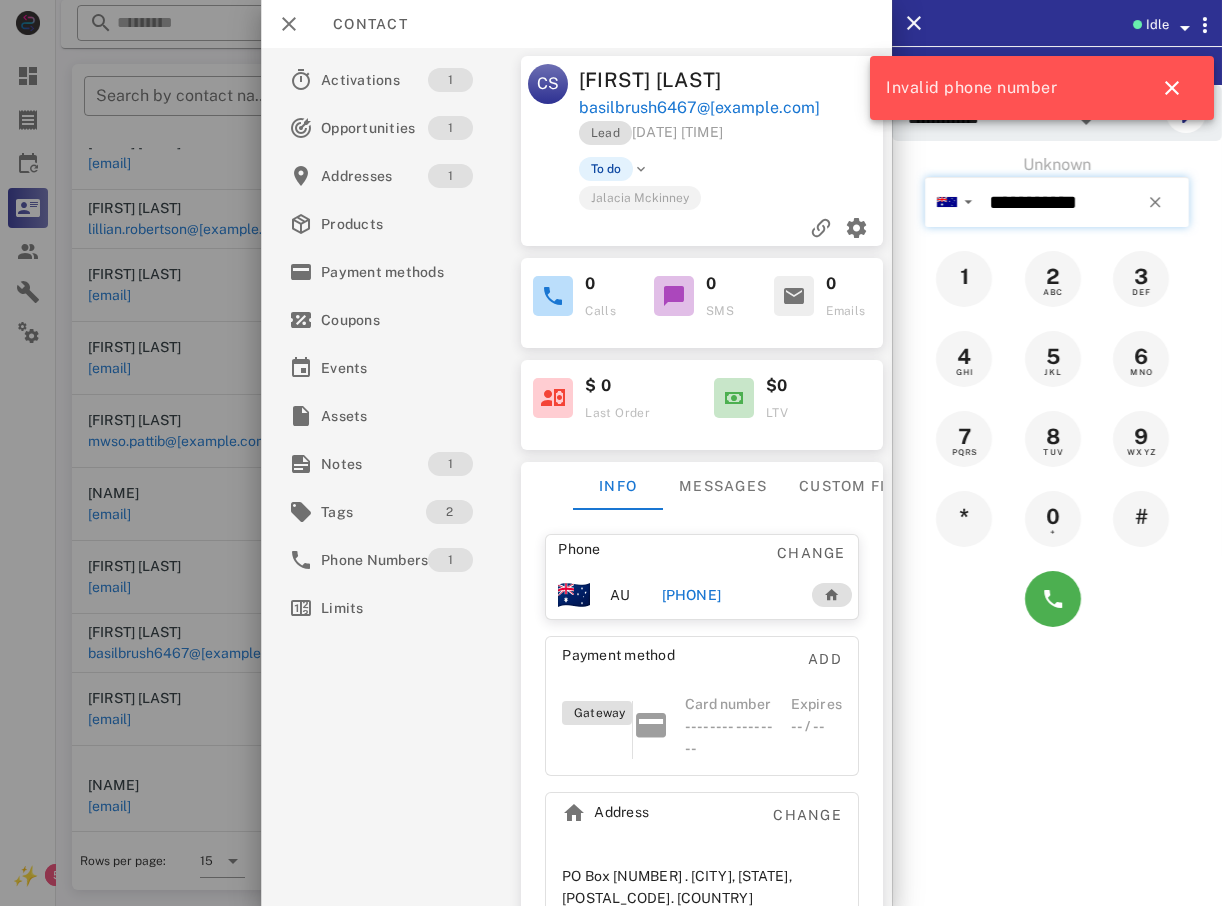 click on "**********" at bounding box center (1085, 202) 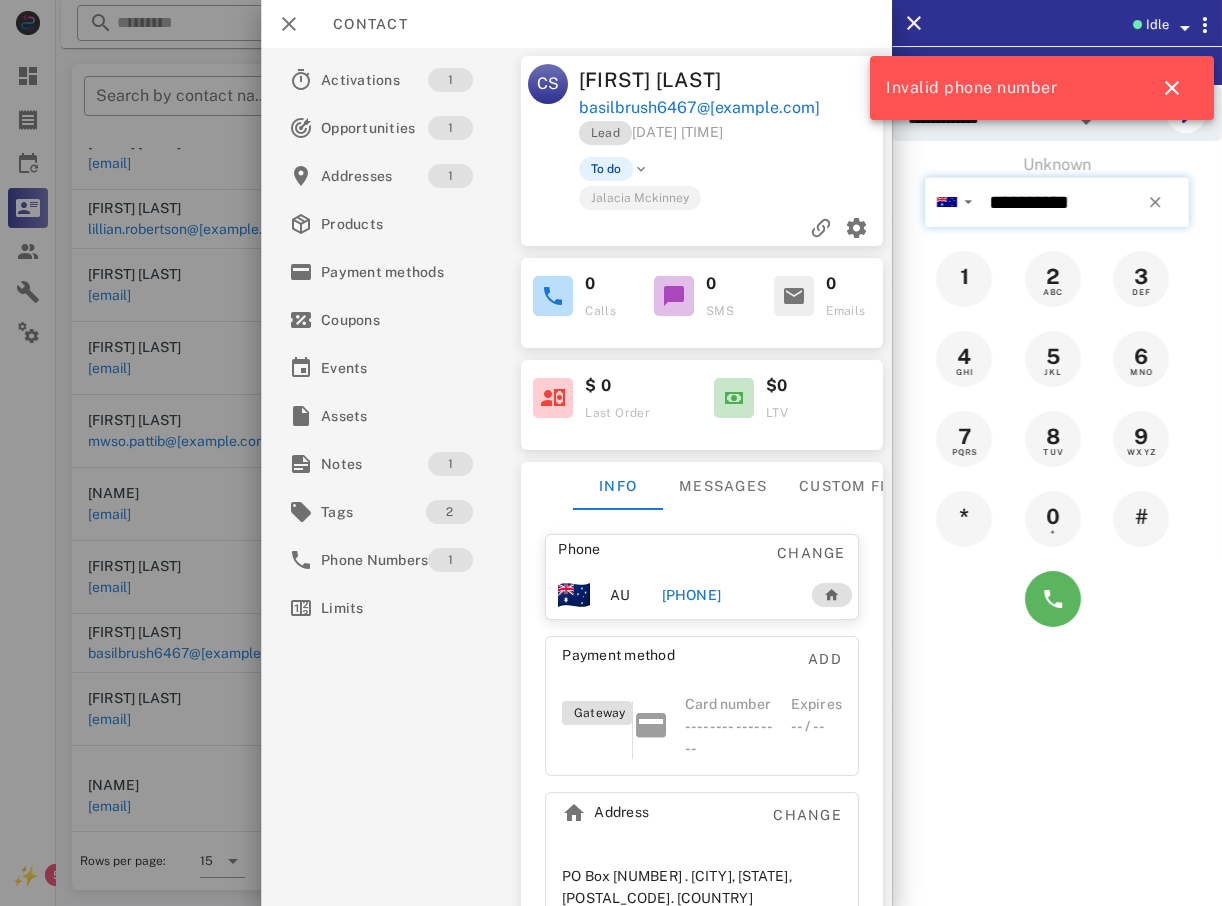 type on "**********" 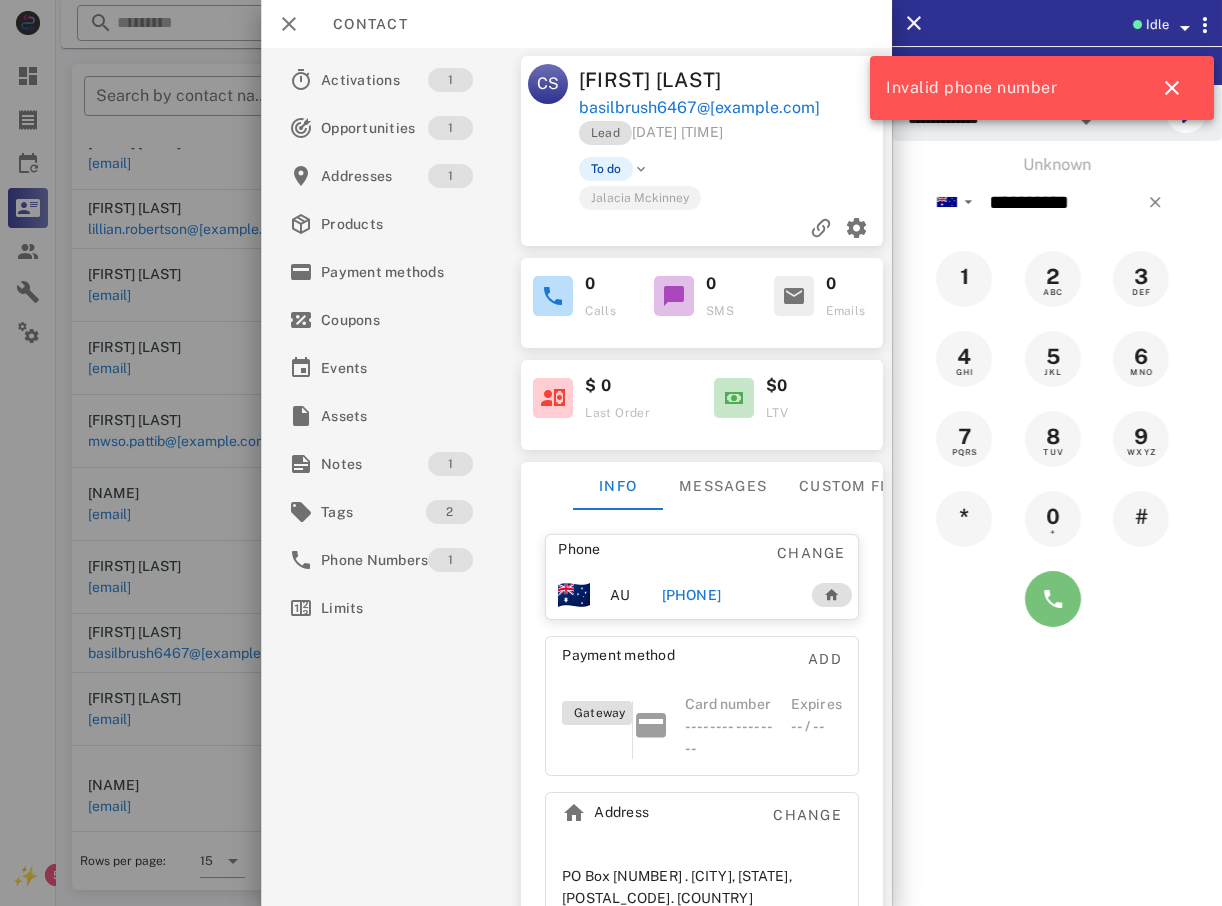 click at bounding box center (1053, 599) 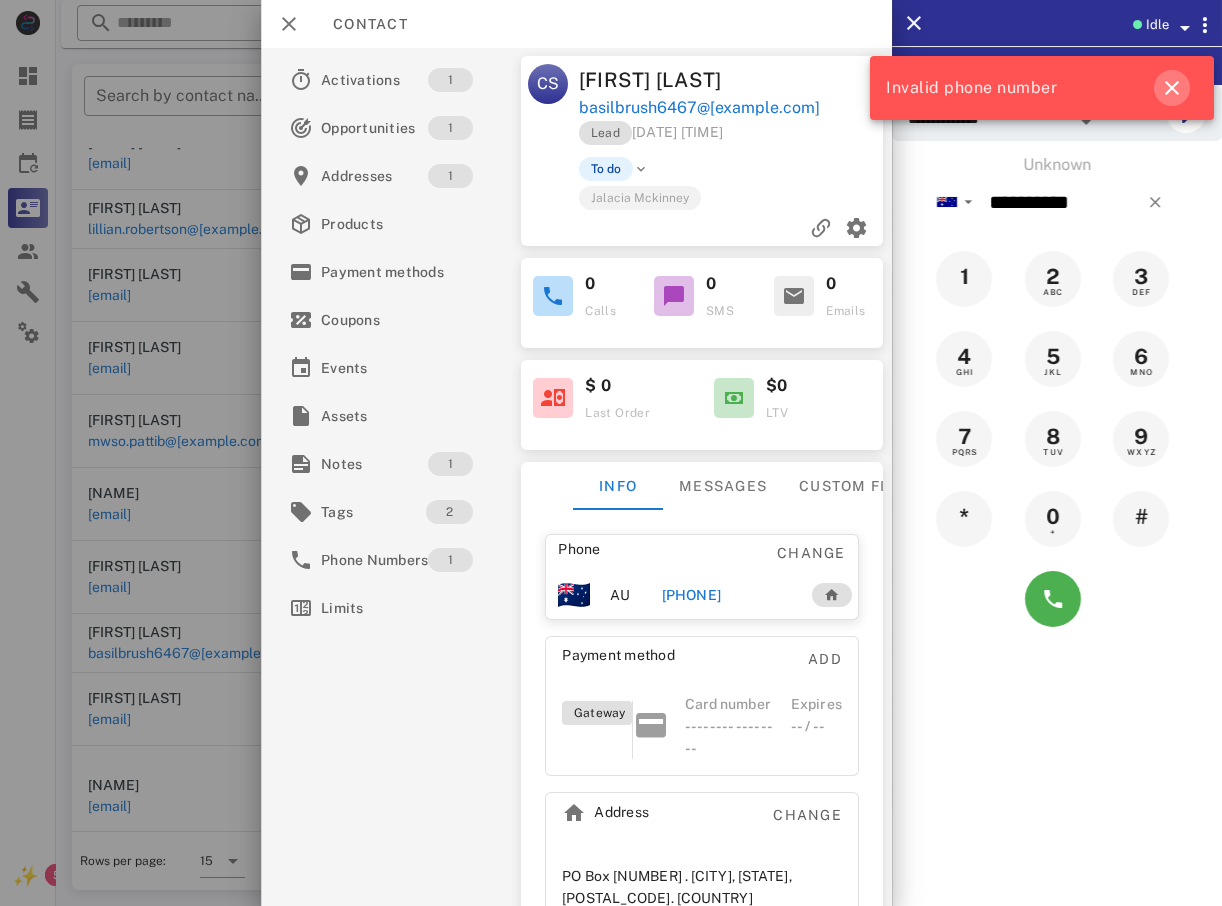 click at bounding box center [1172, 88] 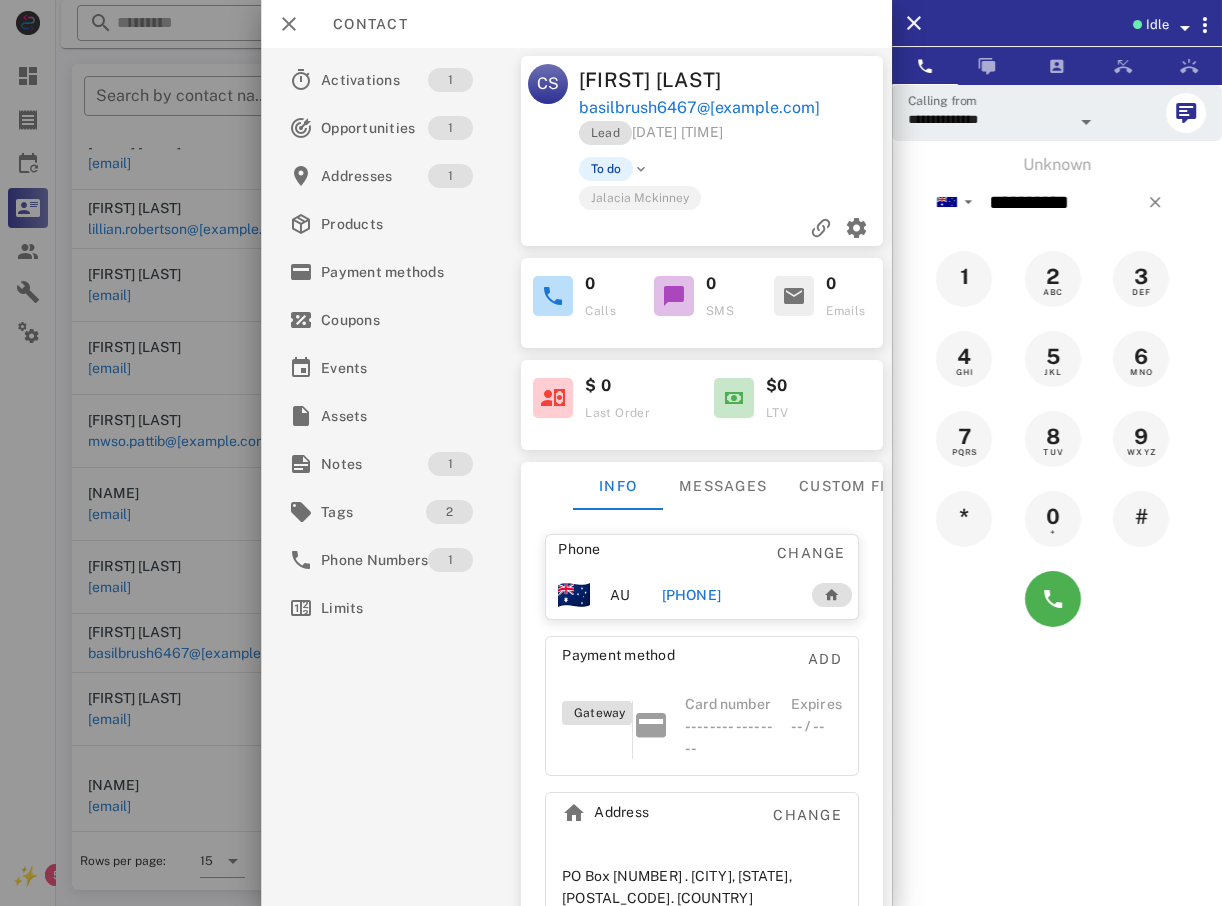 click at bounding box center (611, 453) 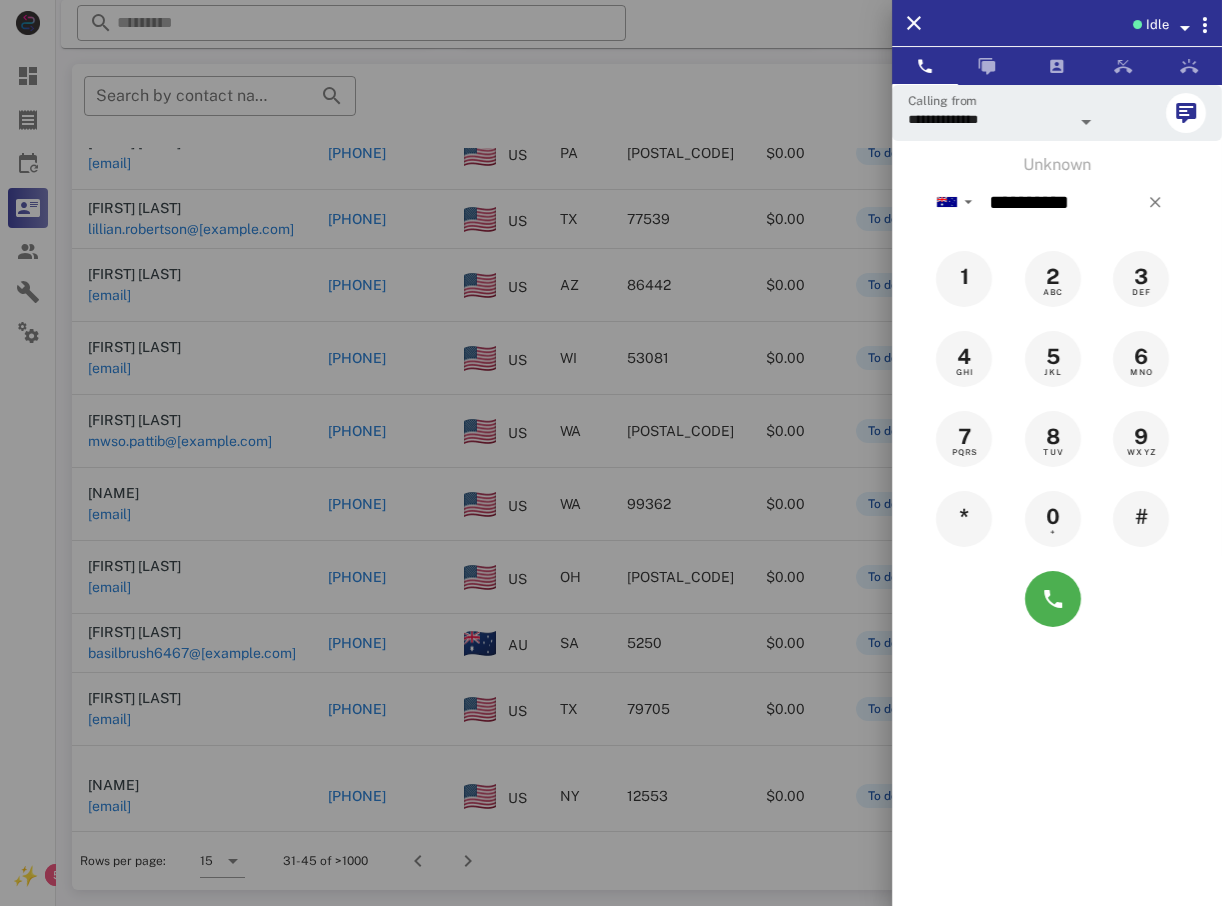 click at bounding box center [611, 453] 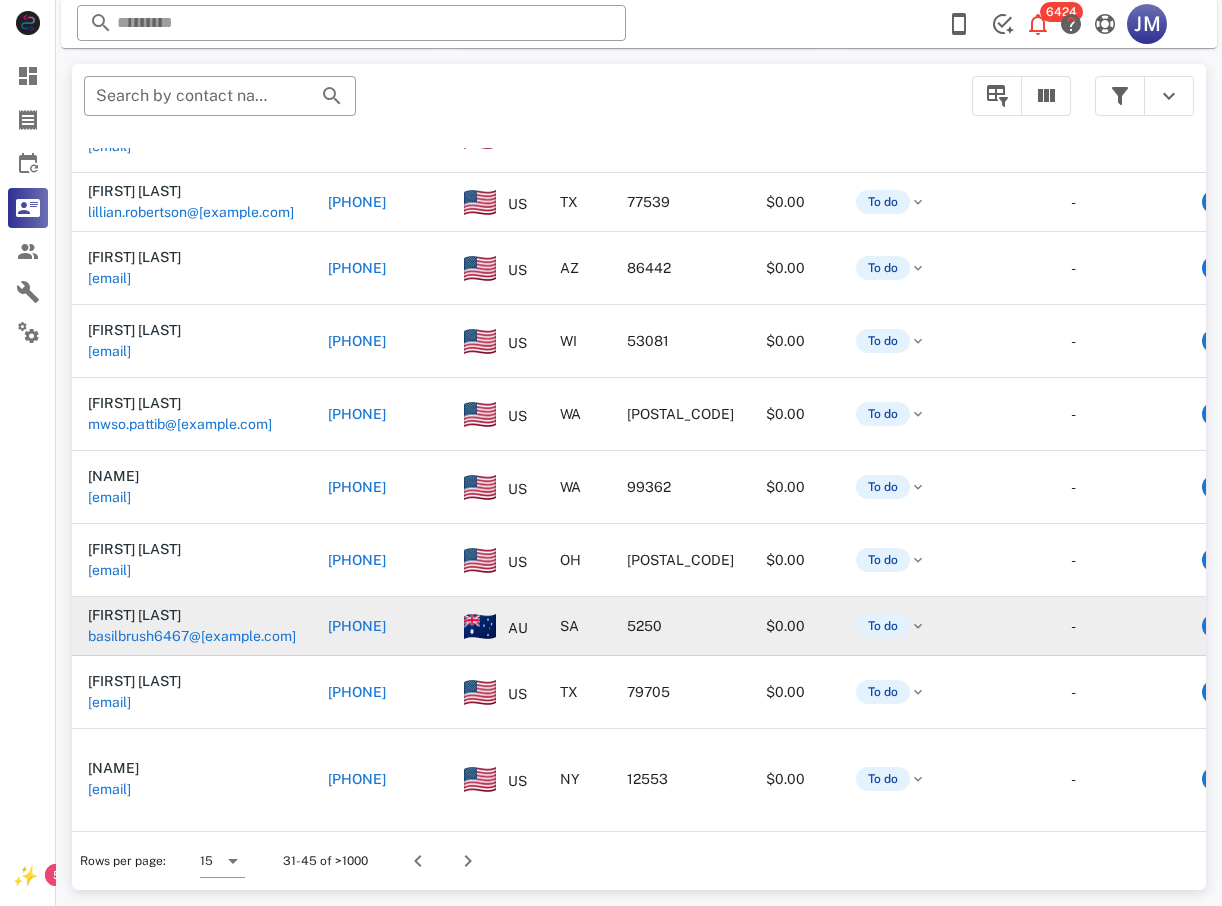 scroll, scrollTop: 527, scrollLeft: 0, axis: vertical 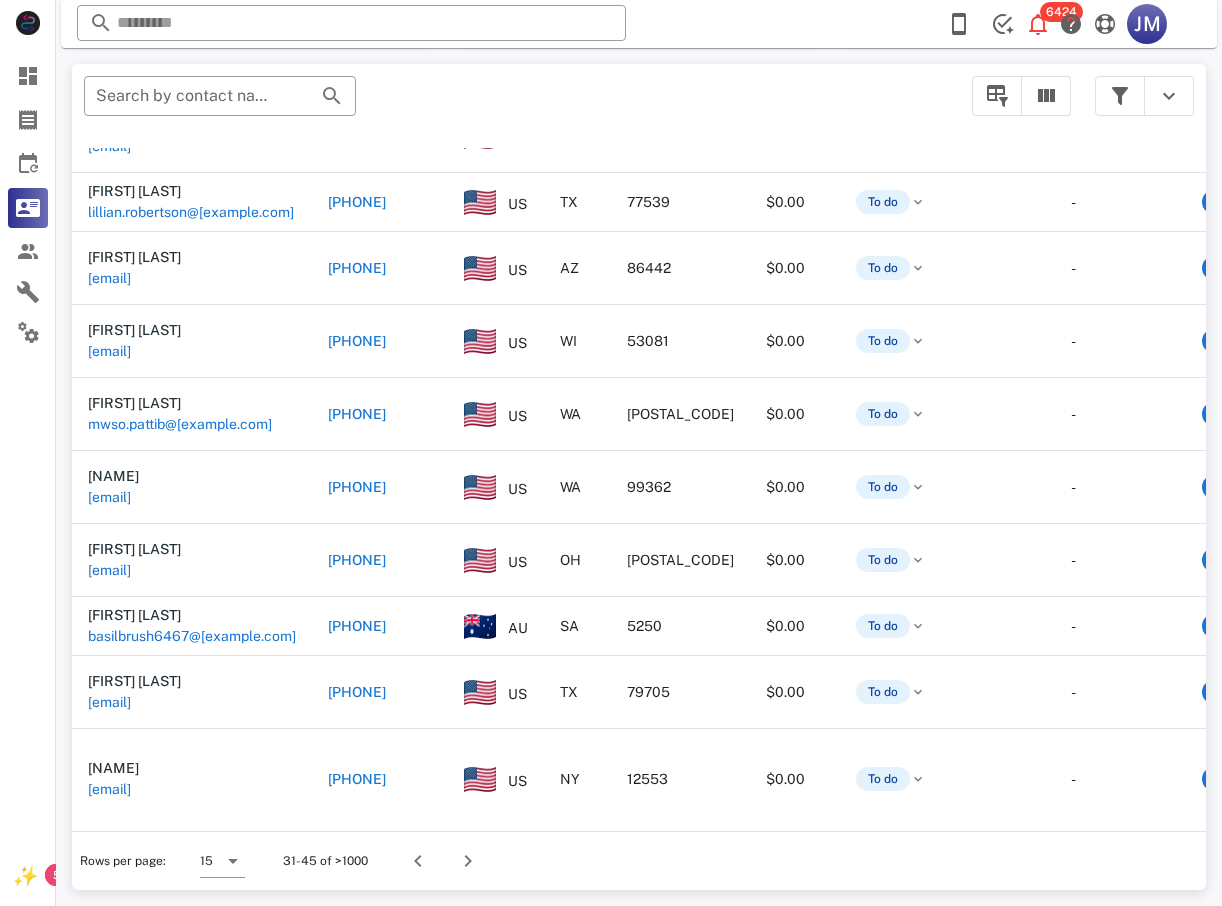 drag, startPoint x: 515, startPoint y: 805, endPoint x: 493, endPoint y: 874, distance: 72.42237 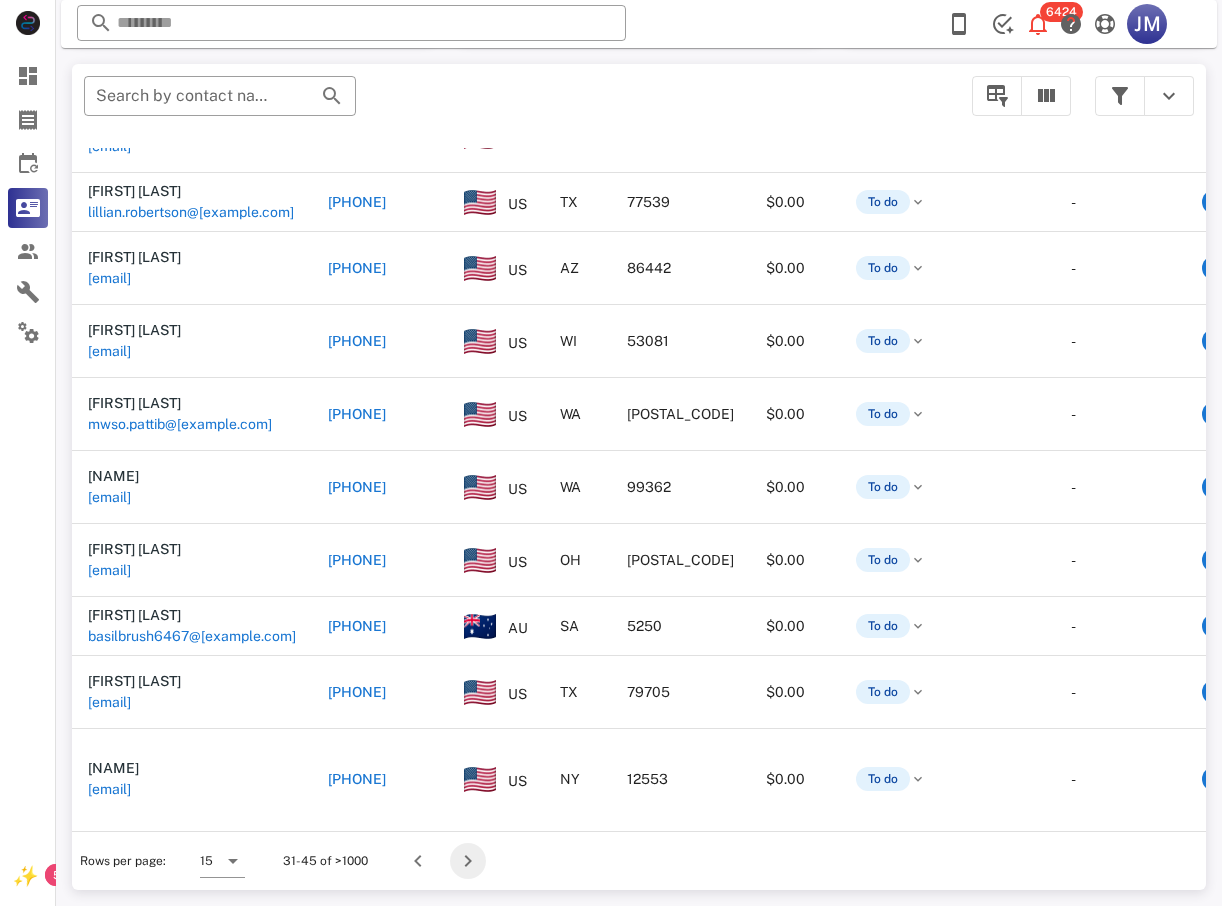 drag, startPoint x: 493, startPoint y: 874, endPoint x: 456, endPoint y: 859, distance: 39.92493 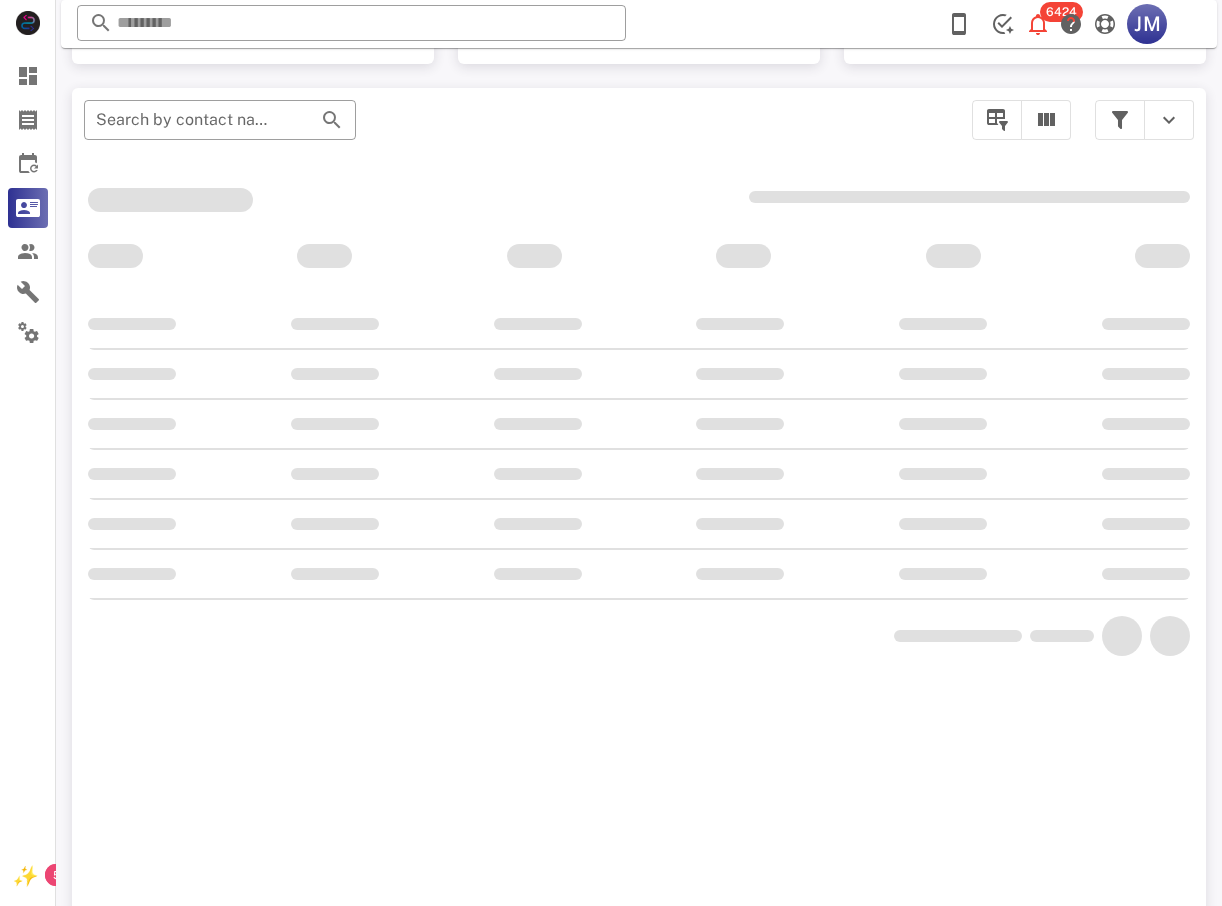 scroll, scrollTop: 380, scrollLeft: 0, axis: vertical 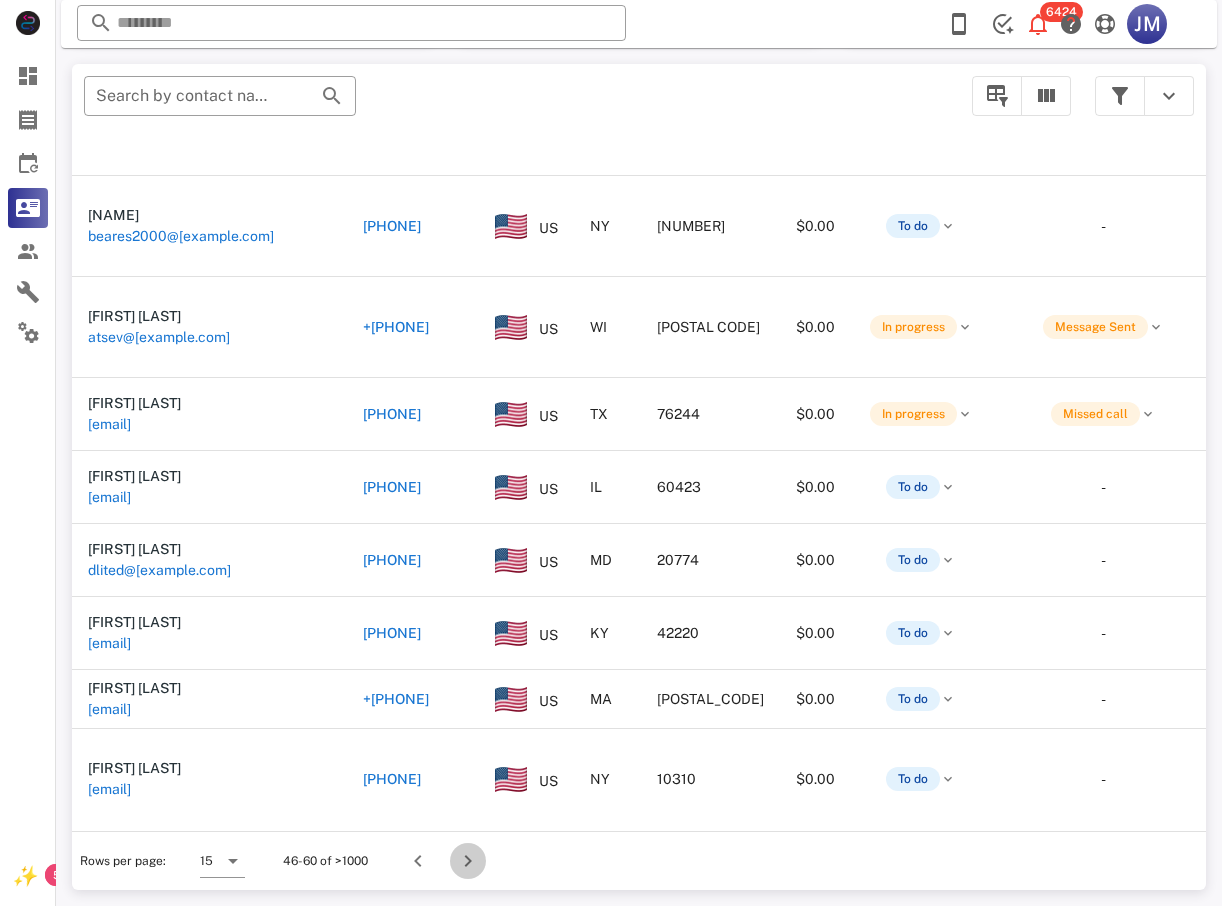 click at bounding box center (468, 861) 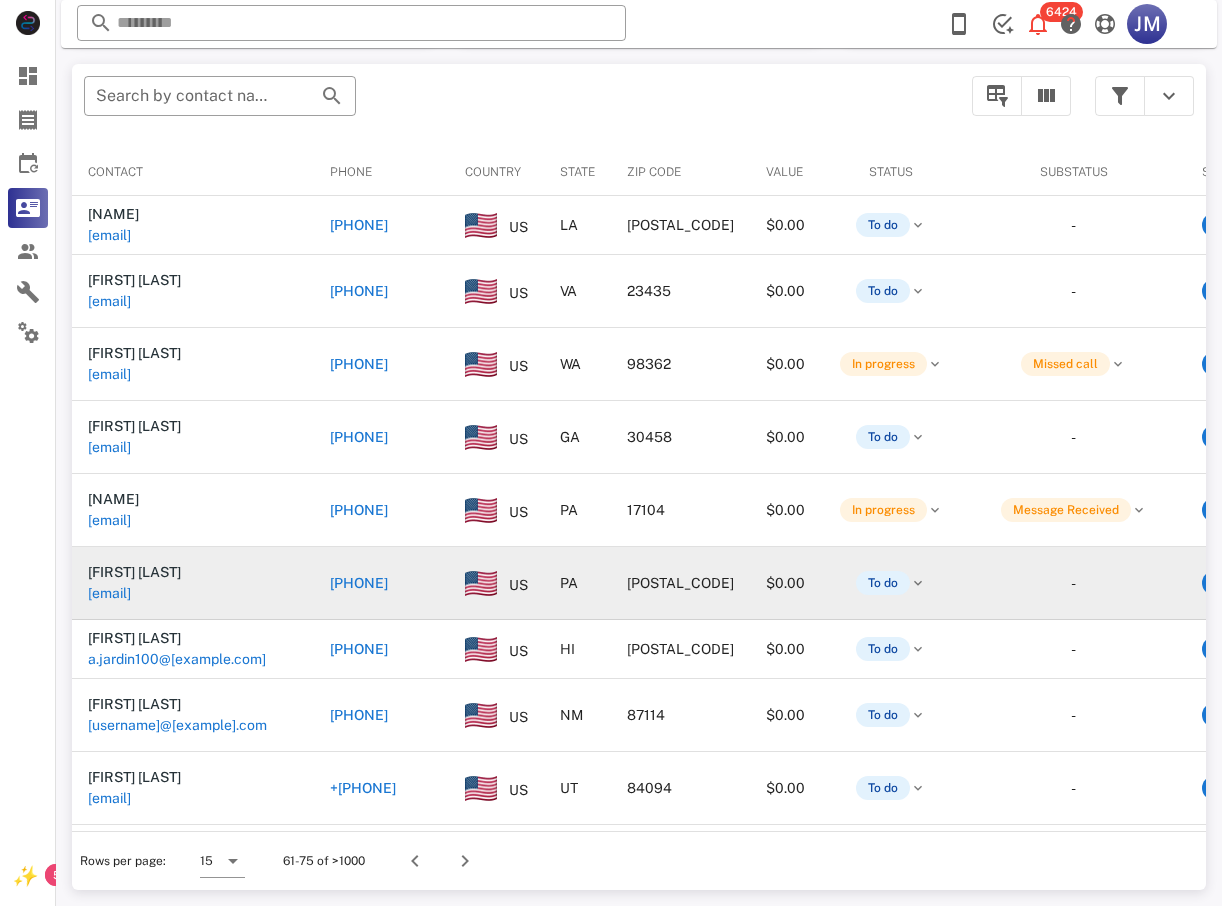 scroll, scrollTop: 380, scrollLeft: 0, axis: vertical 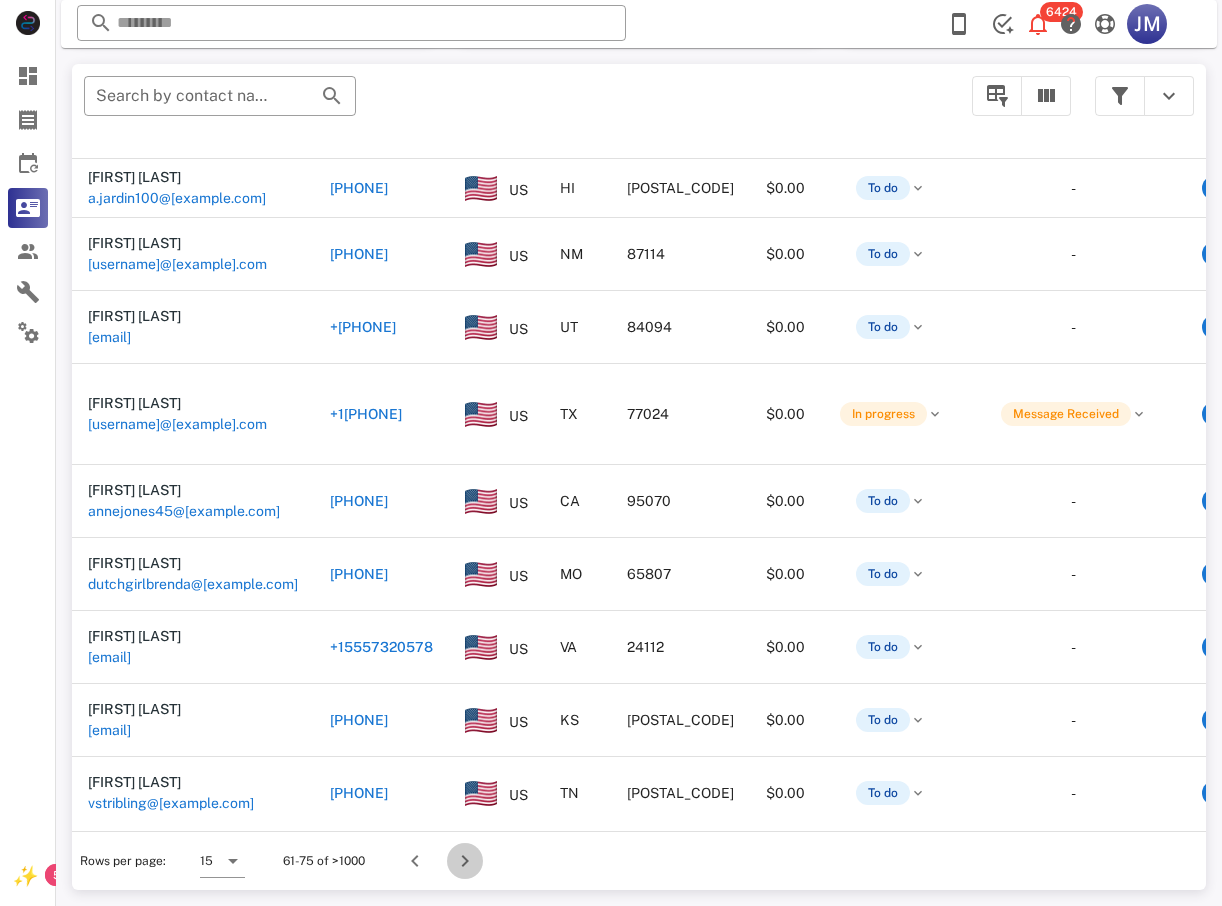 click at bounding box center (465, 861) 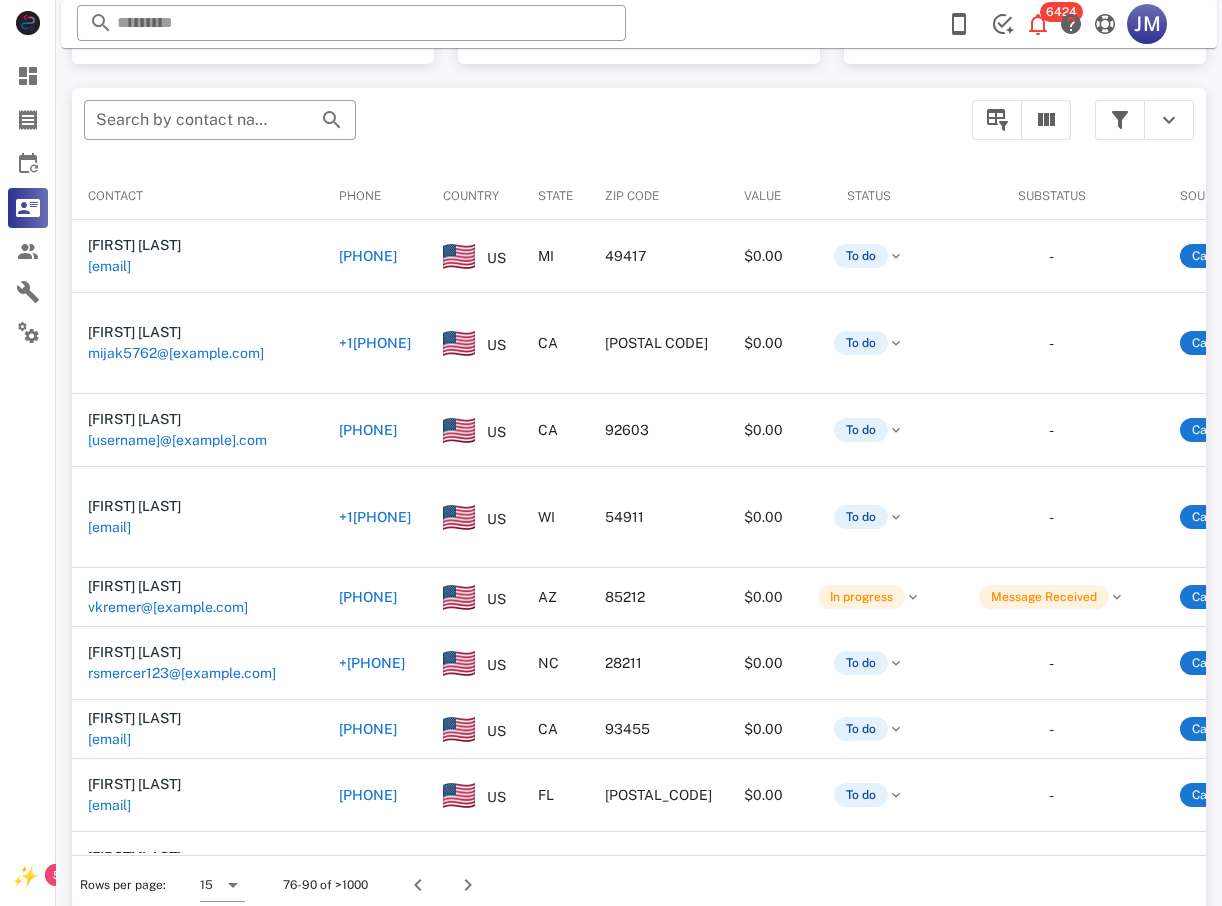 scroll, scrollTop: 380, scrollLeft: 0, axis: vertical 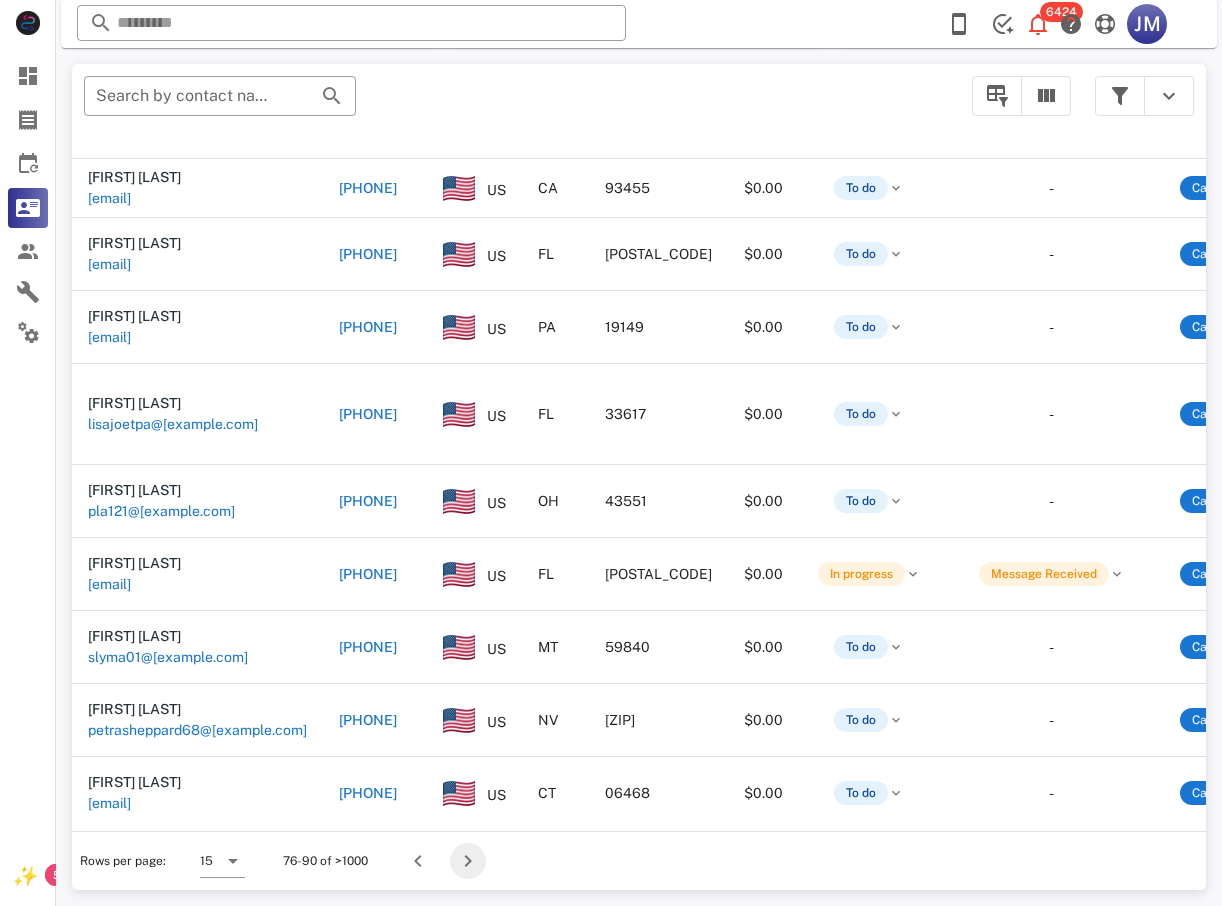 click at bounding box center (468, 861) 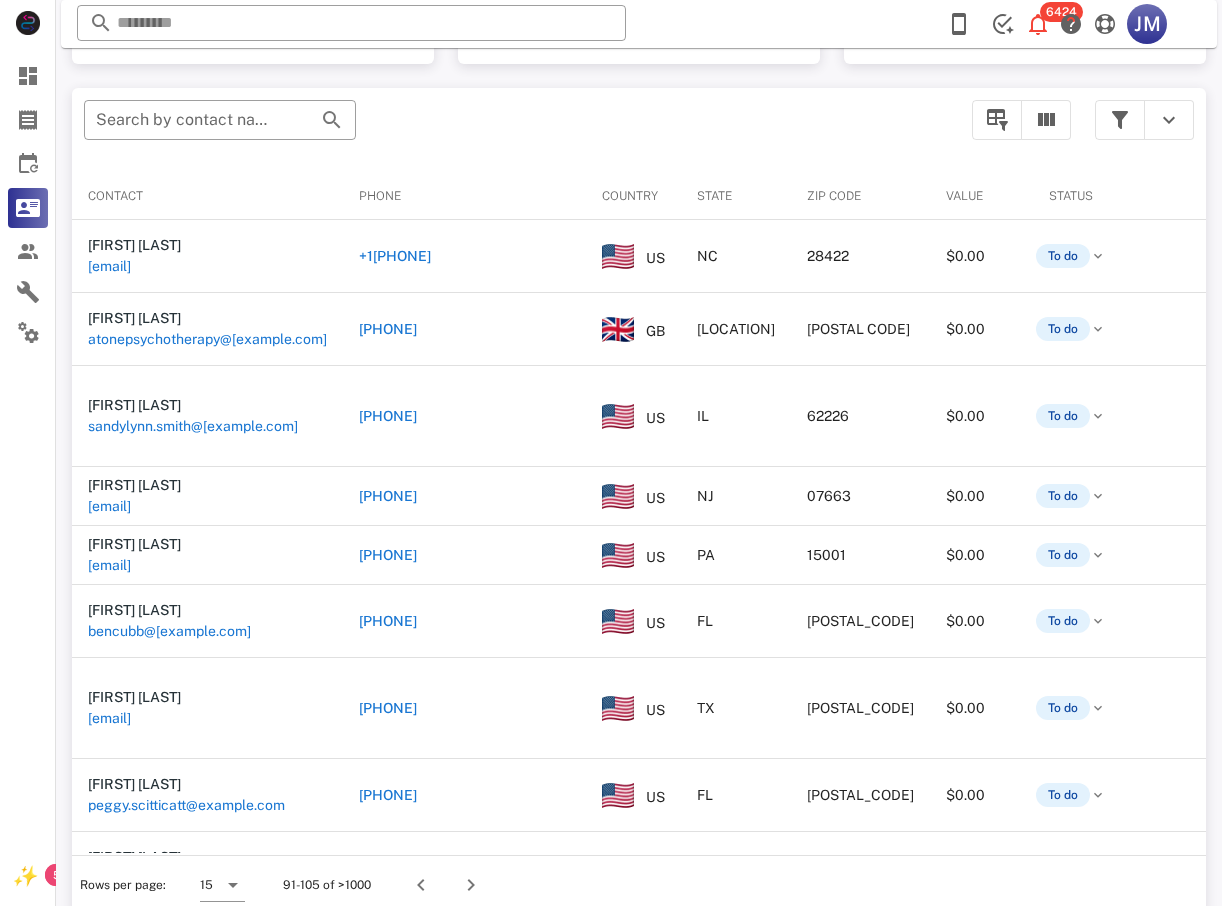scroll, scrollTop: 380, scrollLeft: 0, axis: vertical 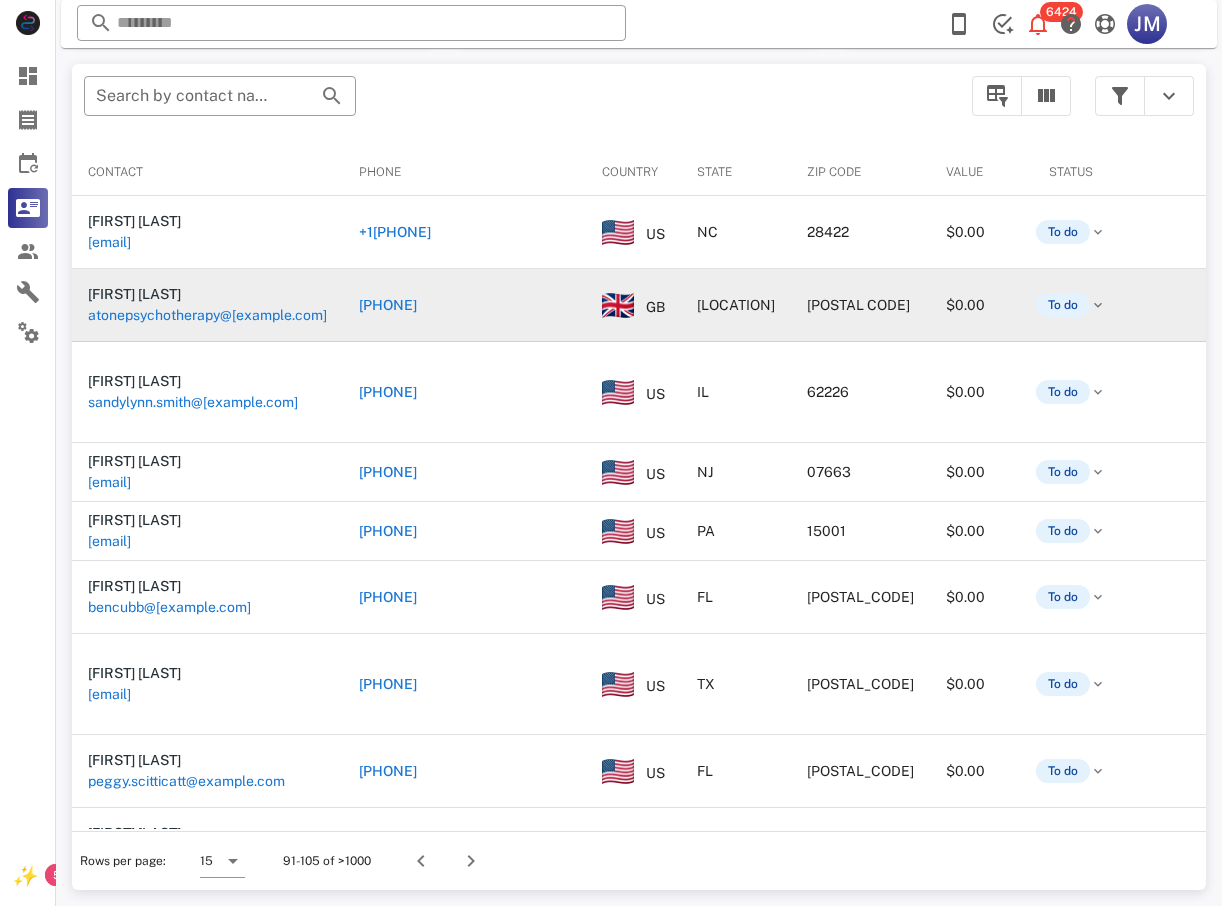 click on "[PHONE]" at bounding box center [388, 305] 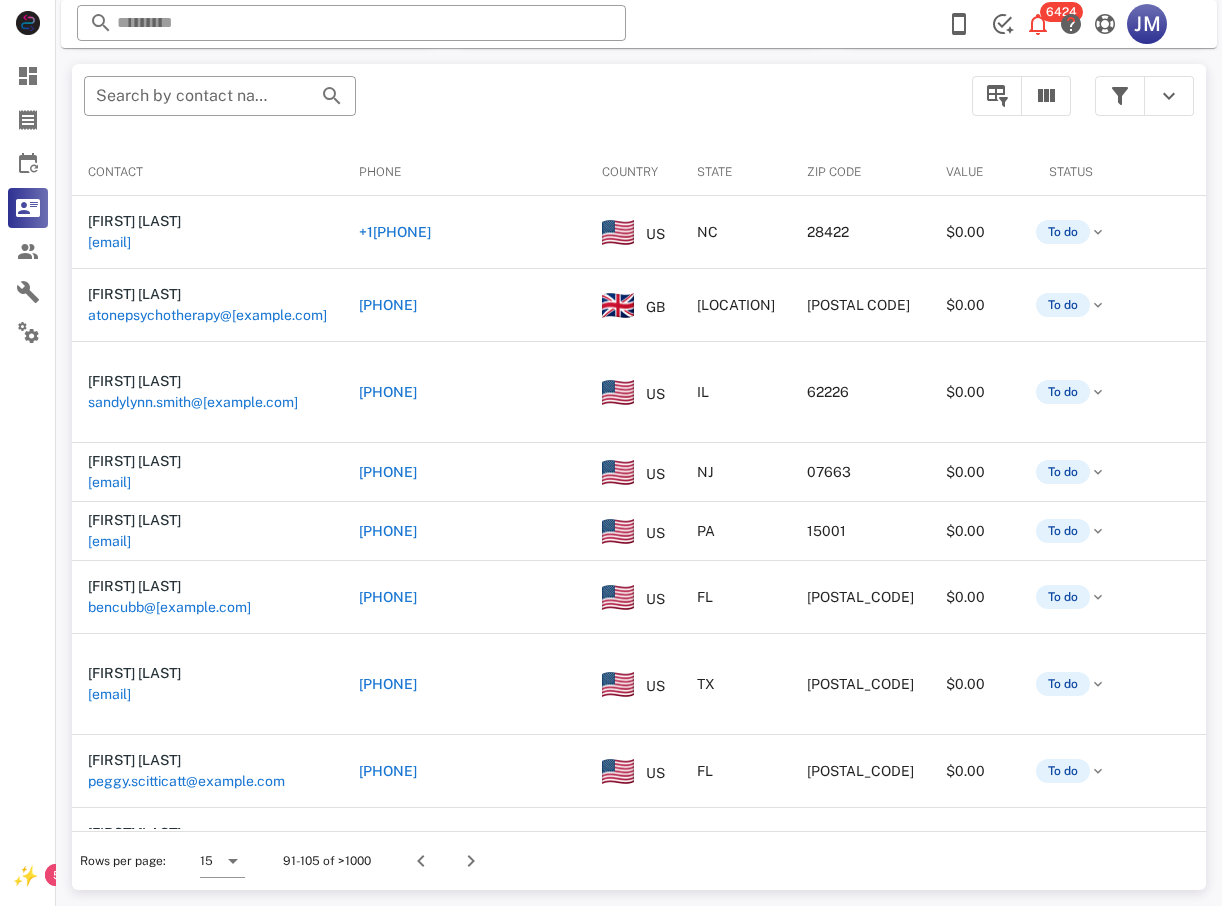 type on "**********" 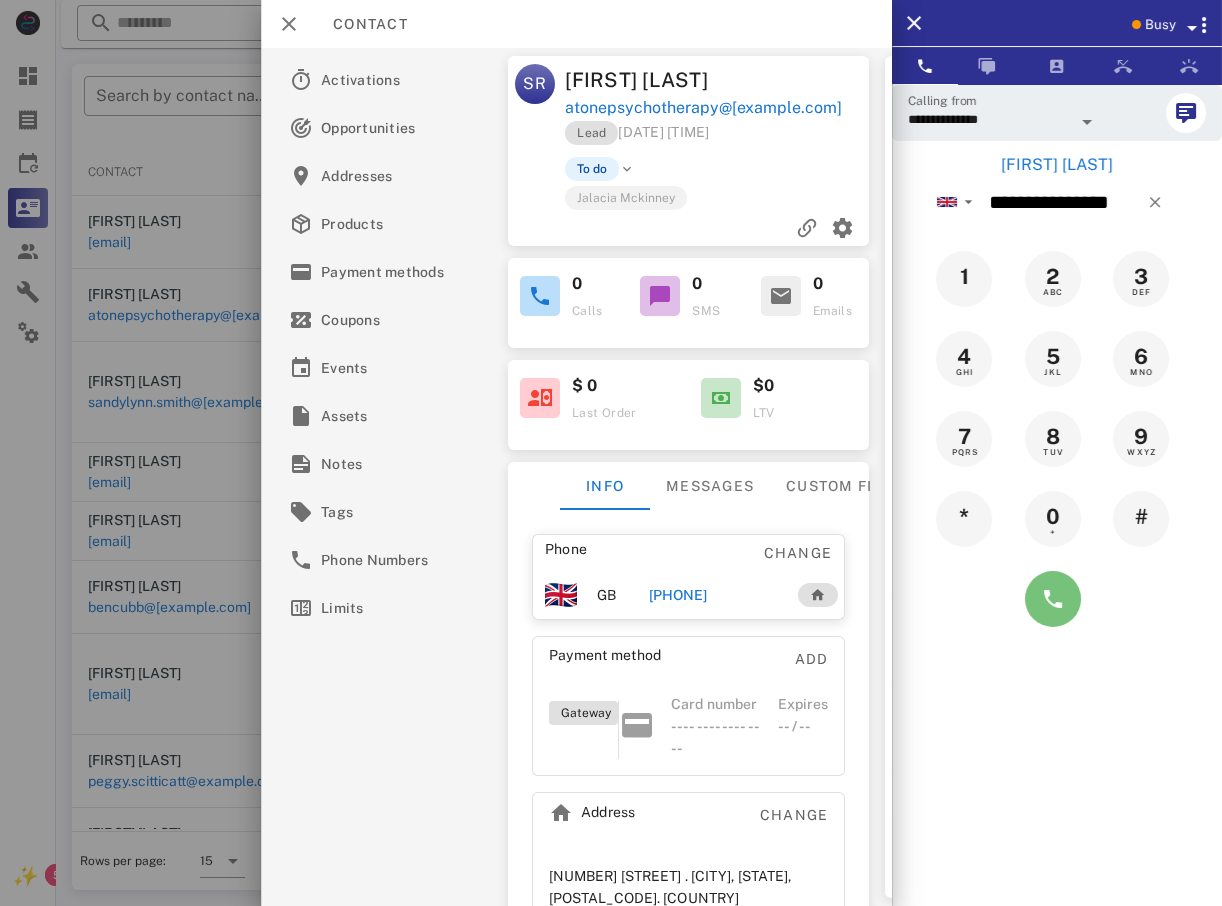click at bounding box center (1053, 599) 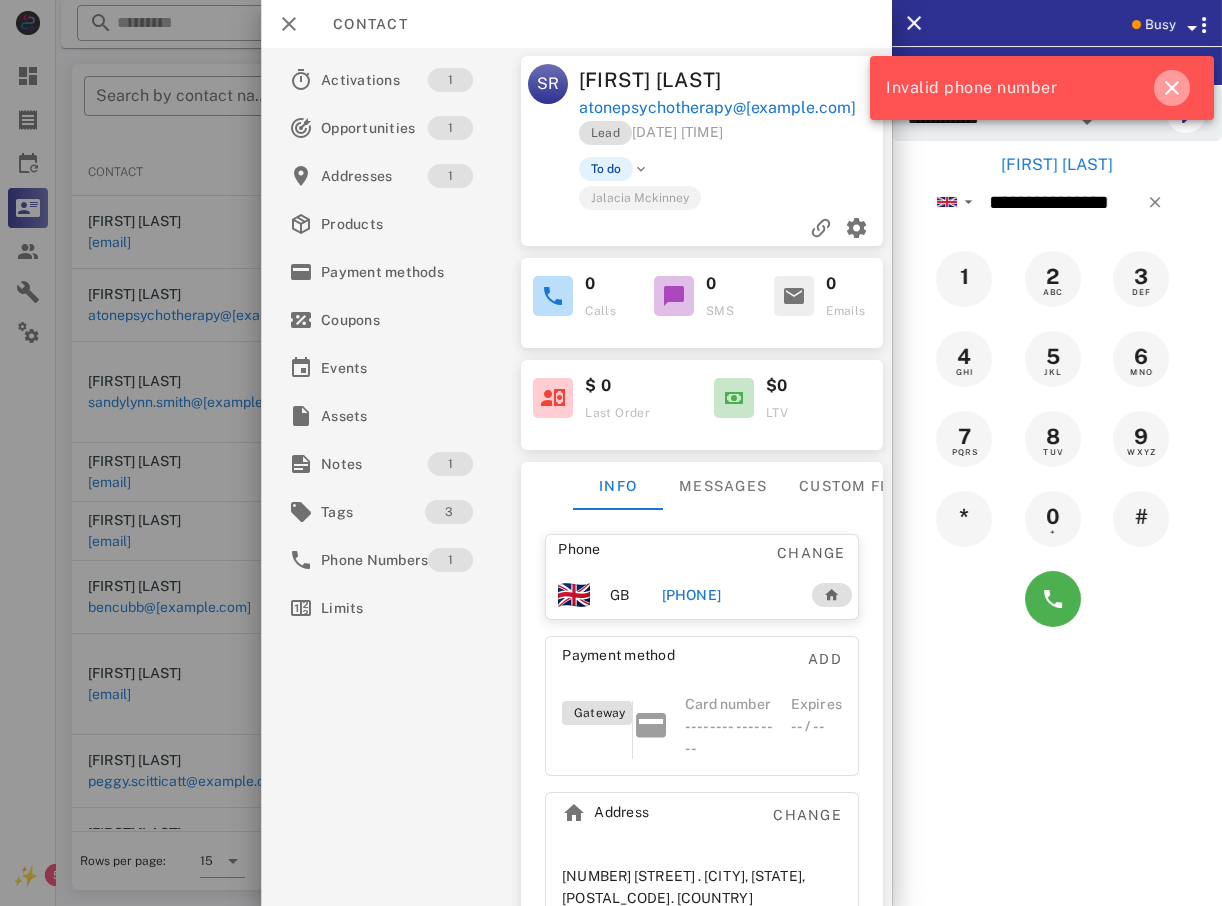 click at bounding box center (1172, 88) 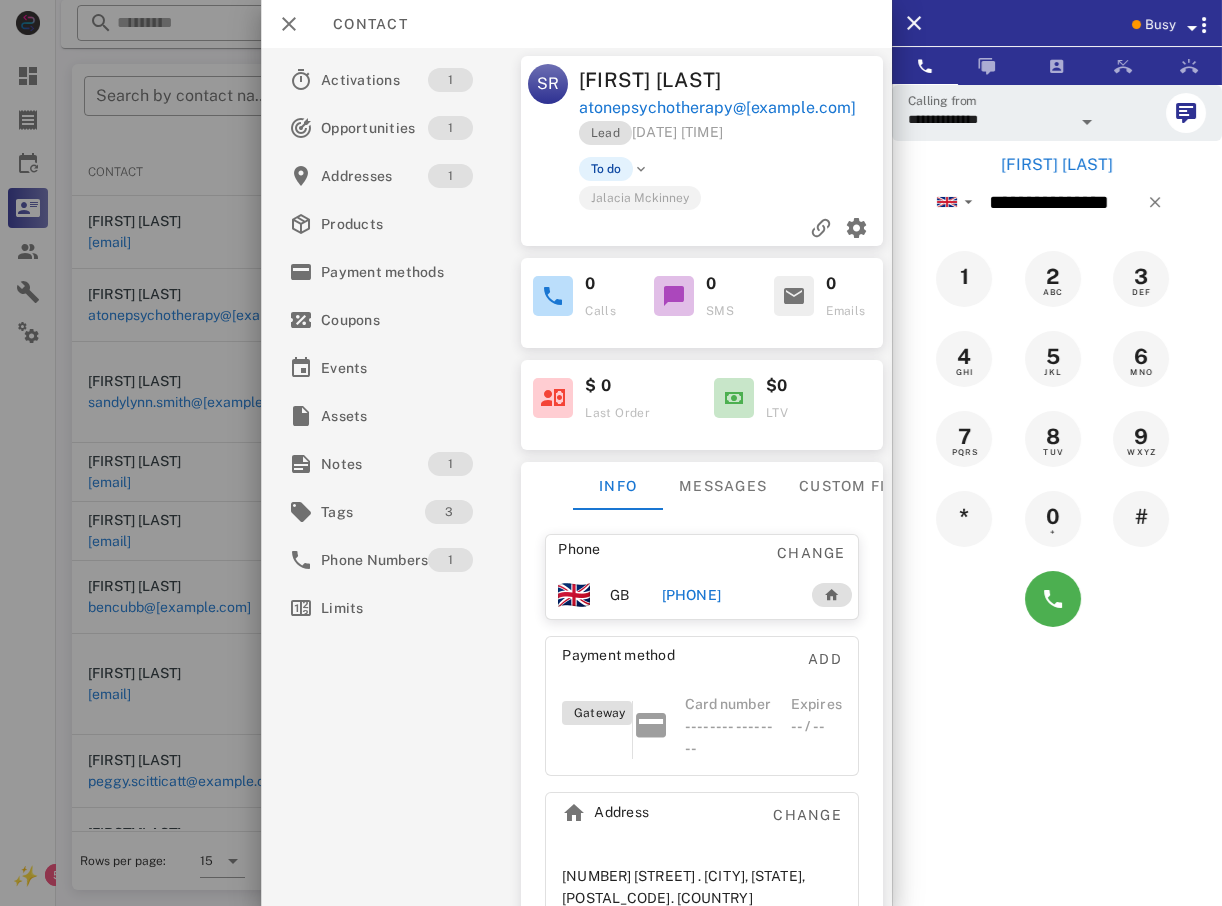 drag, startPoint x: 235, startPoint y: 159, endPoint x: 250, endPoint y: 162, distance: 15.297058 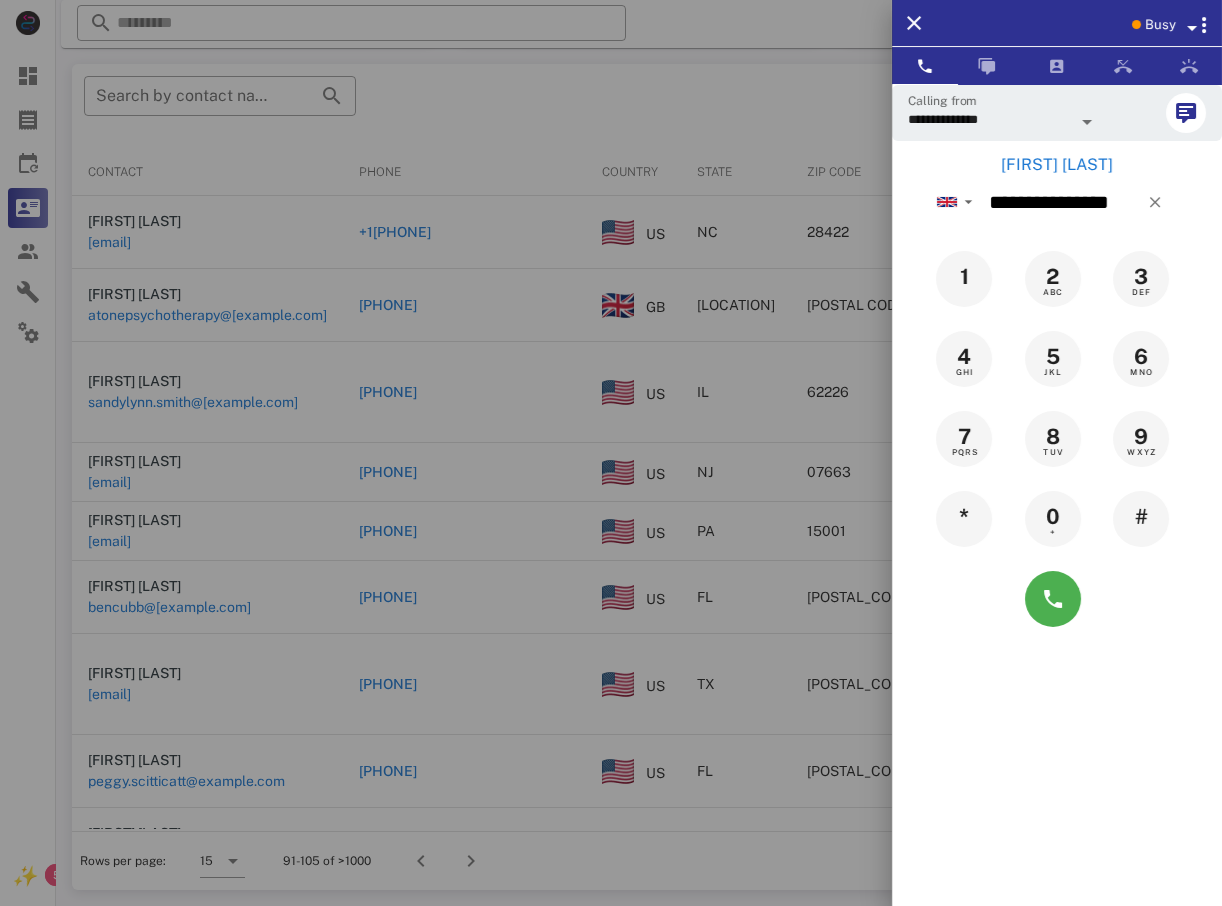 click at bounding box center (611, 453) 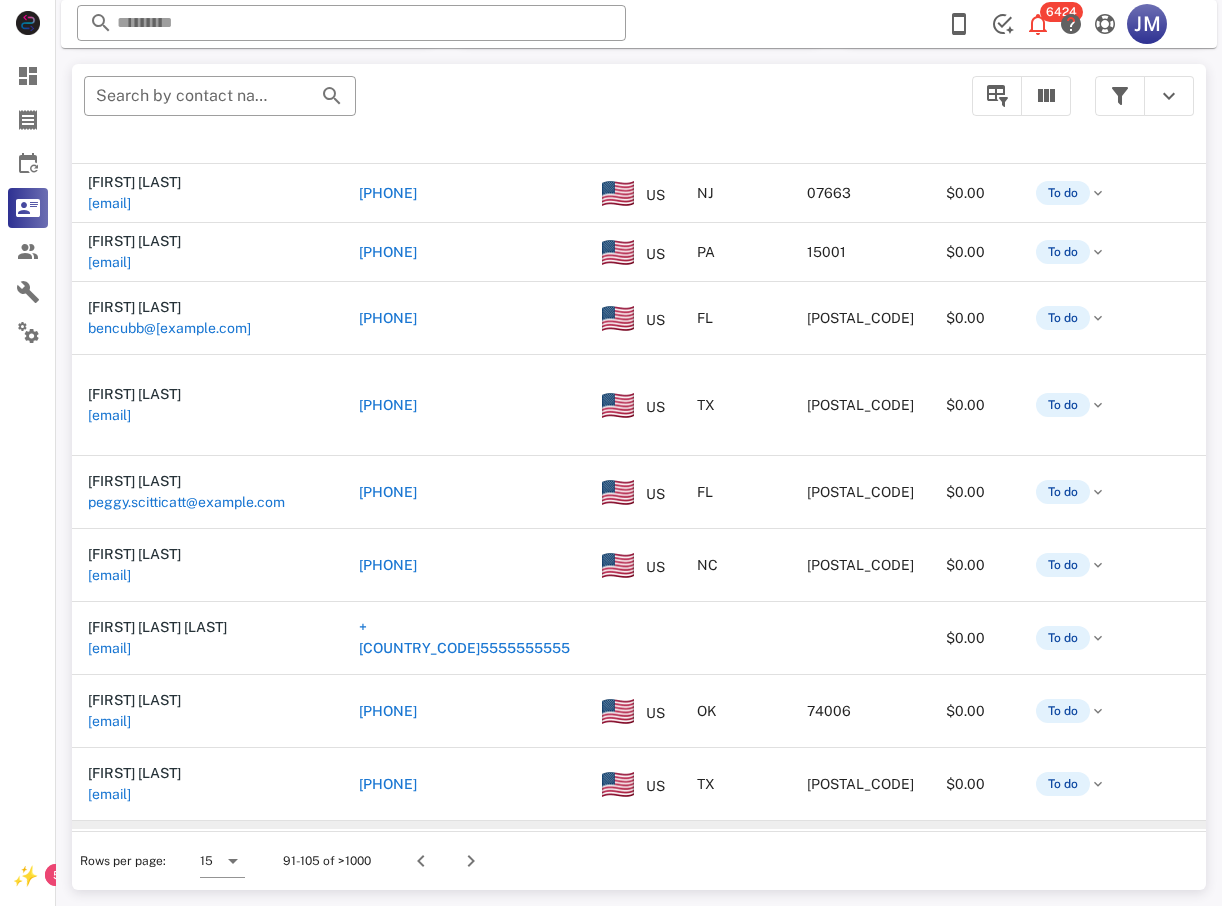 scroll, scrollTop: 485, scrollLeft: 0, axis: vertical 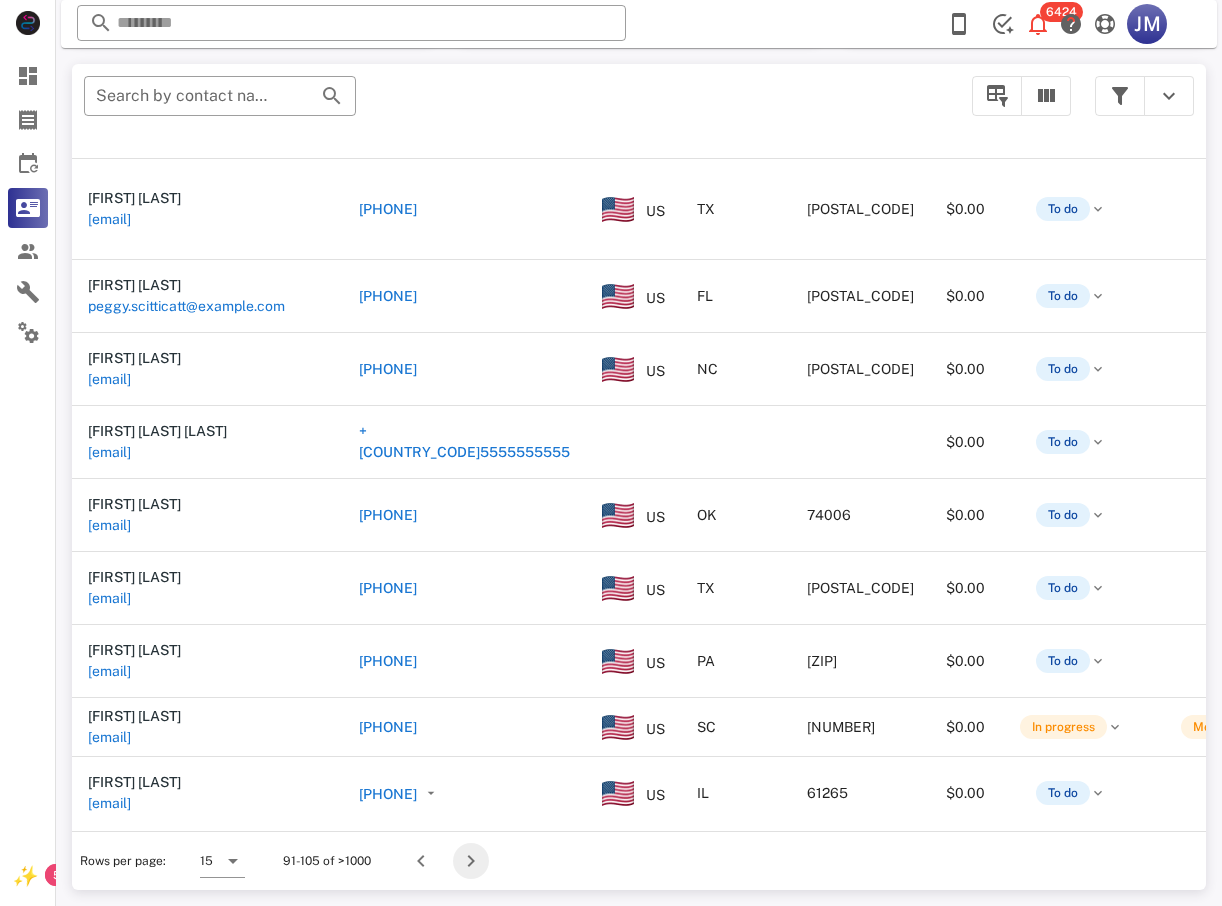 click at bounding box center [471, 861] 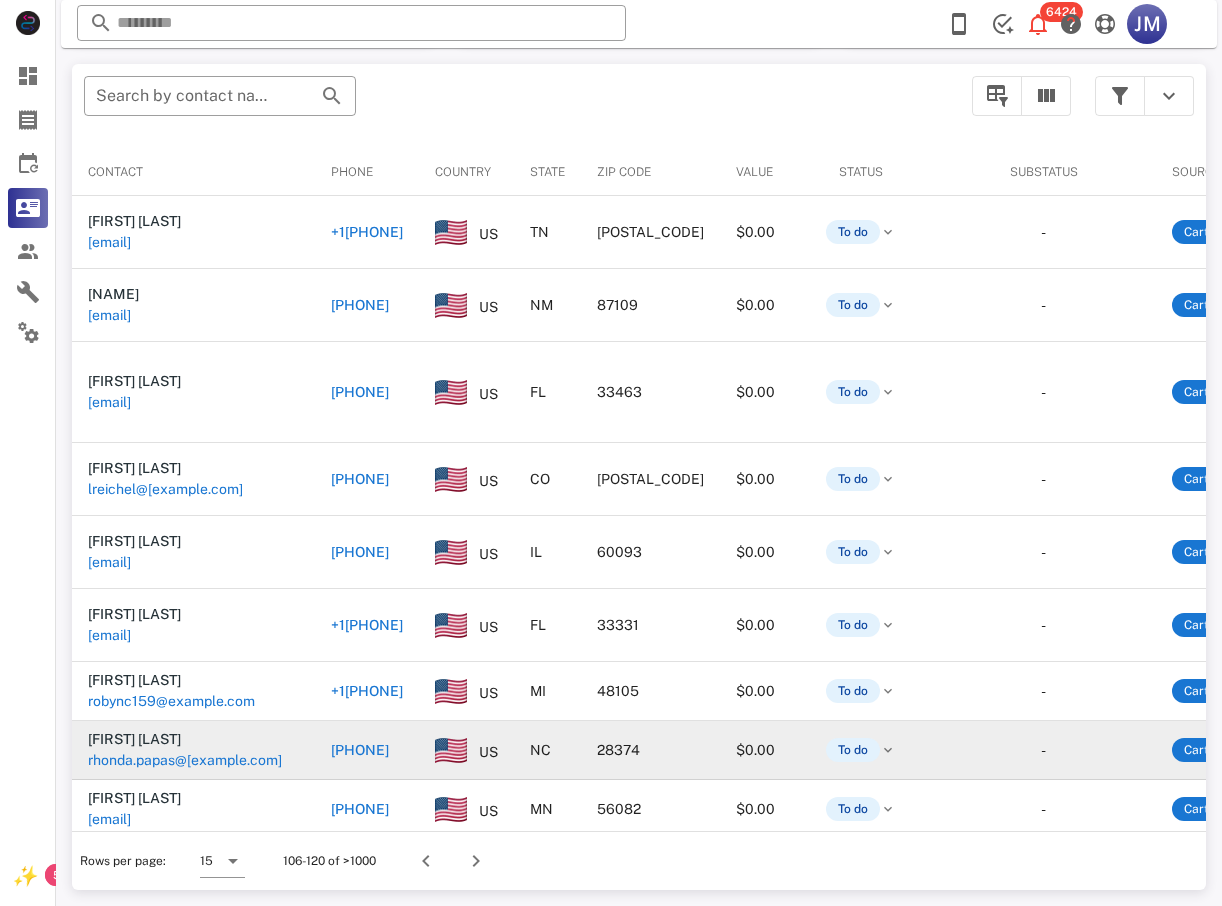 scroll, scrollTop: 380, scrollLeft: 0, axis: vertical 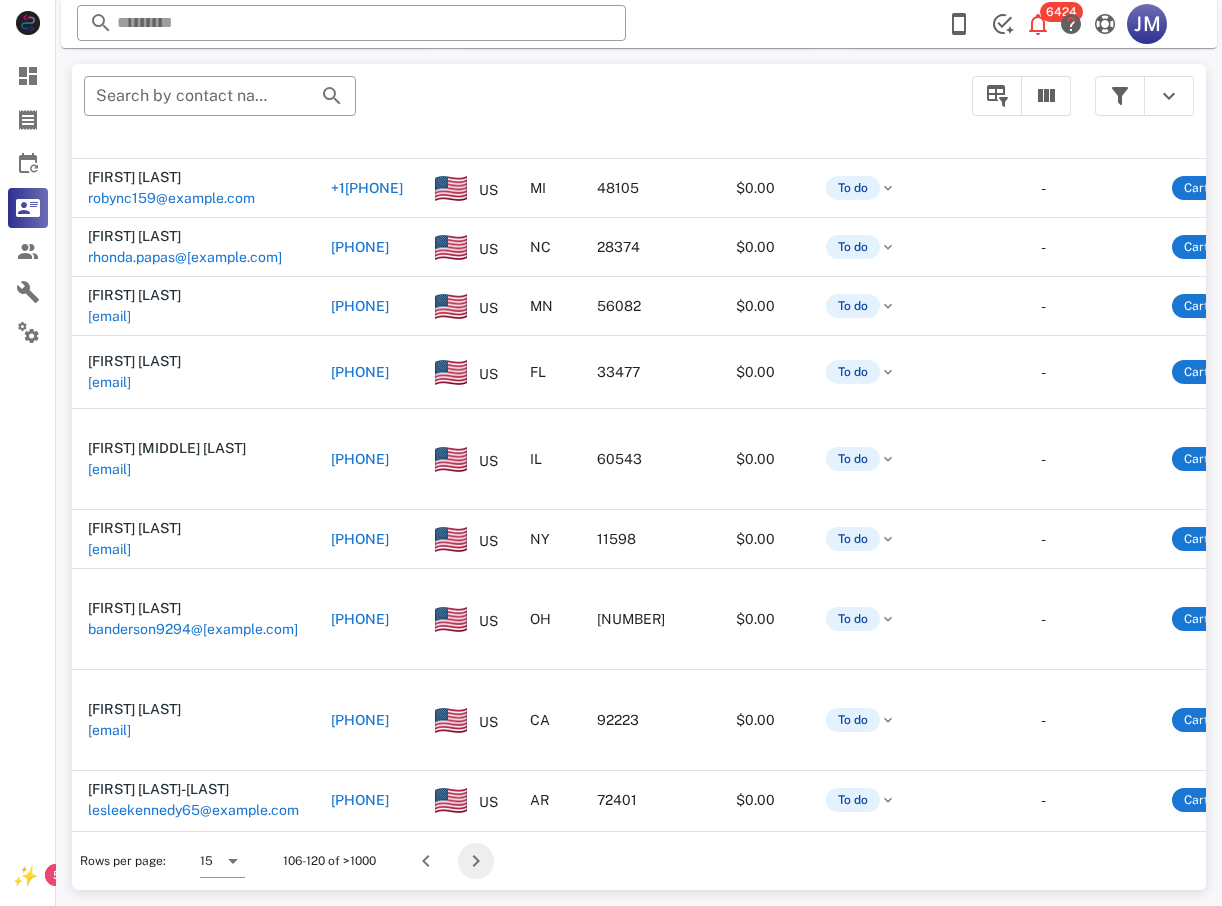 click at bounding box center [476, 861] 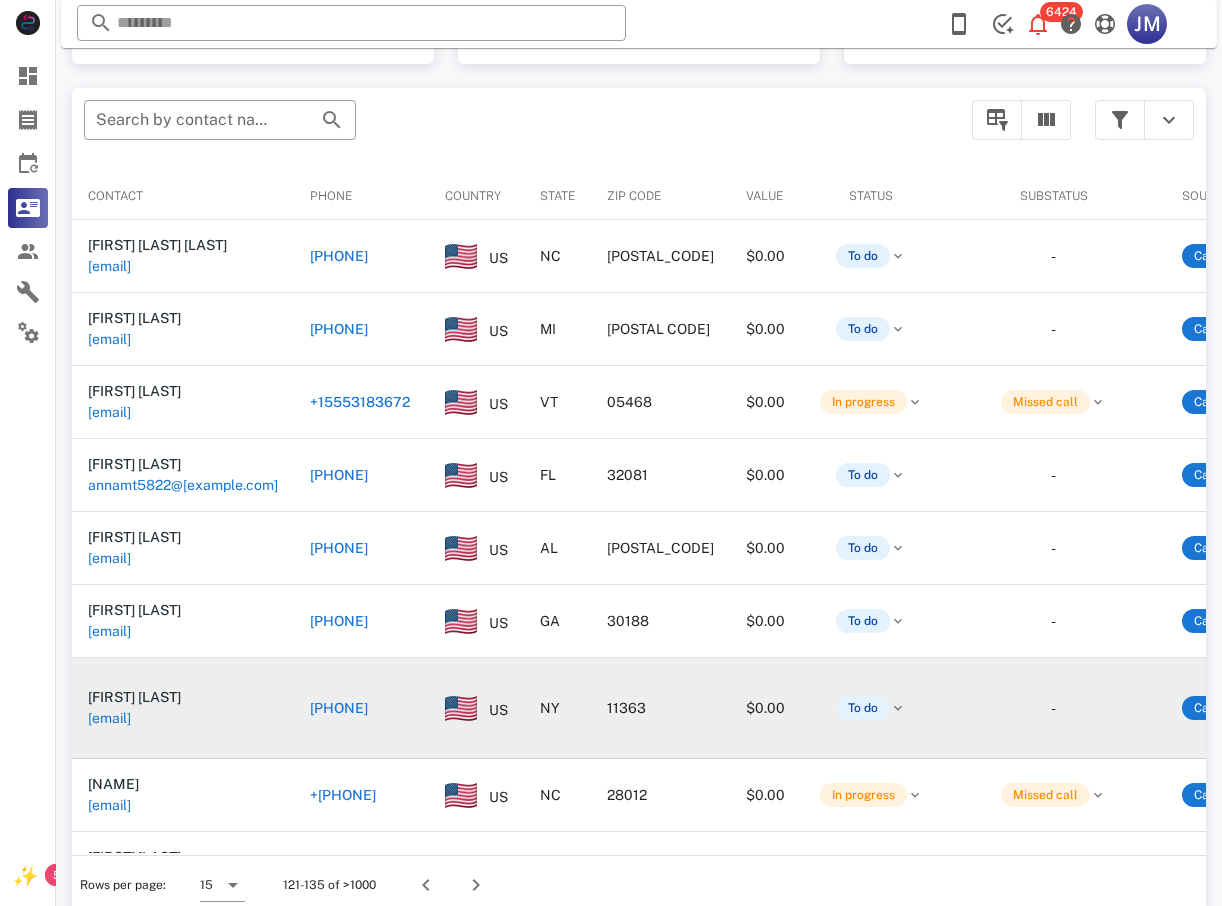 scroll, scrollTop: 380, scrollLeft: 0, axis: vertical 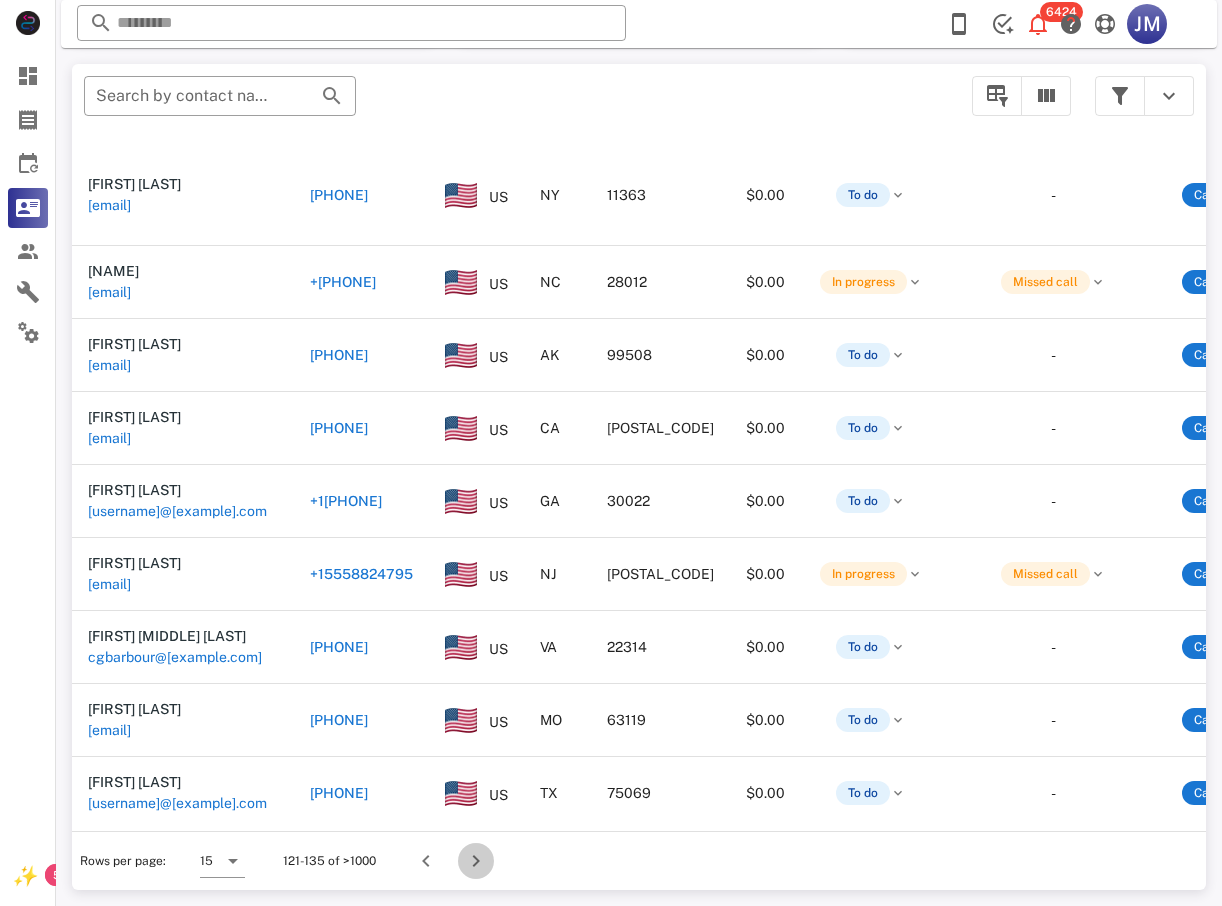 click at bounding box center (476, 861) 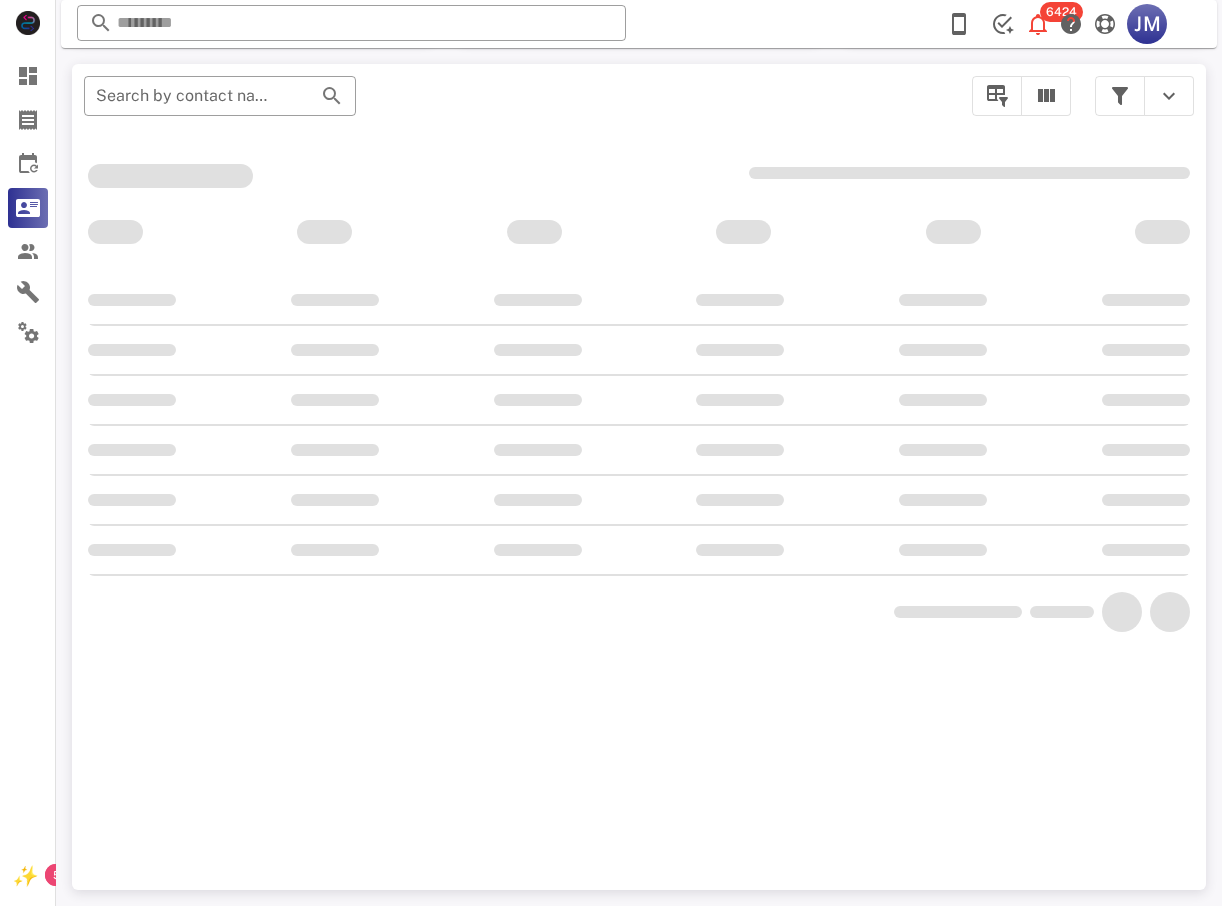 scroll, scrollTop: 380, scrollLeft: 0, axis: vertical 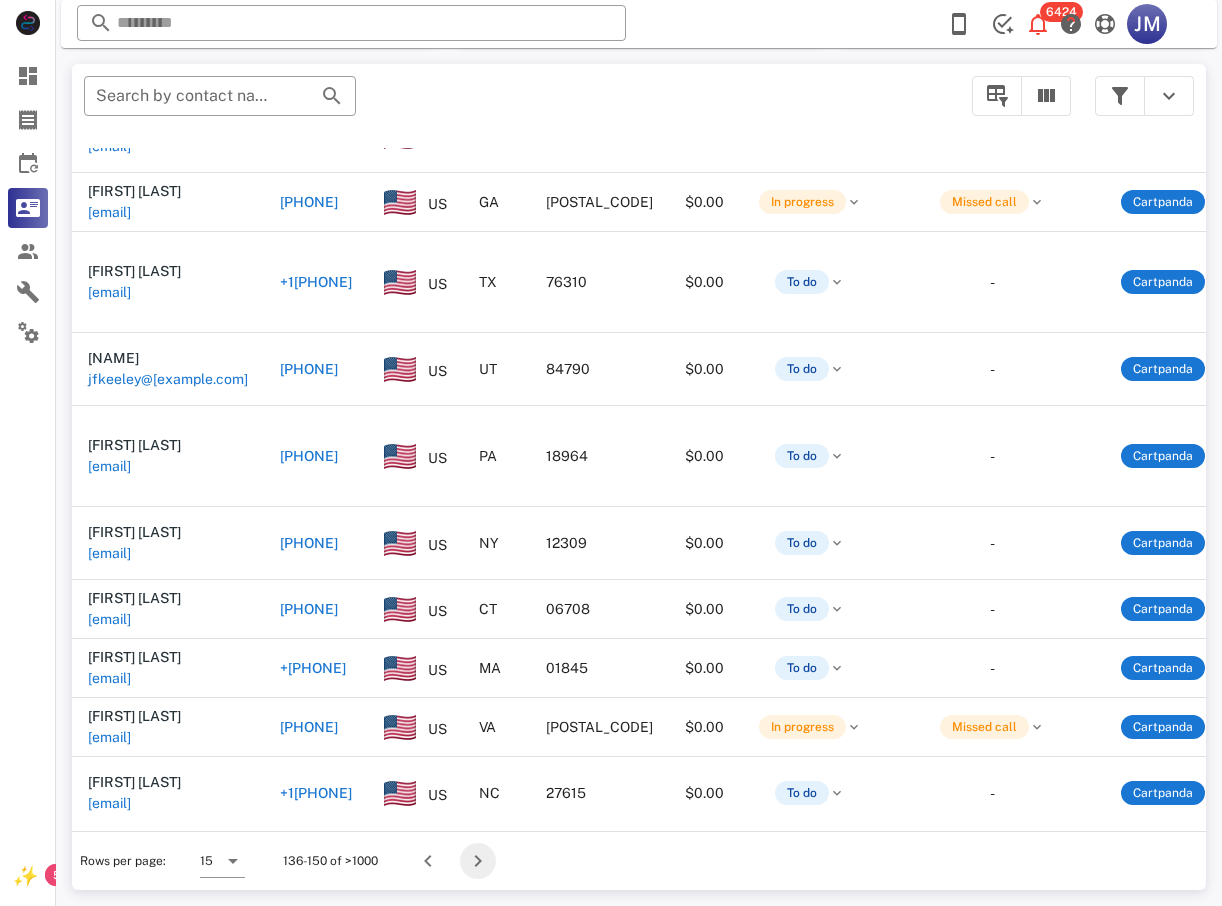 click at bounding box center [478, 861] 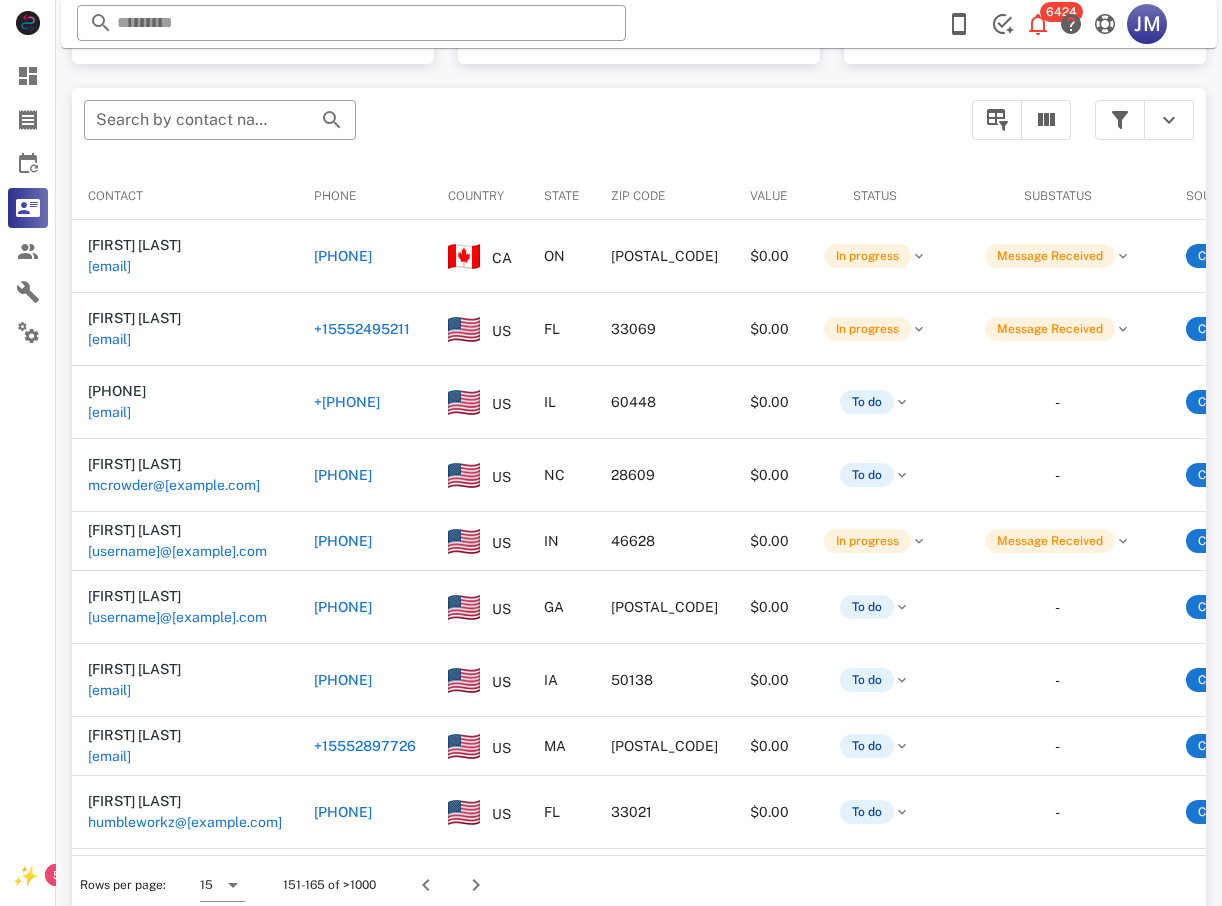 scroll, scrollTop: 380, scrollLeft: 0, axis: vertical 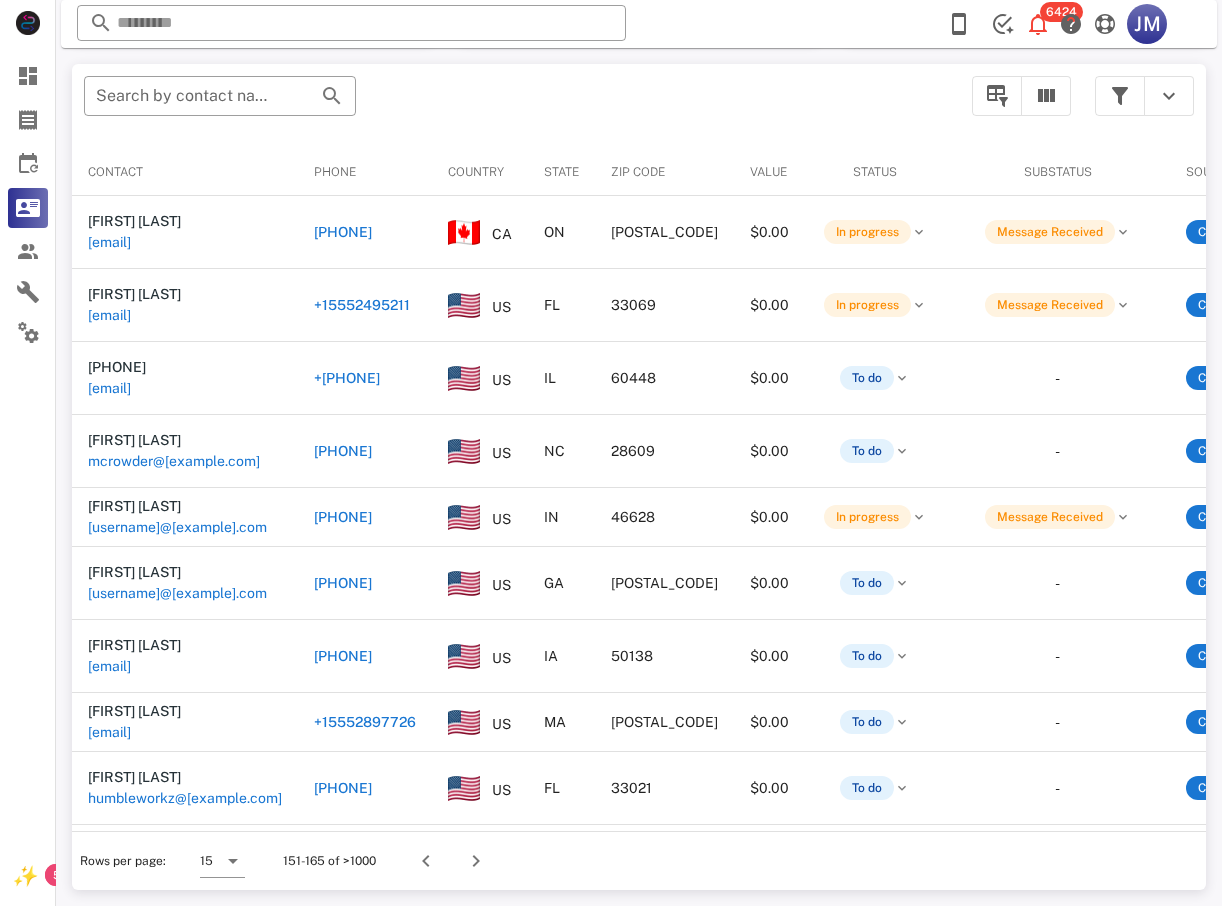 drag, startPoint x: 397, startPoint y: 228, endPoint x: 401, endPoint y: 240, distance: 12.649111 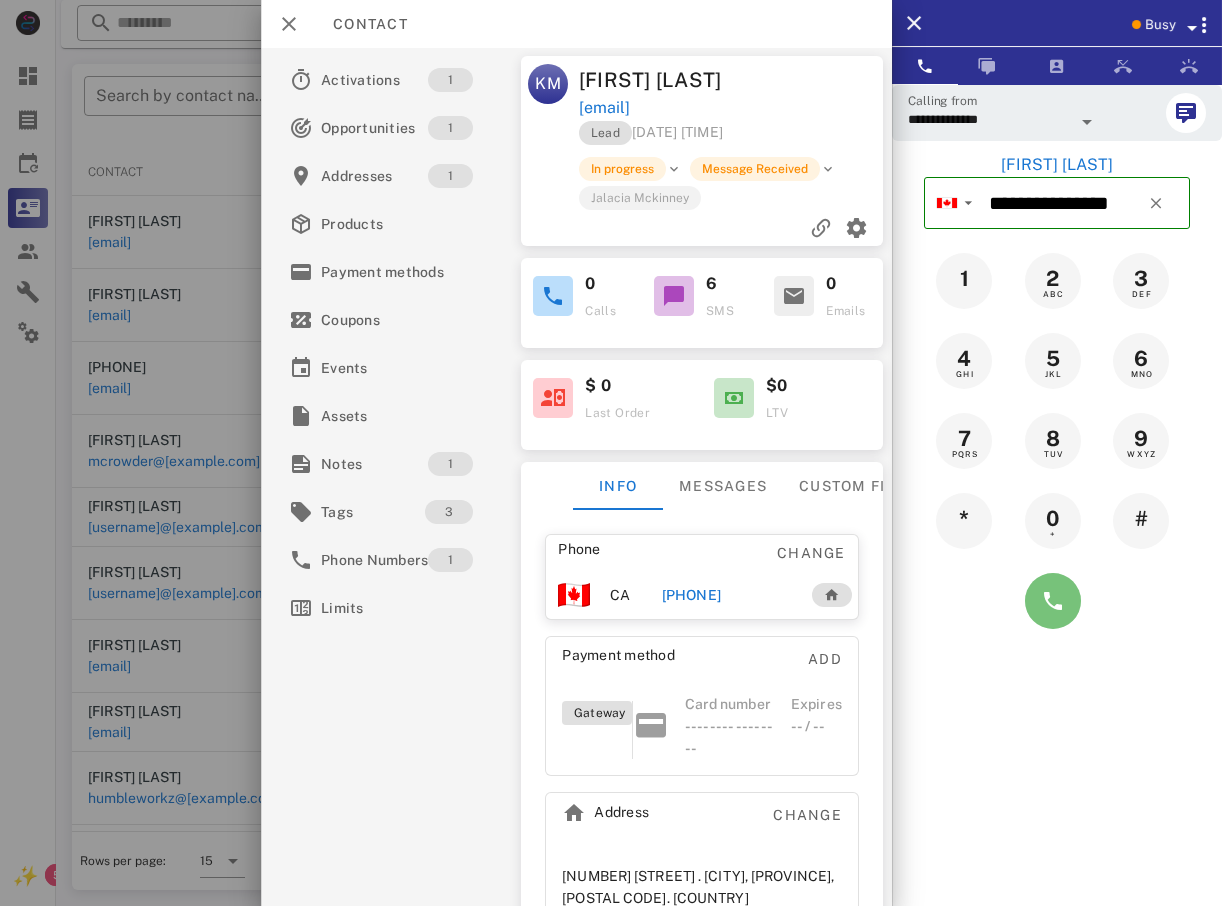 click at bounding box center [1053, 601] 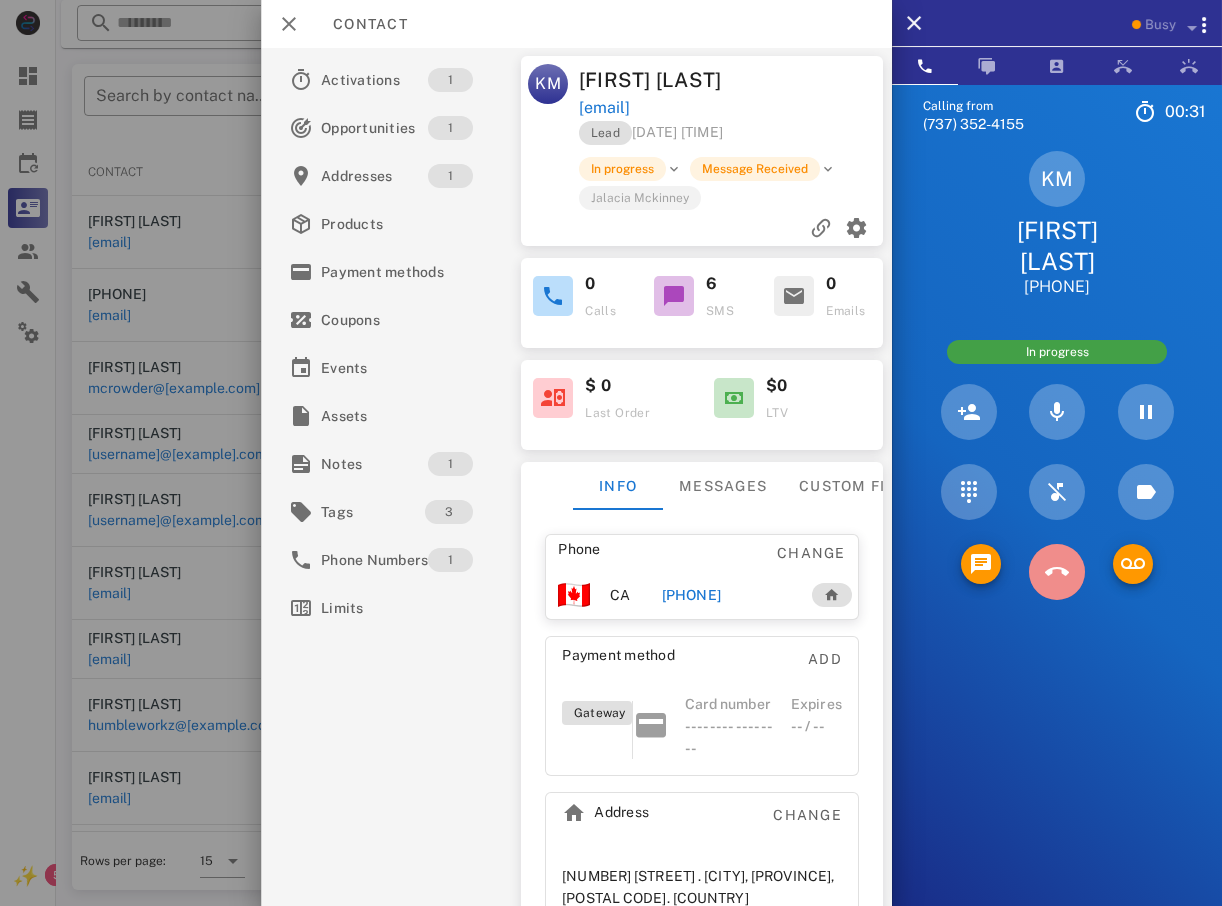 click at bounding box center (1057, 572) 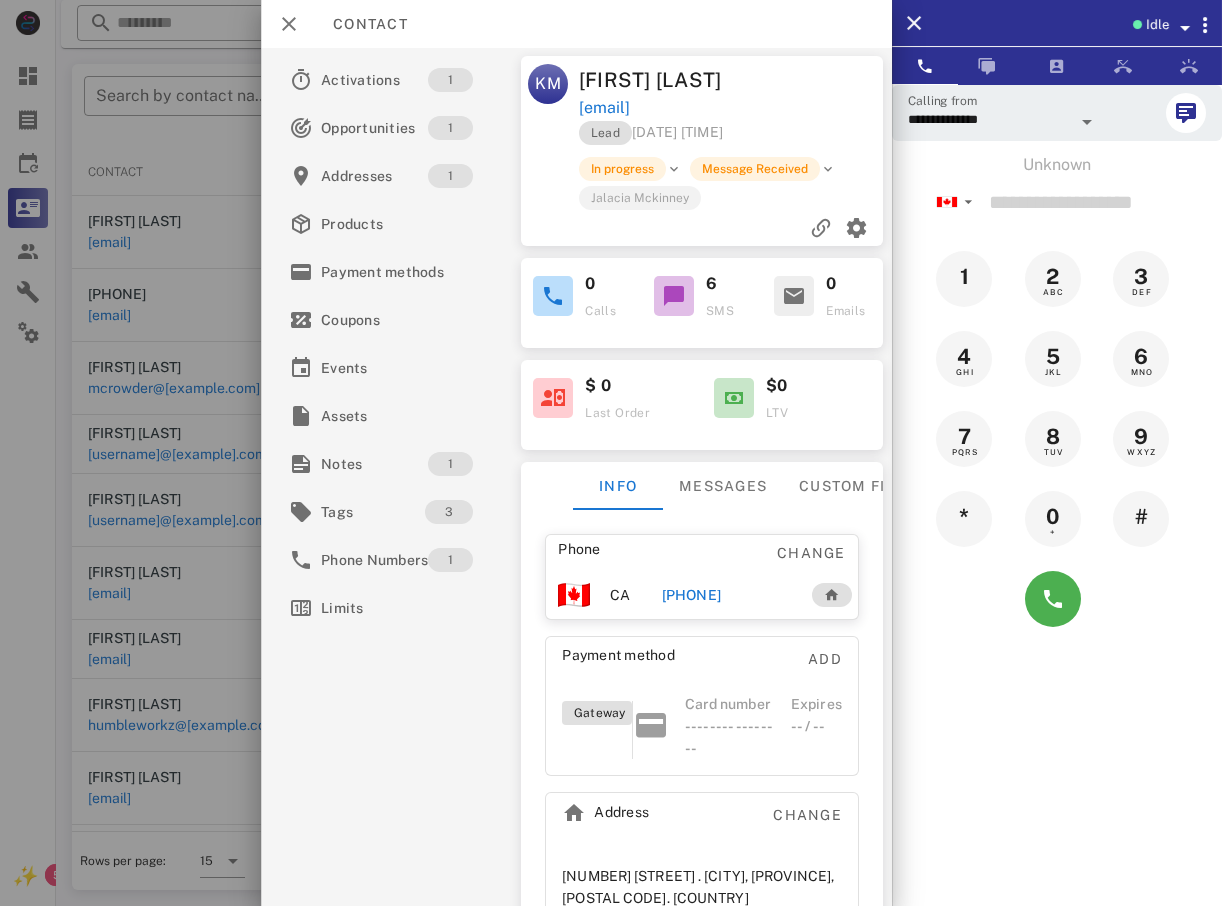 click at bounding box center [611, 453] 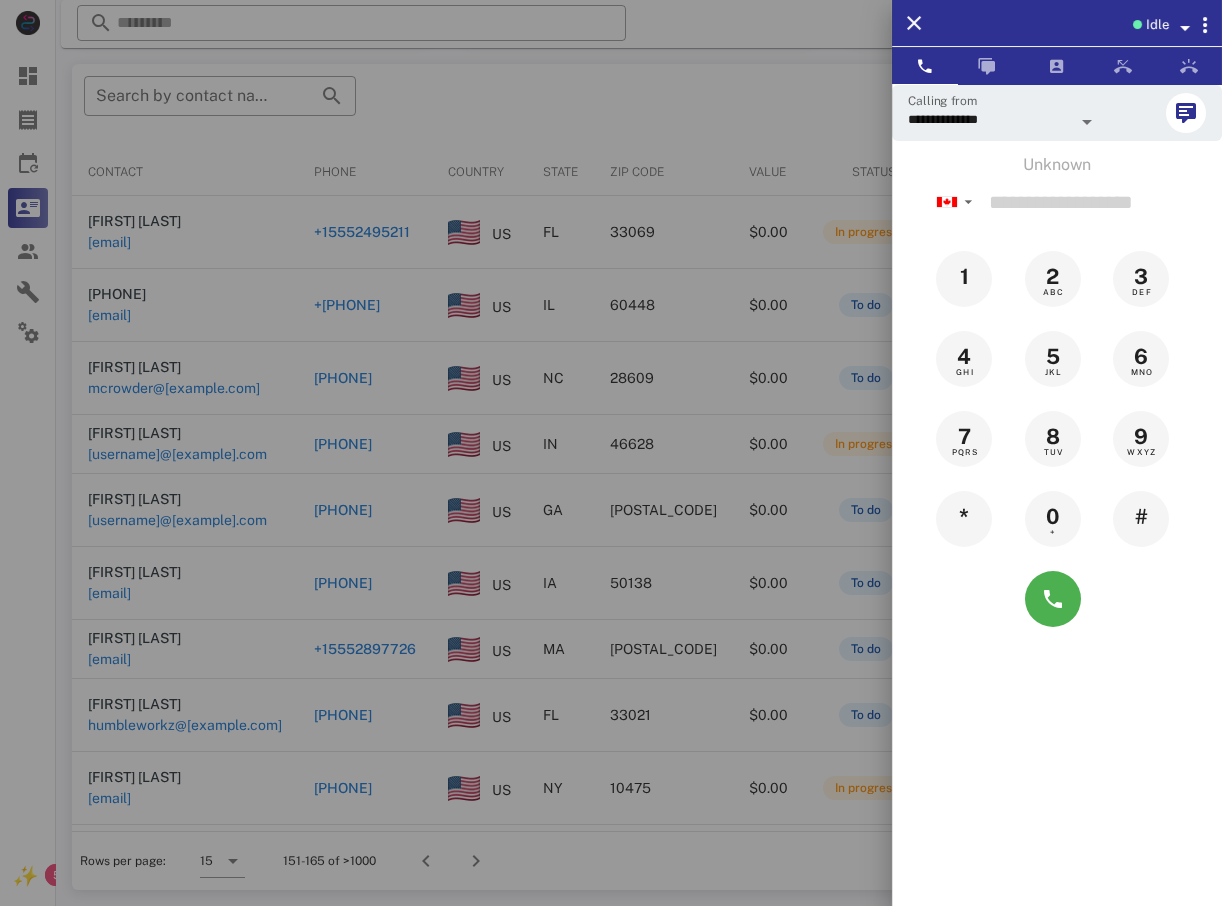 click at bounding box center (611, 453) 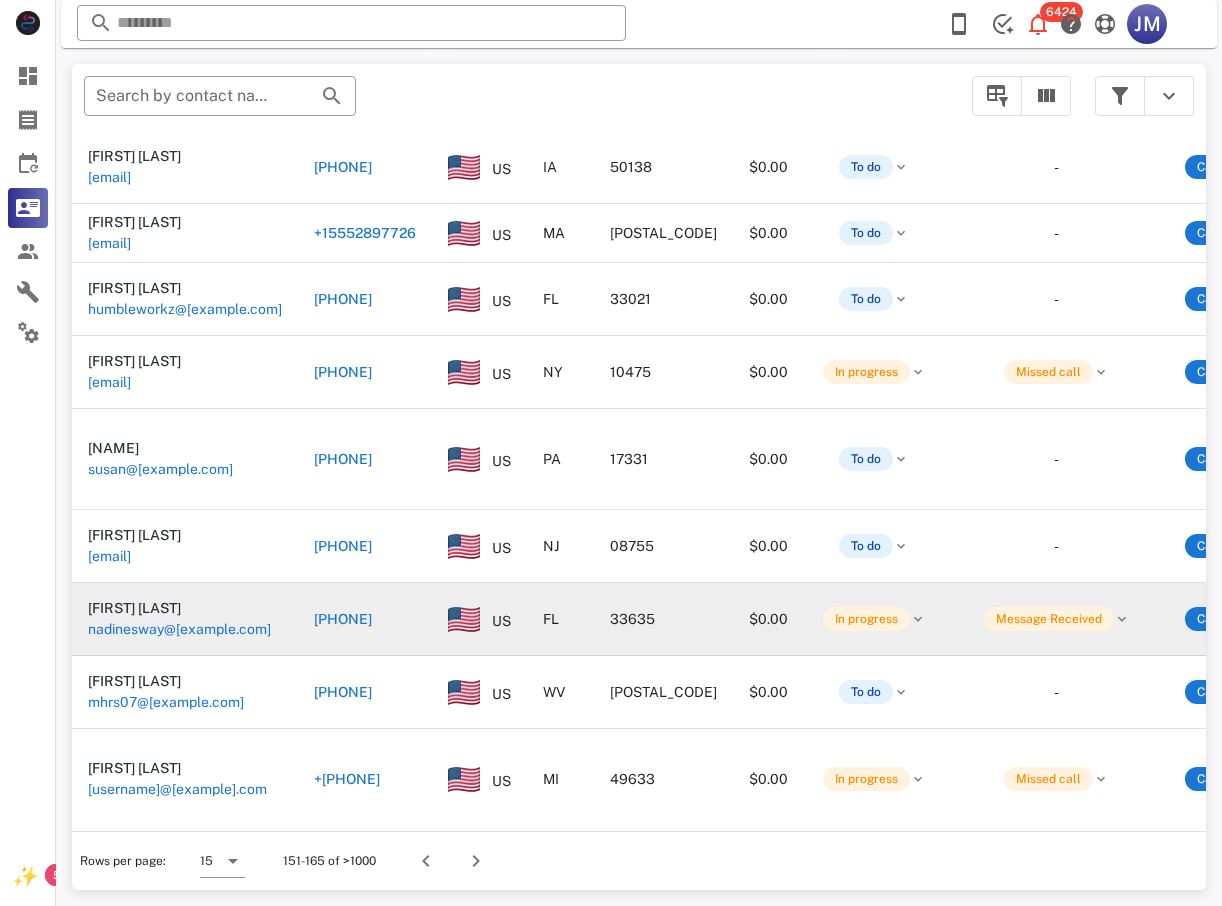 scroll, scrollTop: 426, scrollLeft: 0, axis: vertical 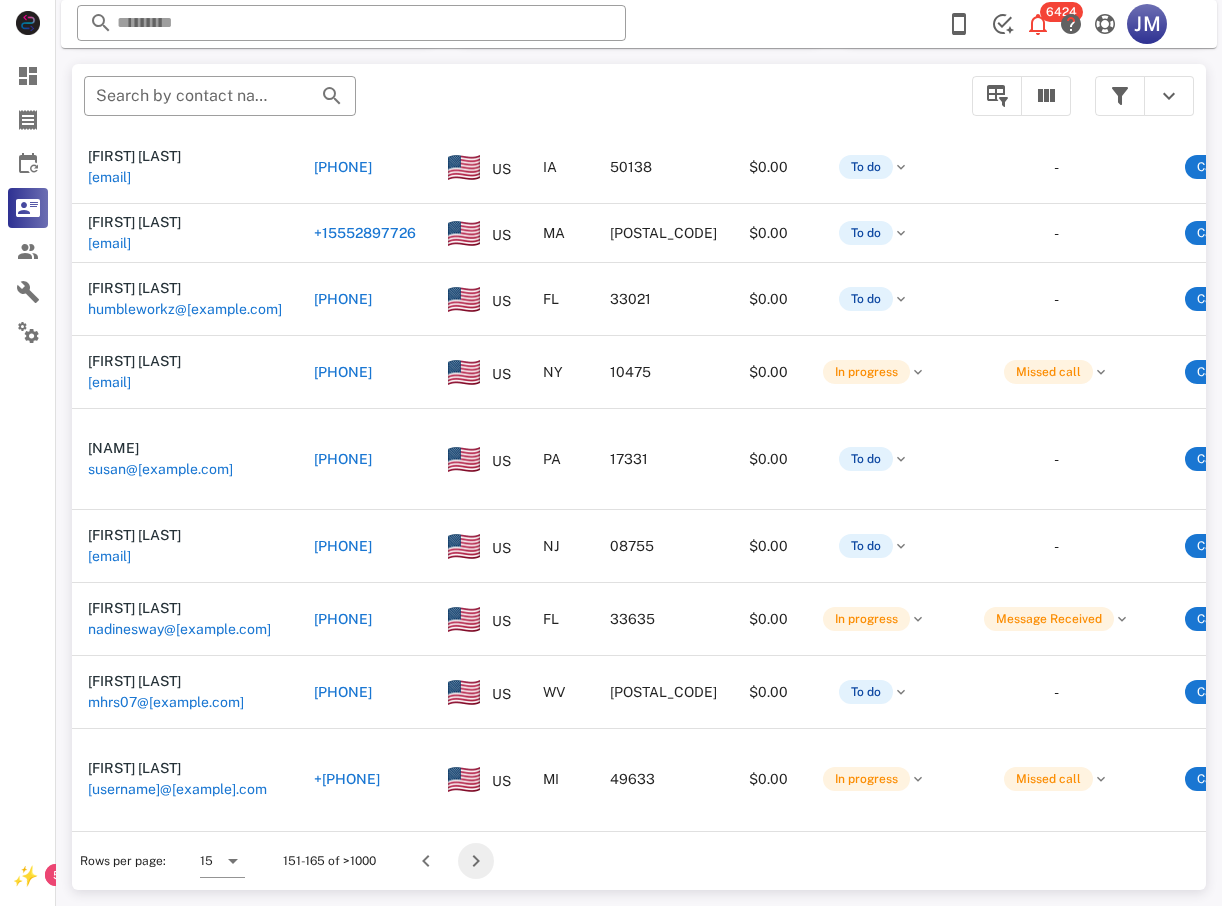 click at bounding box center [476, 861] 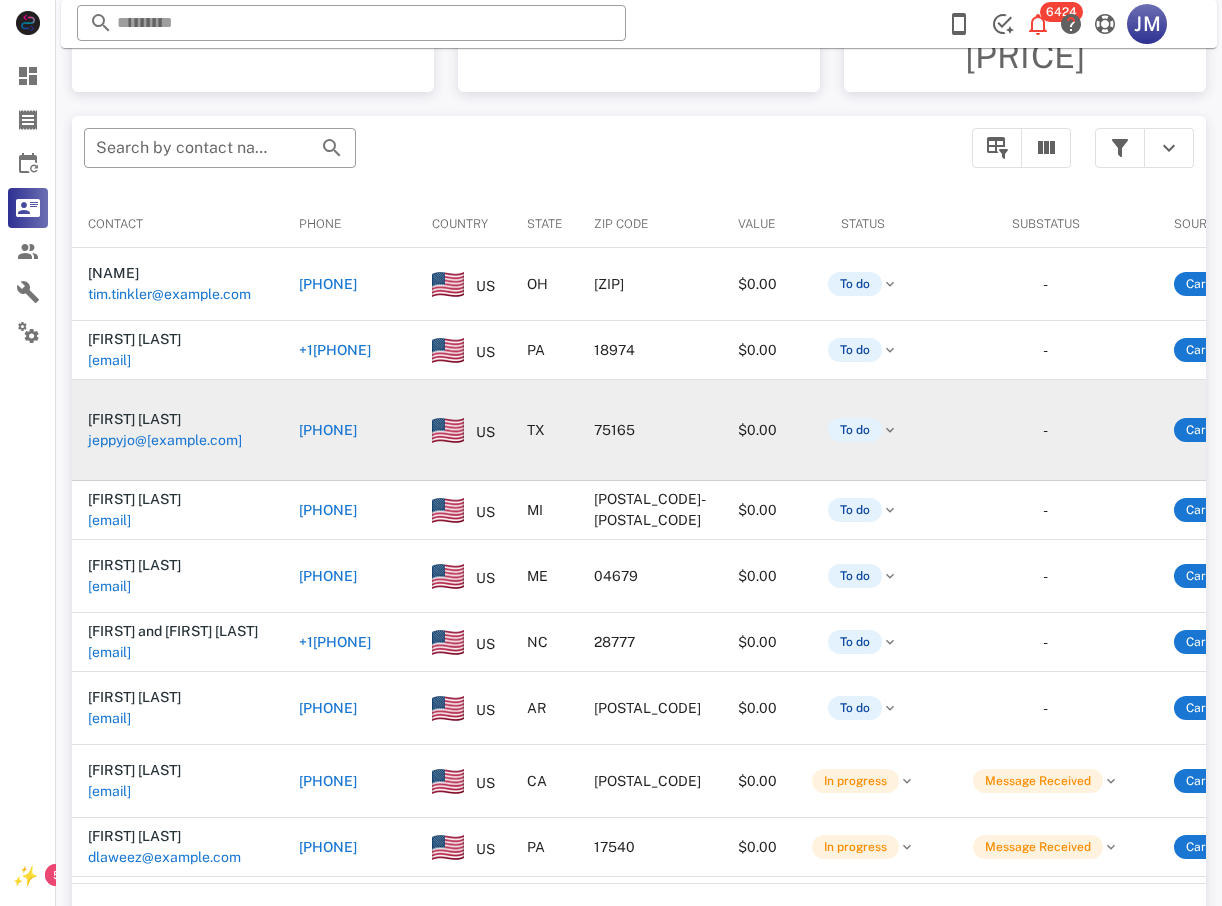 scroll, scrollTop: 380, scrollLeft: 0, axis: vertical 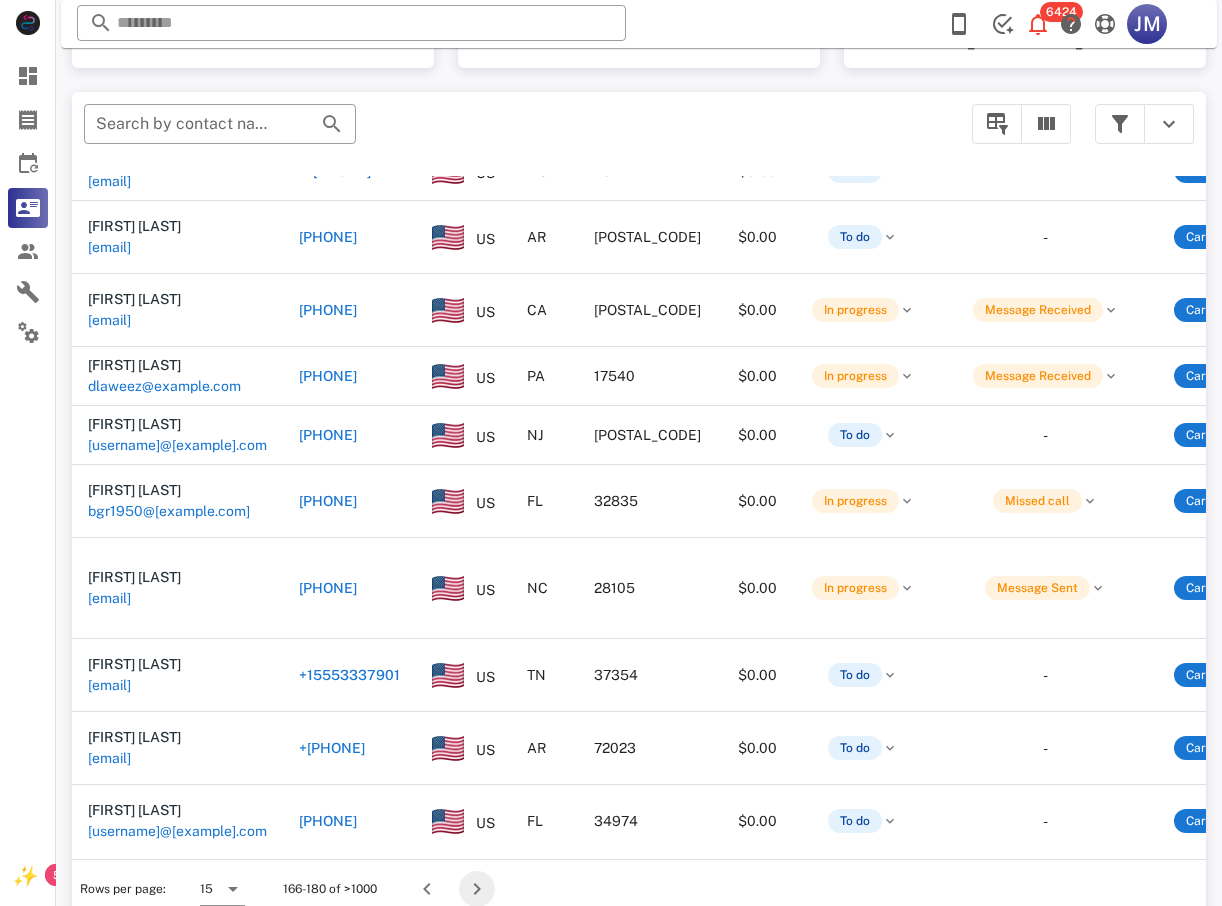 click at bounding box center (477, 889) 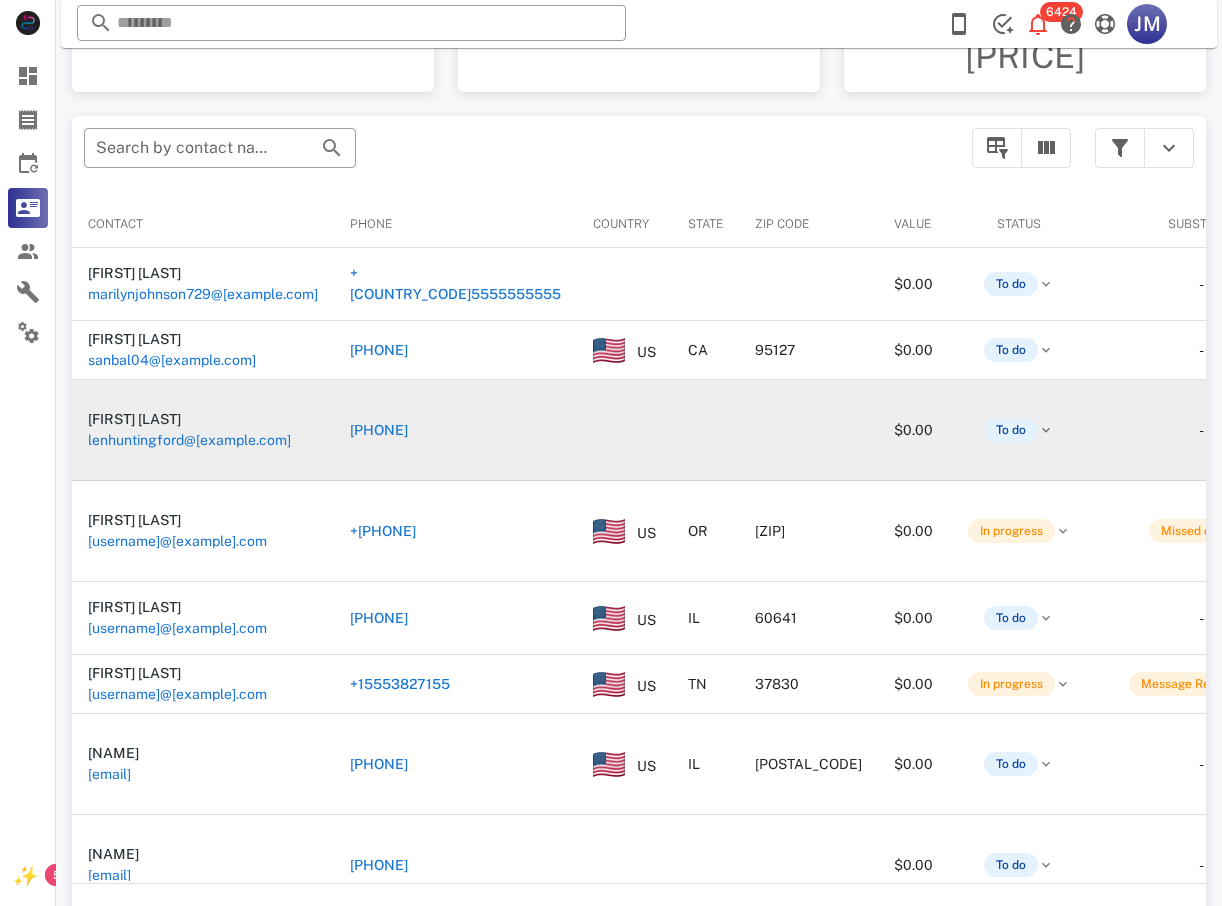scroll, scrollTop: 380, scrollLeft: 0, axis: vertical 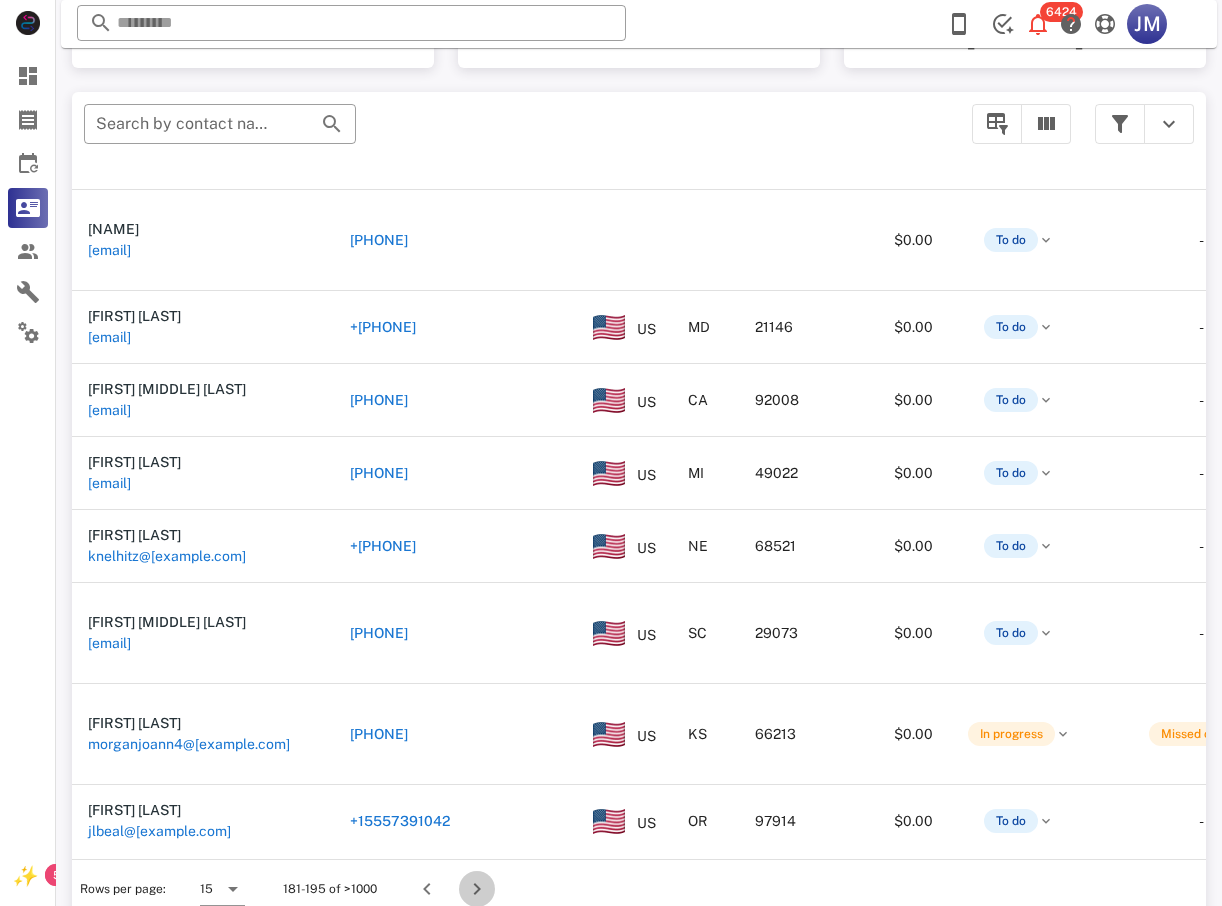 click at bounding box center [477, 889] 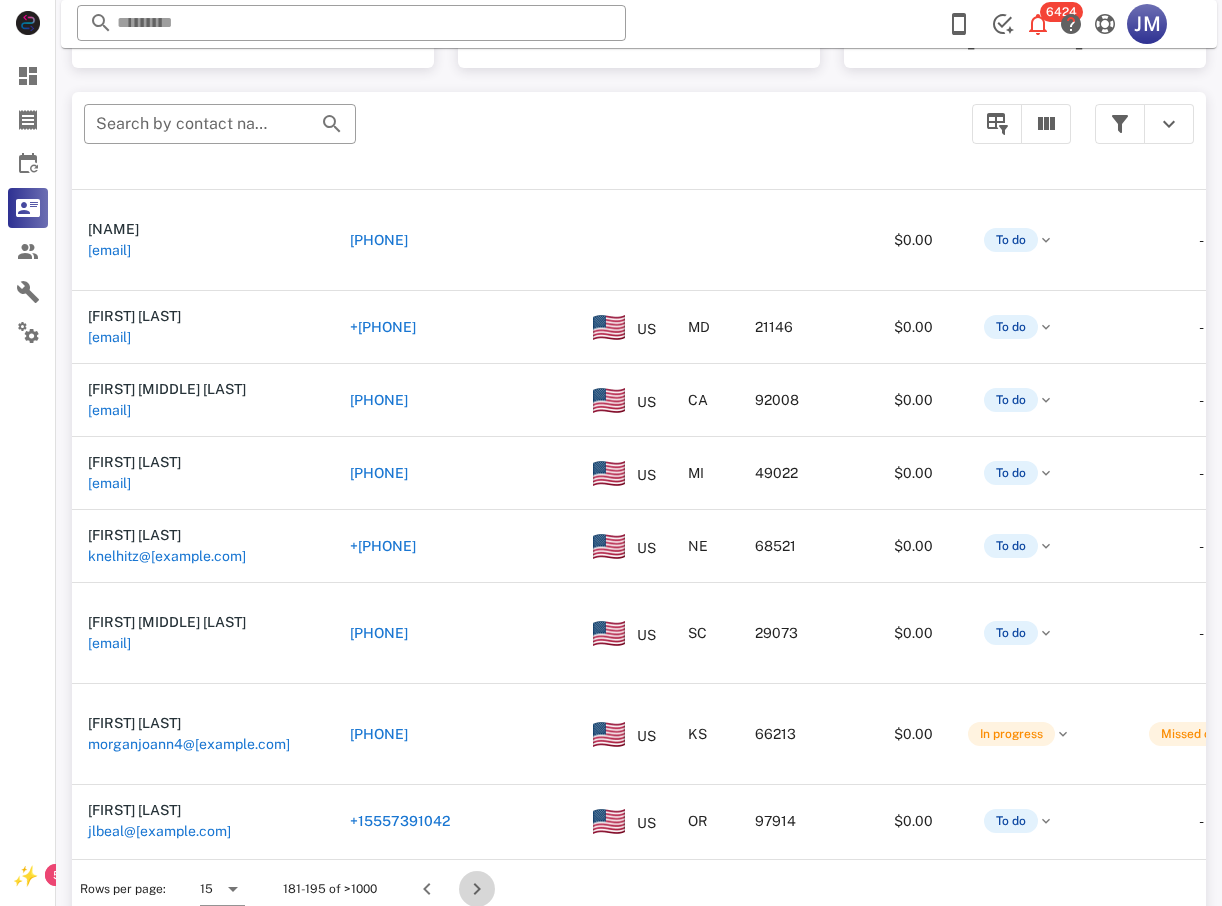 scroll, scrollTop: 356, scrollLeft: 0, axis: vertical 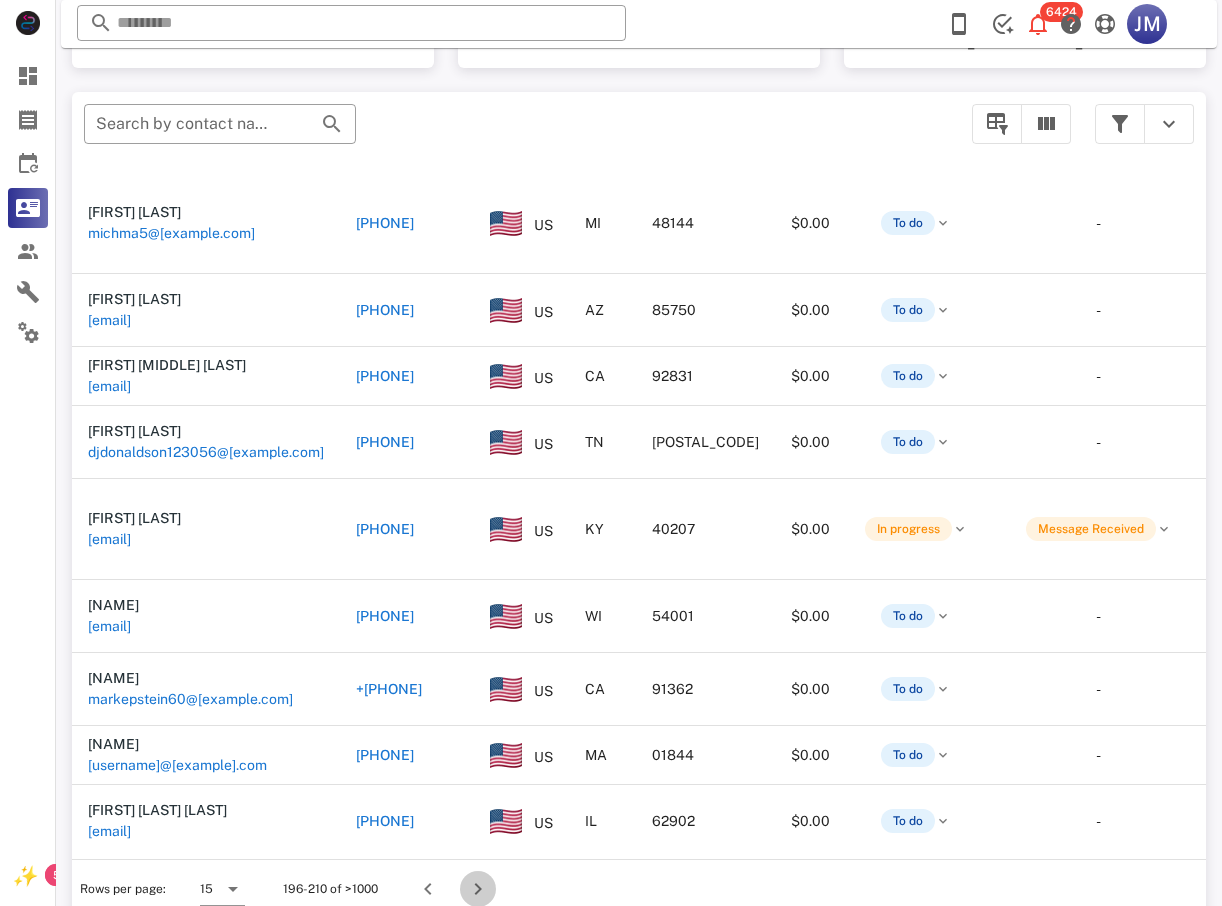 click at bounding box center [478, 889] 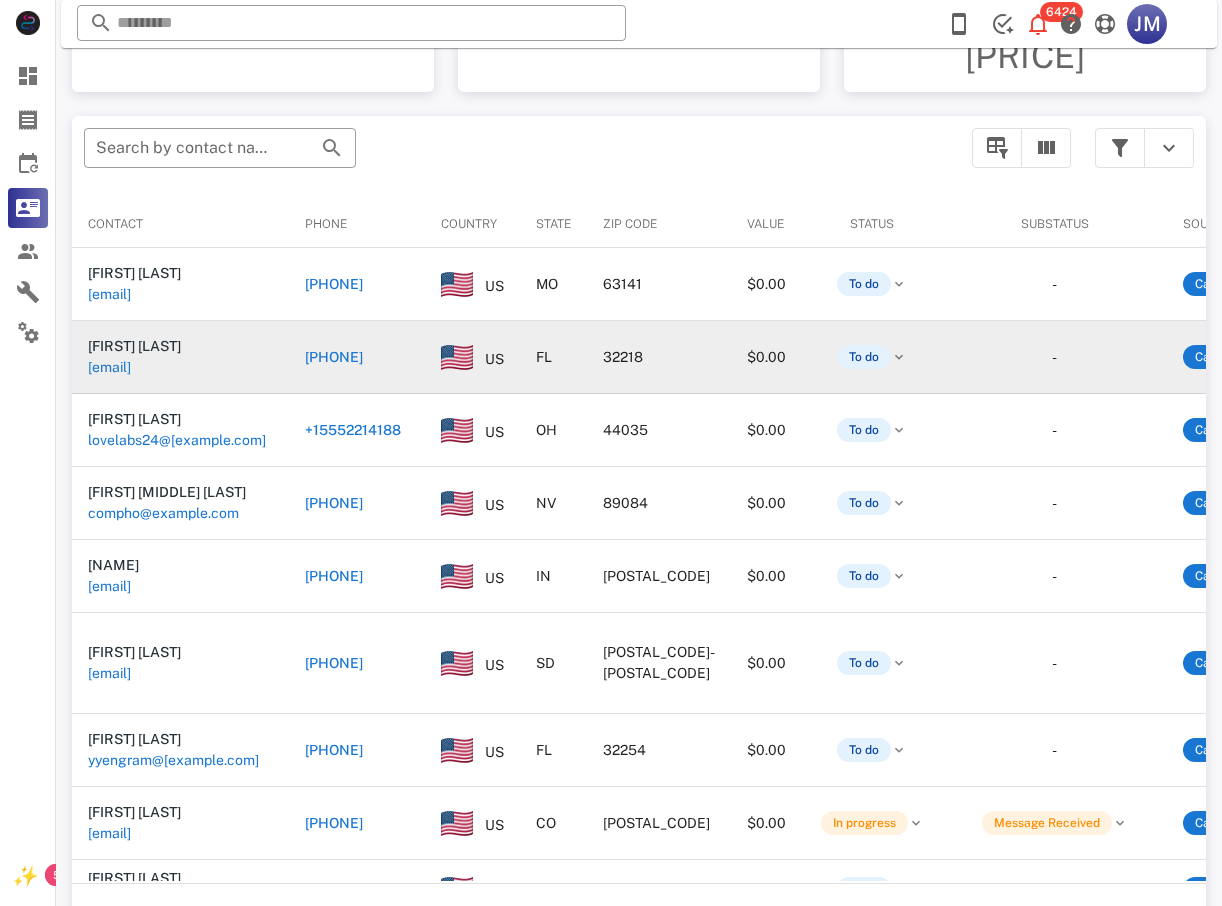 scroll, scrollTop: 380, scrollLeft: 0, axis: vertical 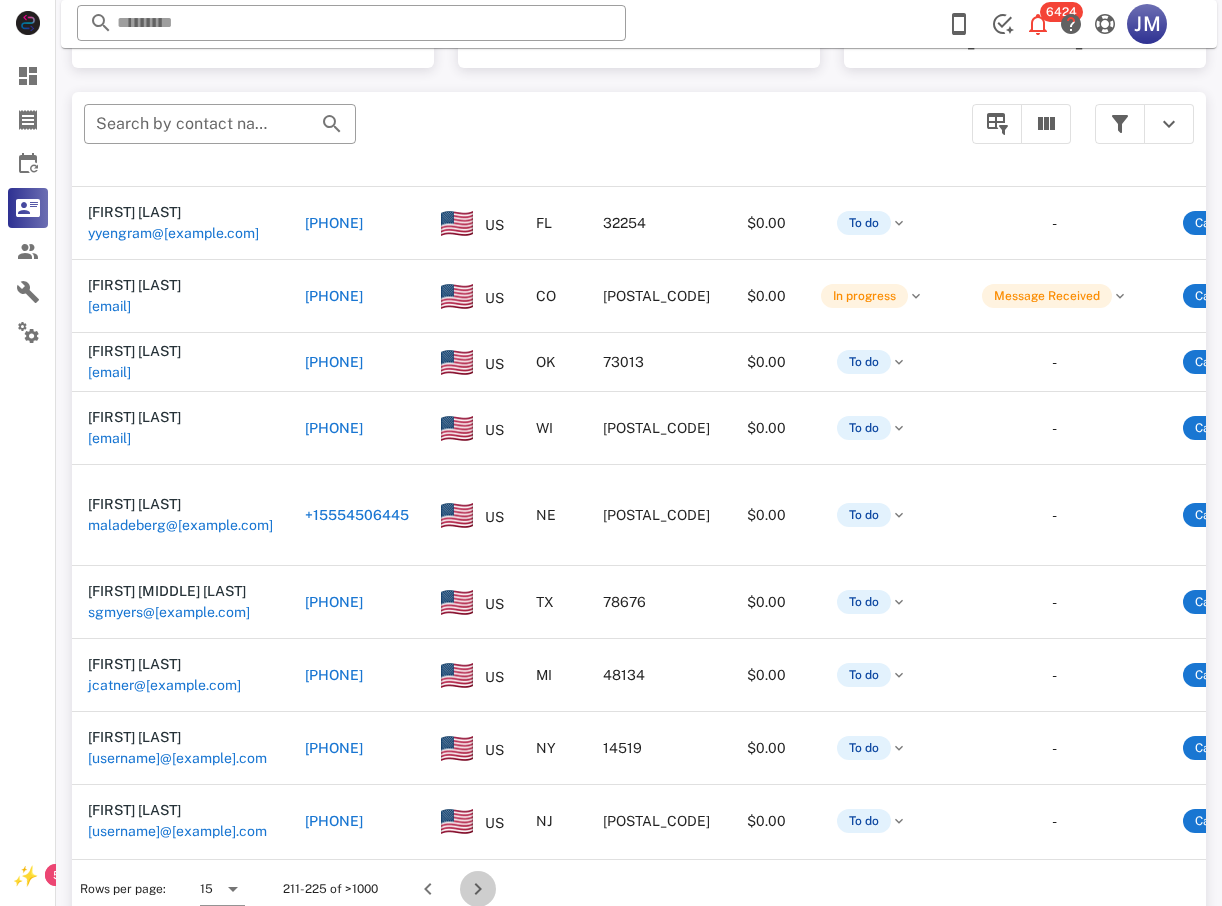 click at bounding box center [478, 889] 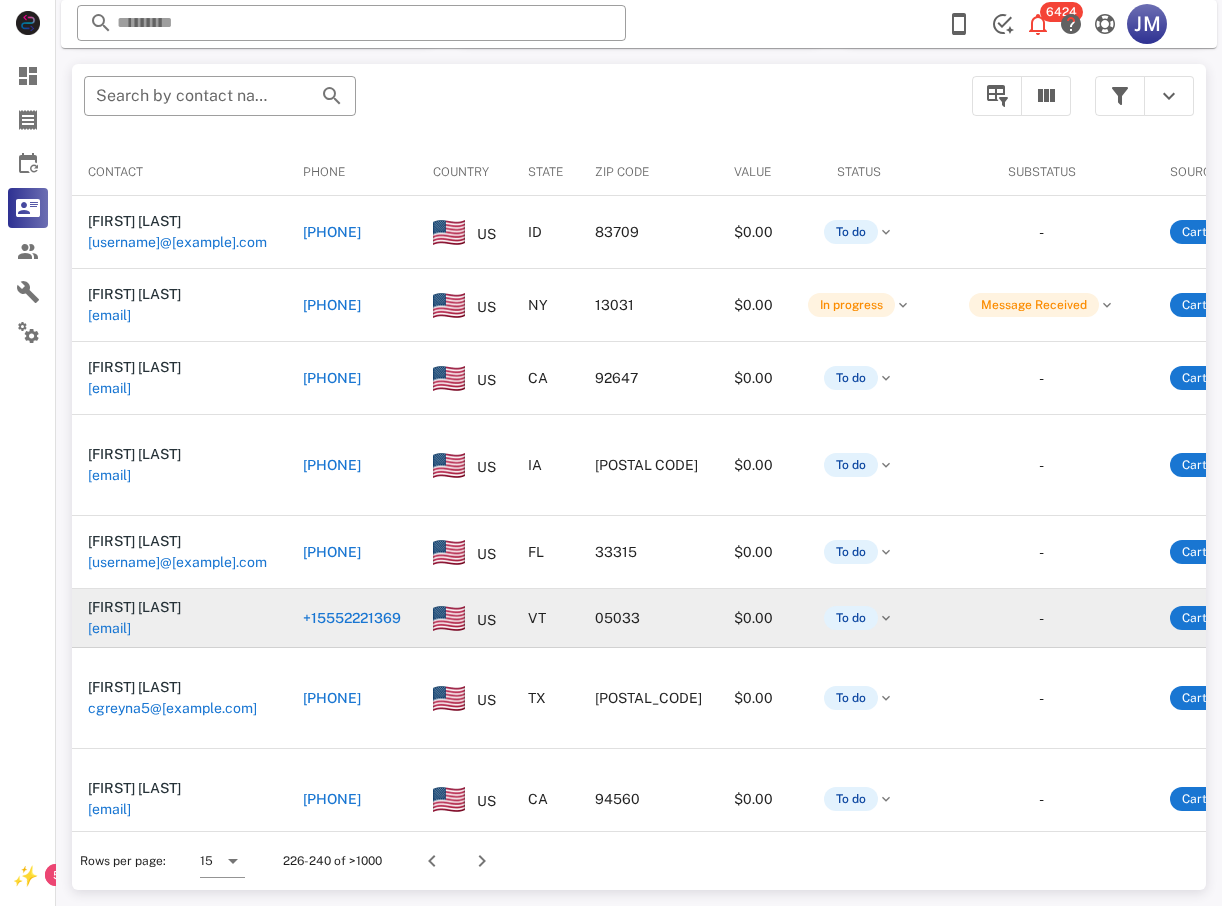 scroll, scrollTop: 380, scrollLeft: 0, axis: vertical 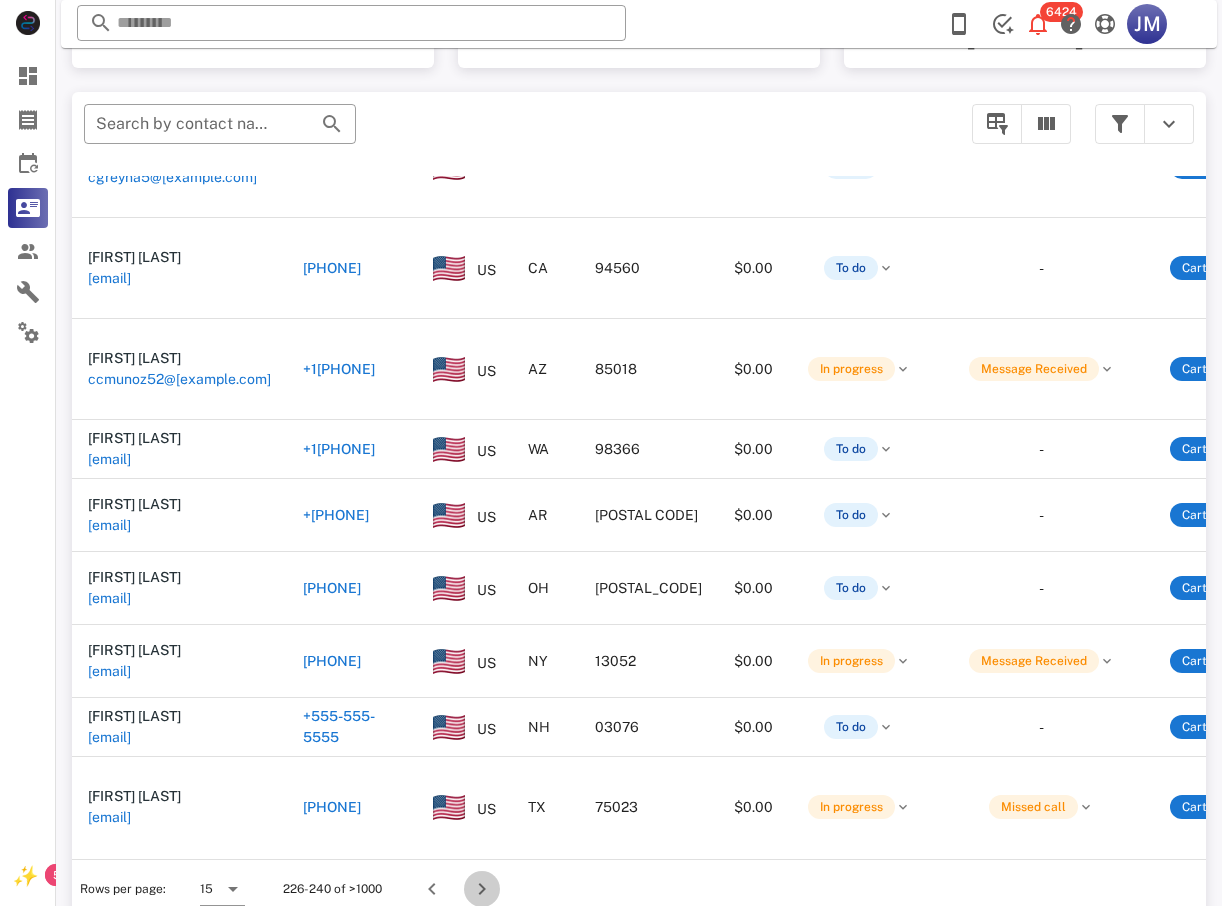 click at bounding box center [482, 889] 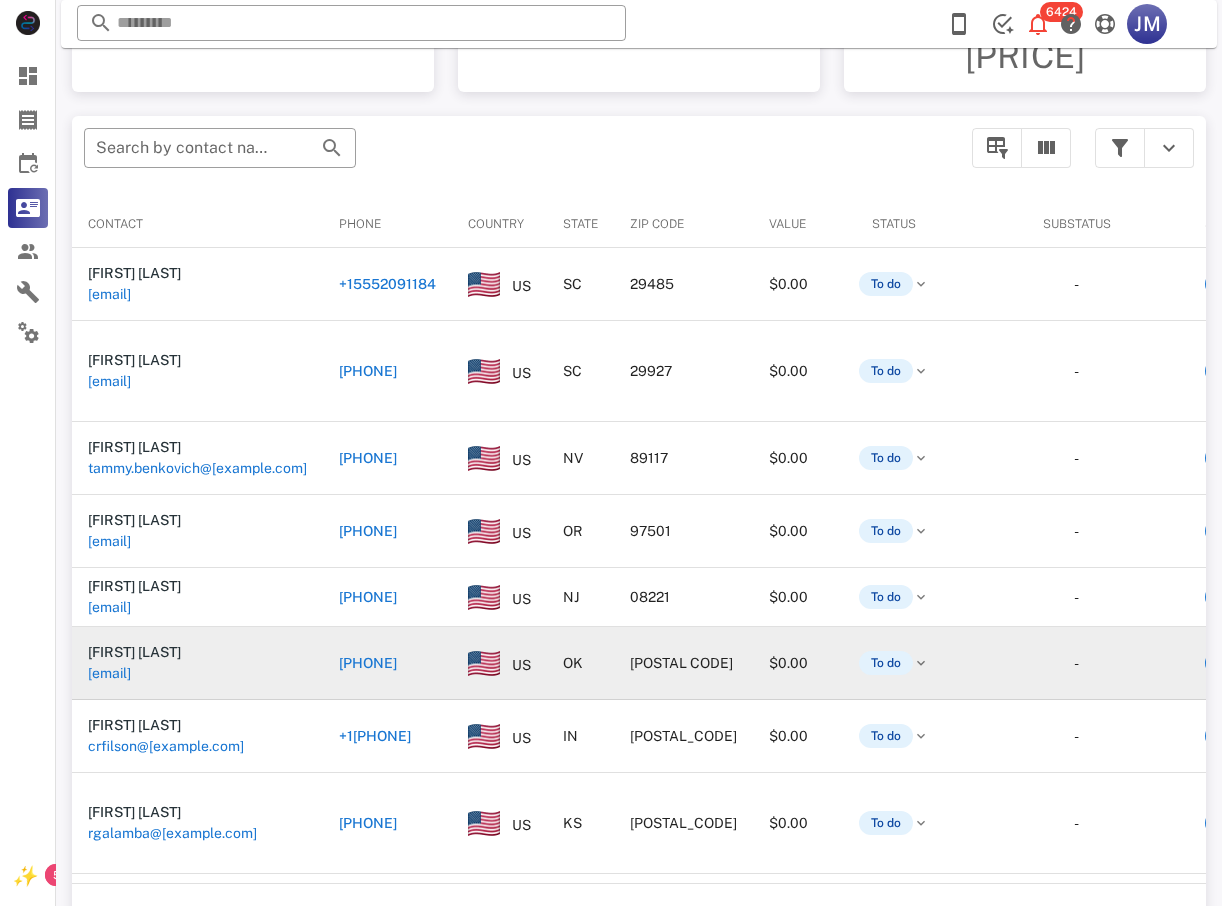 scroll, scrollTop: 380, scrollLeft: 0, axis: vertical 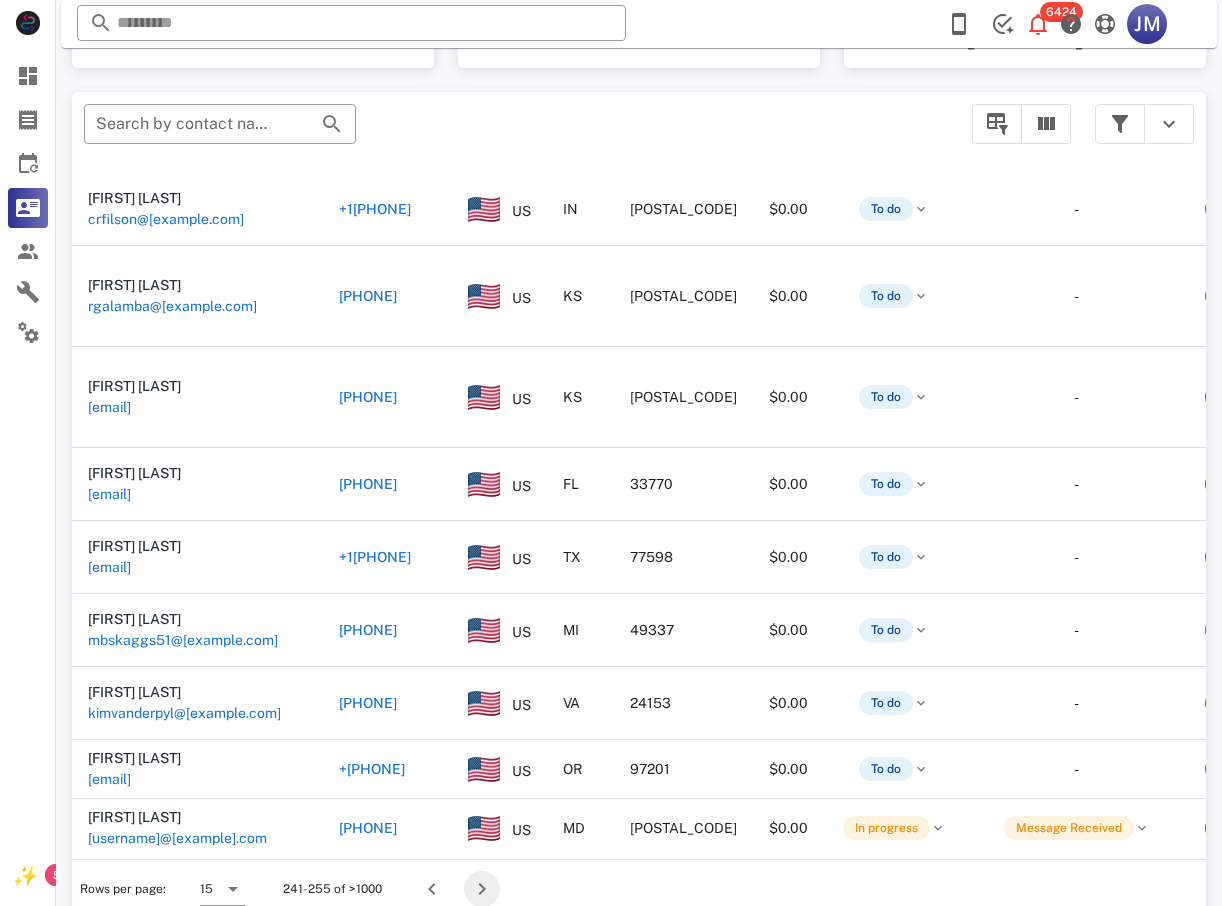 click at bounding box center (482, 889) 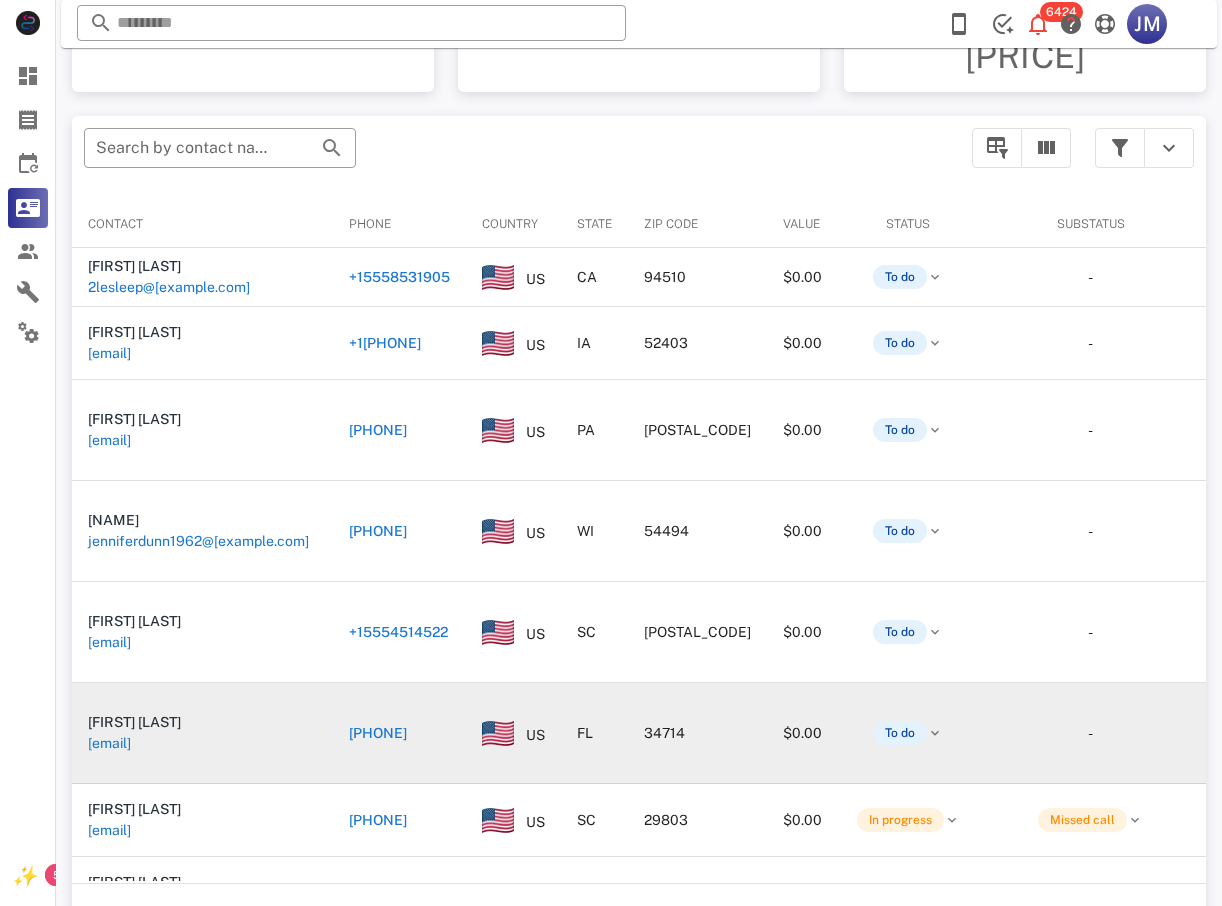 scroll, scrollTop: 380, scrollLeft: 0, axis: vertical 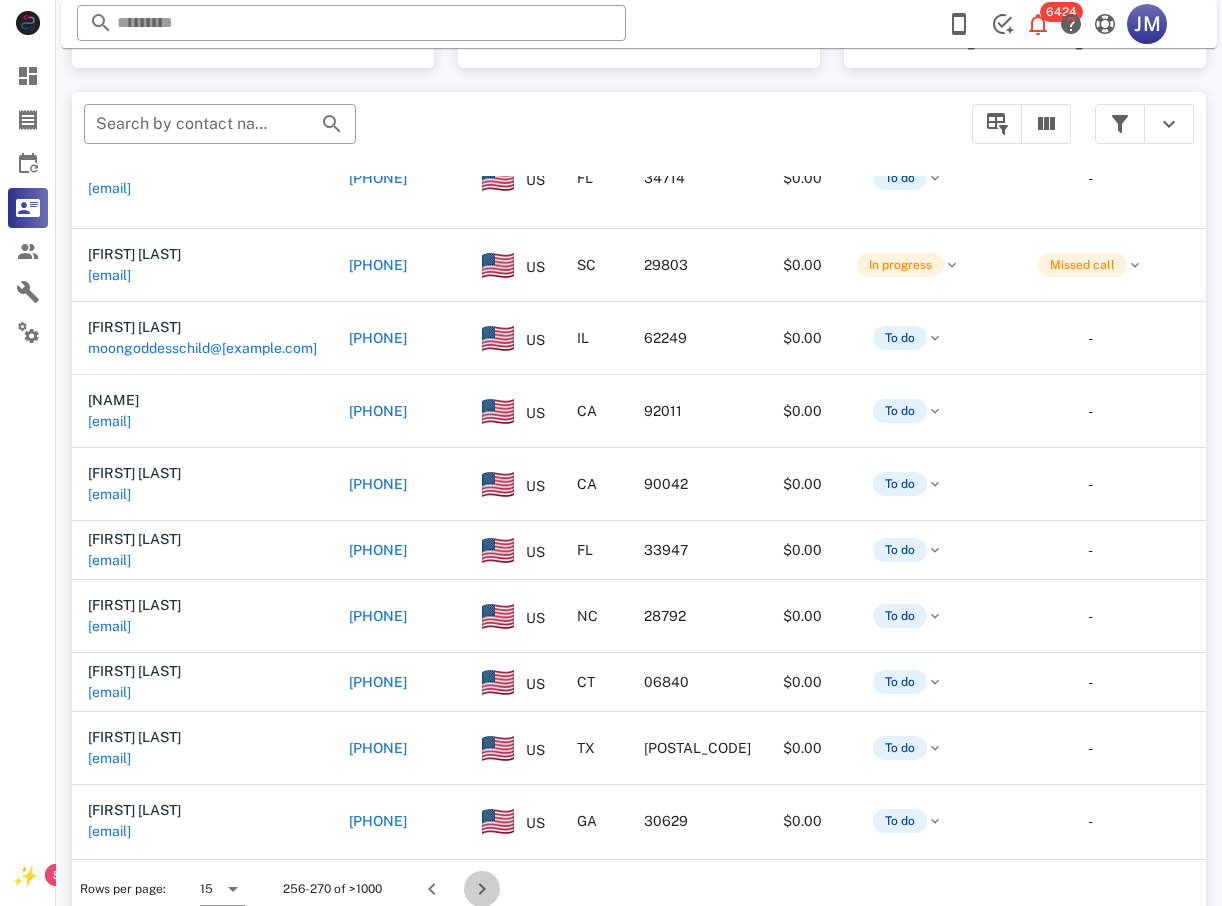 click at bounding box center (482, 889) 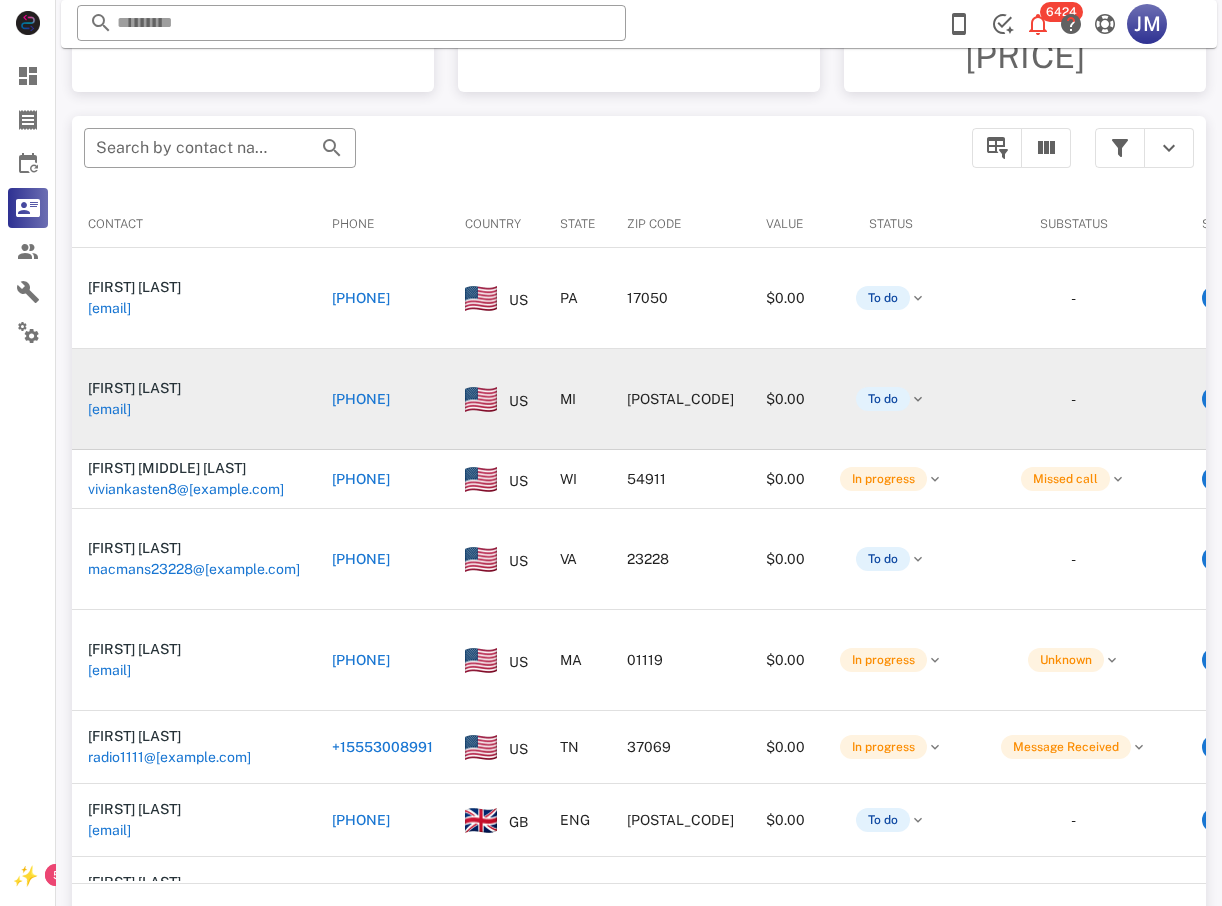 scroll, scrollTop: 380, scrollLeft: 0, axis: vertical 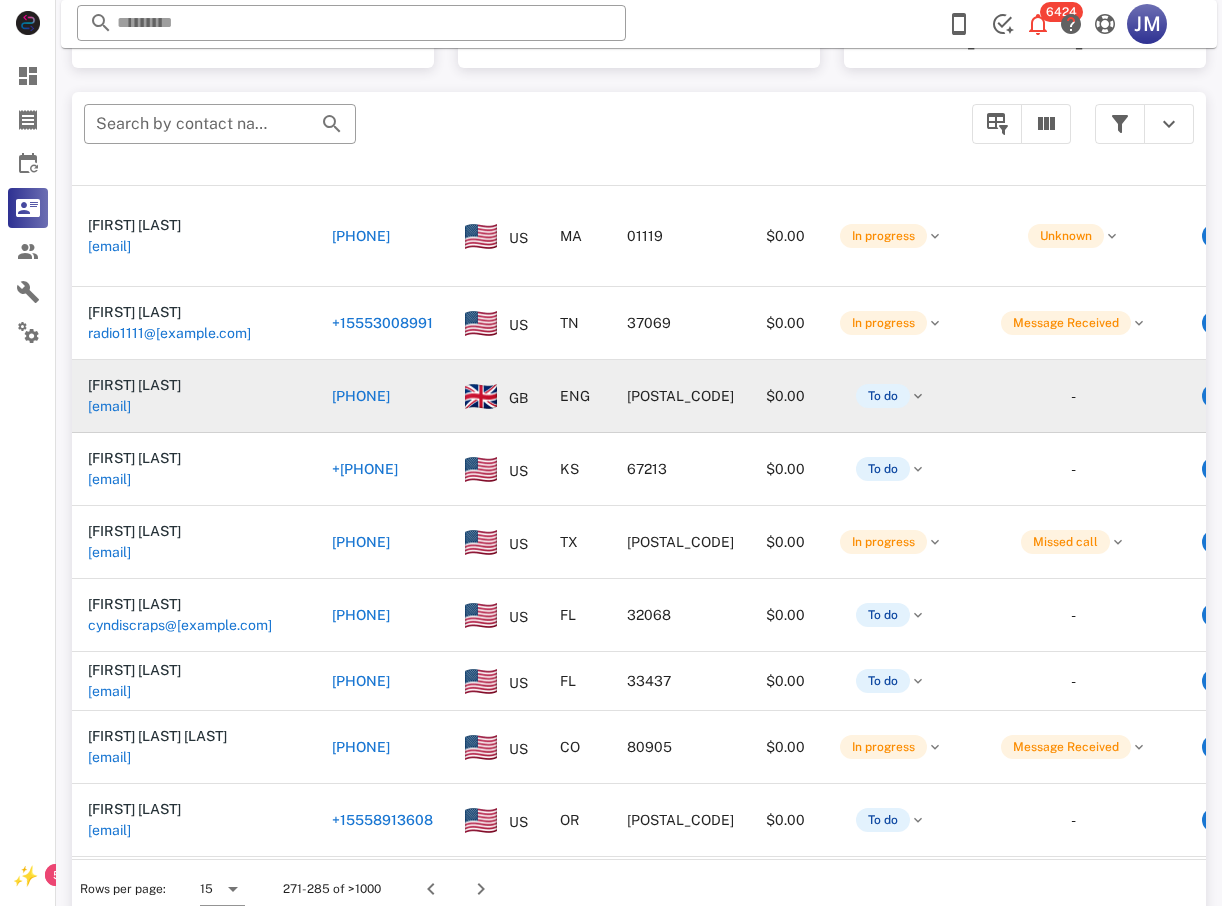 click on "[PHONE]" at bounding box center [361, 396] 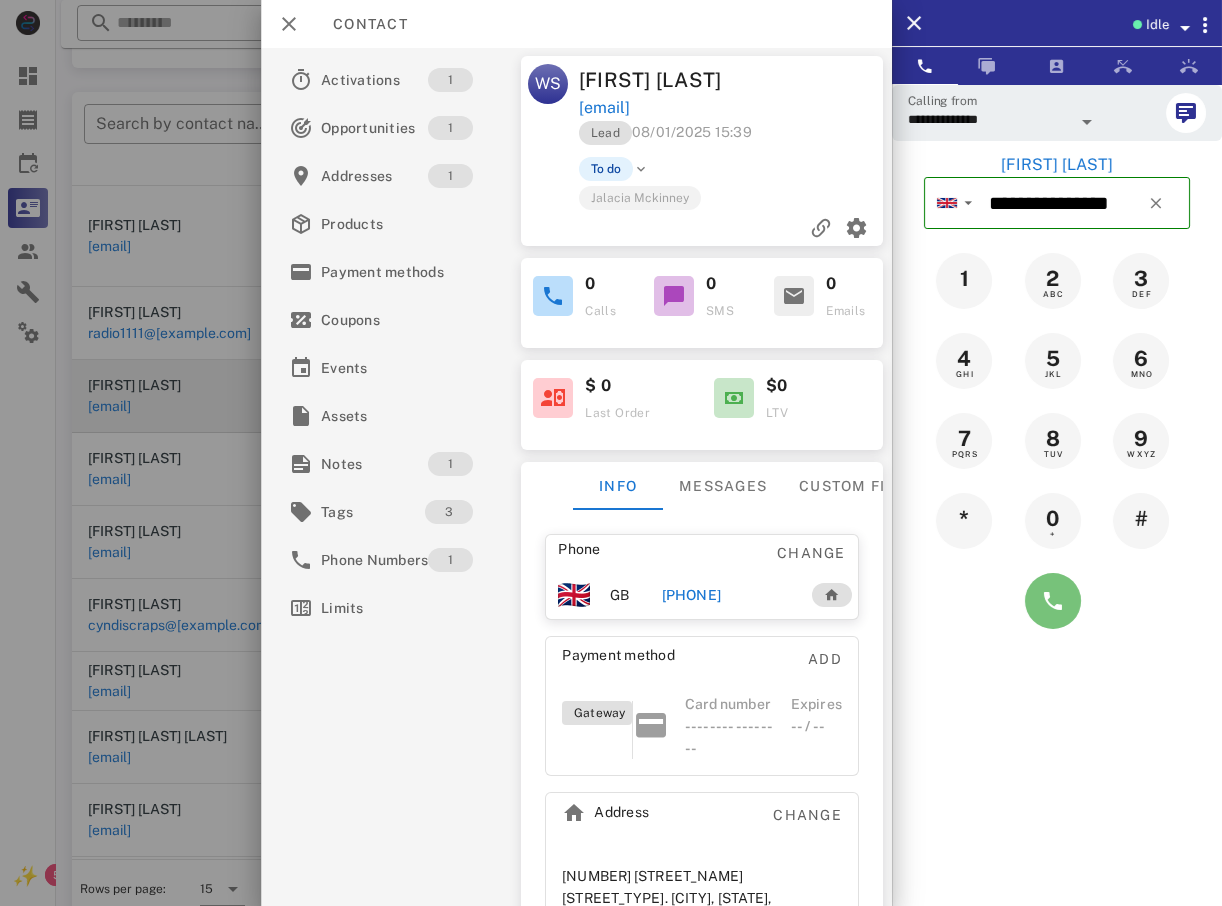 click at bounding box center (1053, 601) 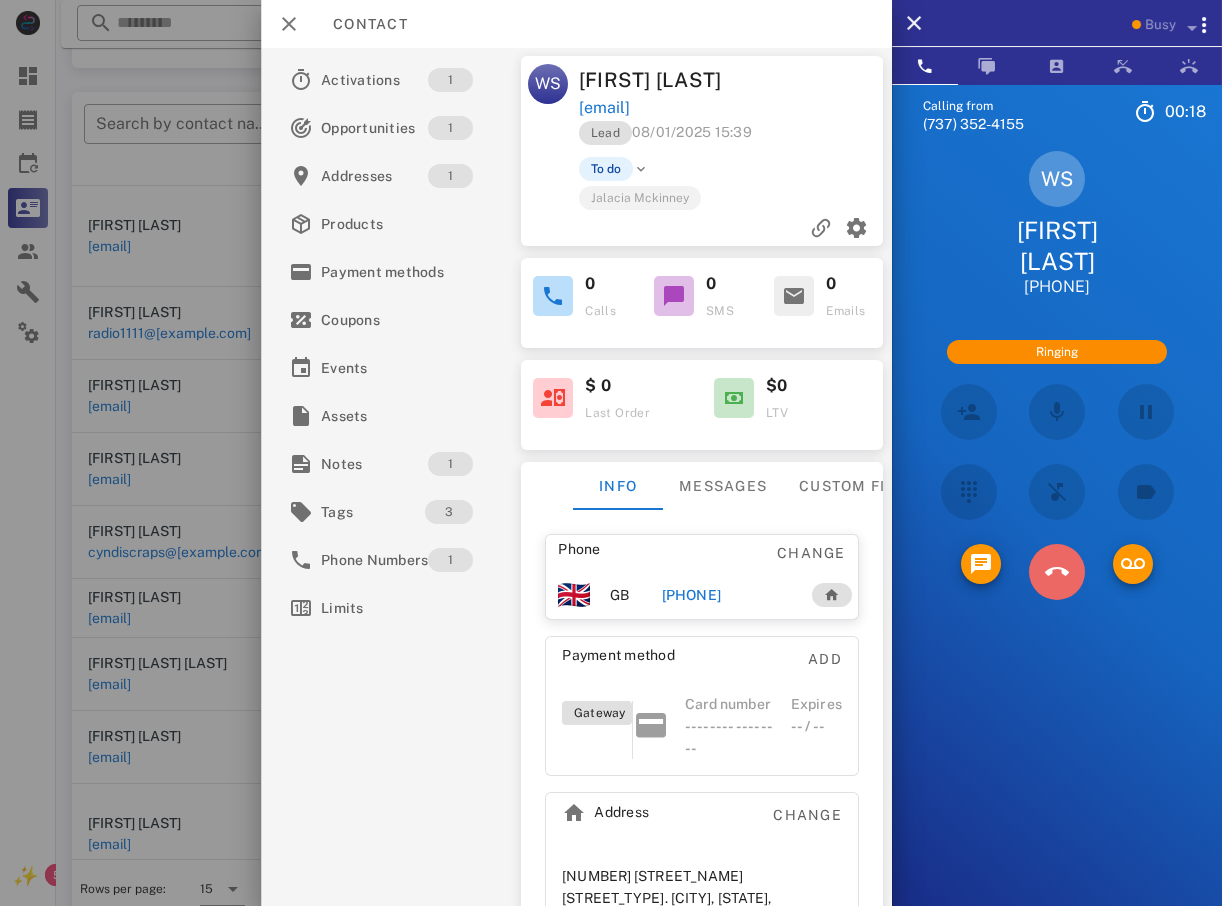 click at bounding box center [1057, 572] 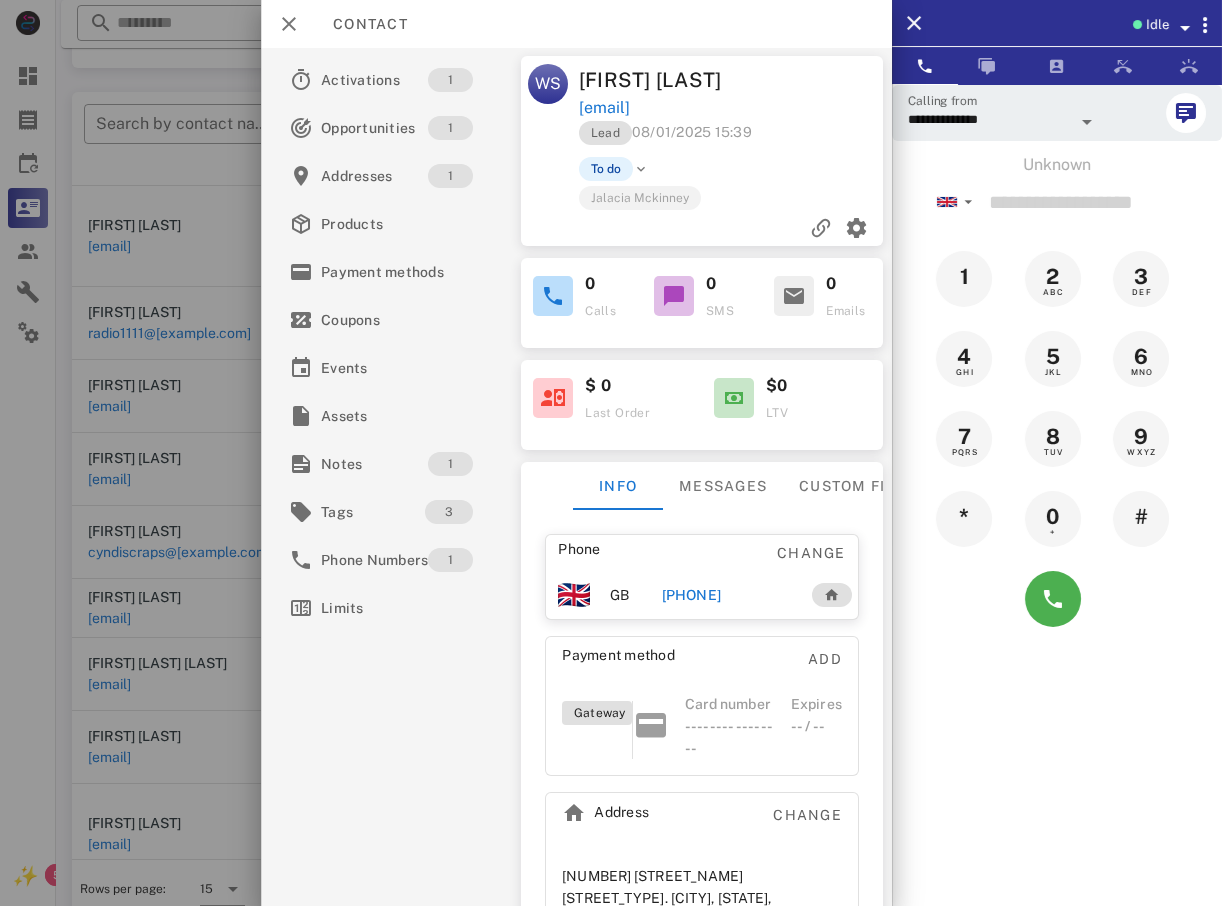 click at bounding box center [611, 453] 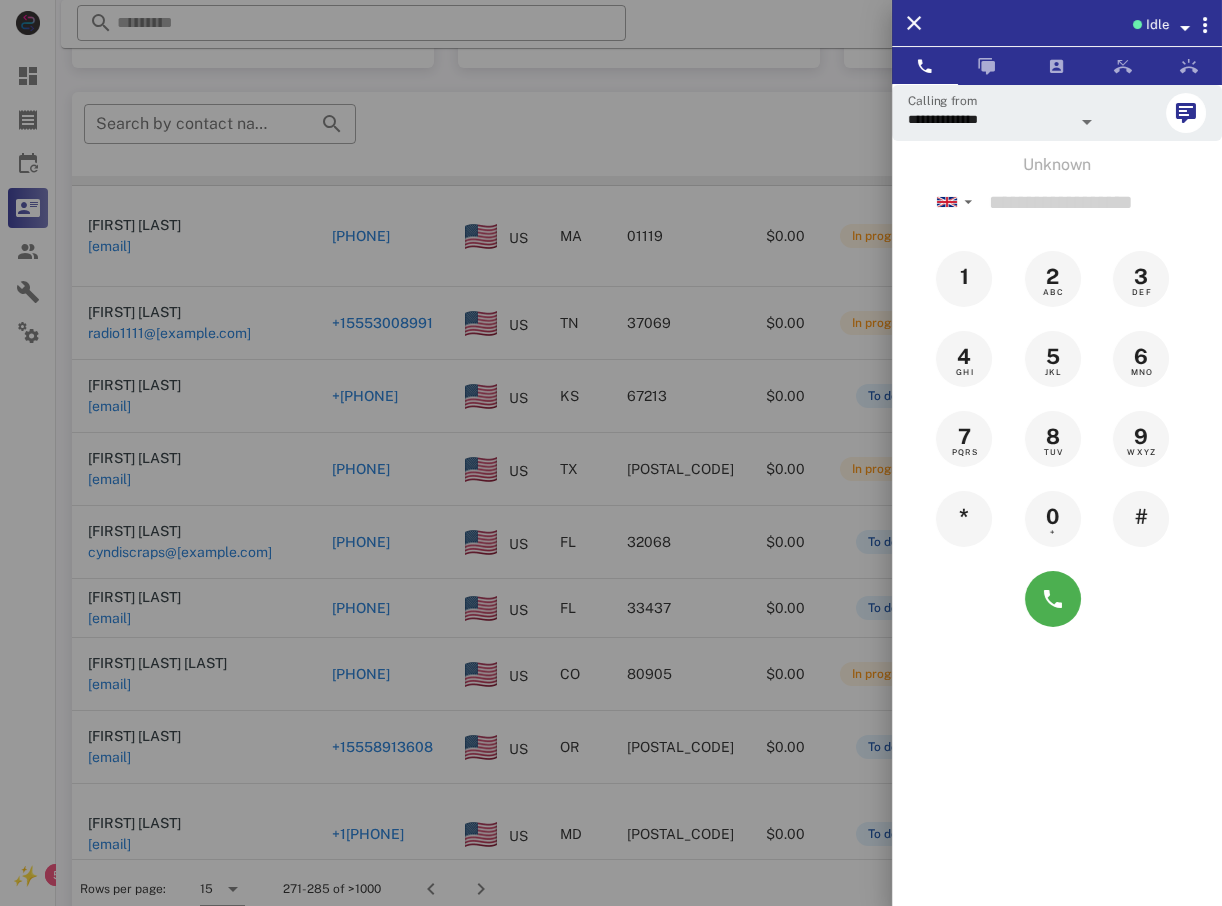 drag, startPoint x: 199, startPoint y: 150, endPoint x: 212, endPoint y: 151, distance: 13.038404 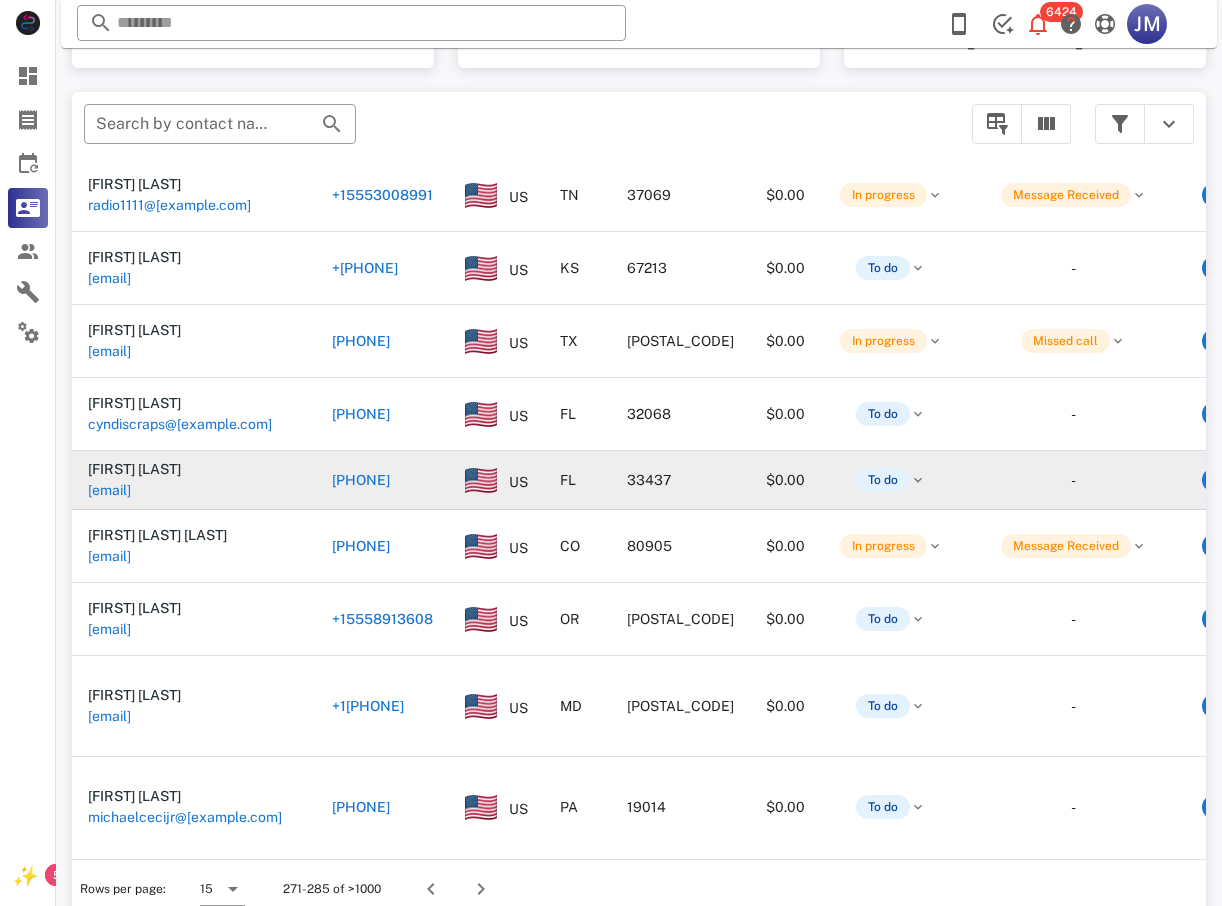 scroll, scrollTop: 538, scrollLeft: 0, axis: vertical 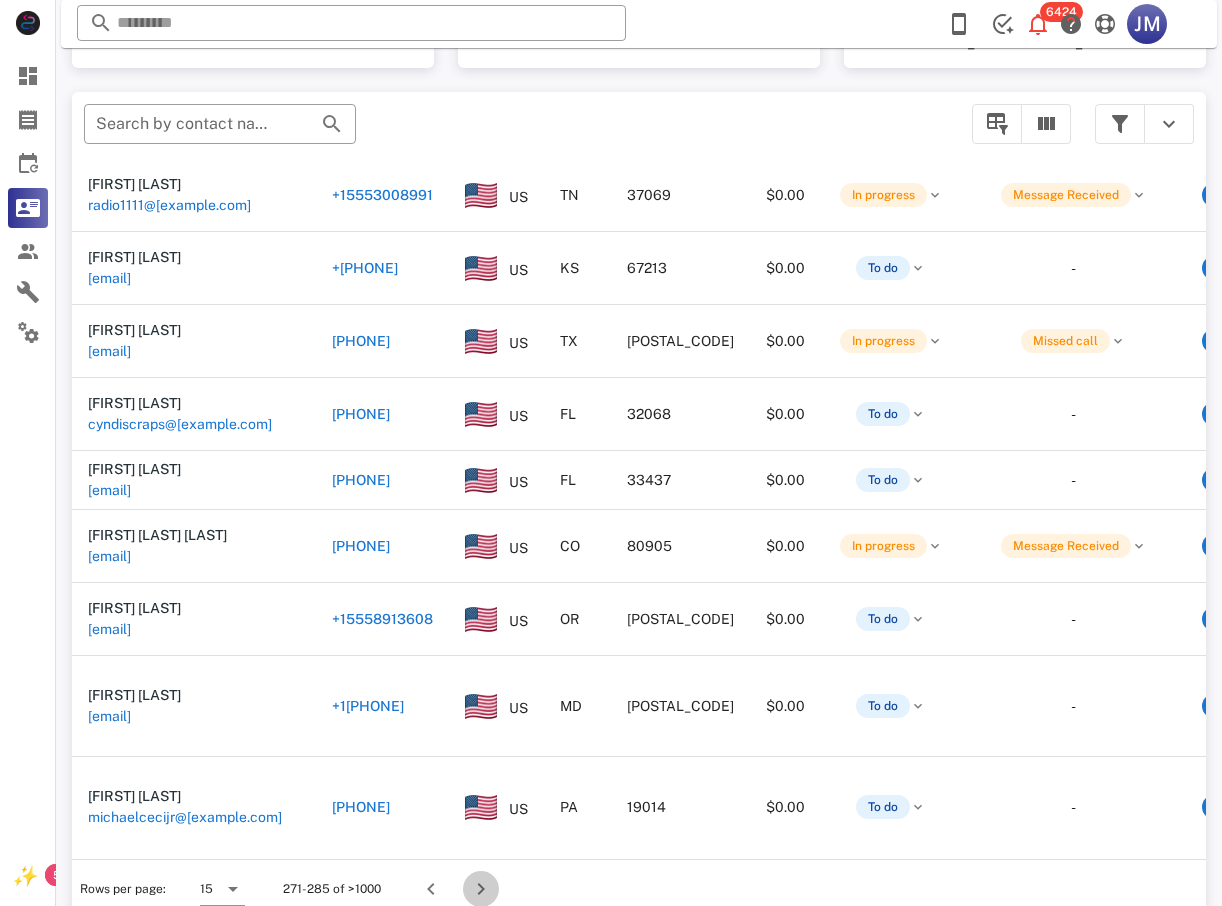 click at bounding box center [481, 889] 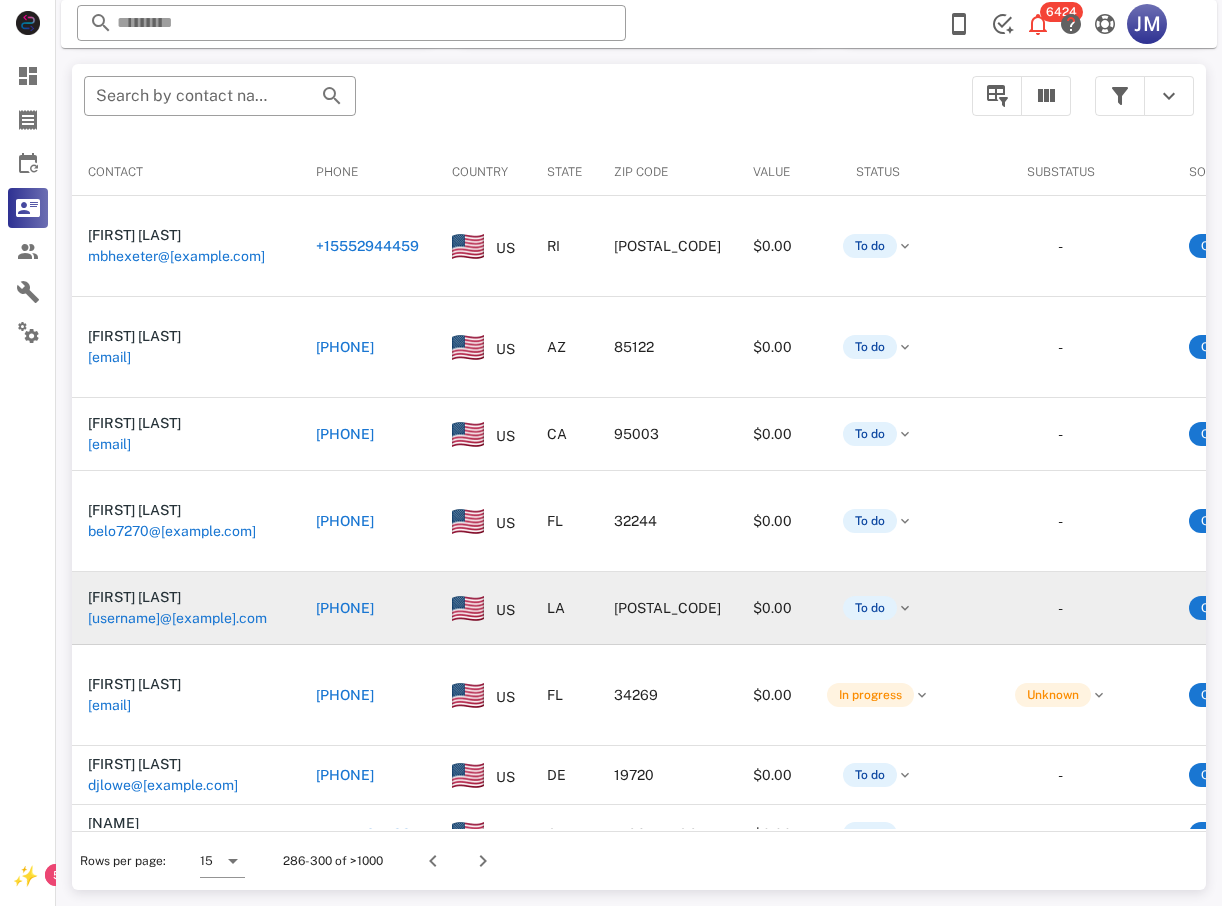 scroll, scrollTop: 380, scrollLeft: 0, axis: vertical 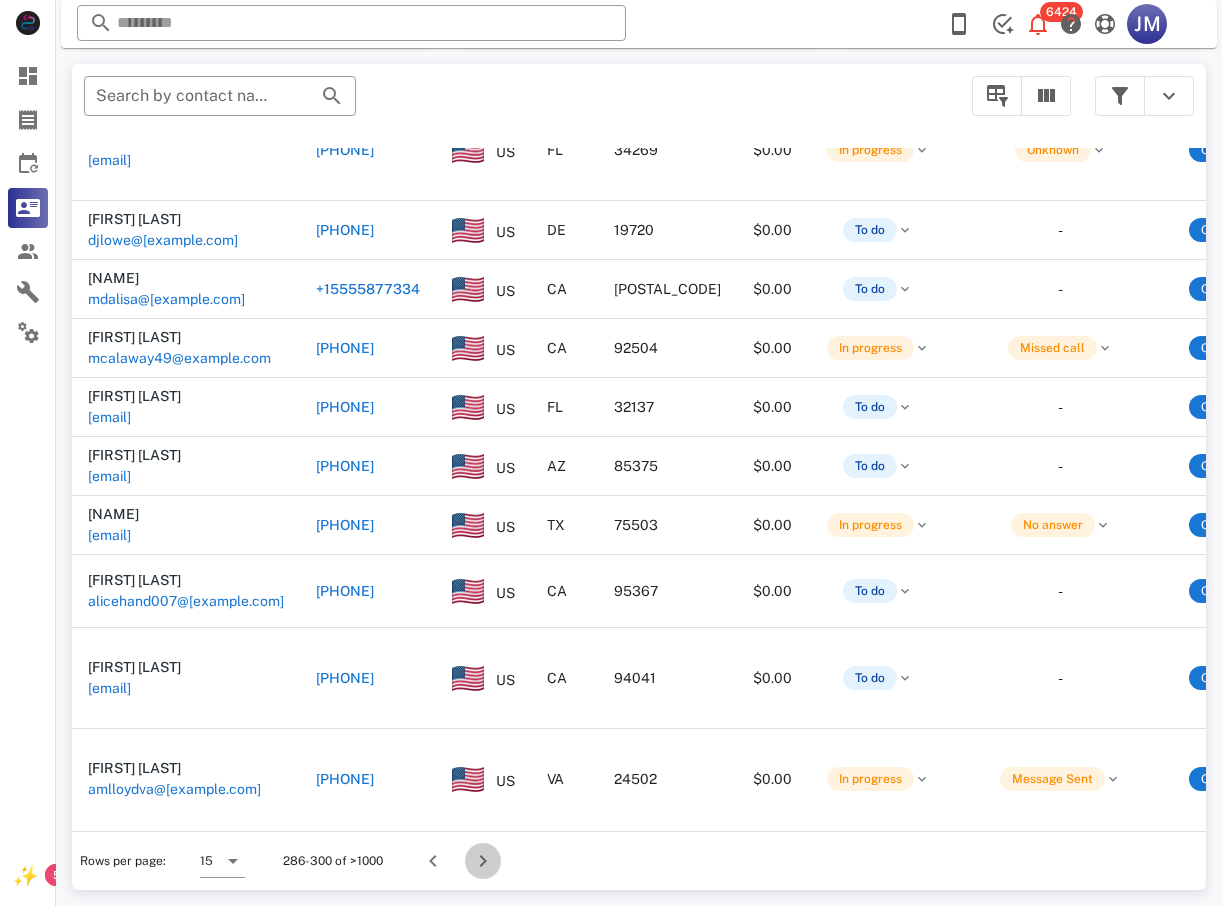 click at bounding box center (483, 861) 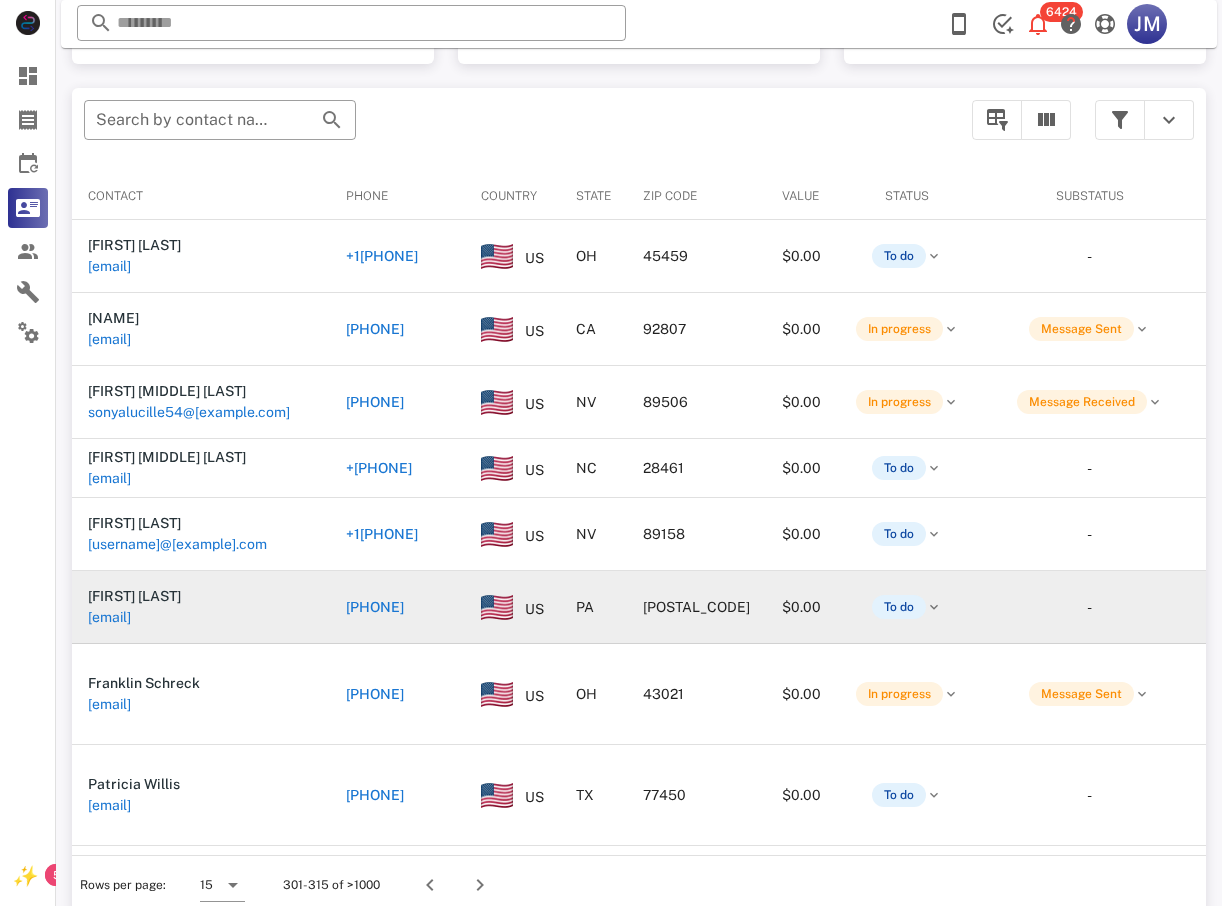 scroll, scrollTop: 380, scrollLeft: 0, axis: vertical 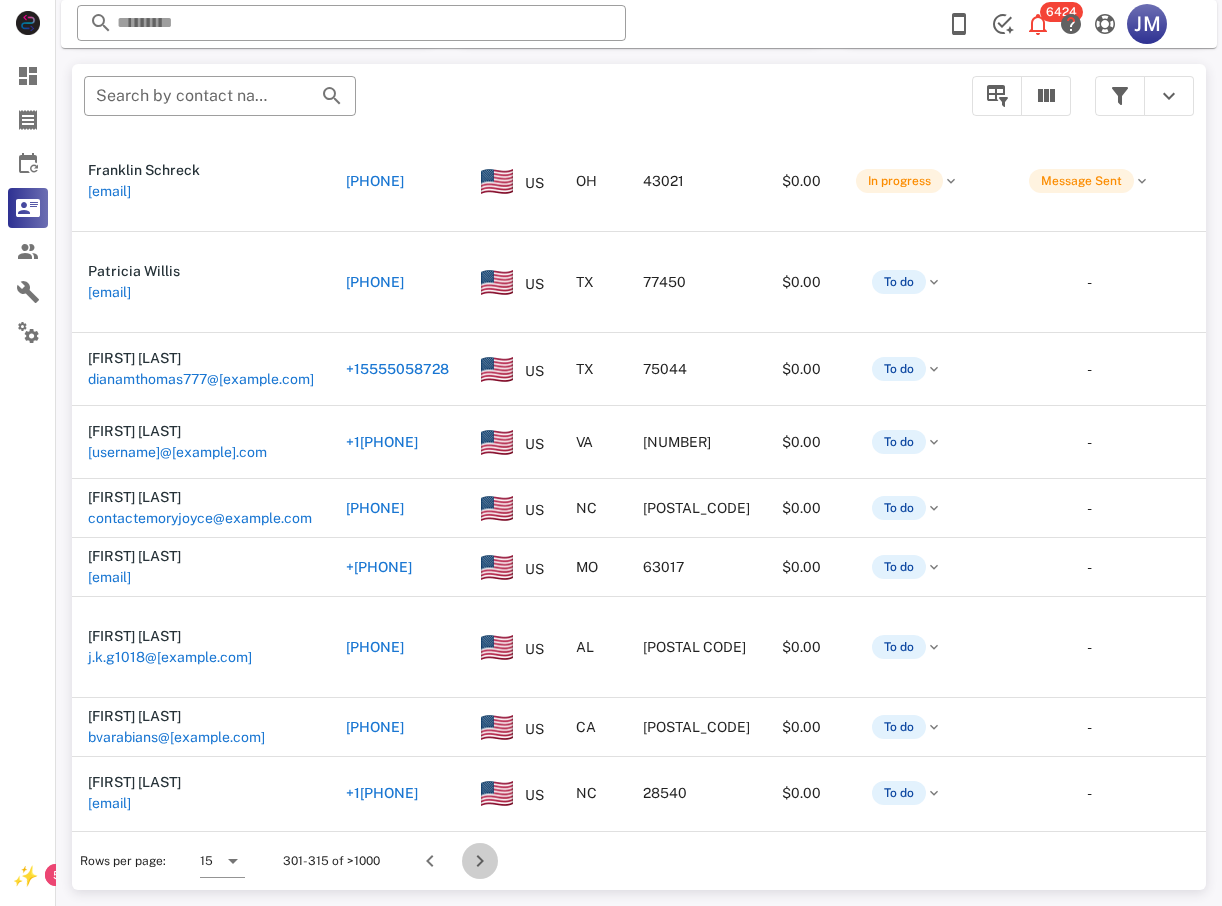 click at bounding box center (480, 861) 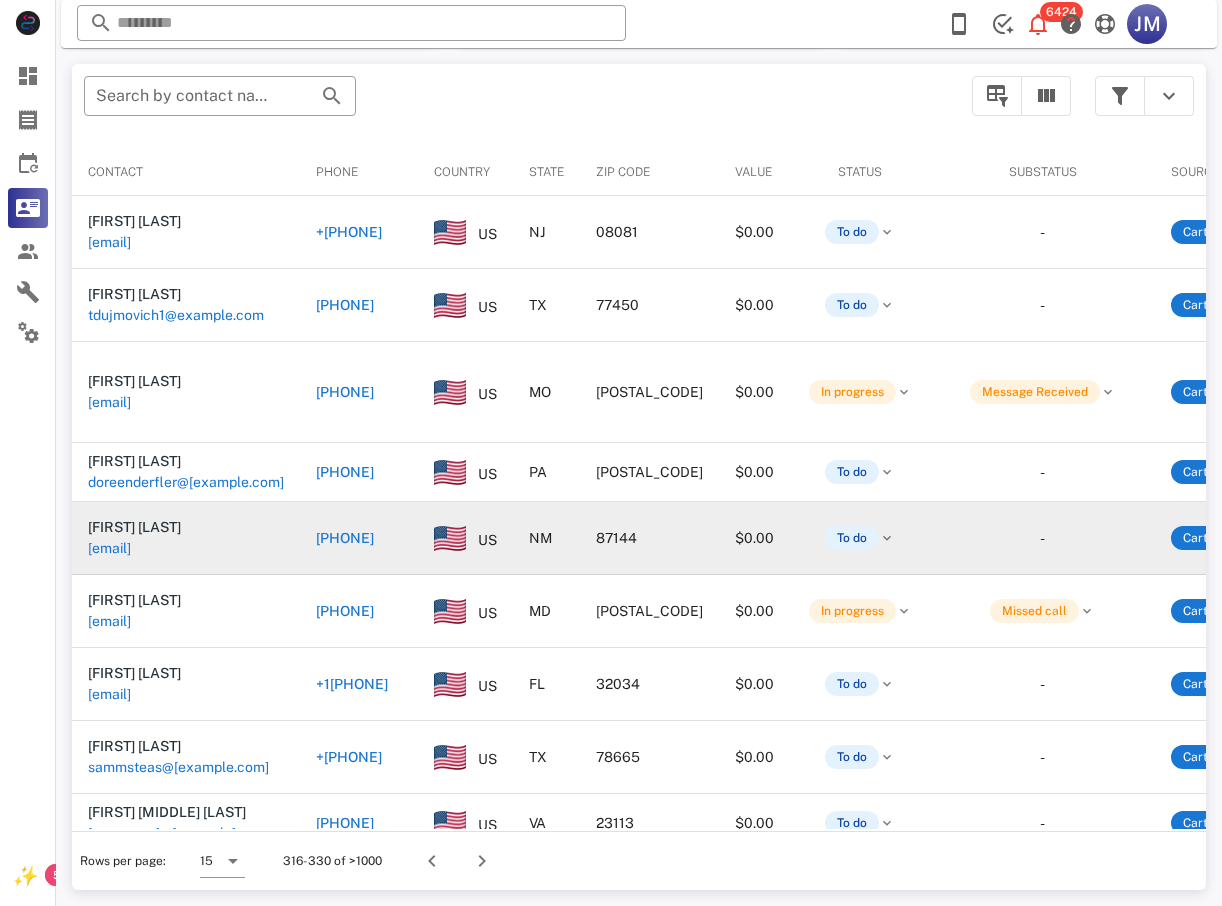 scroll, scrollTop: 380, scrollLeft: 0, axis: vertical 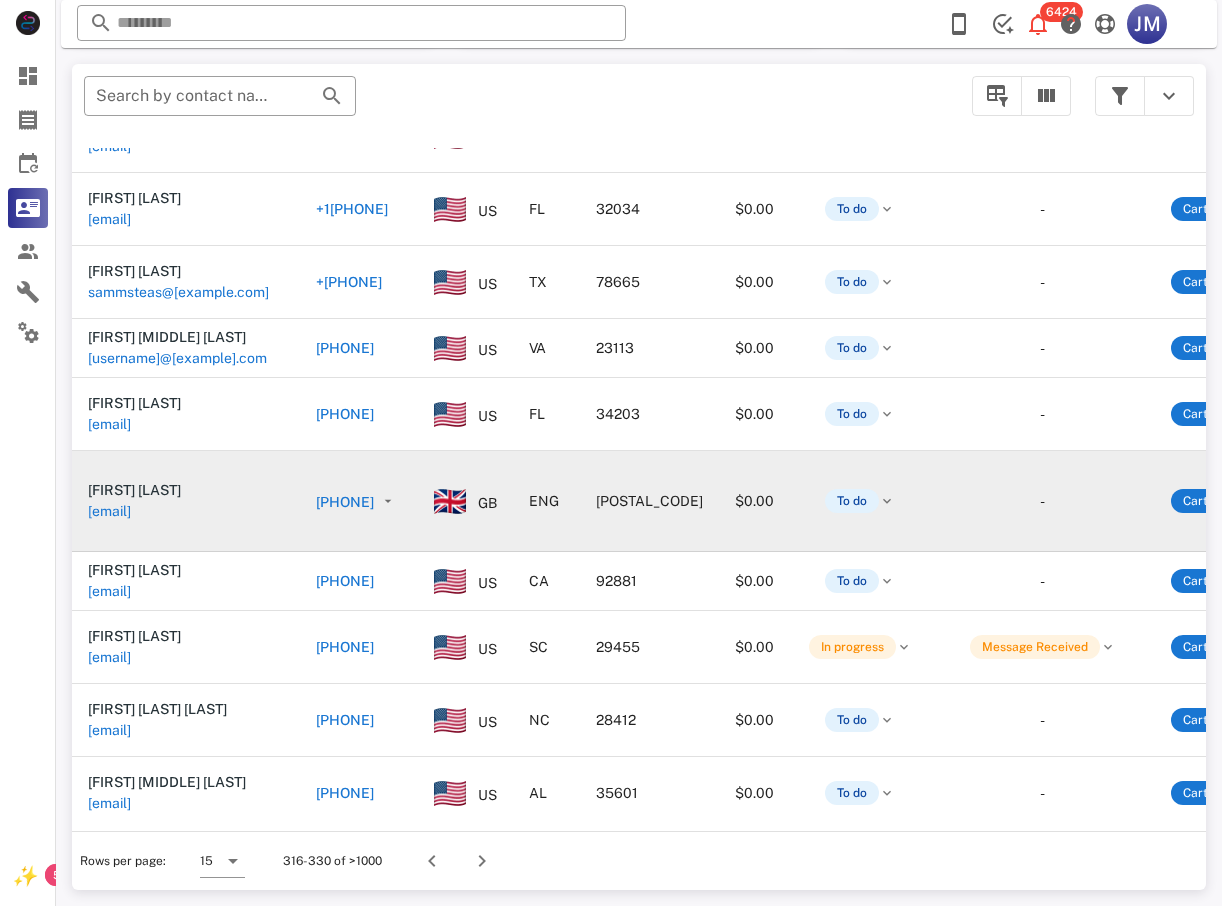 click on "[PHONE]" at bounding box center [345, 502] 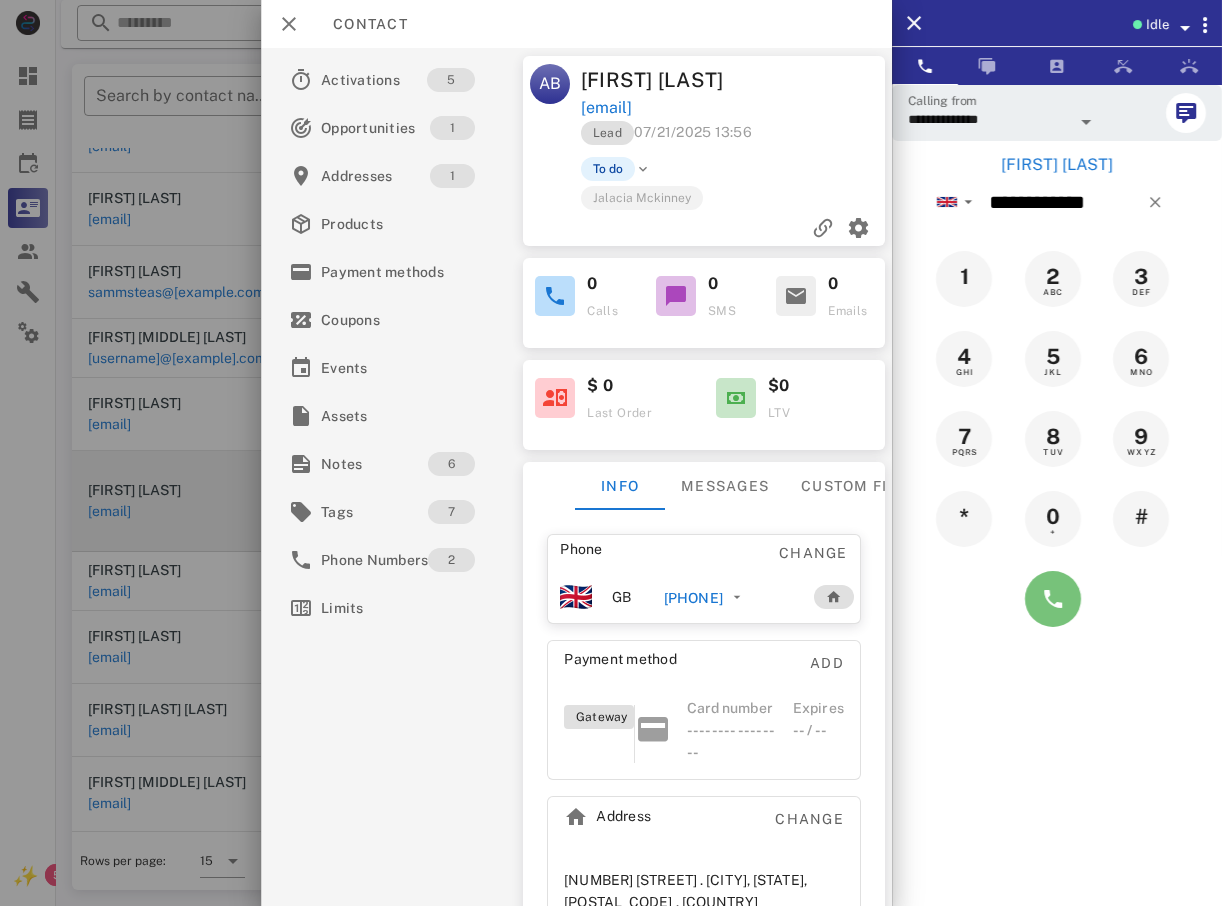 click at bounding box center (1053, 599) 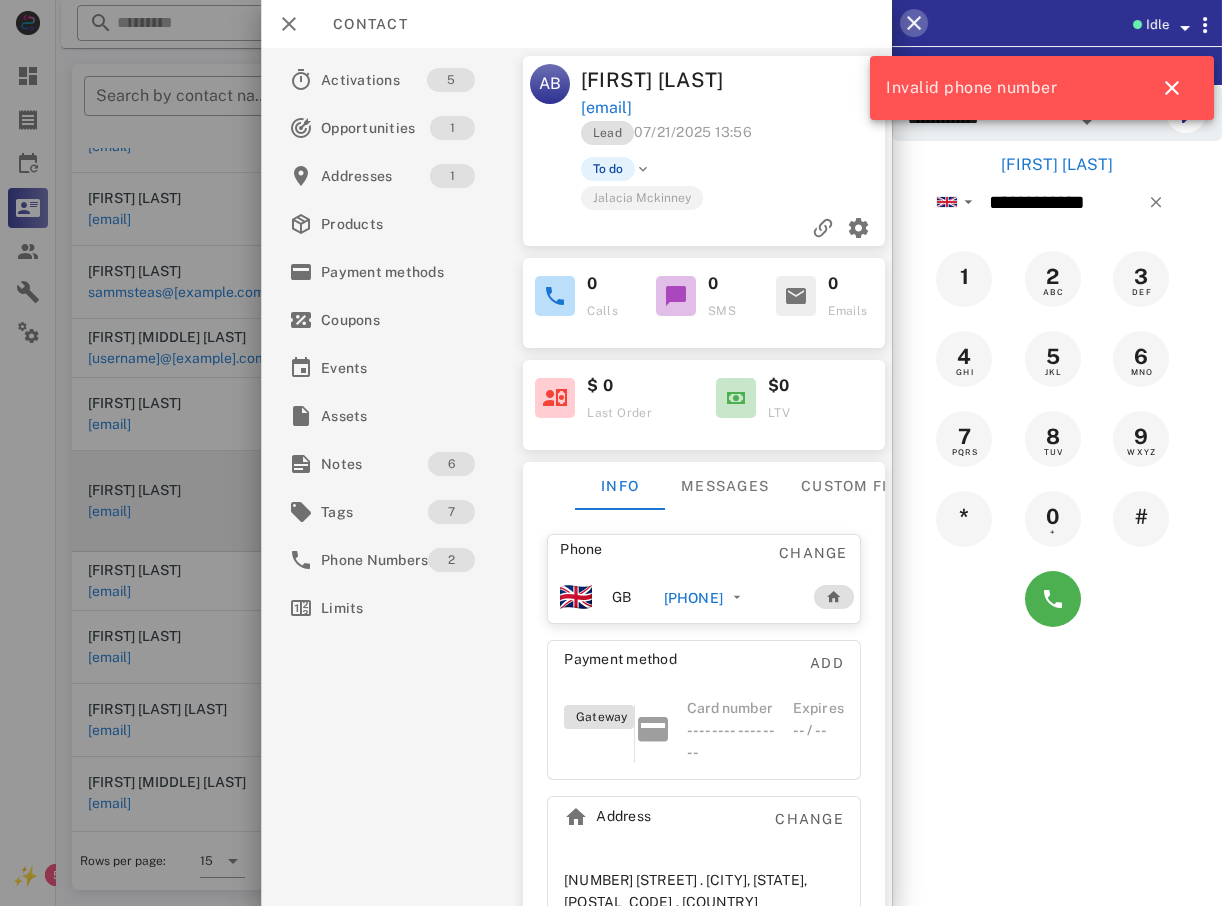click at bounding box center [914, 23] 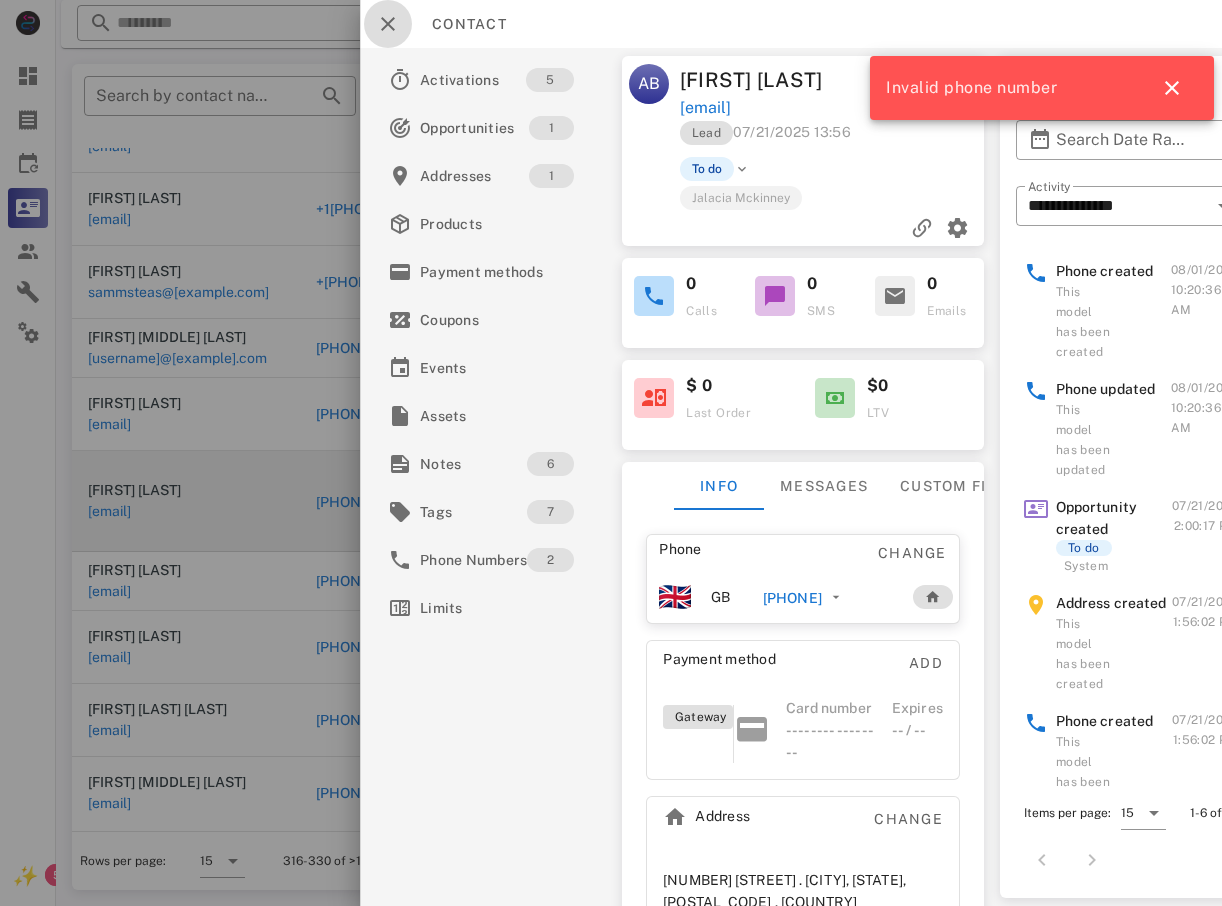 click at bounding box center (388, 24) 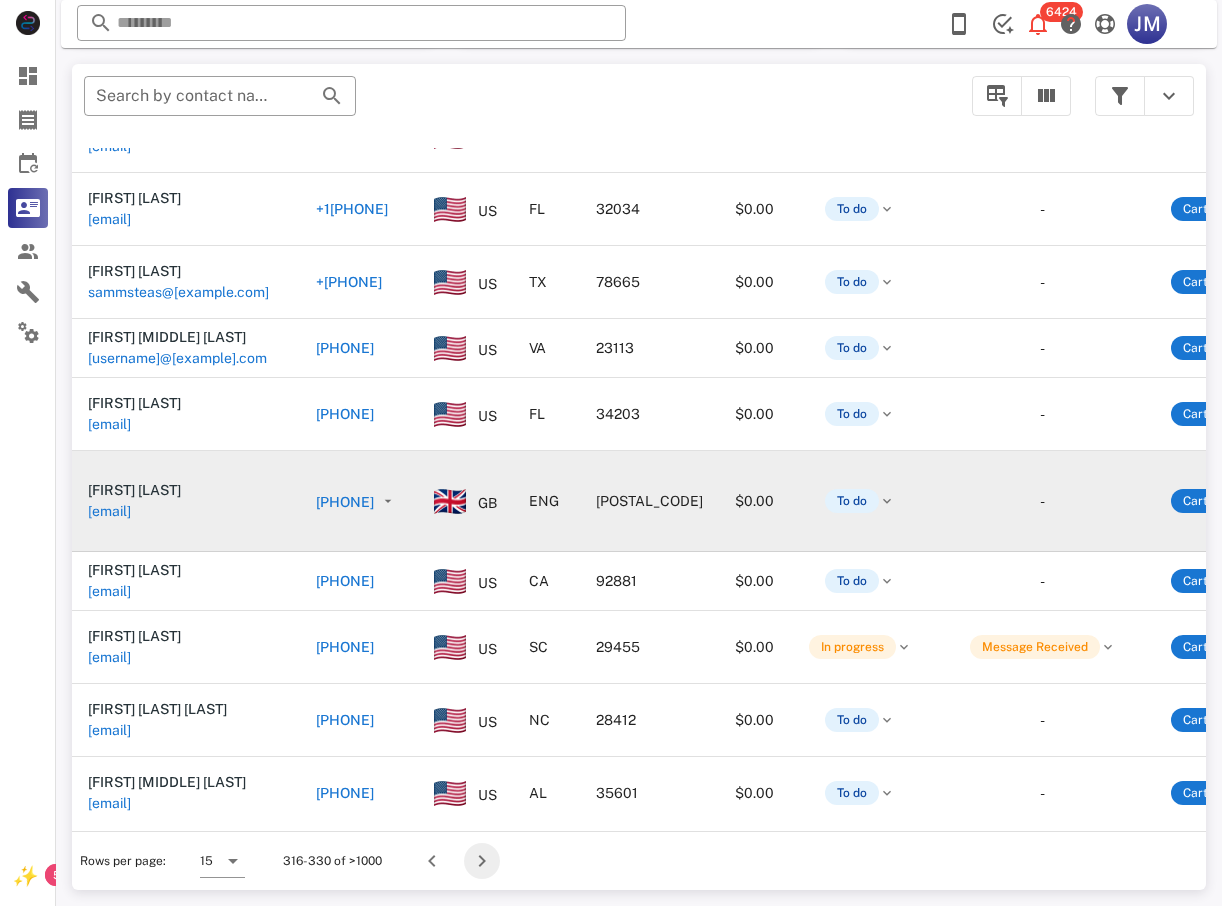 click at bounding box center (482, 861) 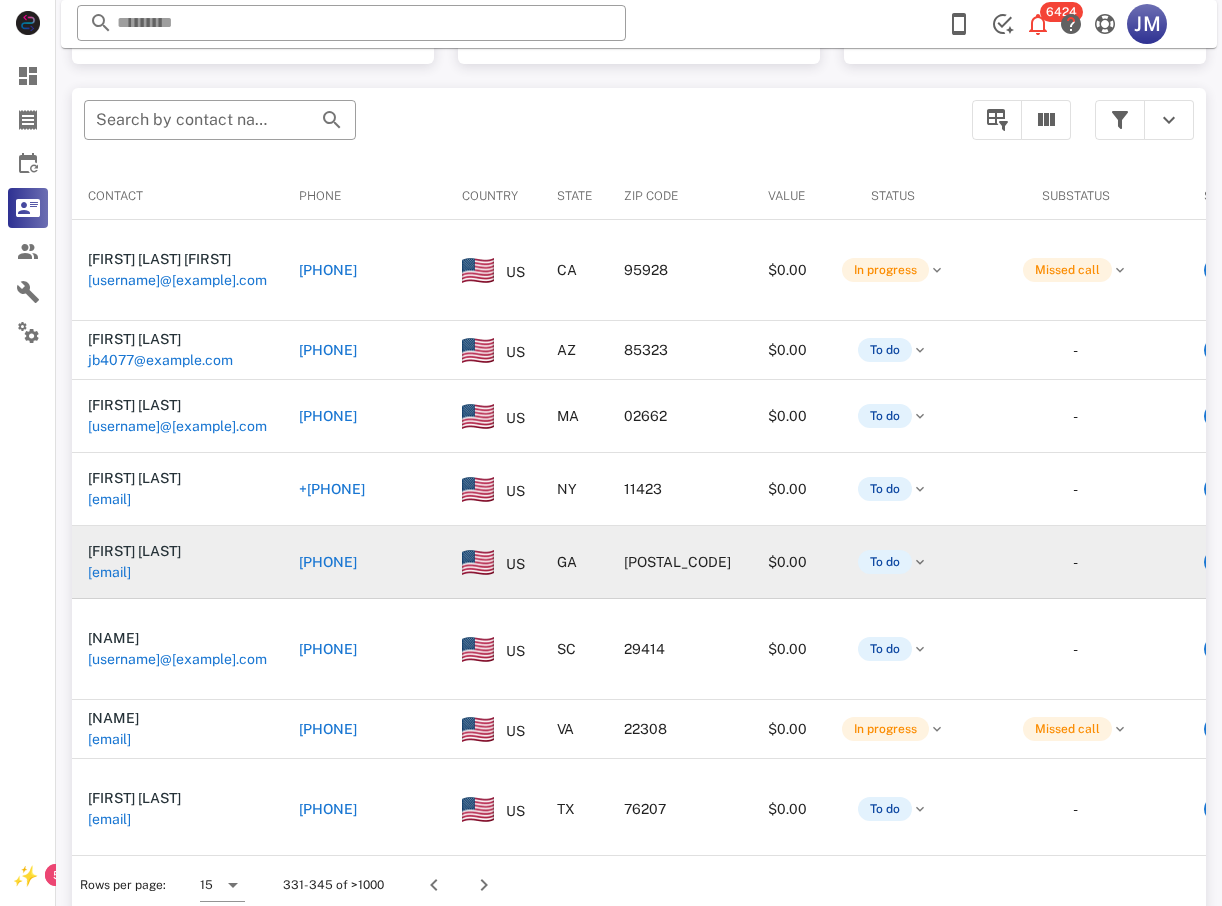 scroll, scrollTop: 380, scrollLeft: 0, axis: vertical 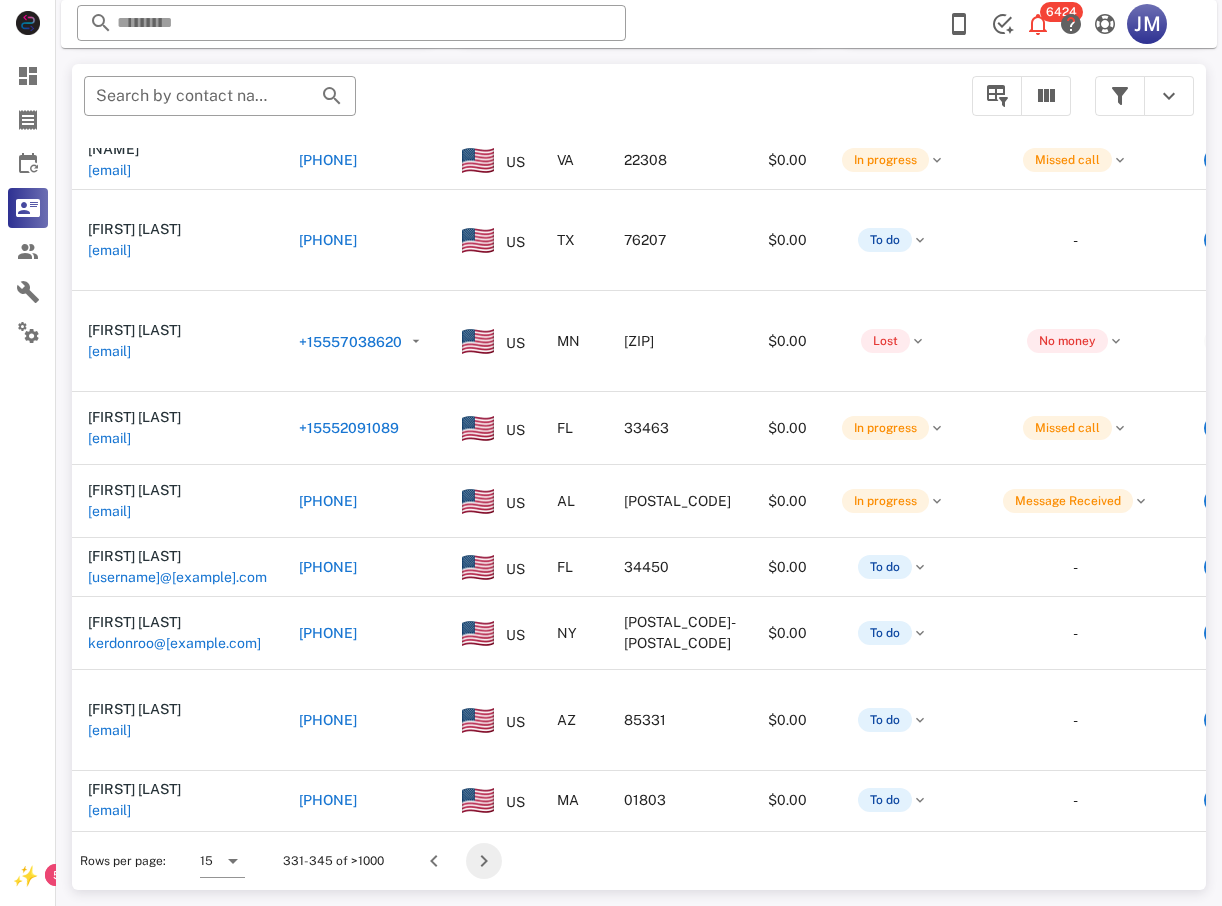 click at bounding box center [484, 861] 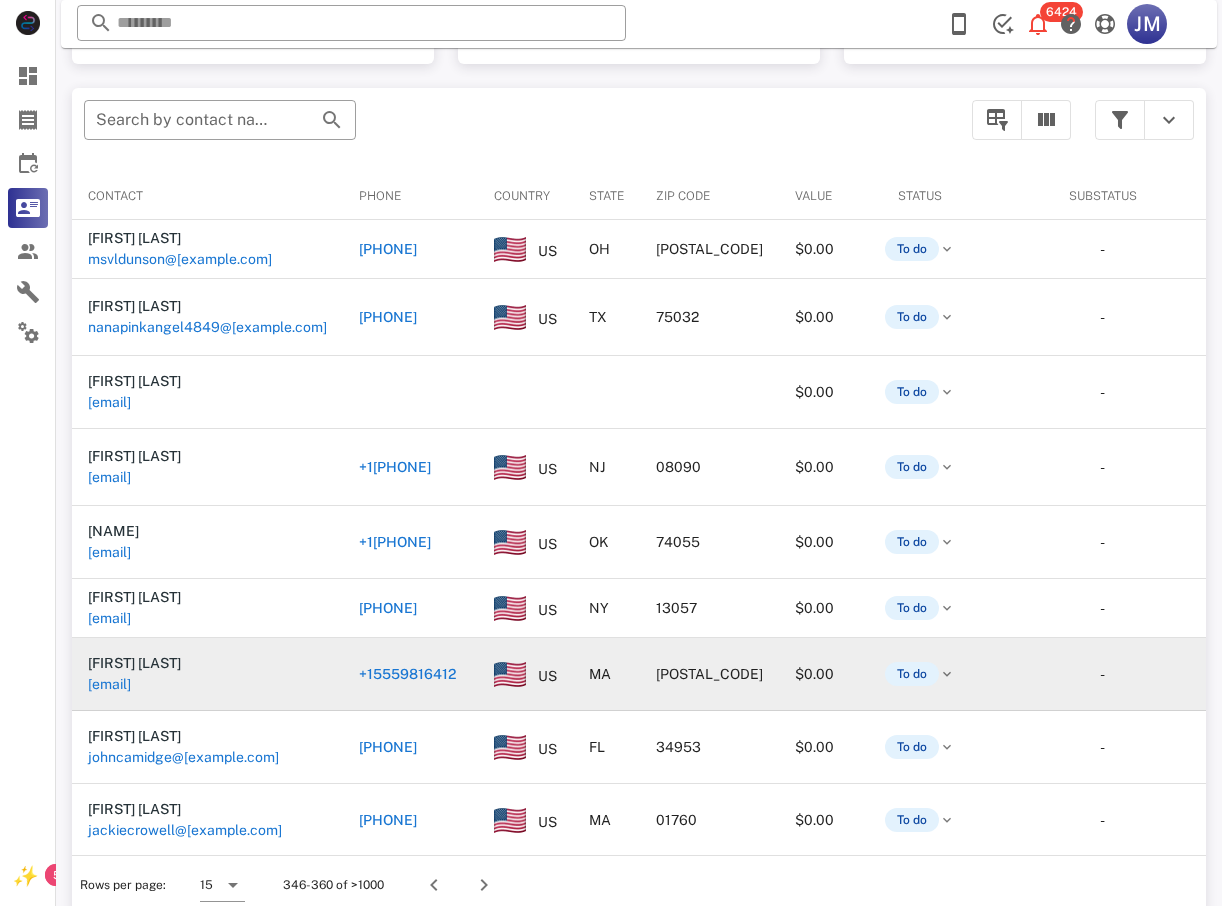 scroll, scrollTop: 380, scrollLeft: 0, axis: vertical 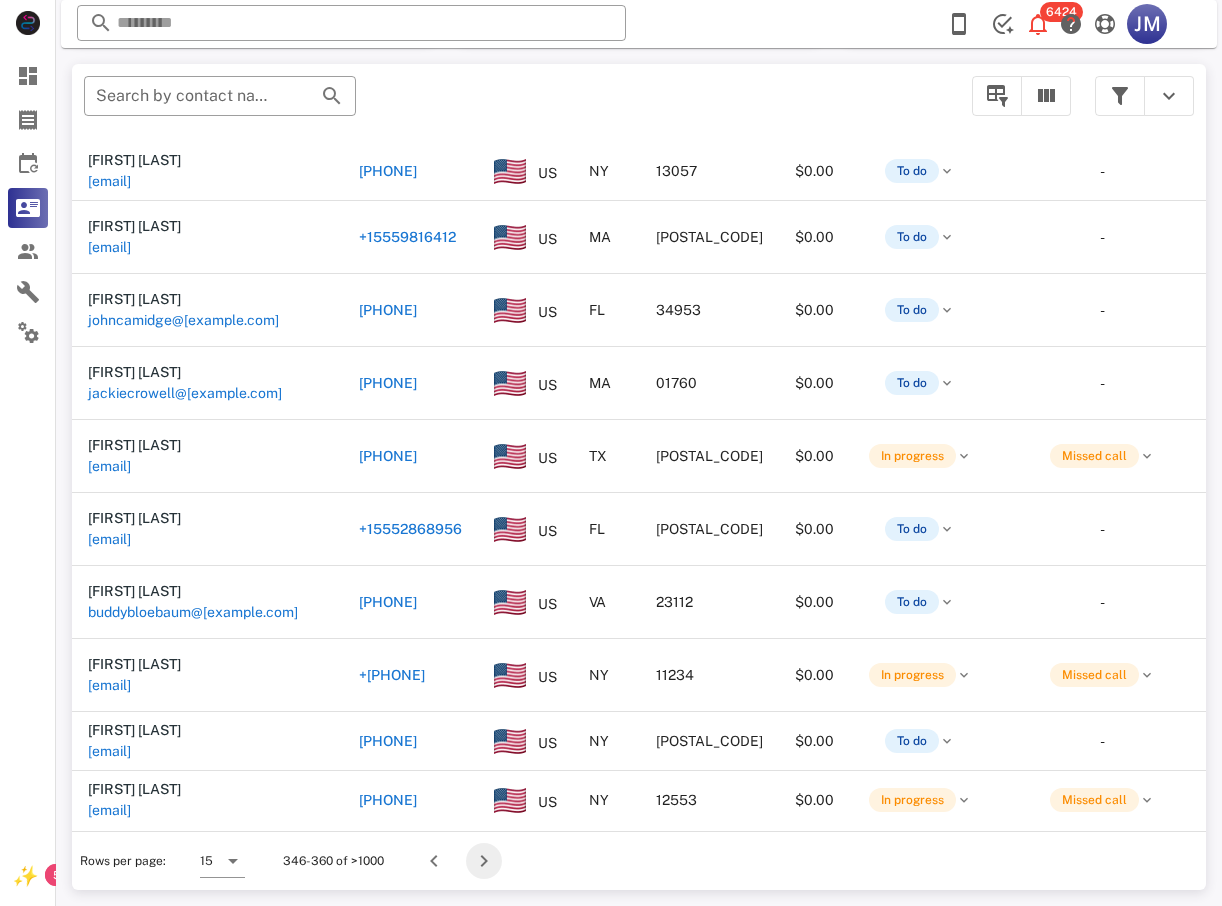 click at bounding box center [484, 861] 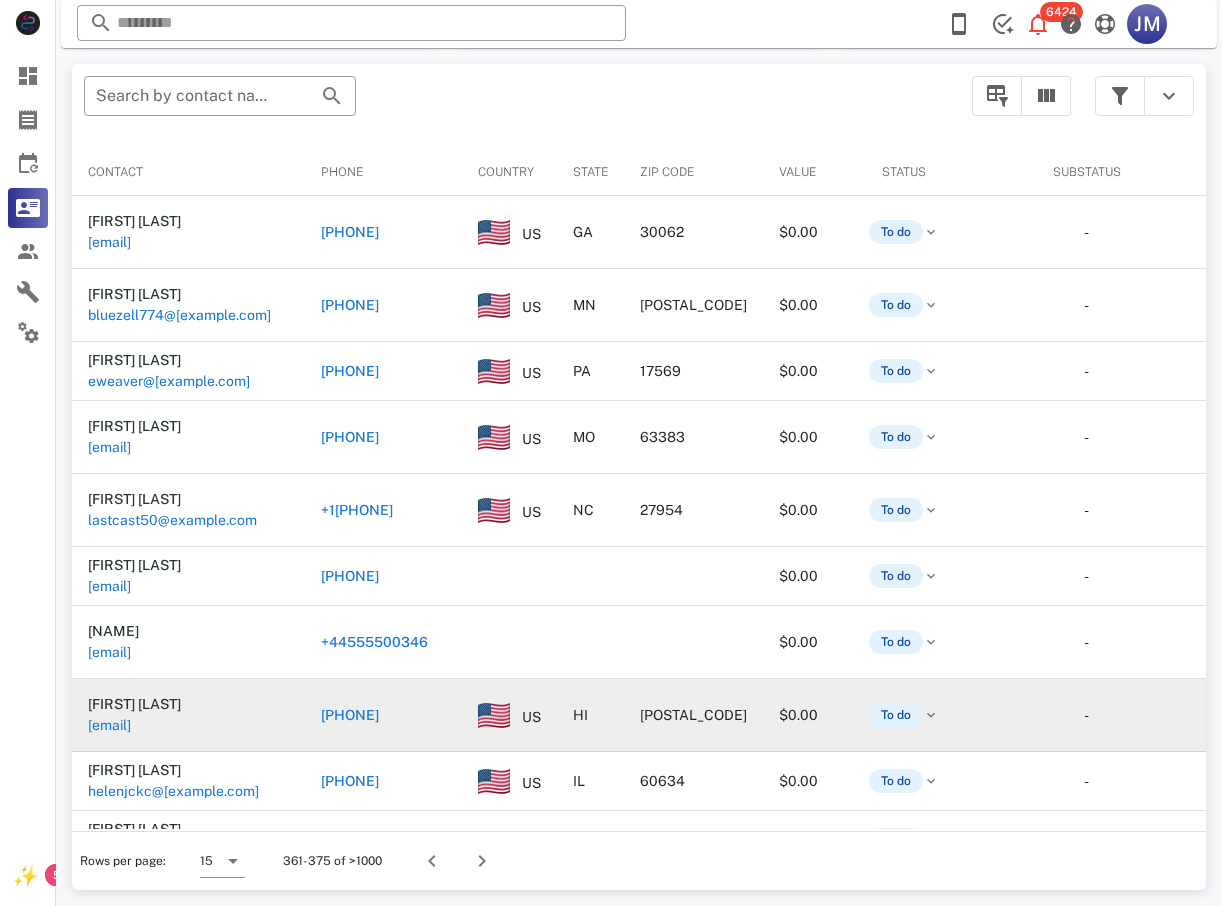 scroll, scrollTop: 380, scrollLeft: 0, axis: vertical 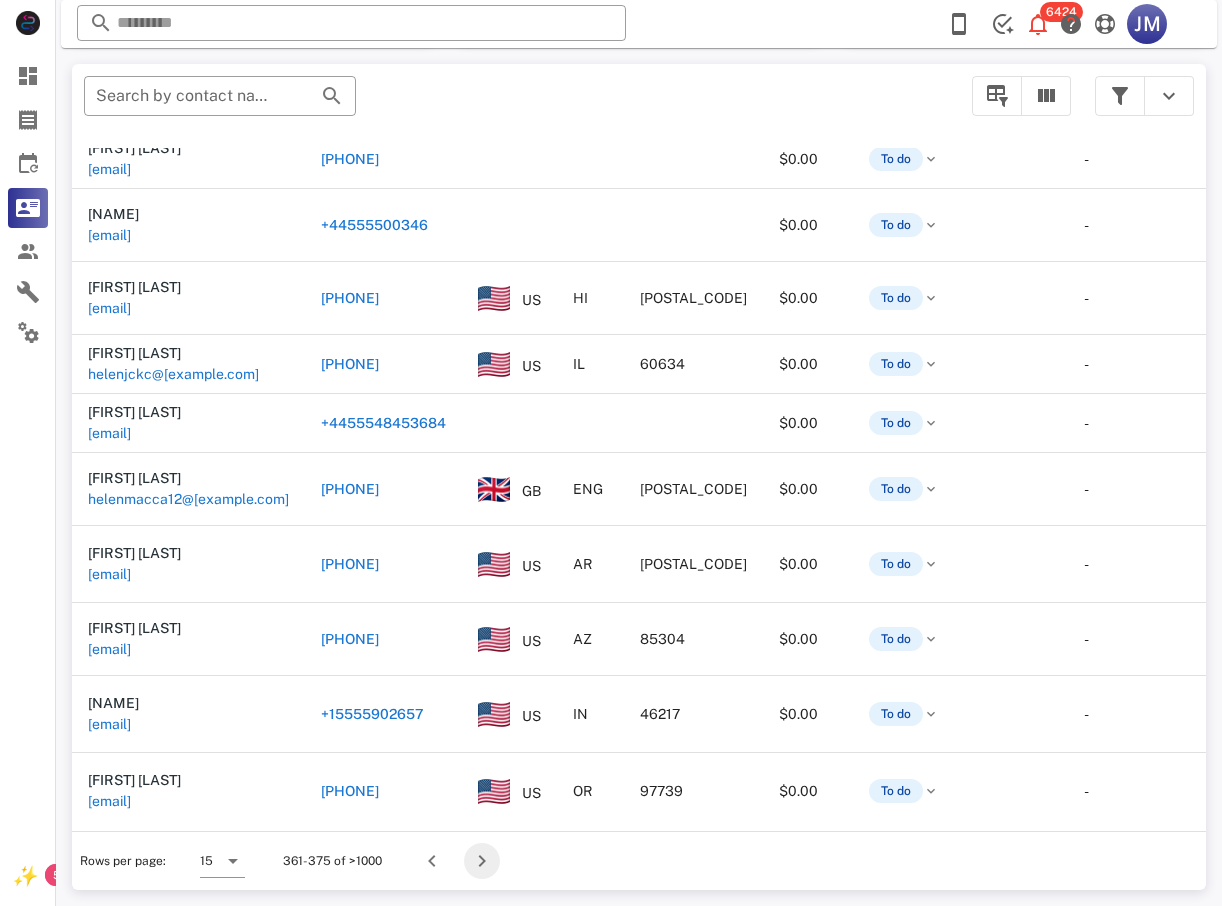 click at bounding box center (482, 861) 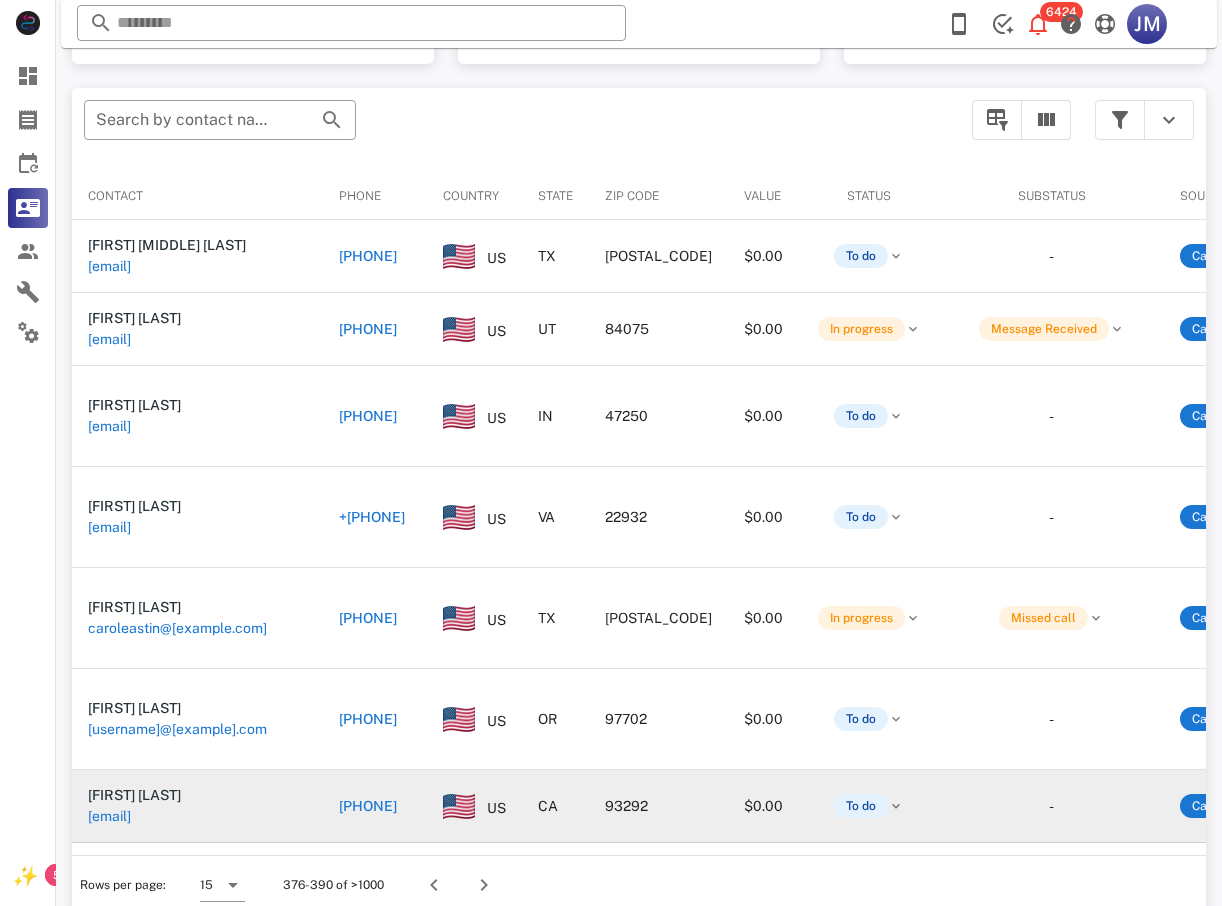 scroll, scrollTop: 380, scrollLeft: 0, axis: vertical 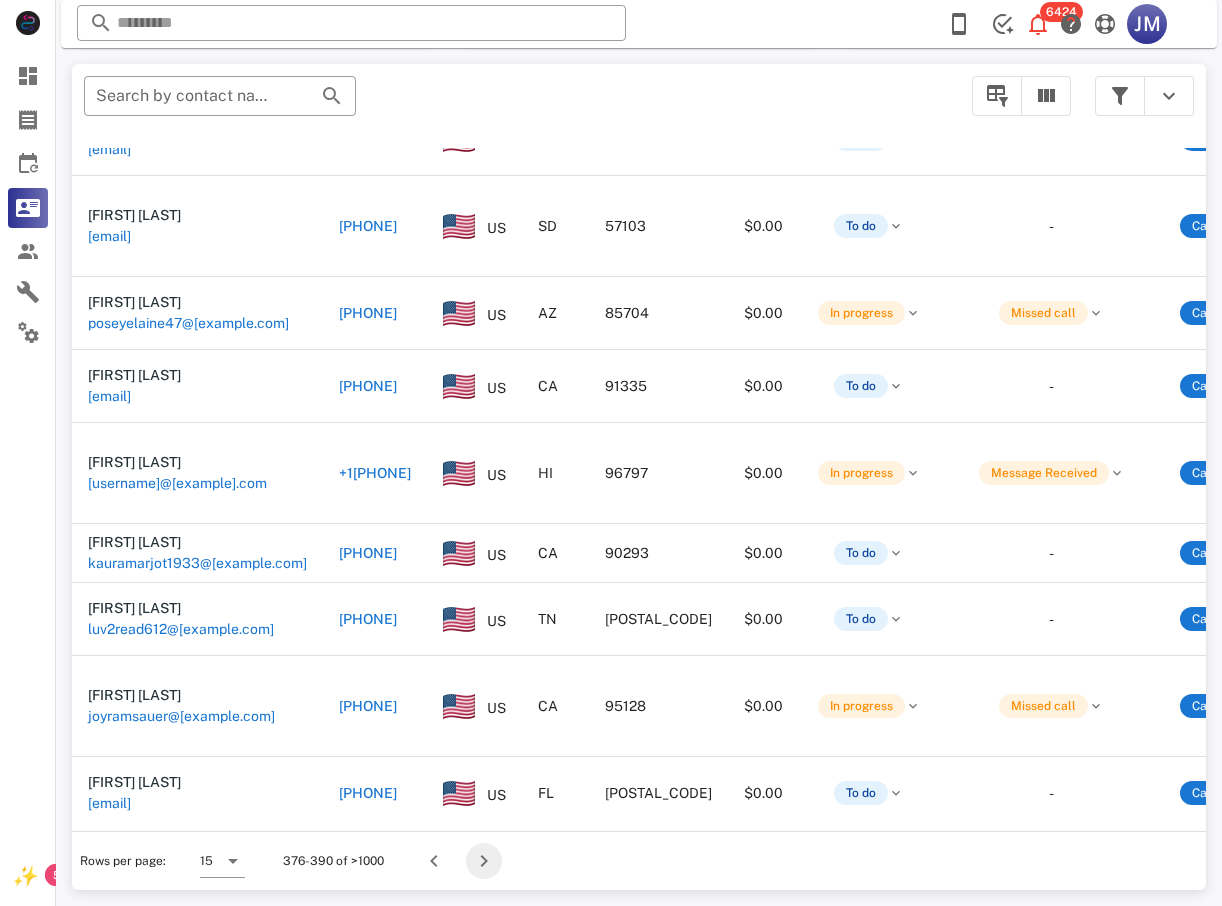 click at bounding box center (484, 861) 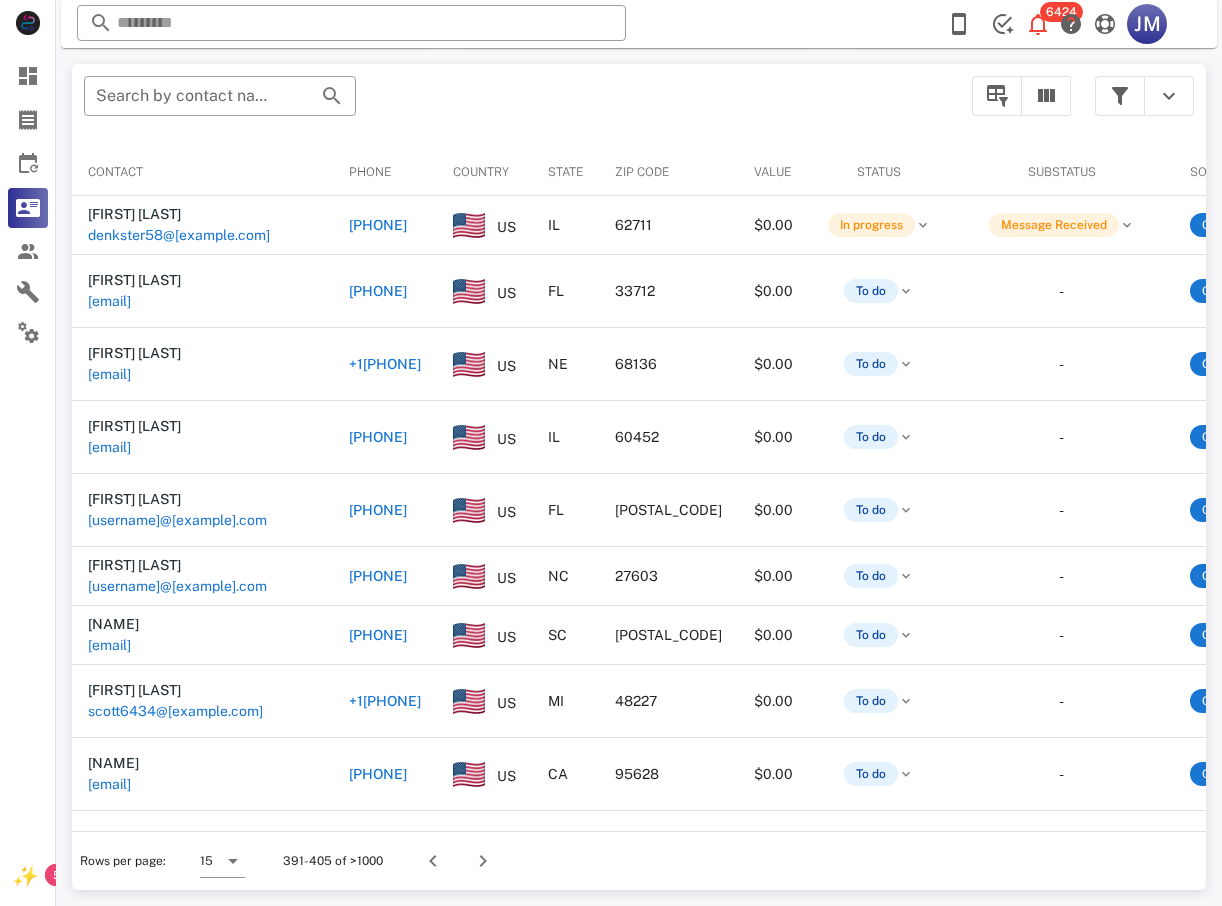 scroll, scrollTop: 380, scrollLeft: 0, axis: vertical 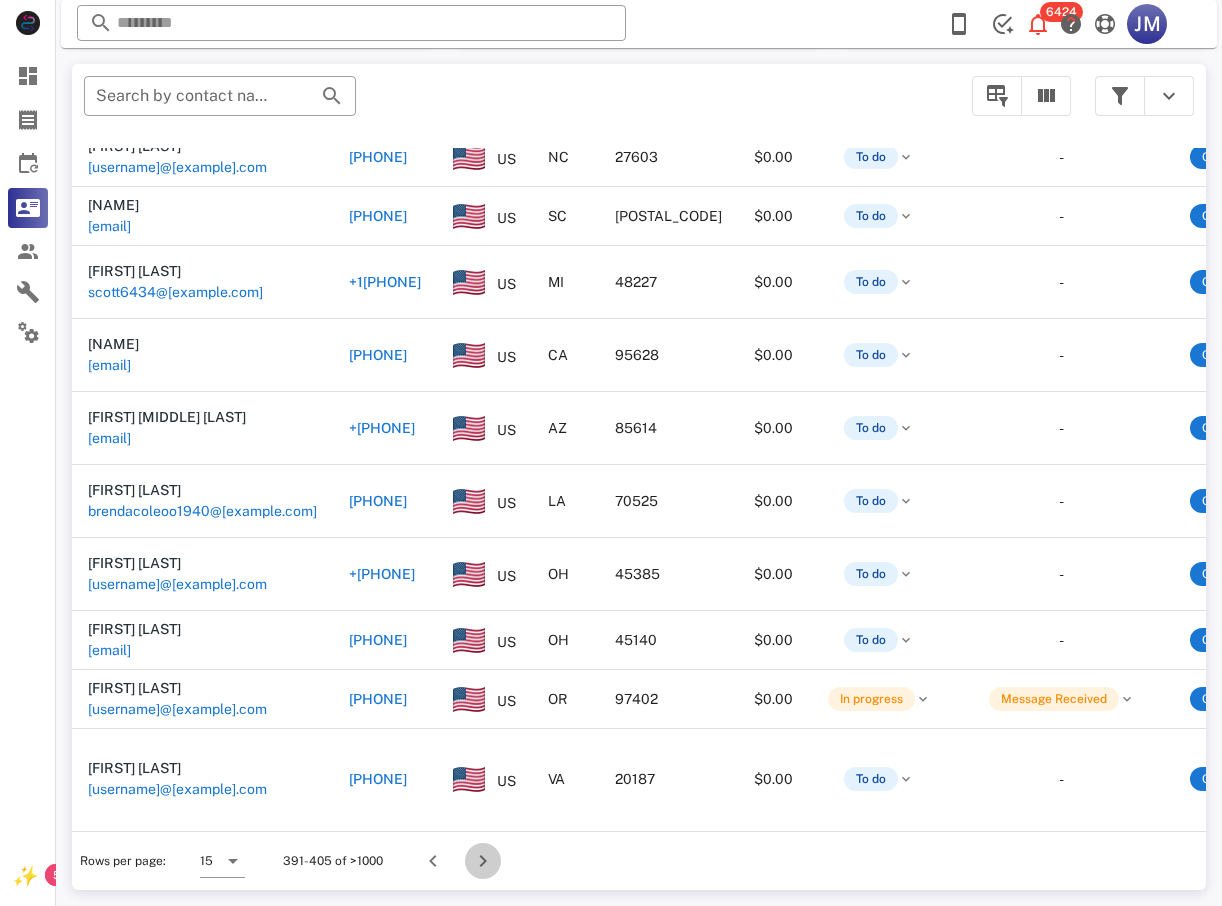 click at bounding box center (483, 861) 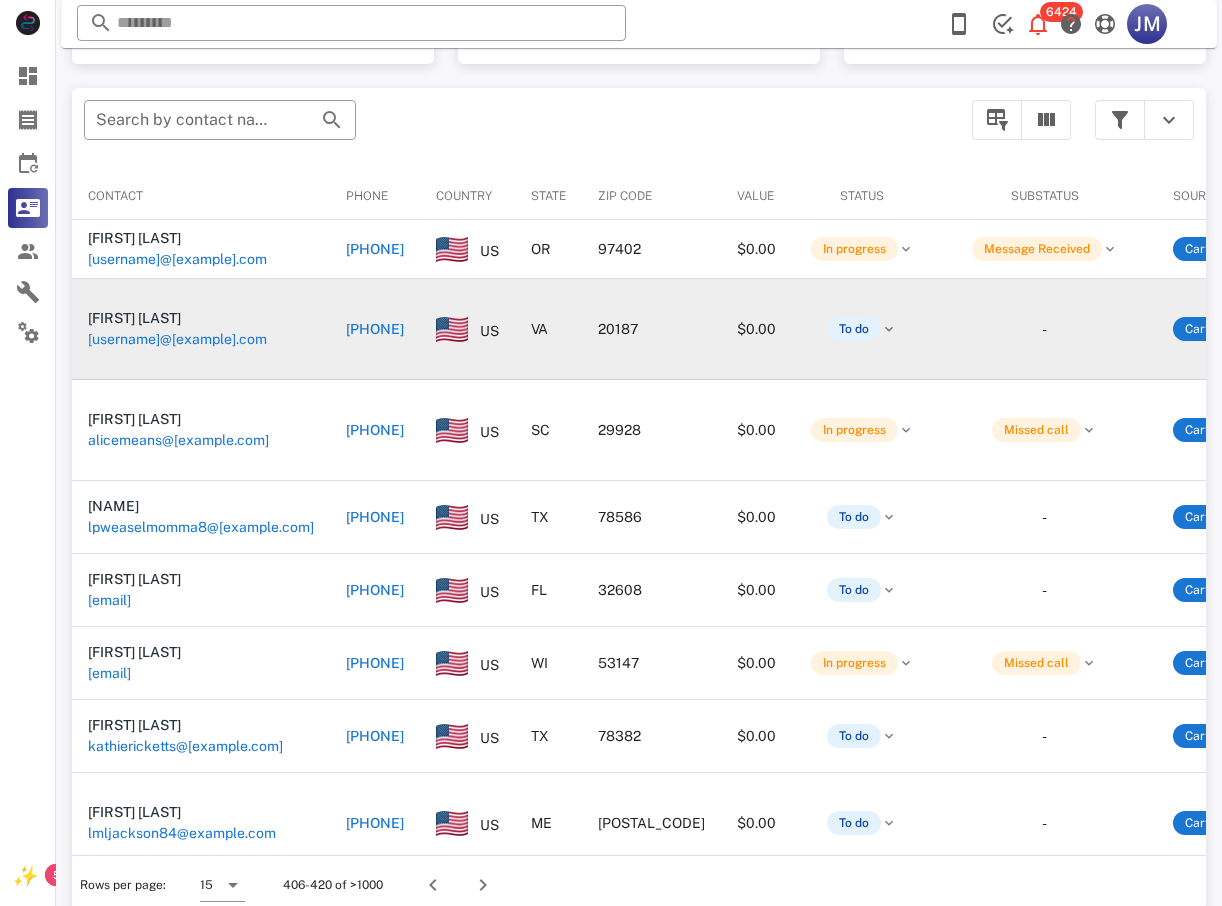 scroll, scrollTop: 380, scrollLeft: 0, axis: vertical 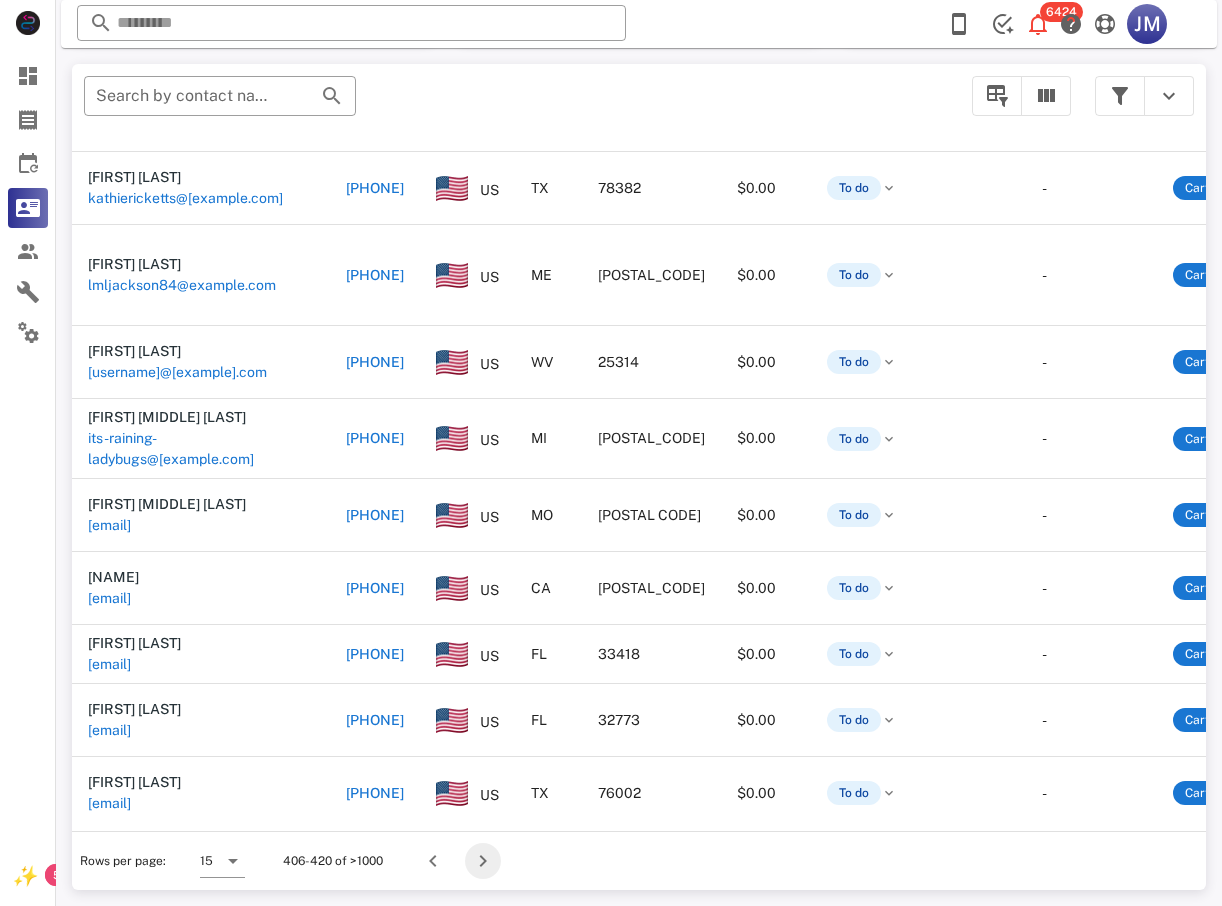 click at bounding box center (483, 861) 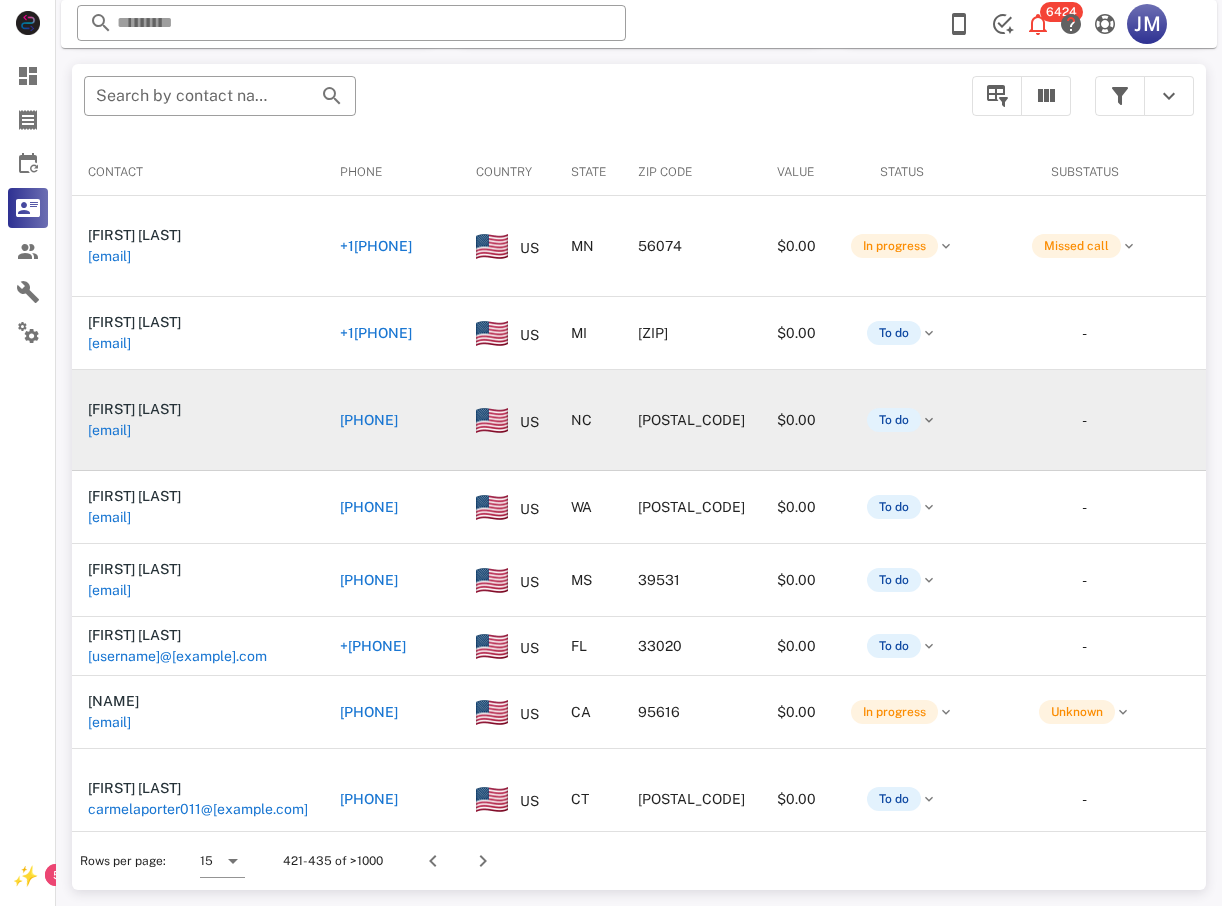 scroll, scrollTop: 380, scrollLeft: 0, axis: vertical 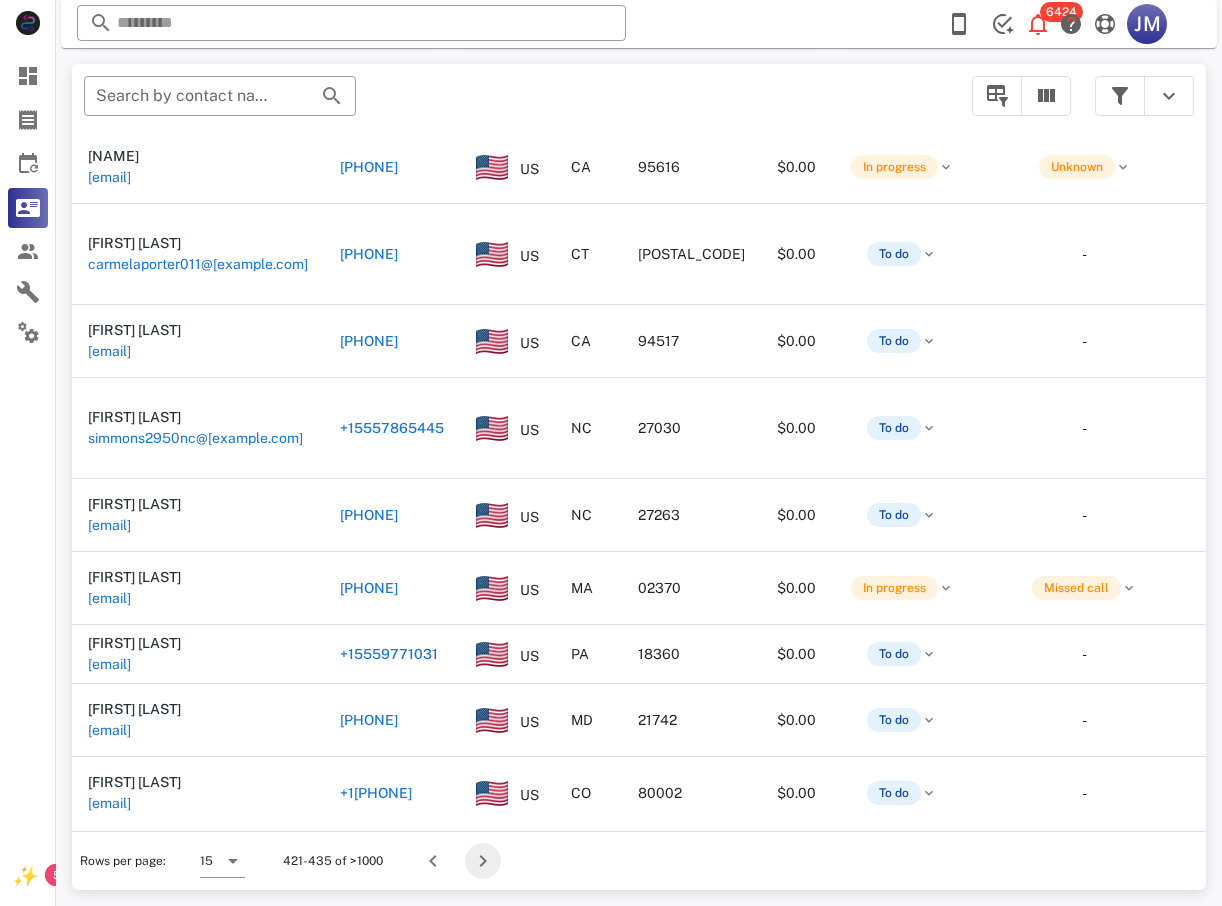 click at bounding box center (483, 861) 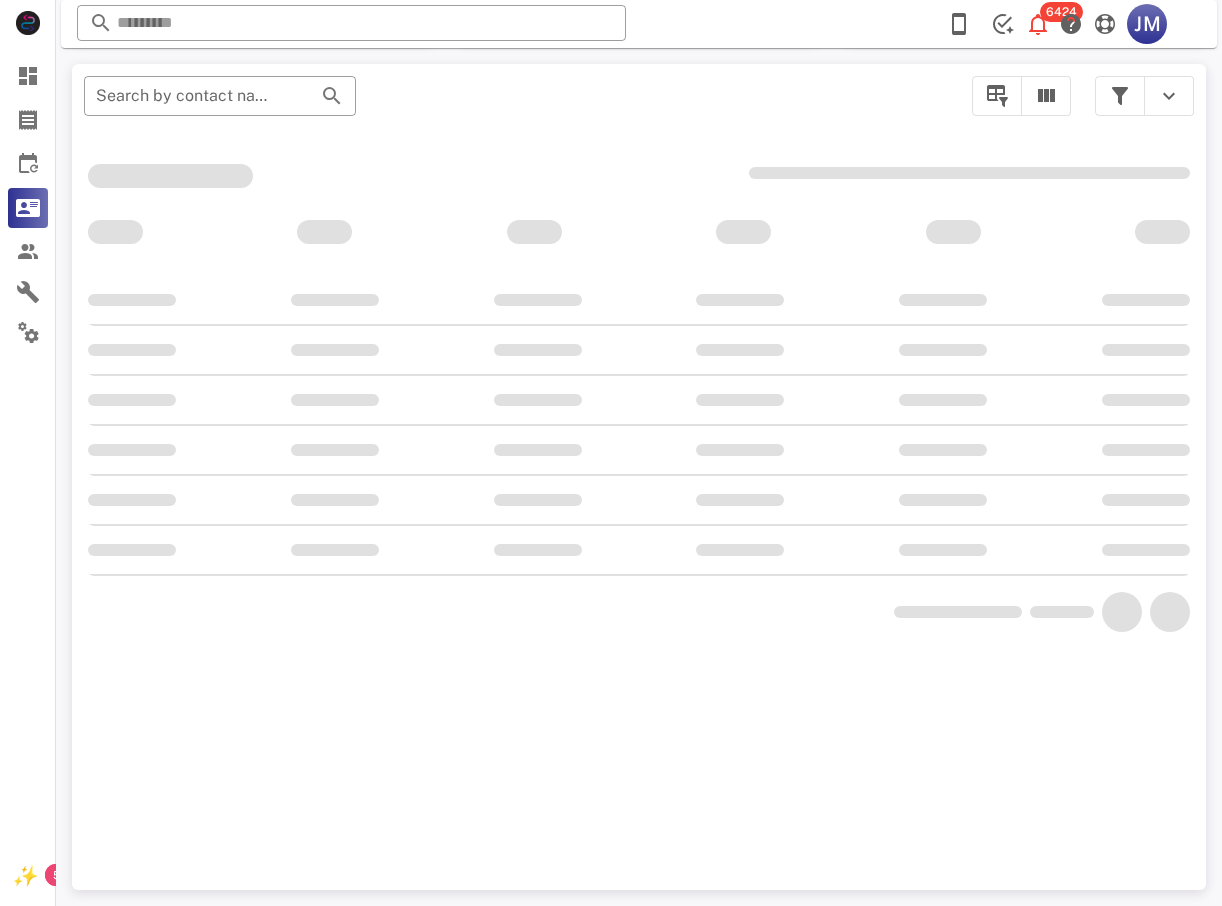 scroll, scrollTop: 356, scrollLeft: 0, axis: vertical 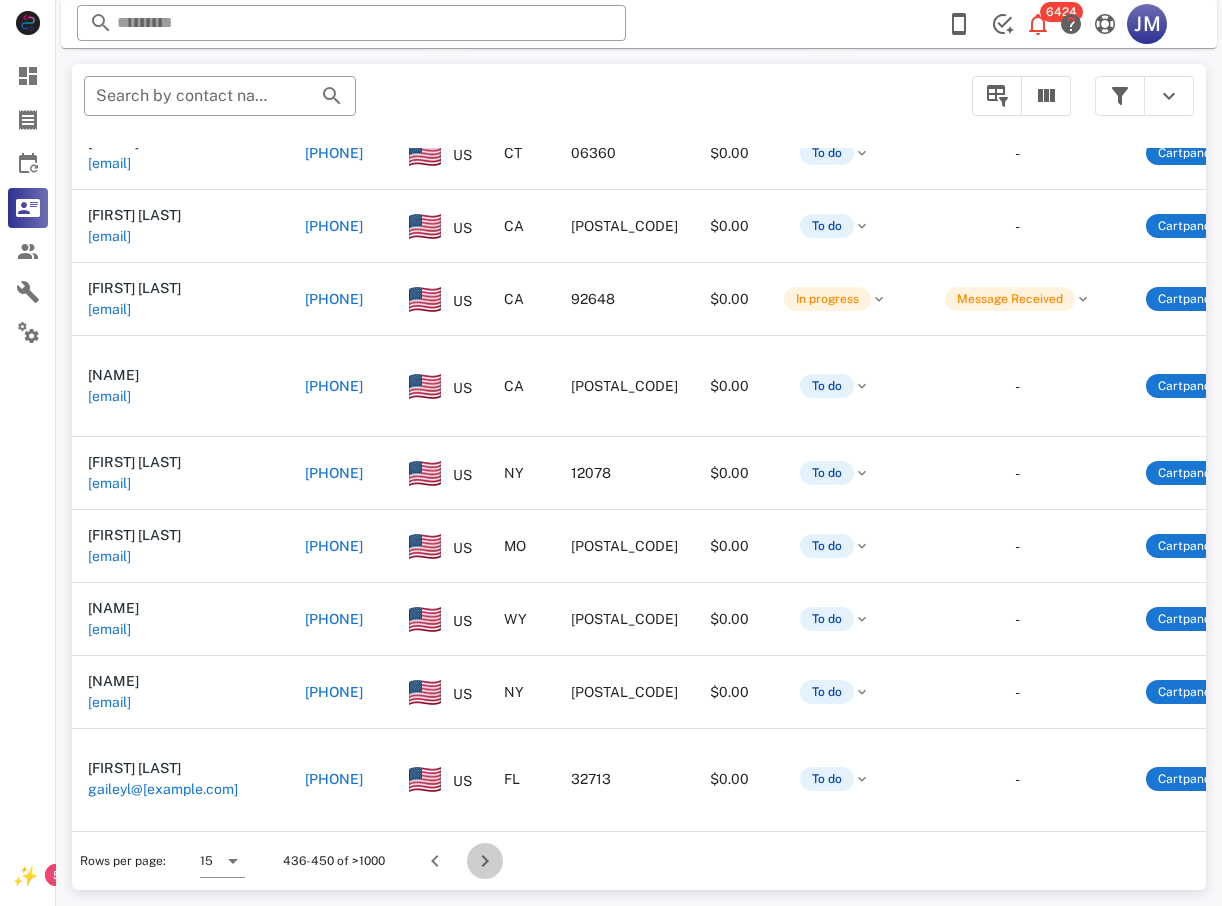 drag, startPoint x: 547, startPoint y: 709, endPoint x: 491, endPoint y: 863, distance: 163.8658 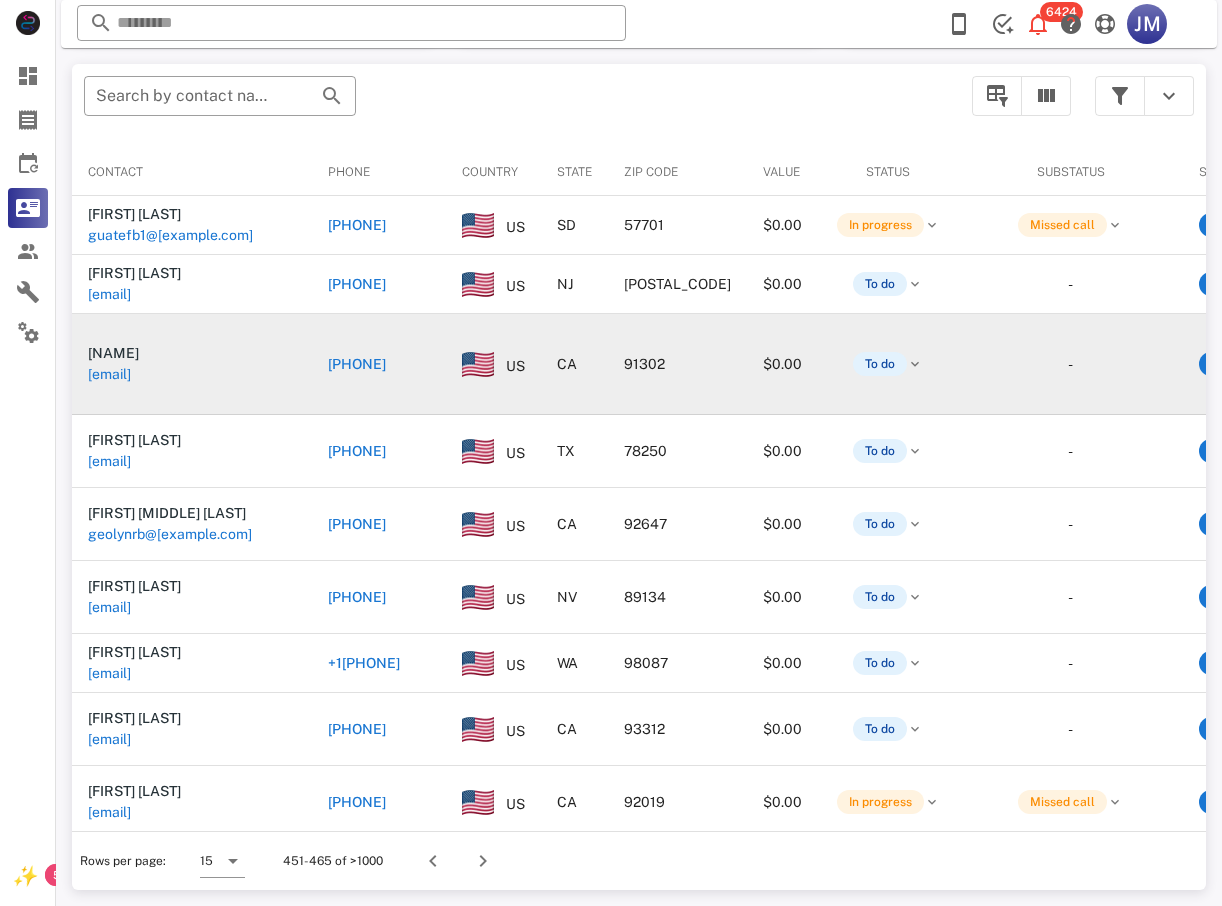 scroll, scrollTop: 380, scrollLeft: 0, axis: vertical 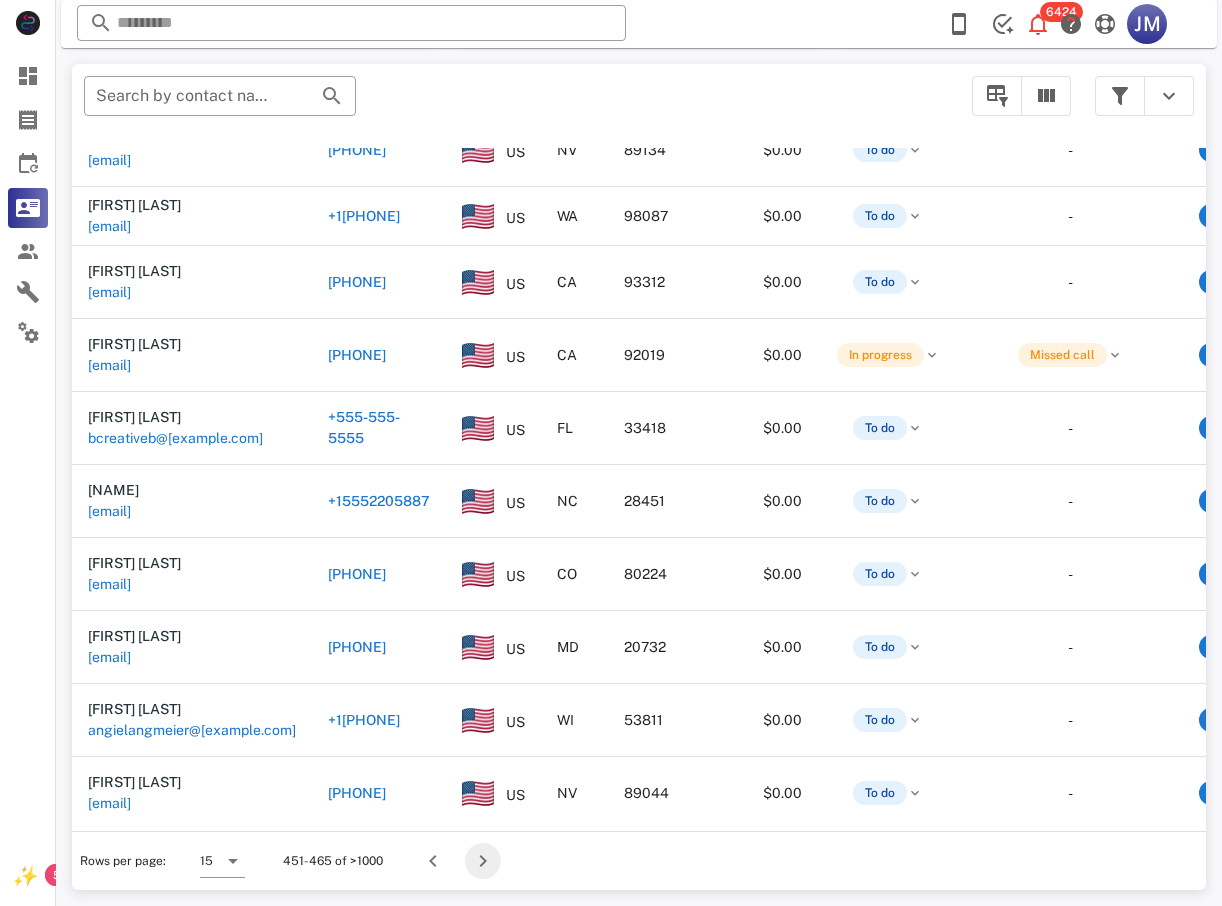 click at bounding box center (483, 861) 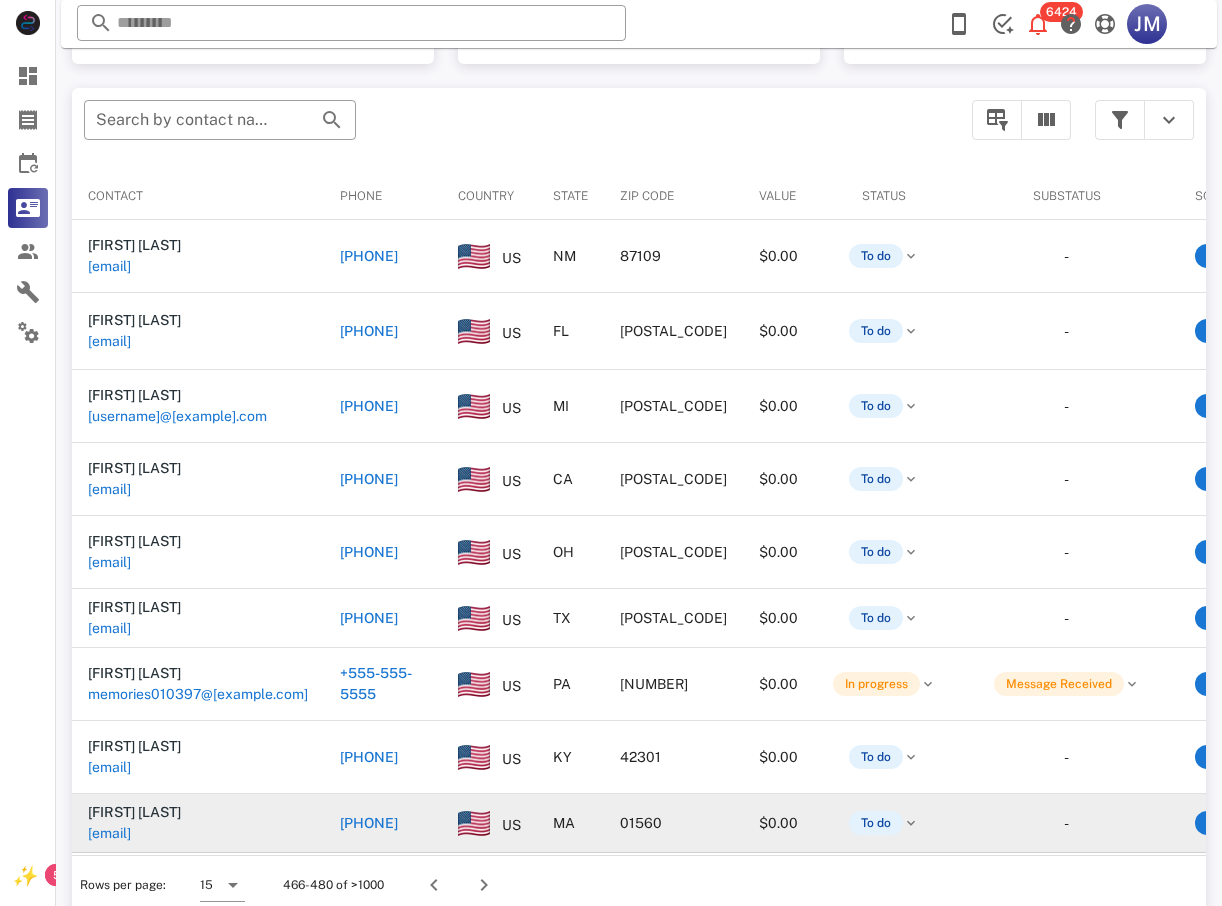 scroll, scrollTop: 380, scrollLeft: 0, axis: vertical 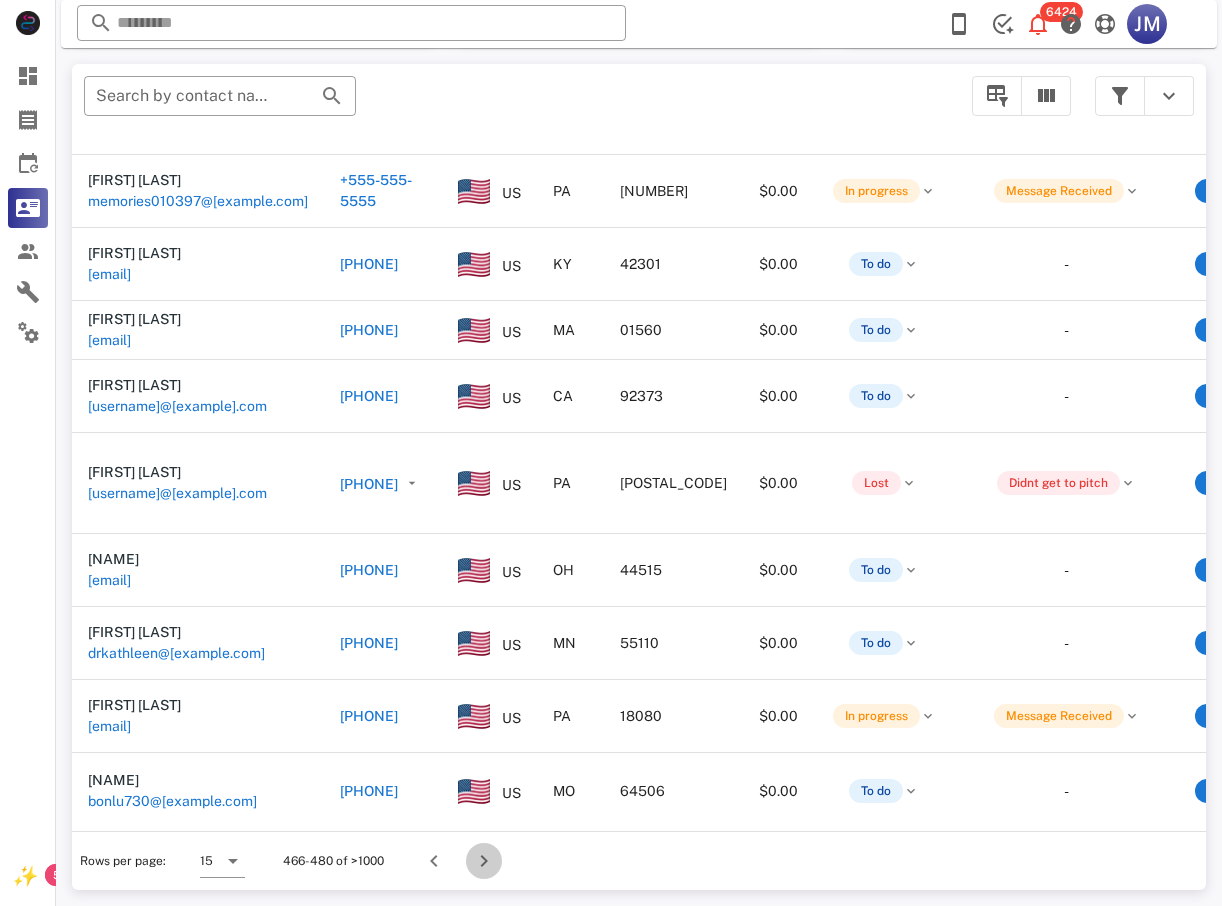 click at bounding box center (484, 861) 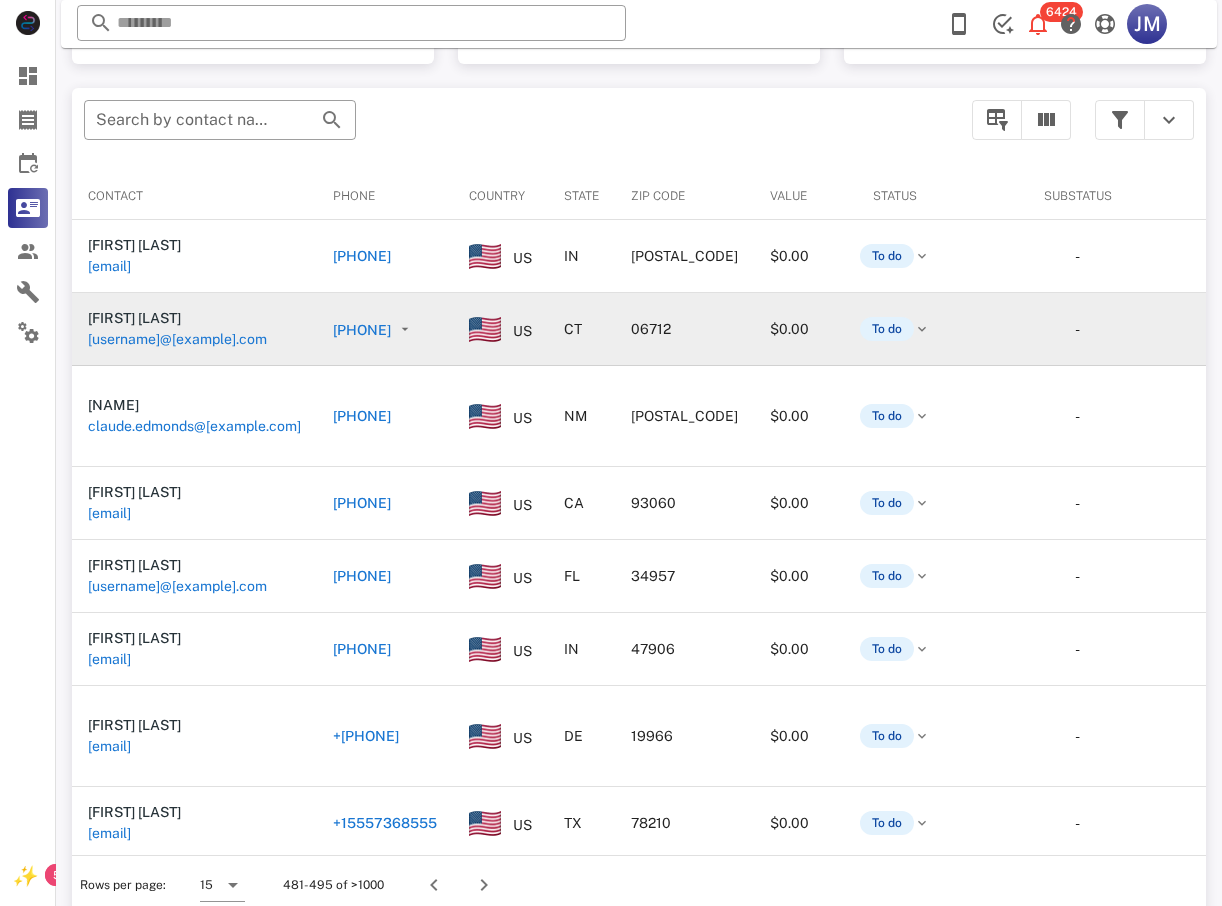 scroll, scrollTop: 380, scrollLeft: 0, axis: vertical 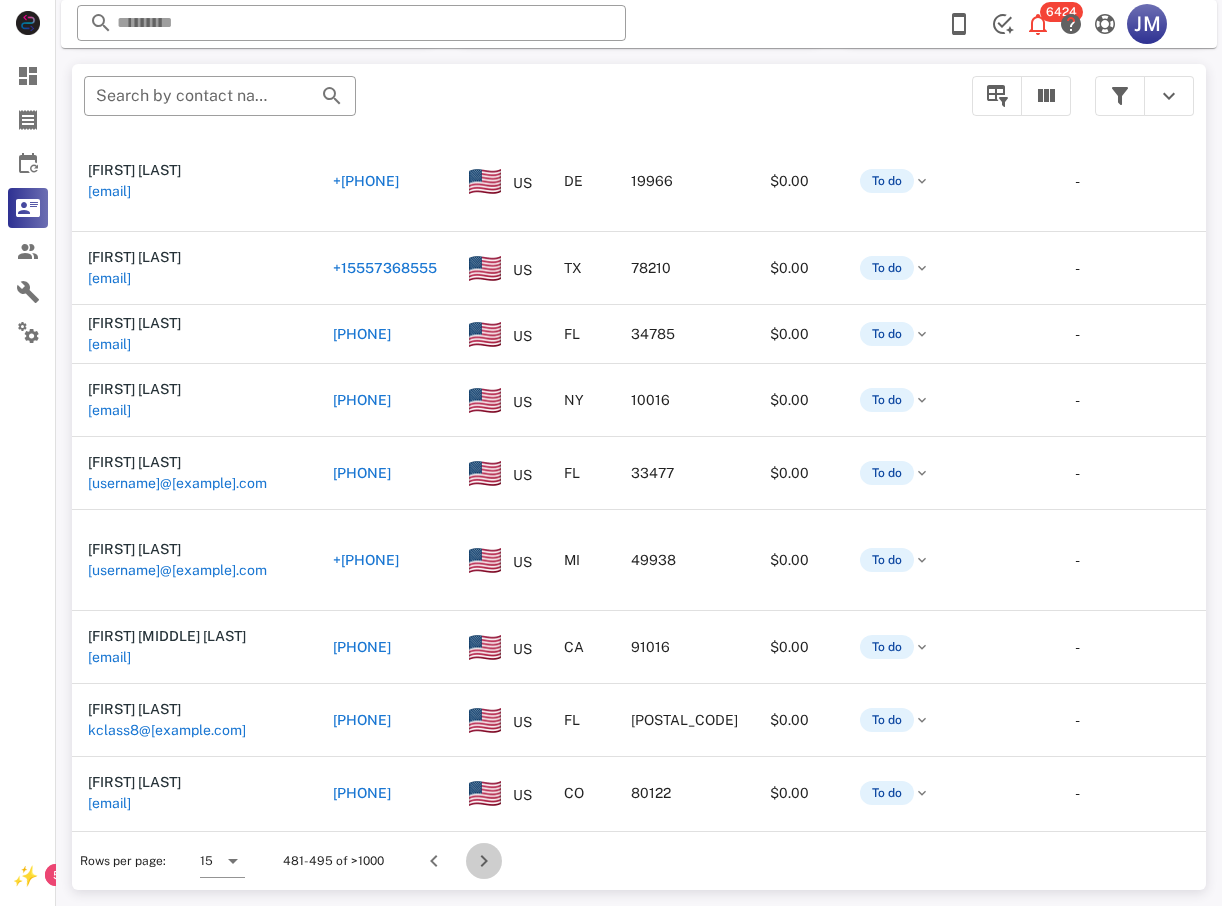 click at bounding box center (484, 861) 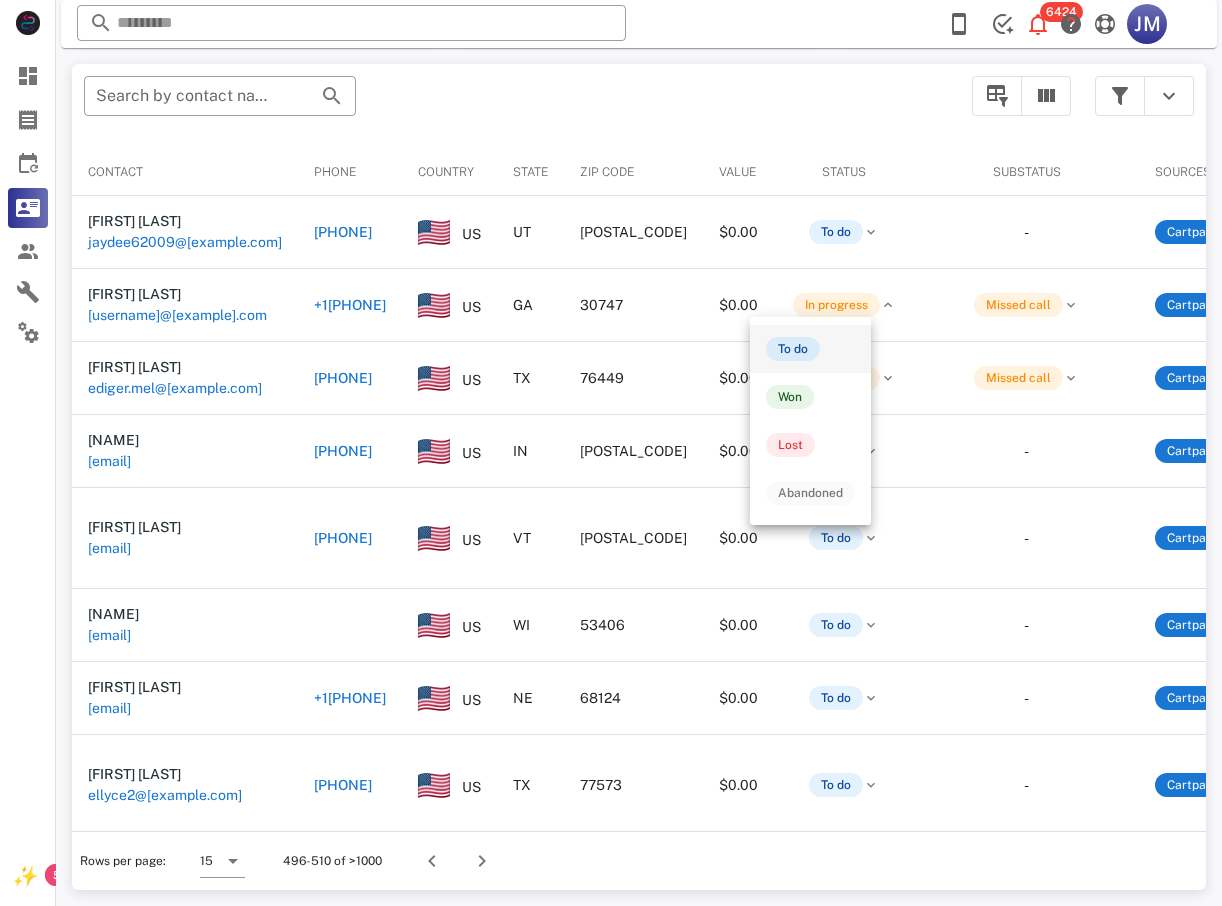 scroll, scrollTop: 380, scrollLeft: 0, axis: vertical 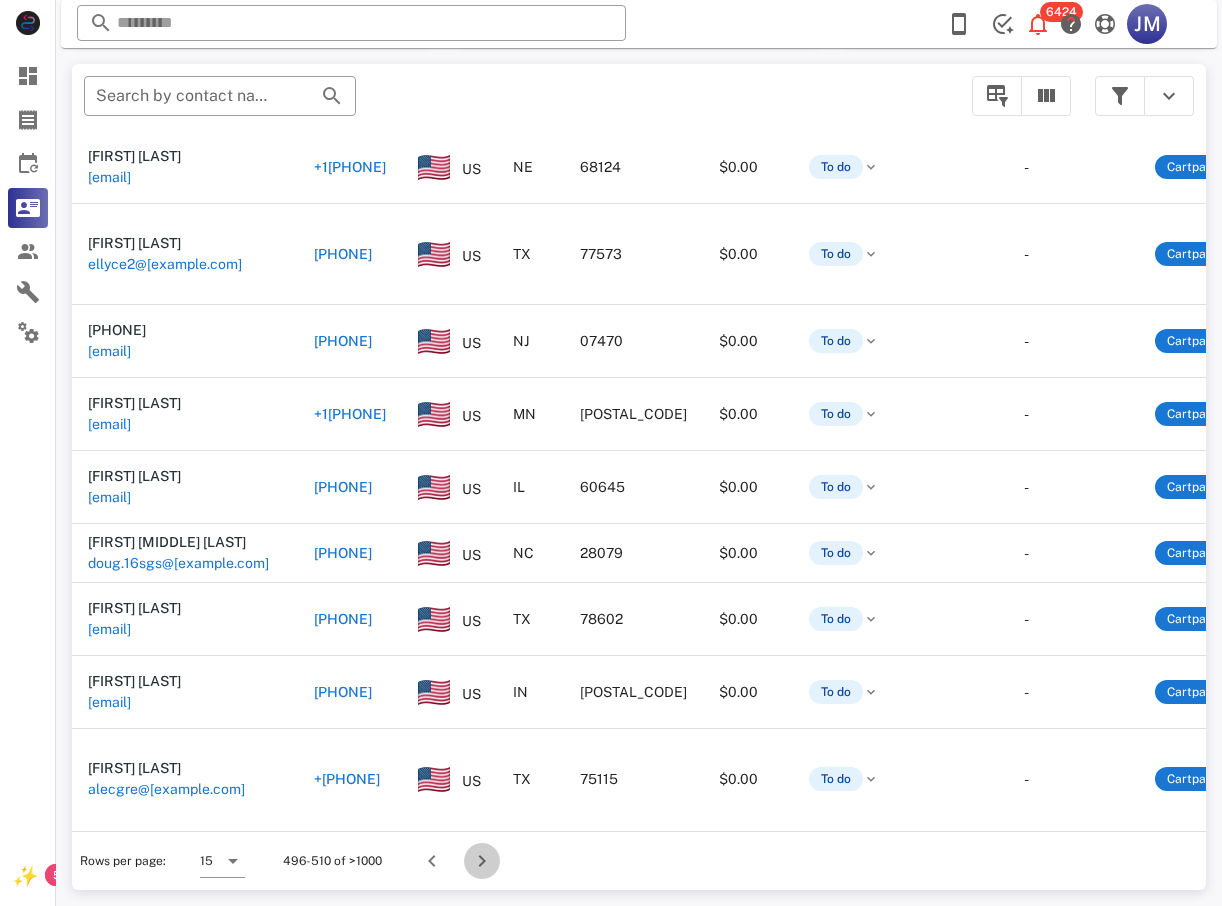 click at bounding box center [482, 861] 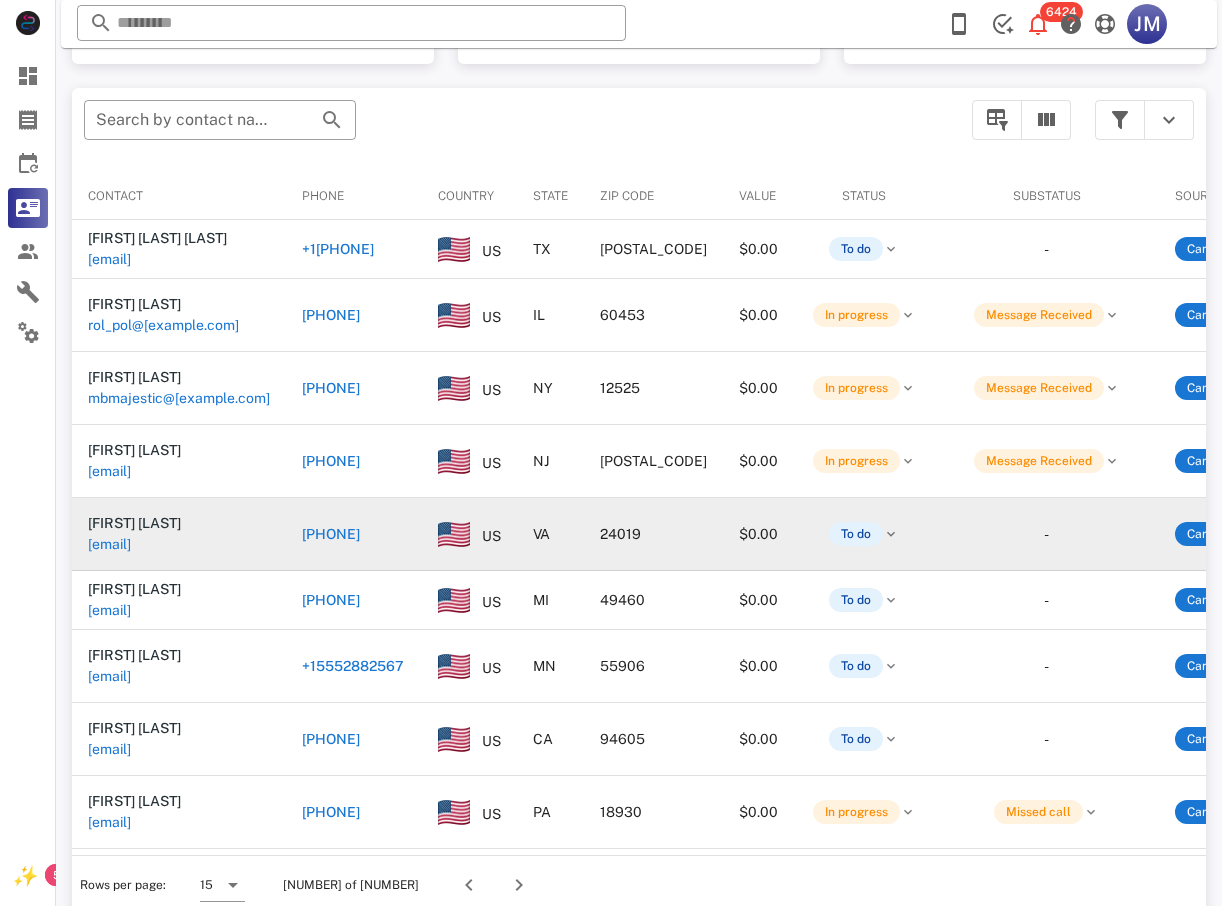 scroll, scrollTop: 380, scrollLeft: 0, axis: vertical 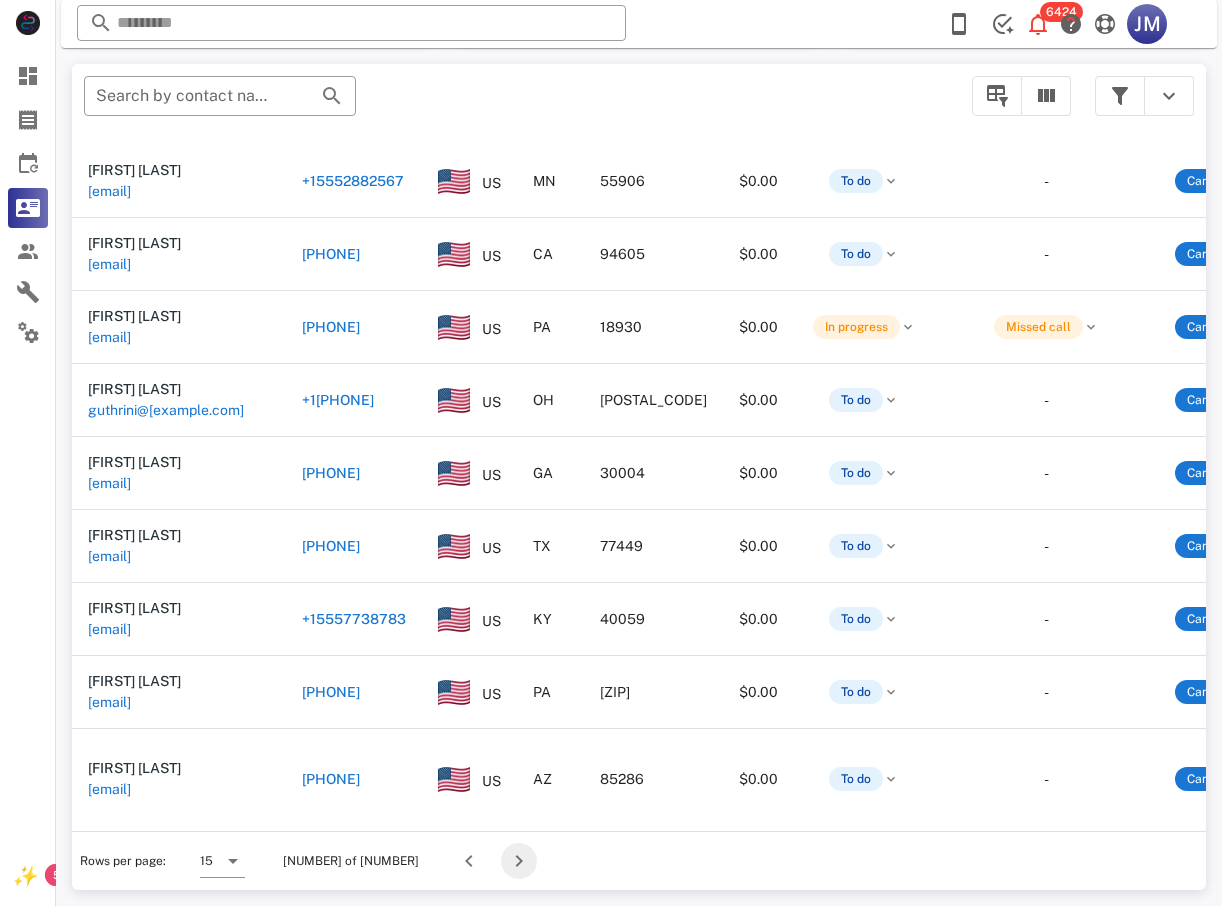 click at bounding box center (519, 861) 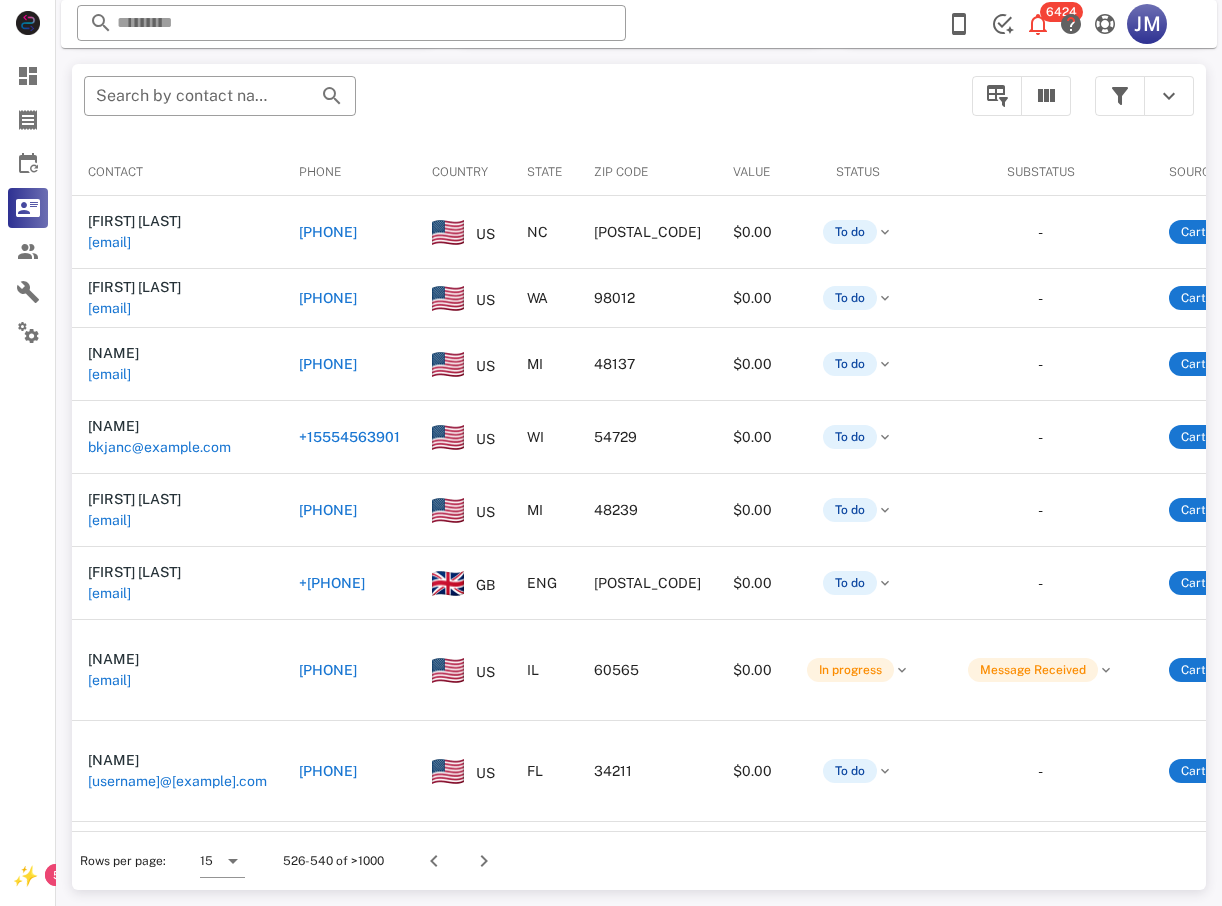 scroll, scrollTop: 380, scrollLeft: 0, axis: vertical 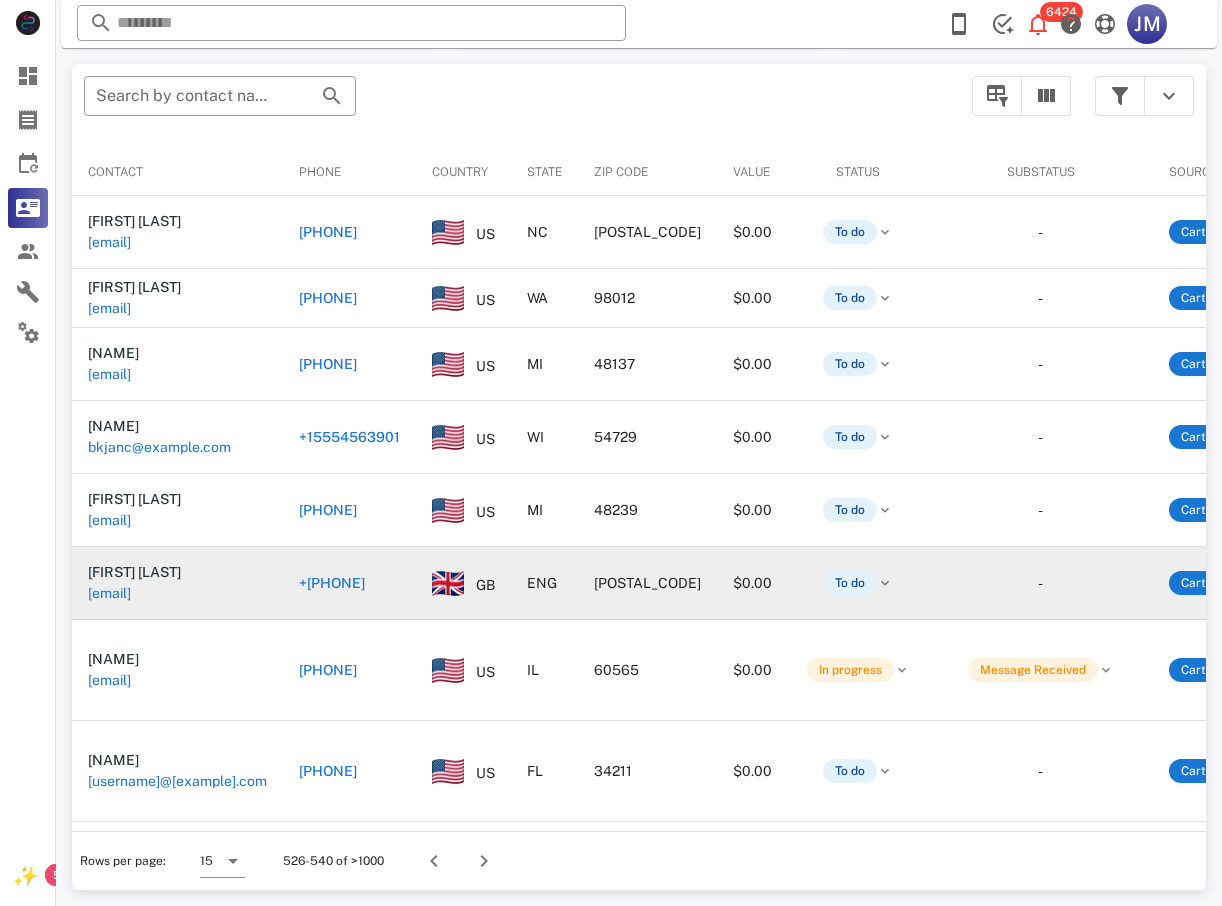 click on "+[PHONE]" at bounding box center [332, 583] 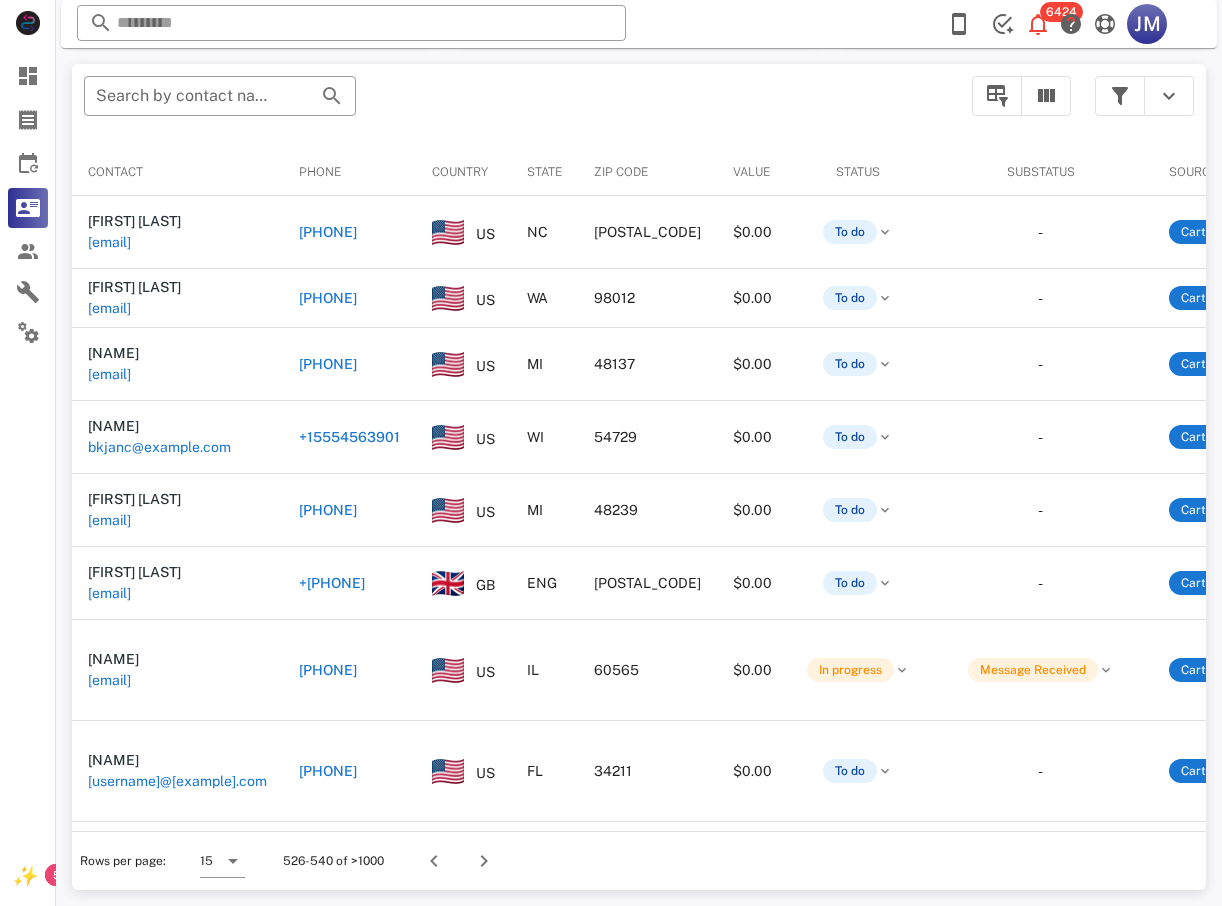 type on "**********" 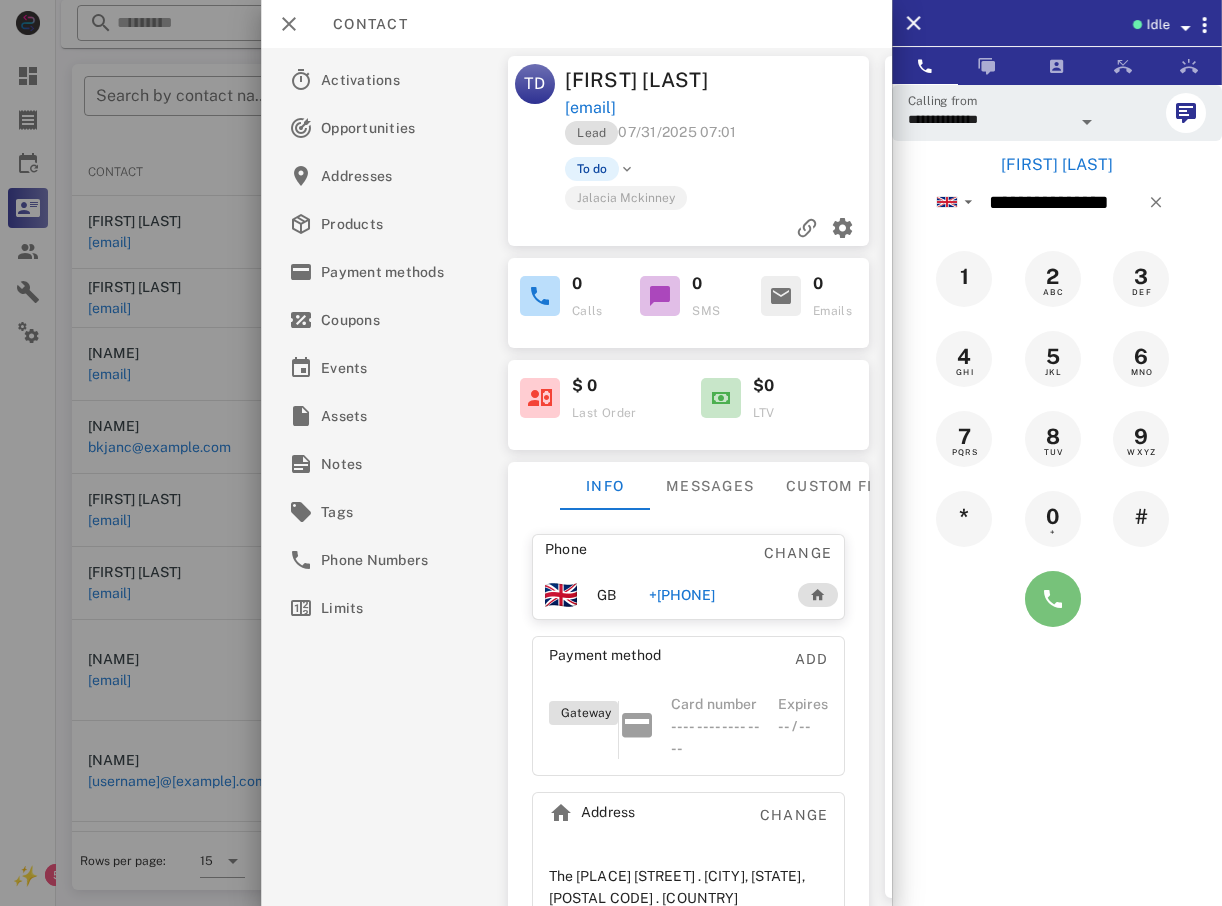 click at bounding box center (1053, 599) 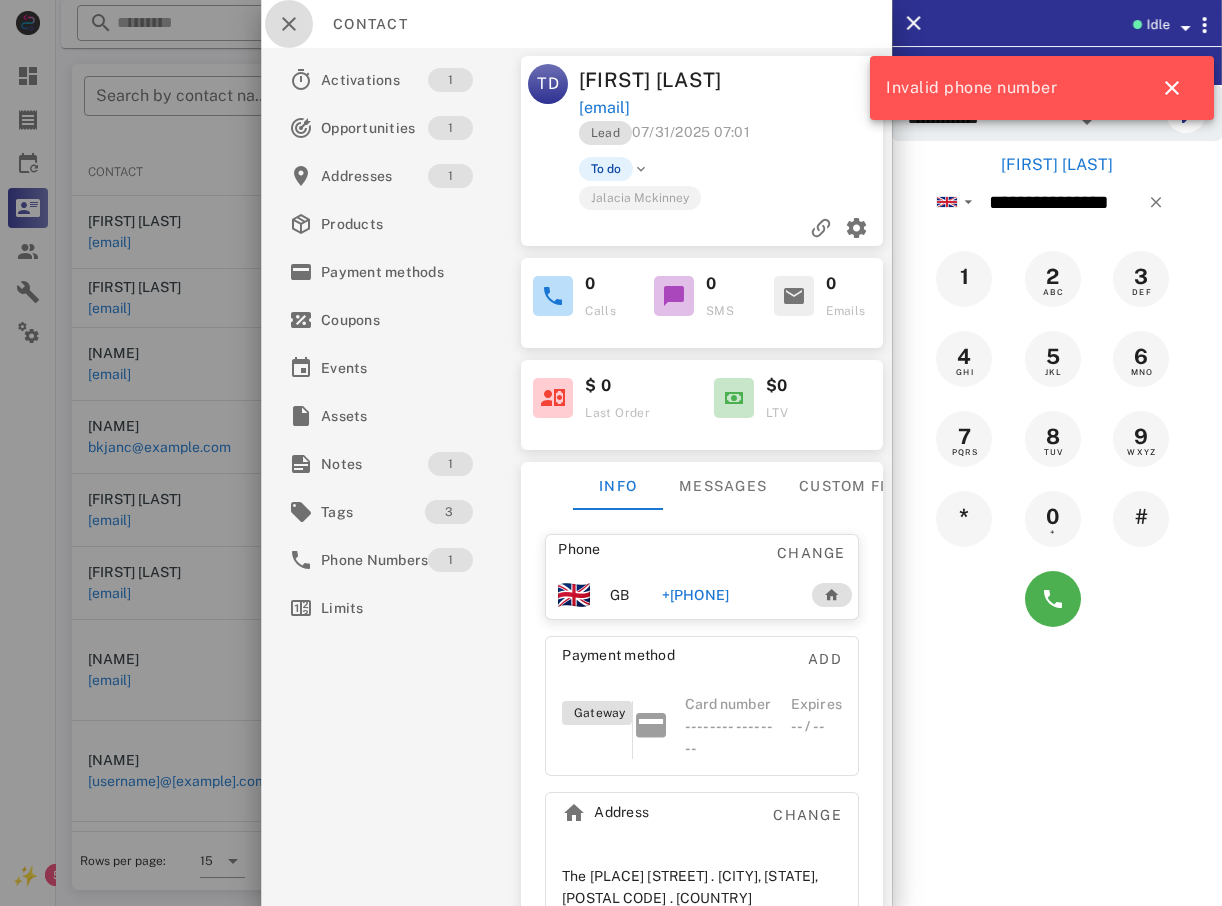 click at bounding box center [289, 24] 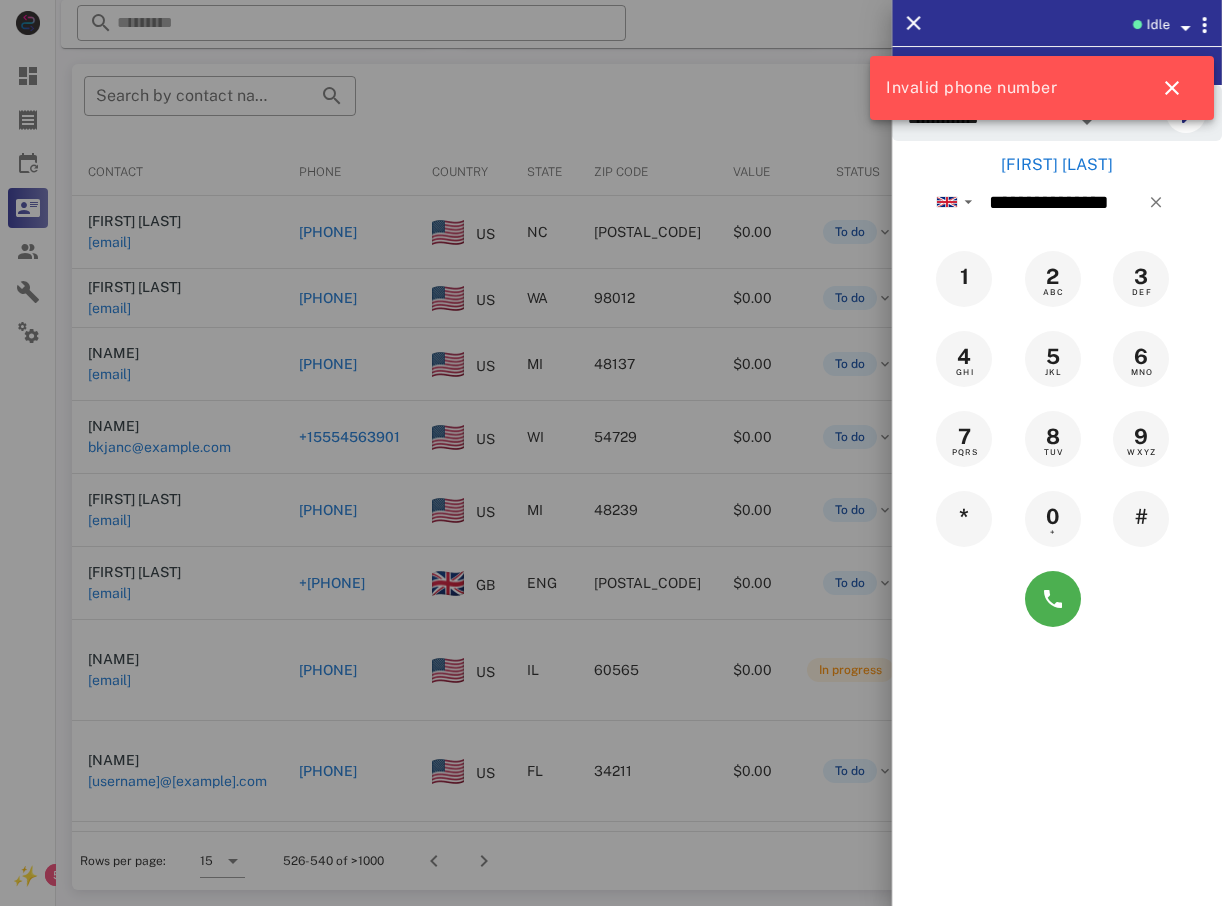 click at bounding box center [611, 453] 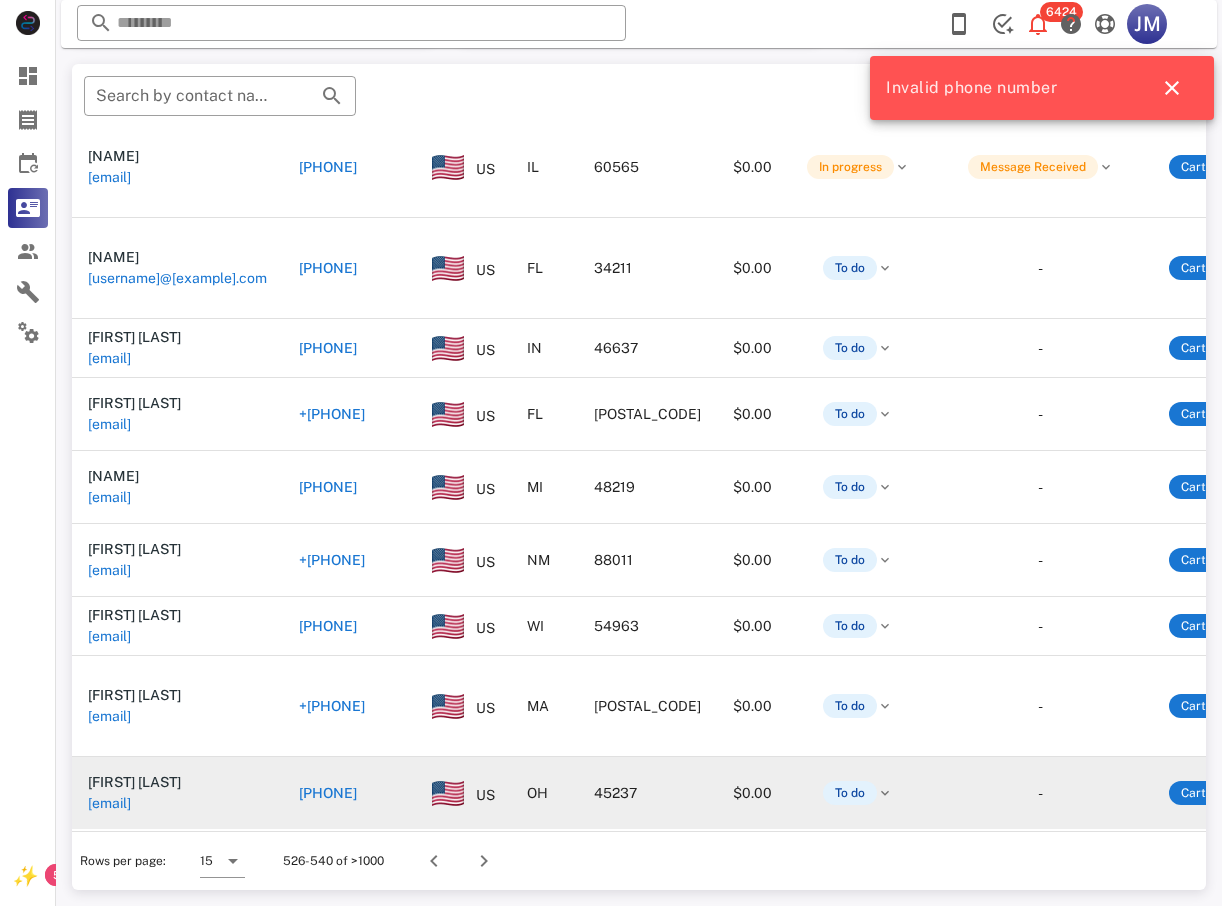 scroll, scrollTop: 513, scrollLeft: 0, axis: vertical 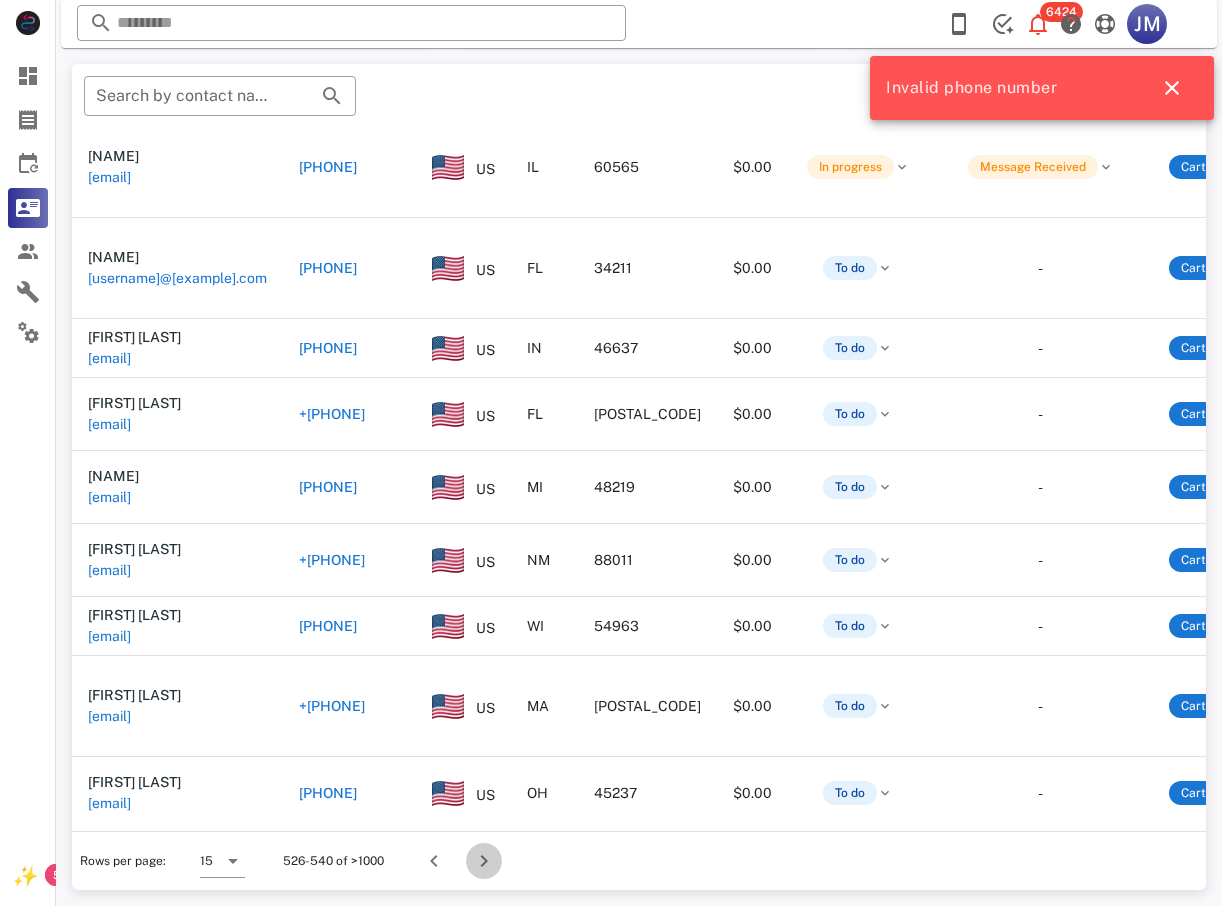 click at bounding box center (484, 861) 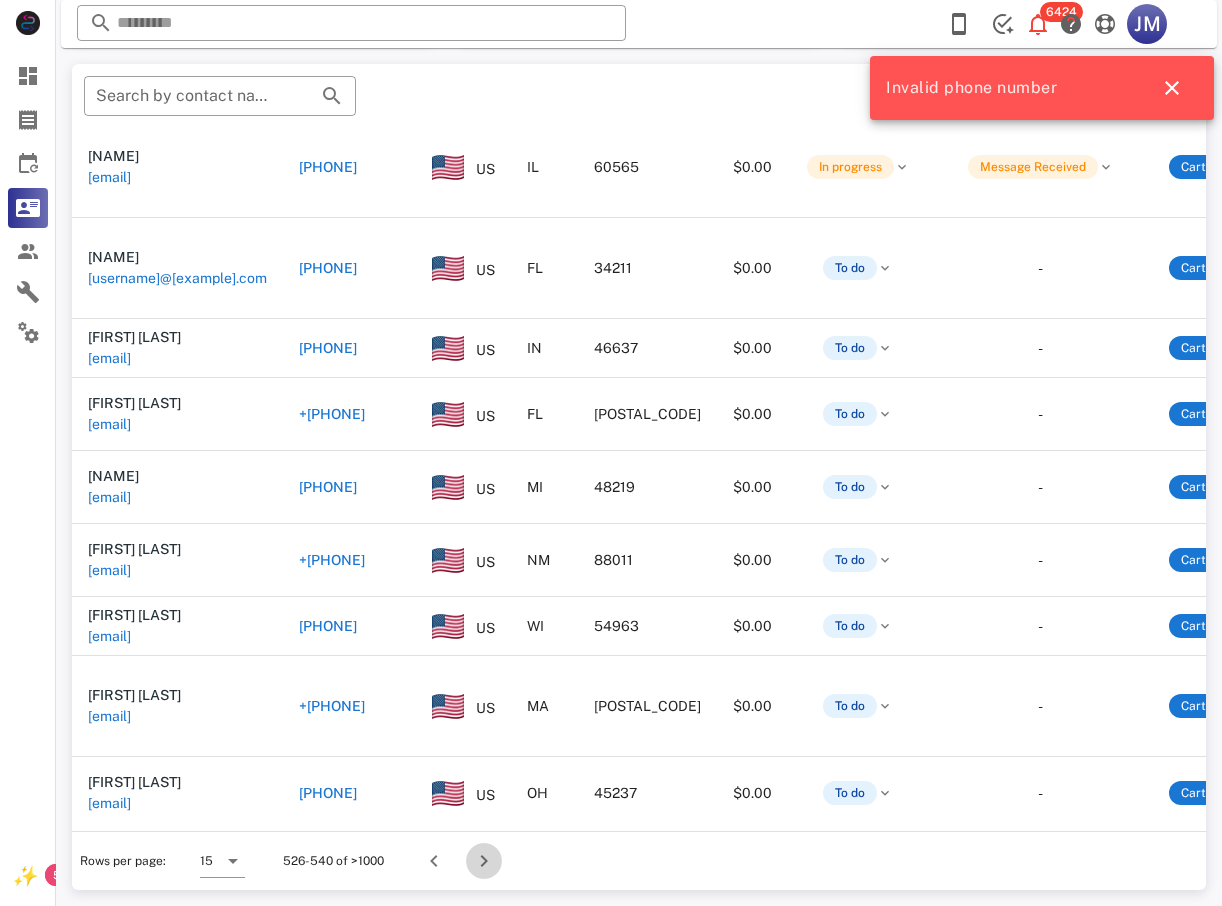 scroll, scrollTop: 356, scrollLeft: 0, axis: vertical 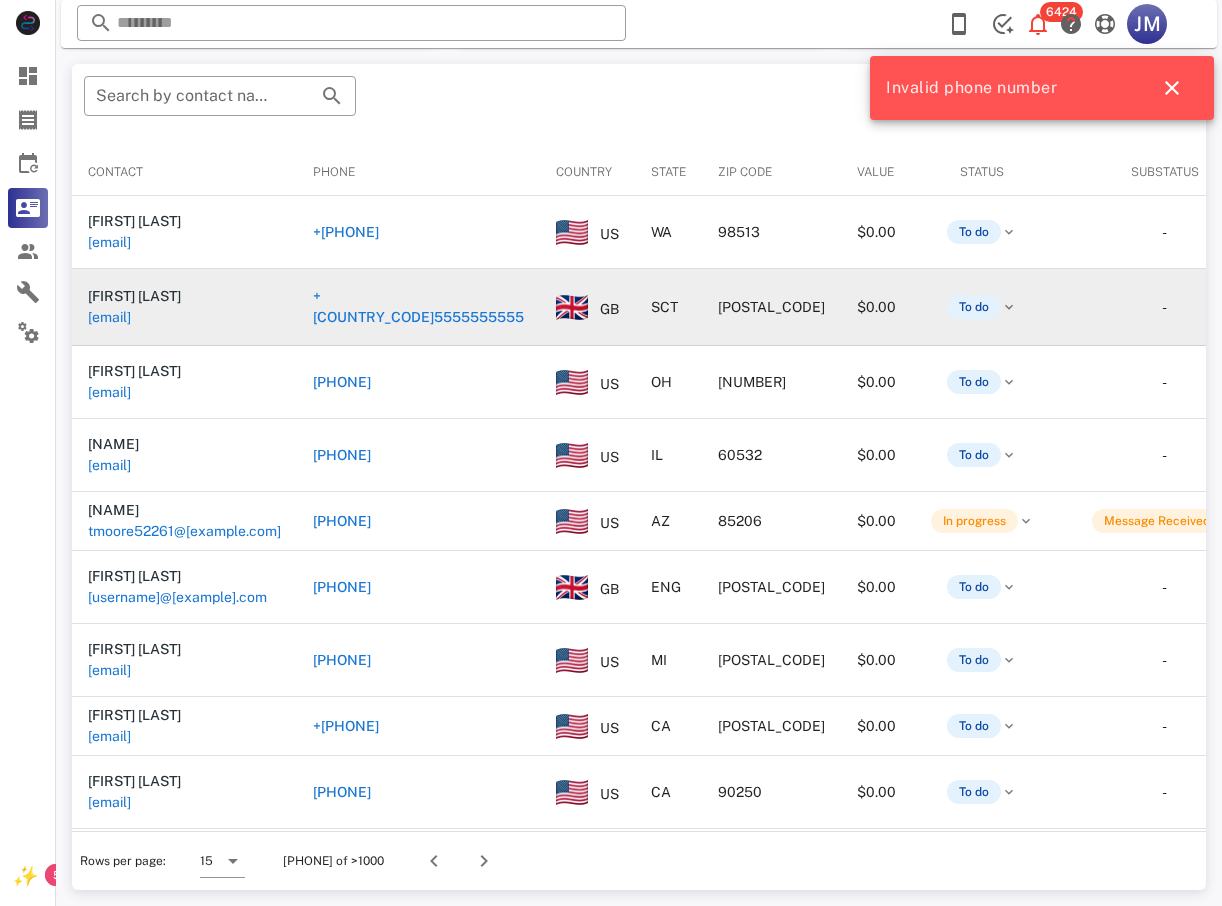 click on "+[COUNTRY_CODE]5555555555" at bounding box center (418, 307) 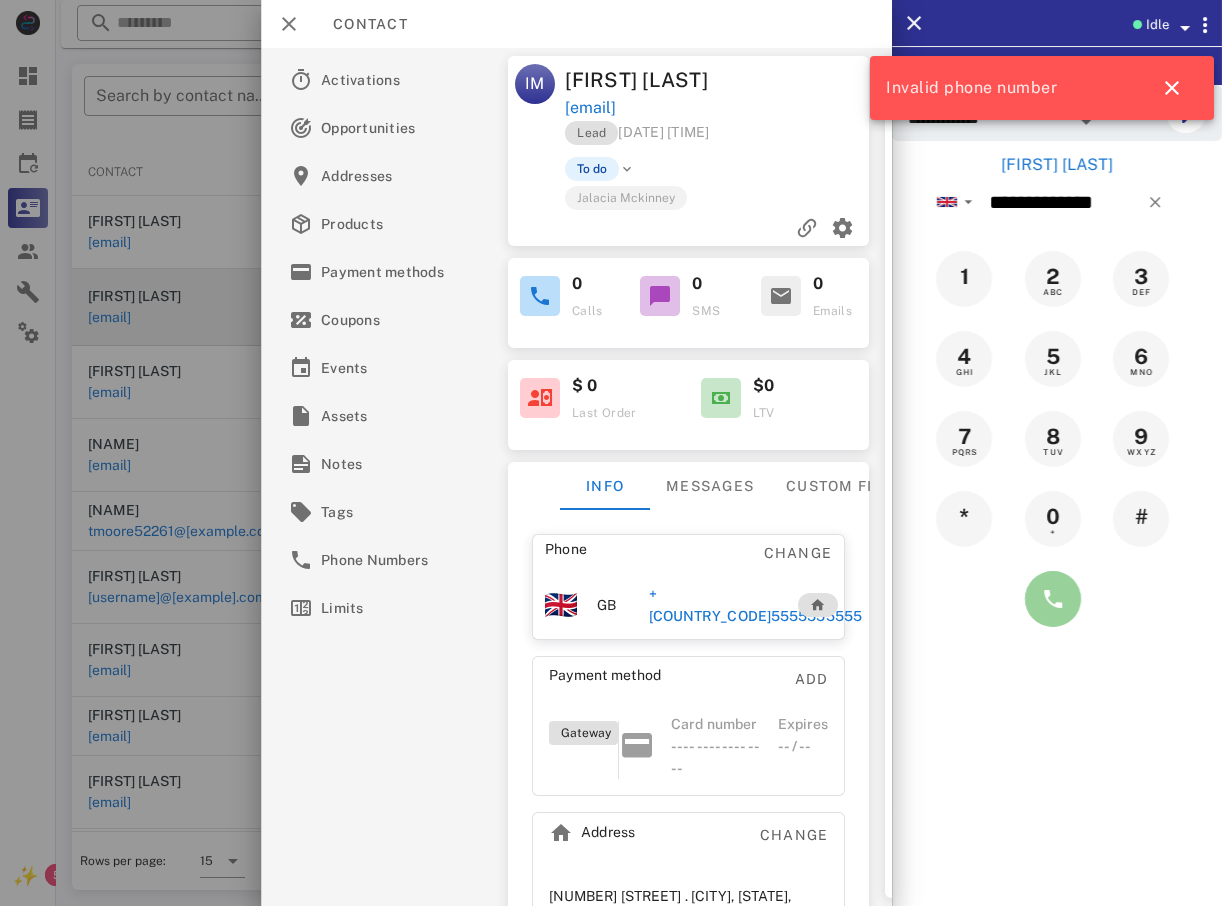 click at bounding box center [1053, 599] 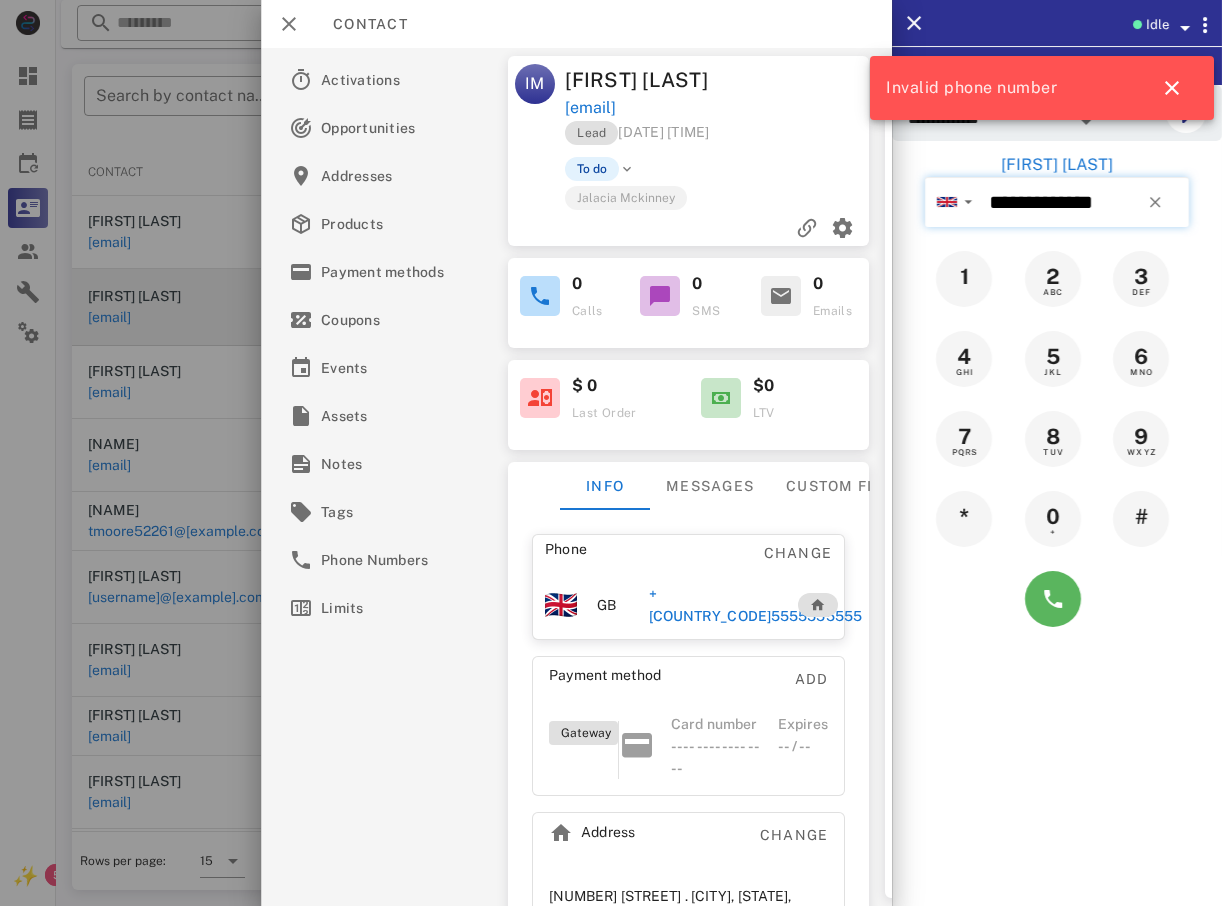 type on "**********" 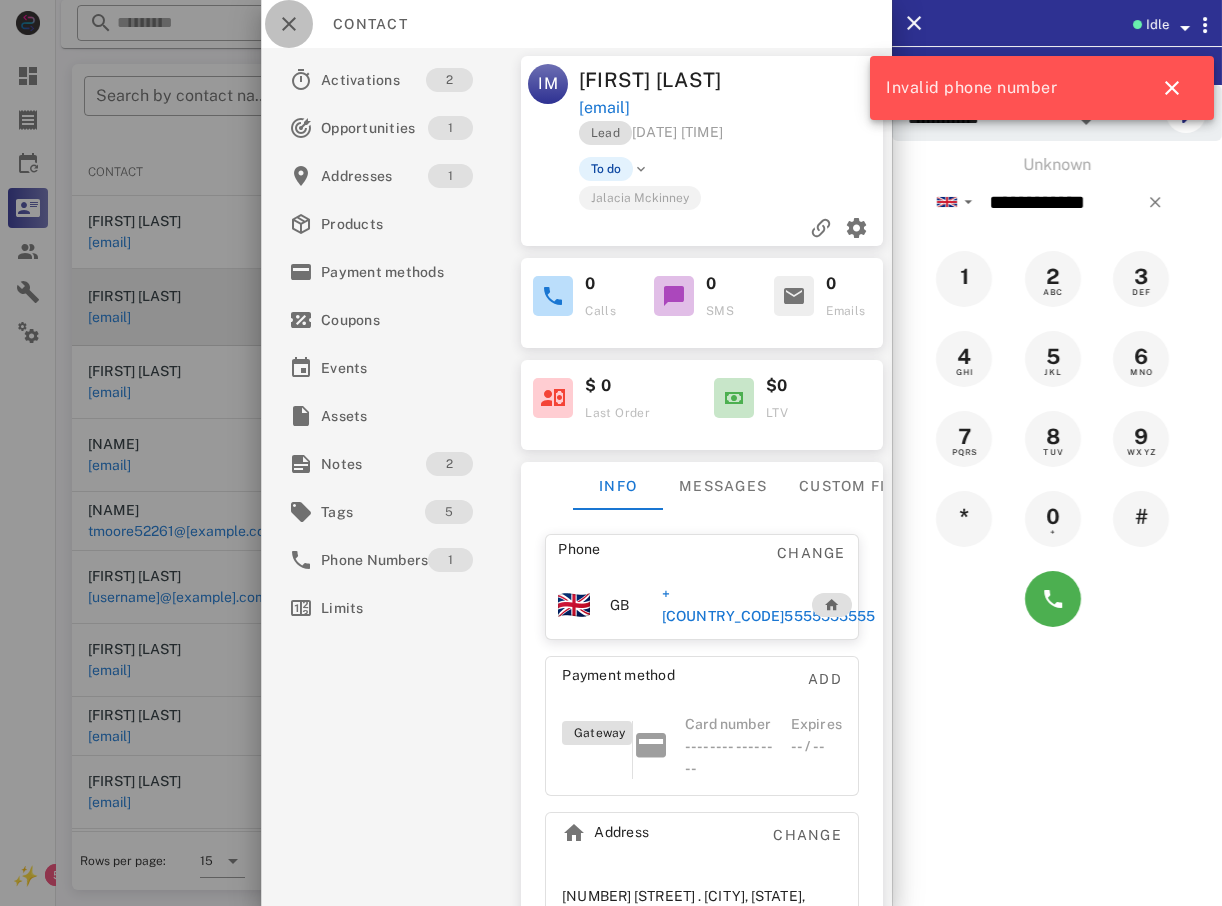 click at bounding box center (289, 24) 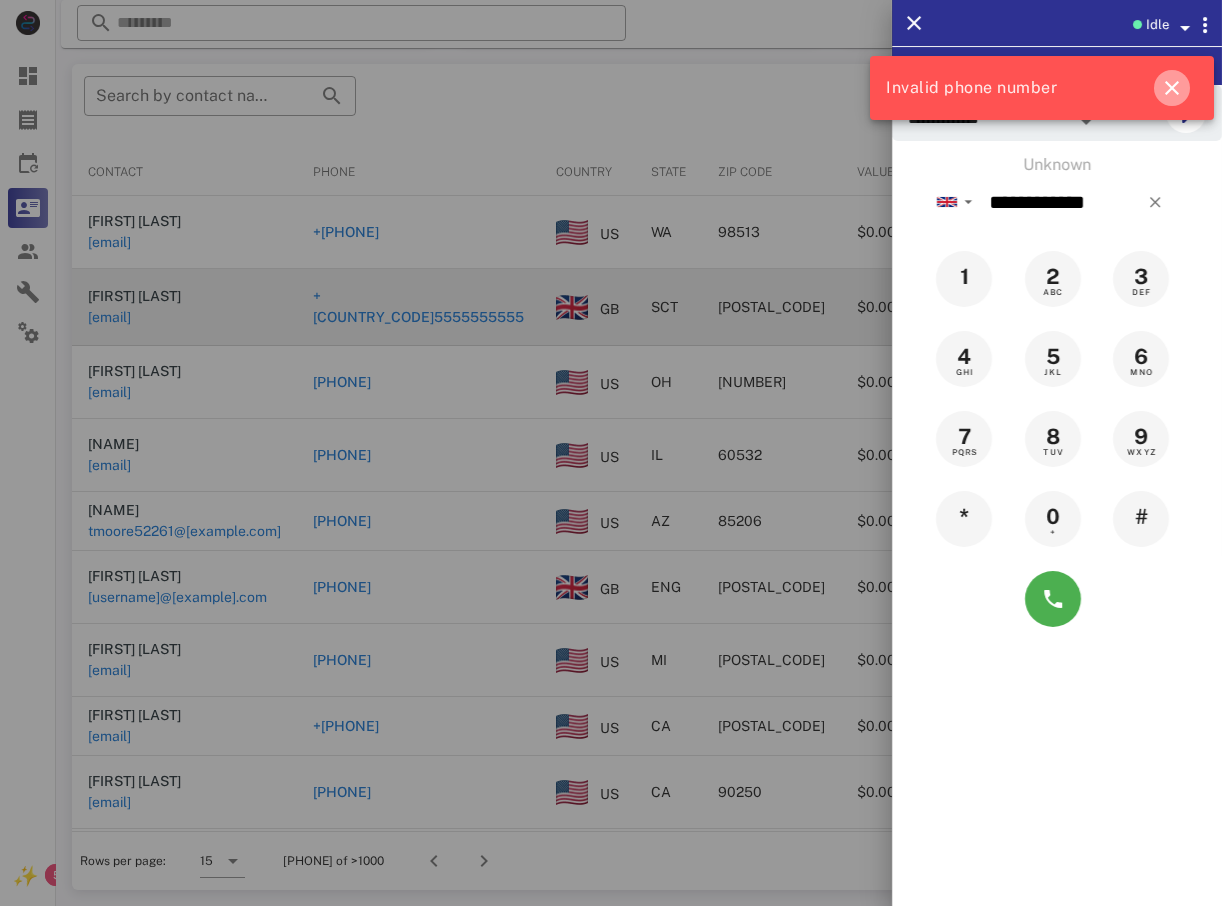 click at bounding box center [1172, 88] 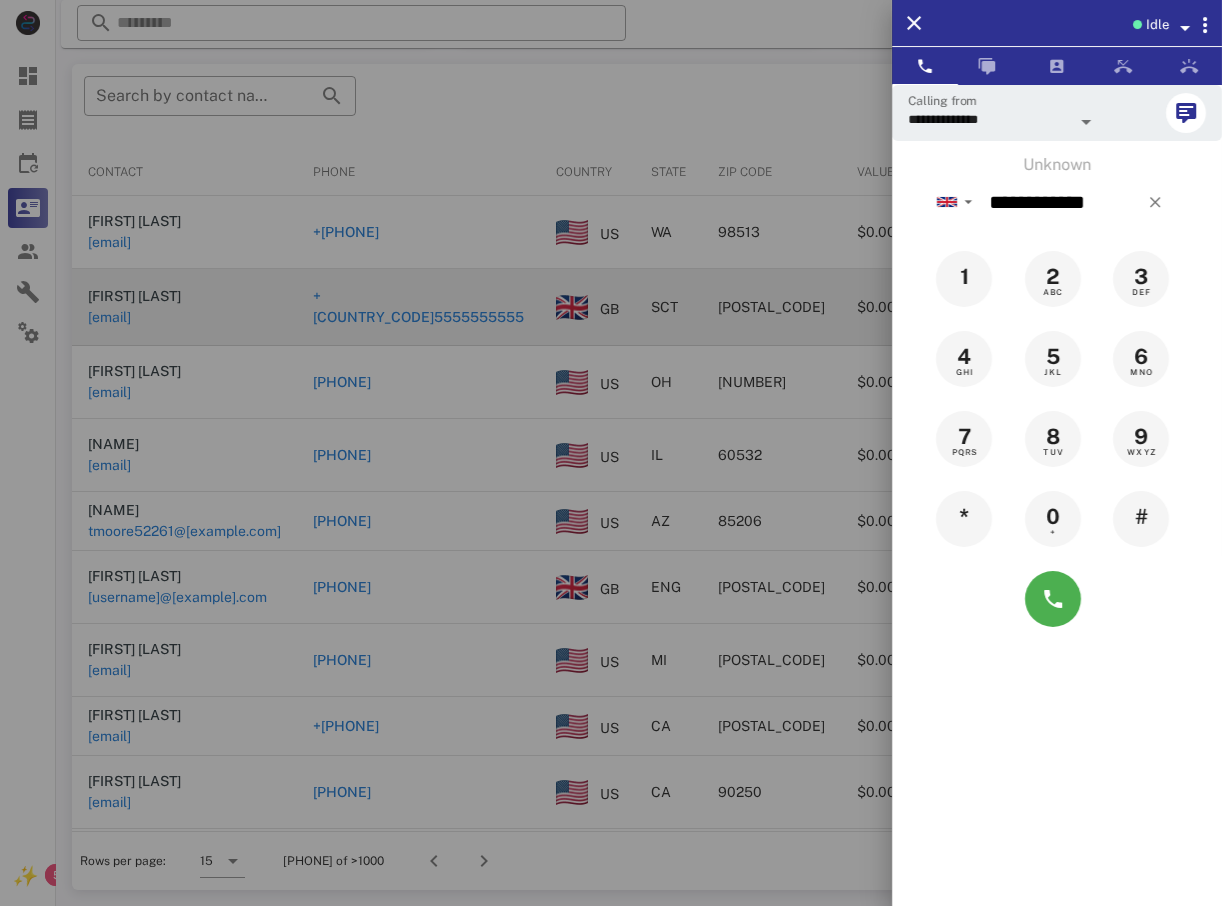 click at bounding box center [611, 453] 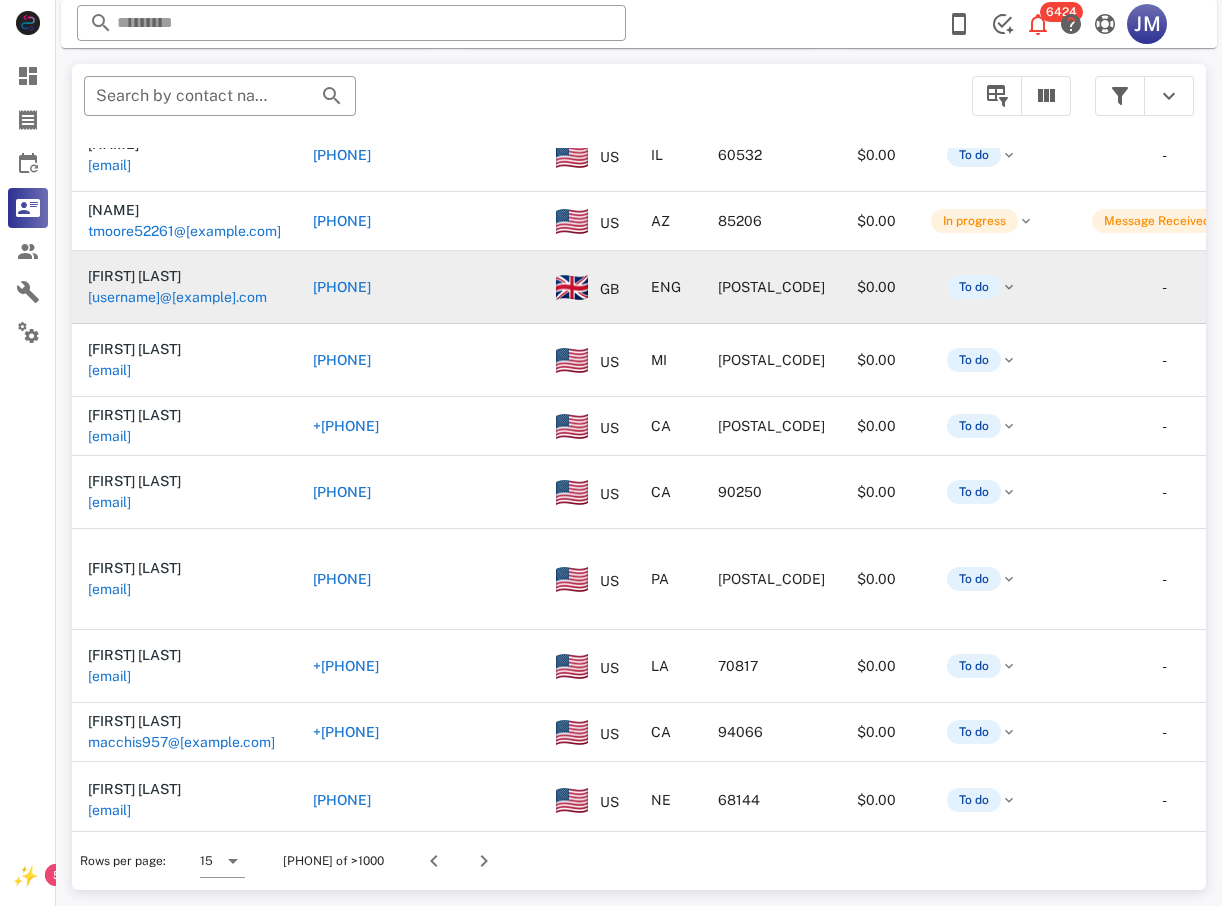 click on "[PHONE]" at bounding box center [342, 287] 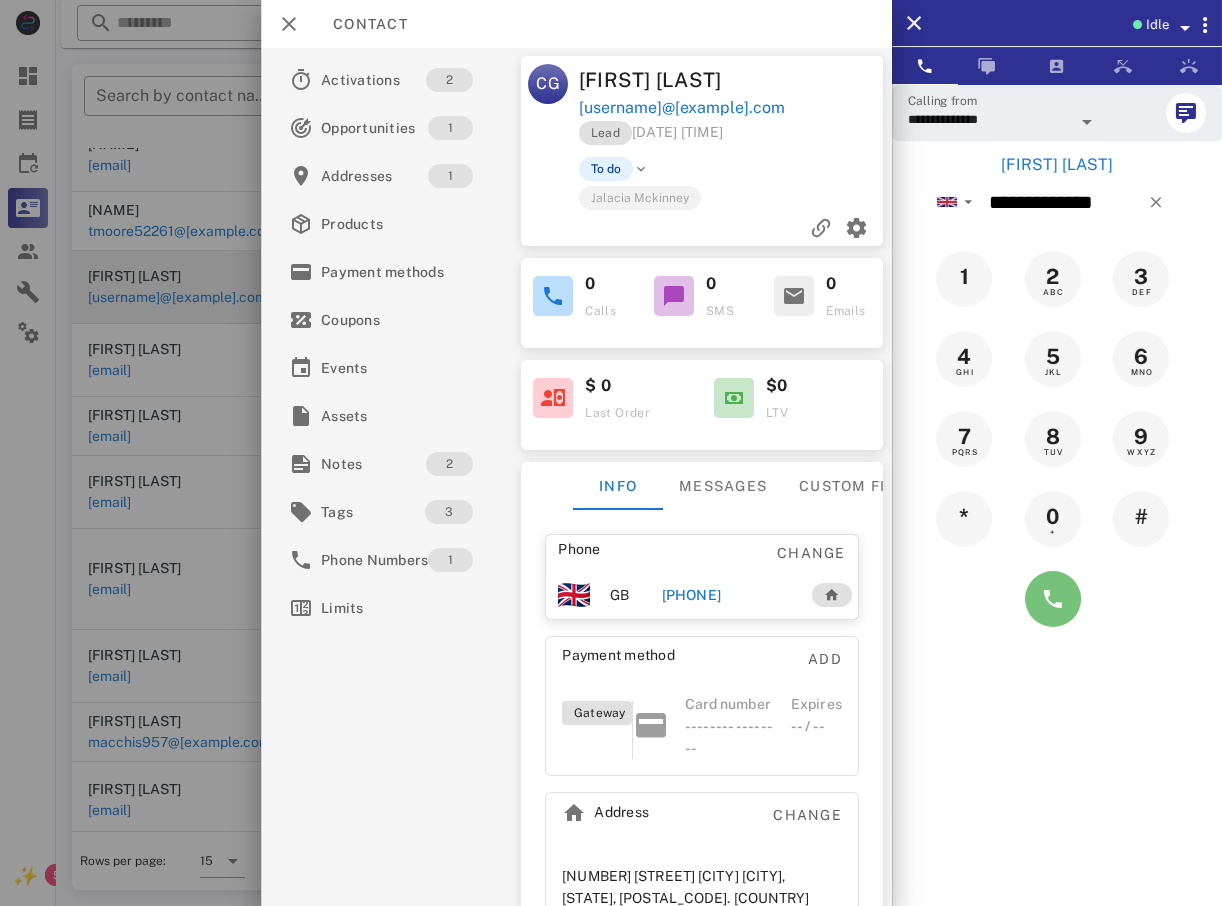 click at bounding box center [1053, 599] 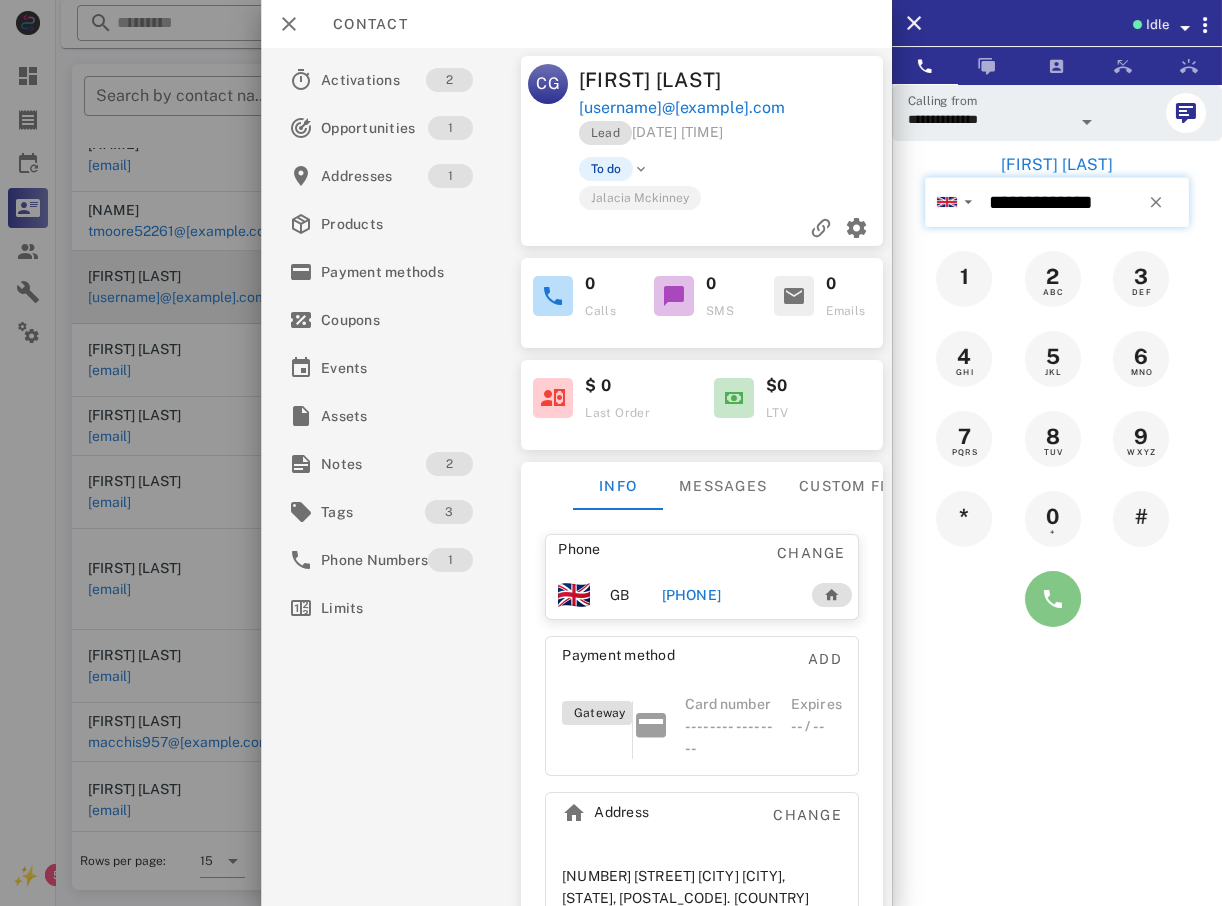 type on "**********" 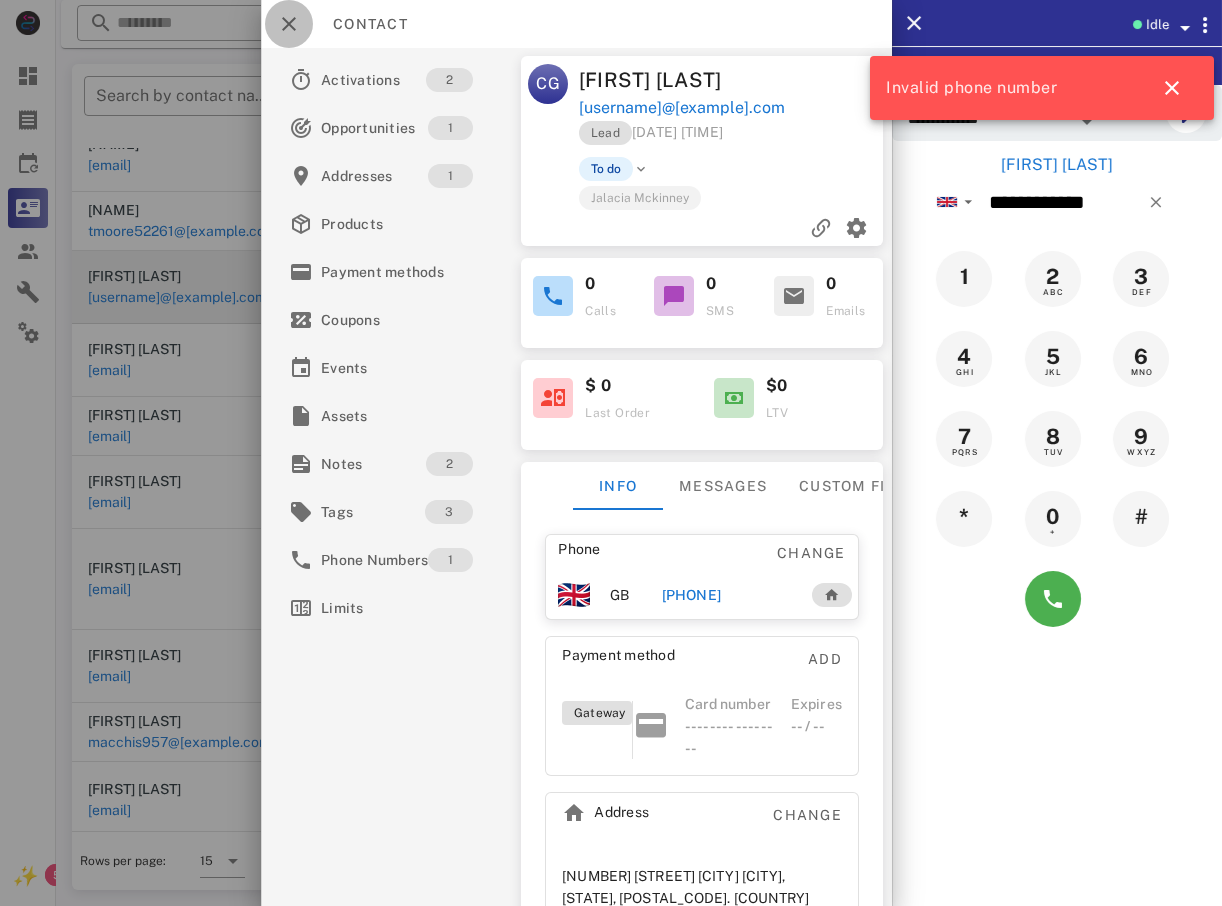 click at bounding box center (289, 24) 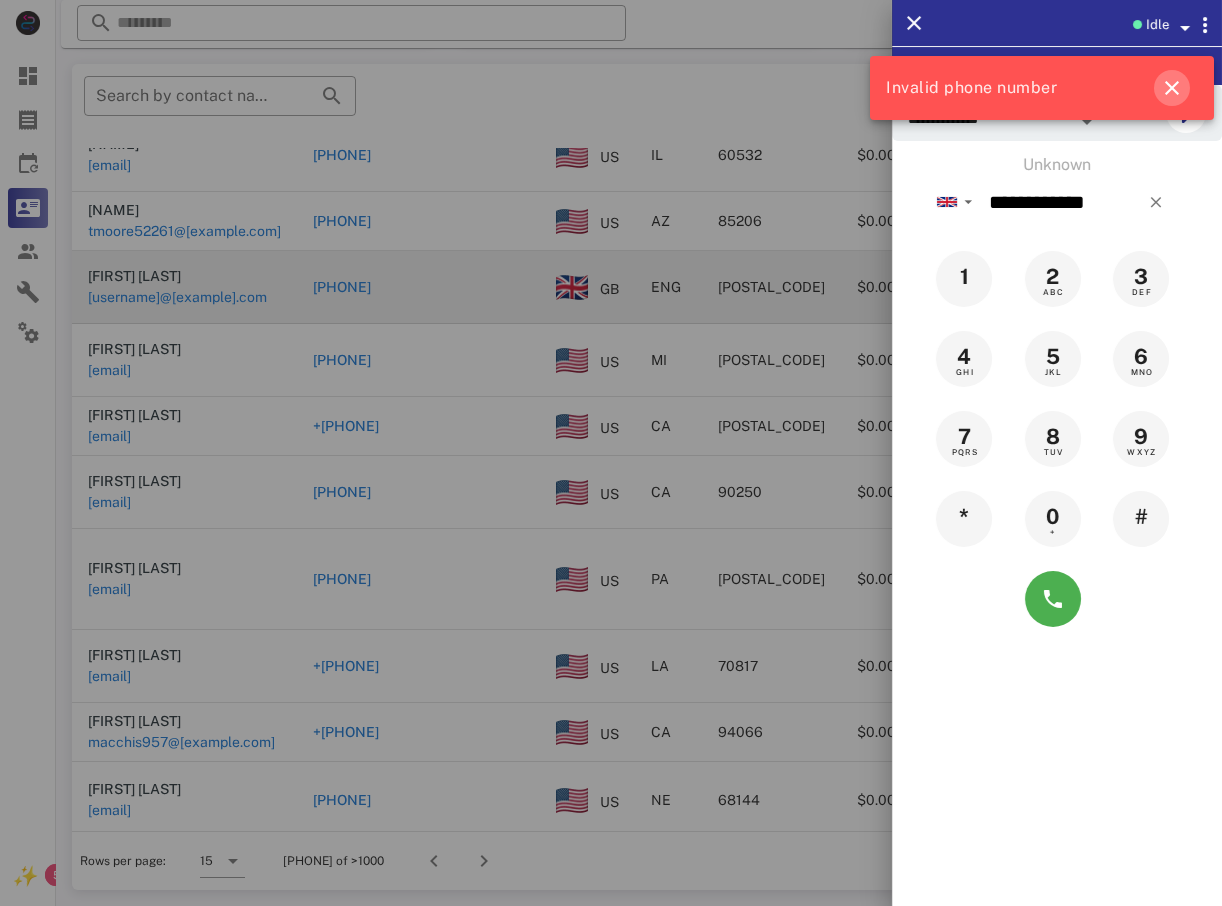 click at bounding box center [1172, 88] 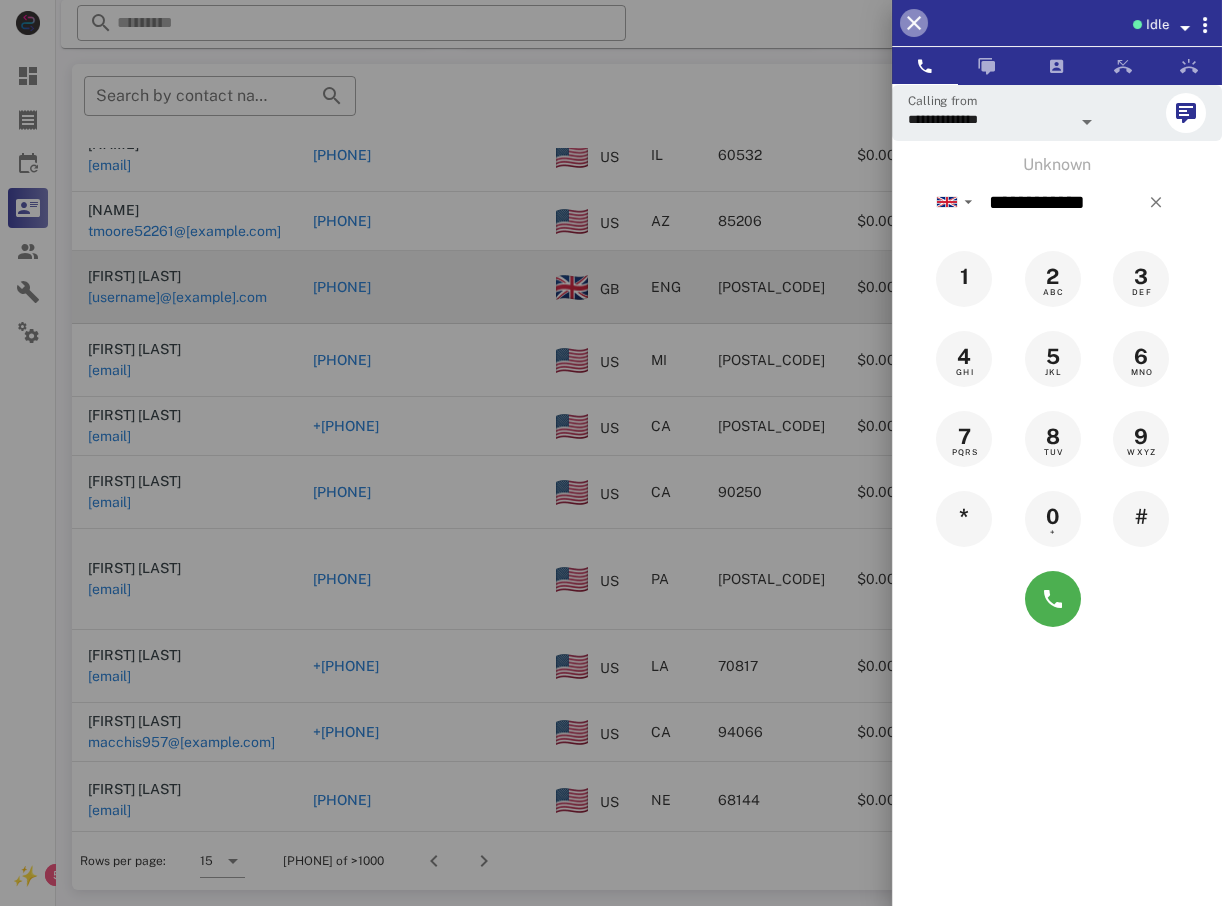click at bounding box center (914, 23) 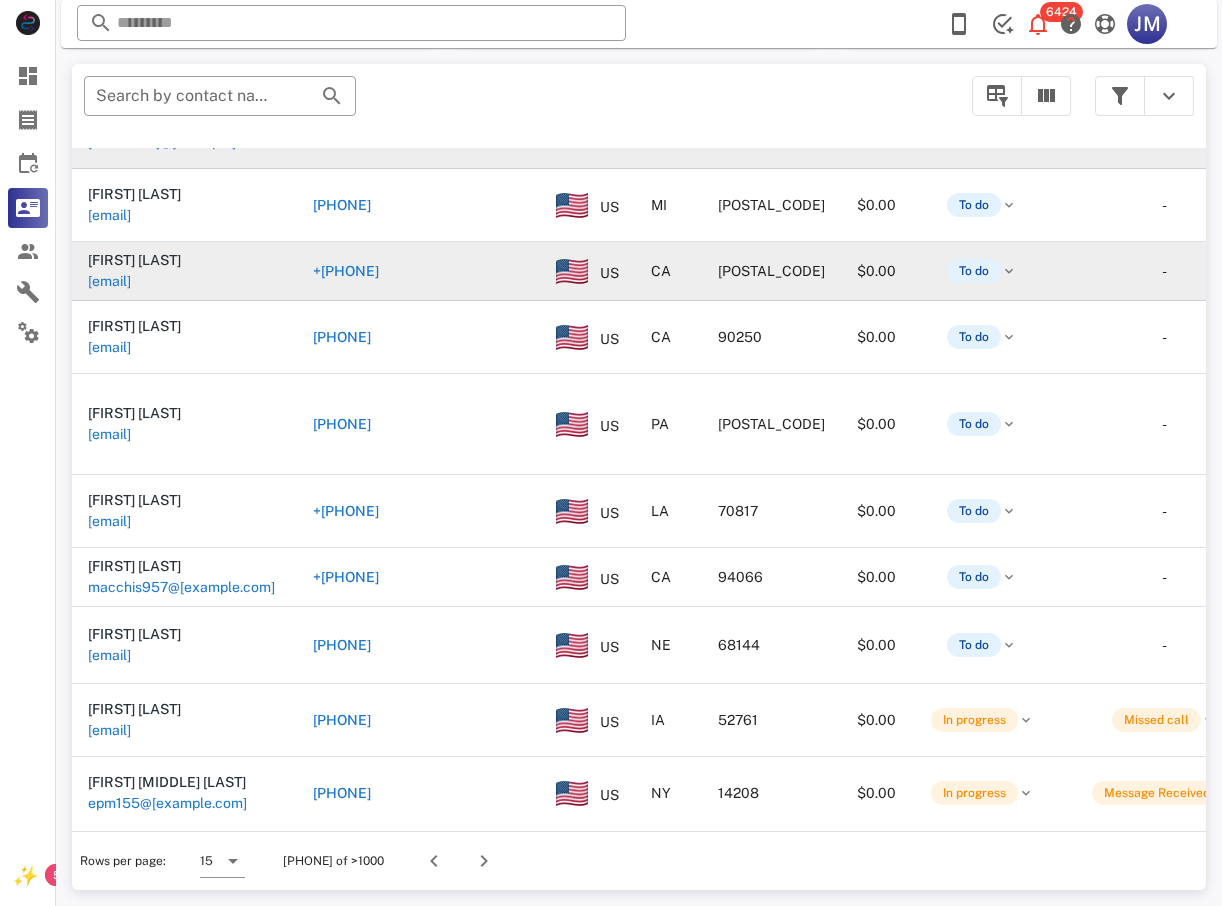 scroll, scrollTop: 465, scrollLeft: 0, axis: vertical 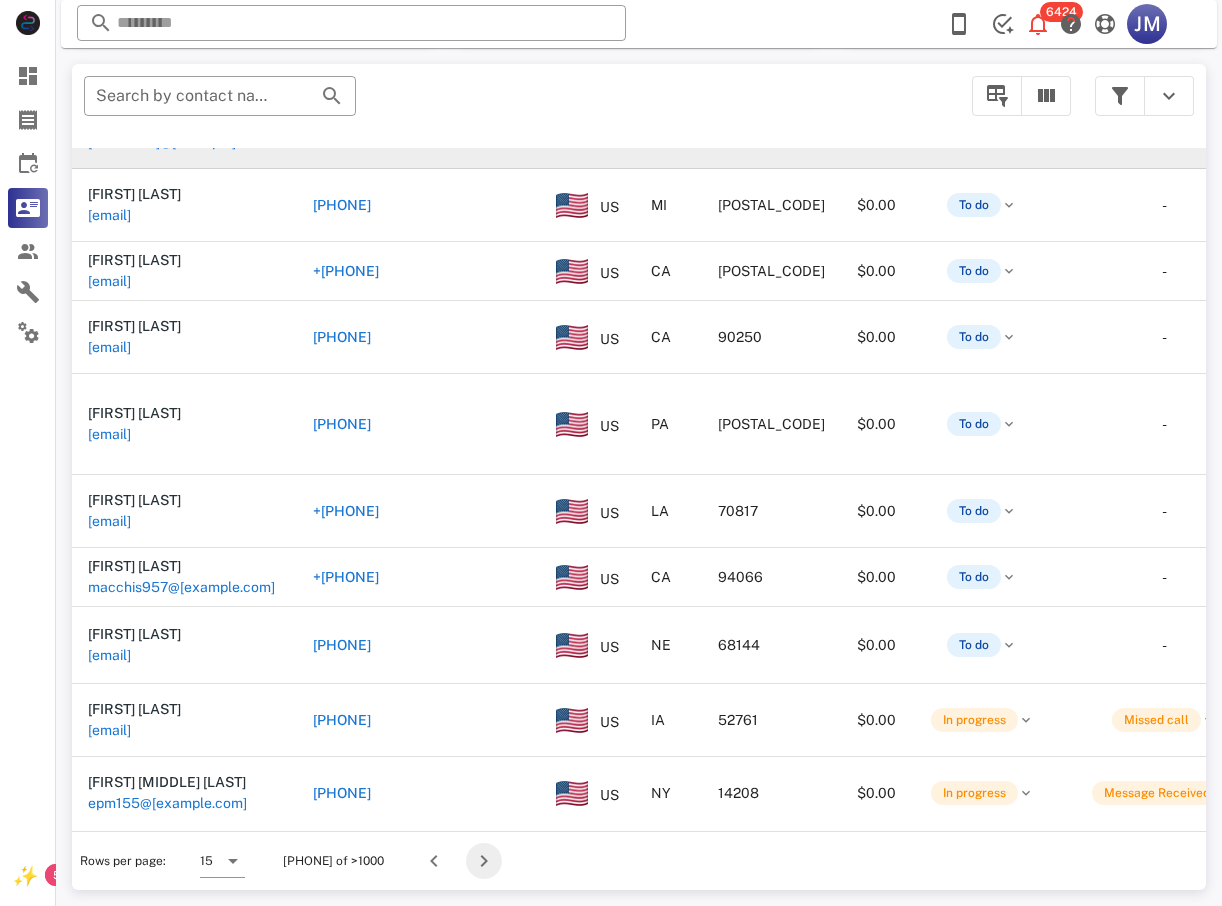 click at bounding box center [484, 861] 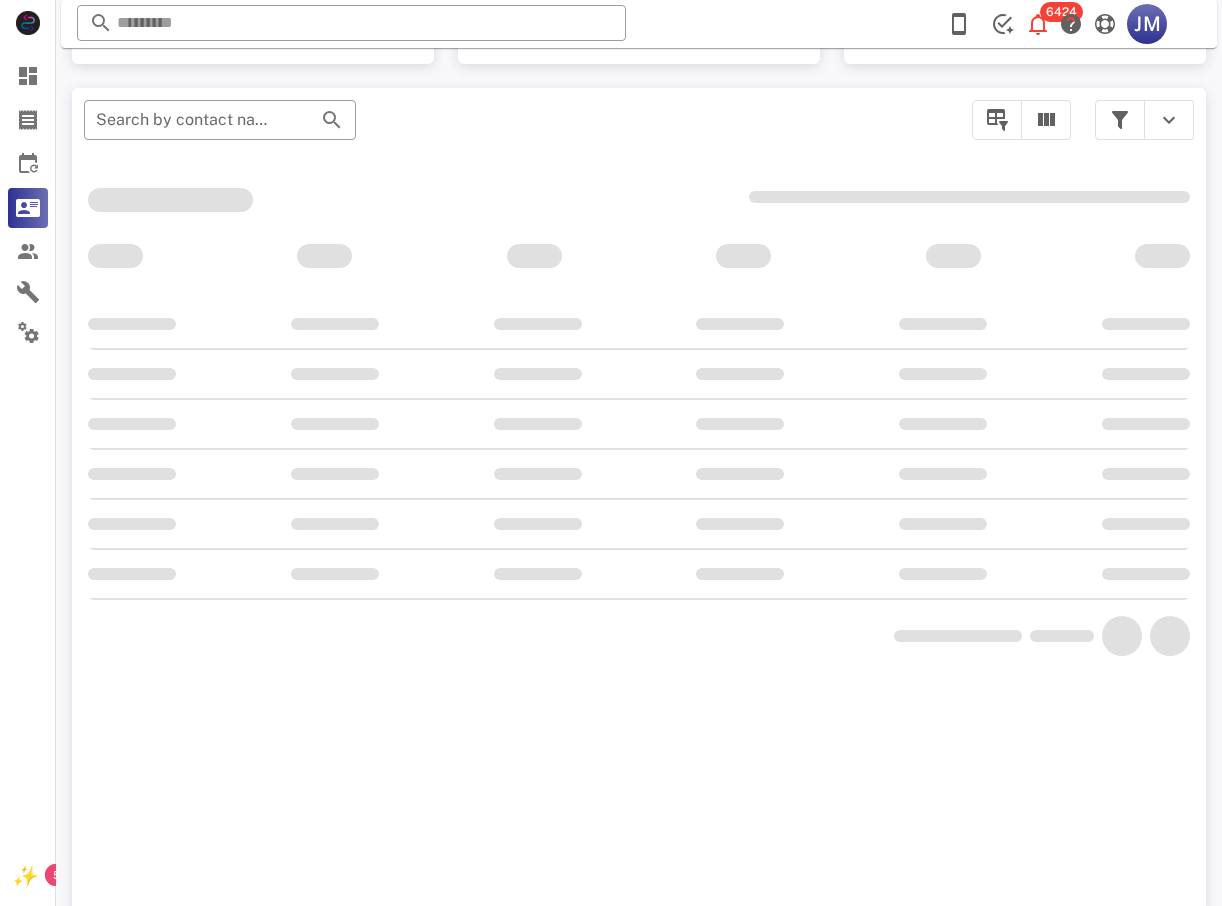 scroll, scrollTop: 380, scrollLeft: 0, axis: vertical 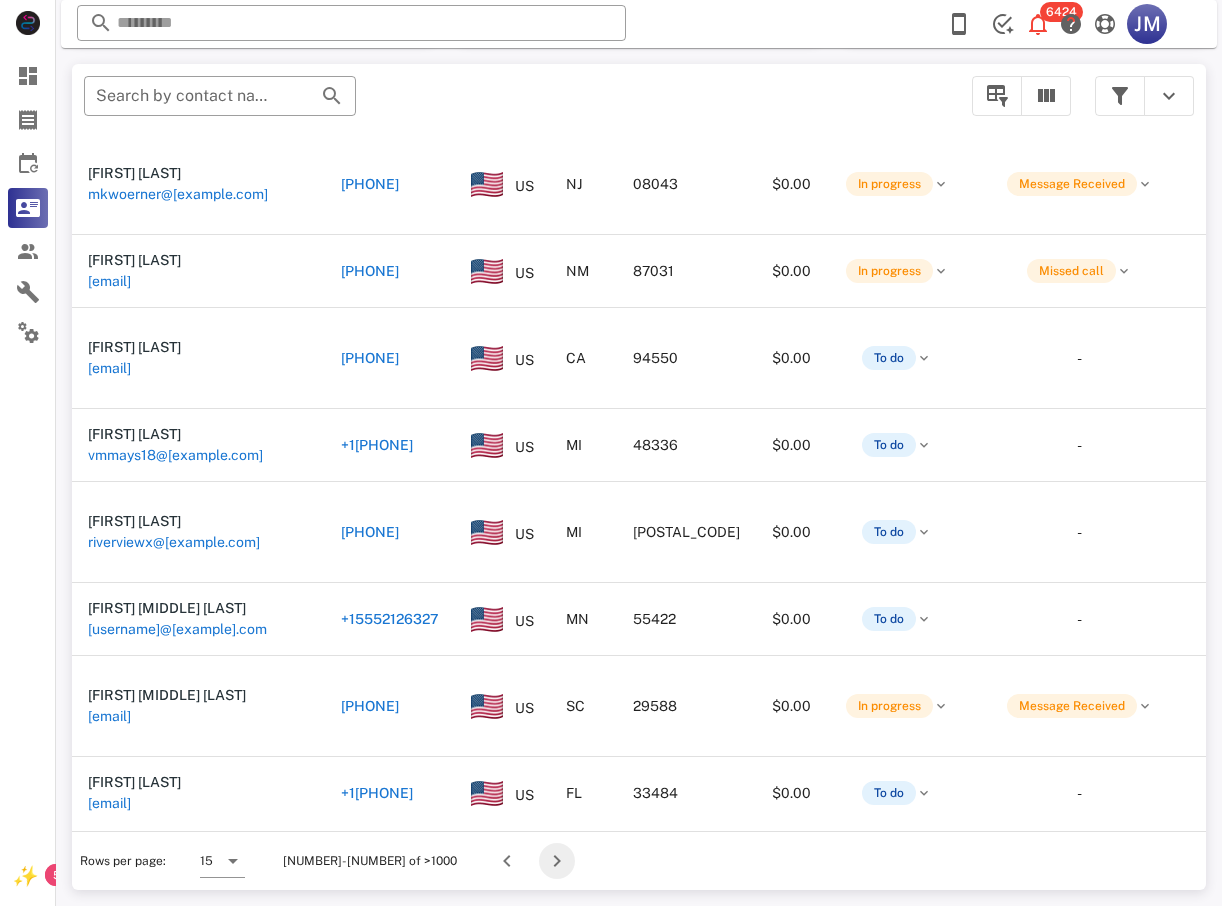 click at bounding box center [557, 861] 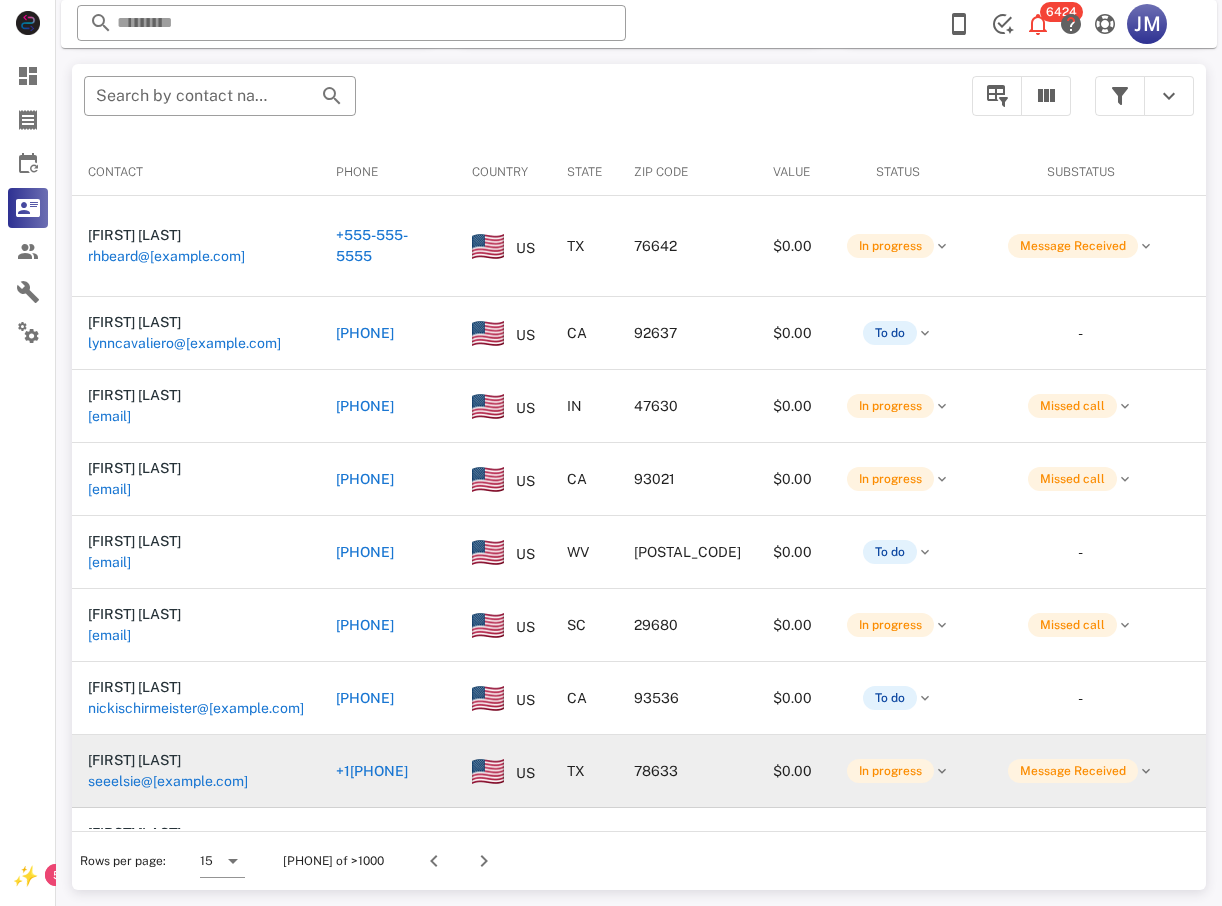 scroll, scrollTop: 380, scrollLeft: 0, axis: vertical 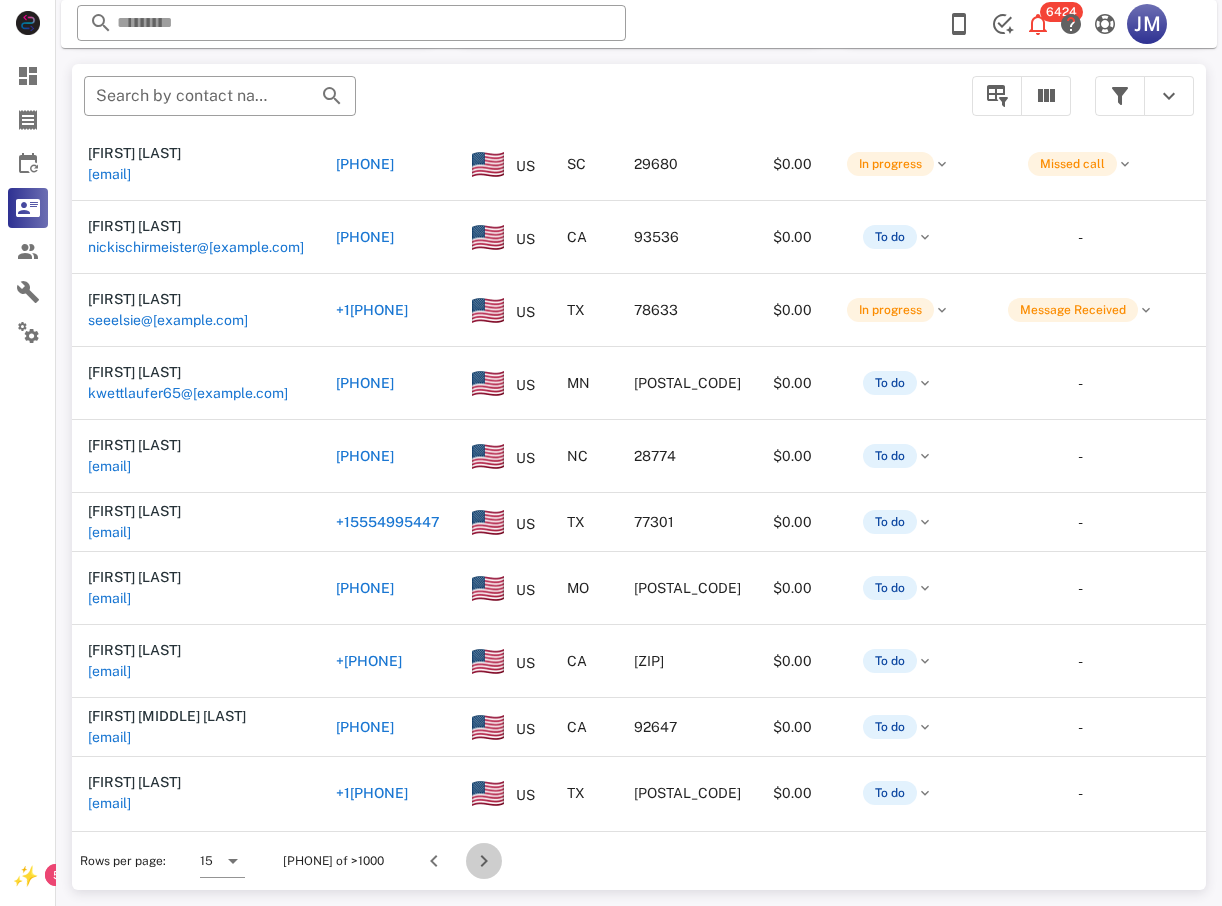 click at bounding box center (484, 861) 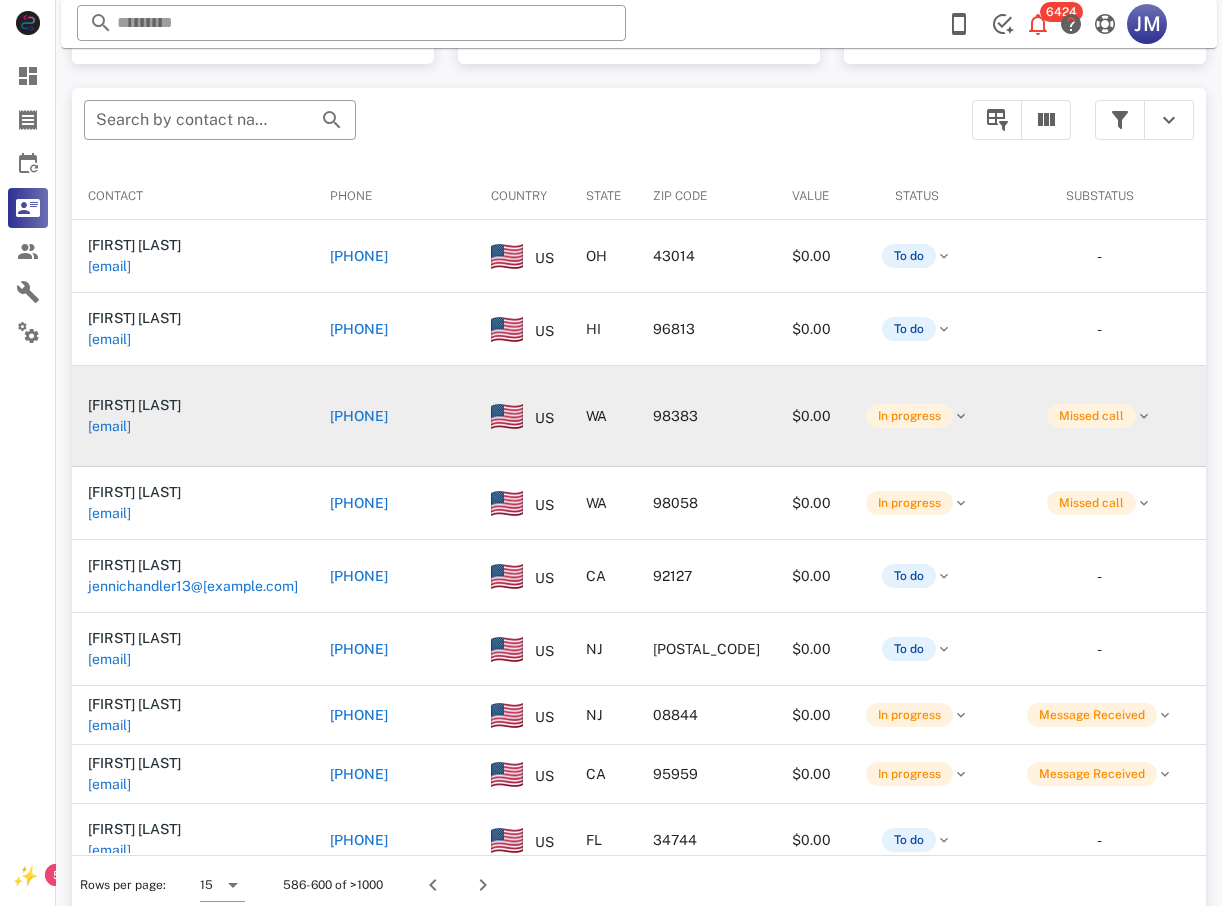 scroll, scrollTop: 380, scrollLeft: 0, axis: vertical 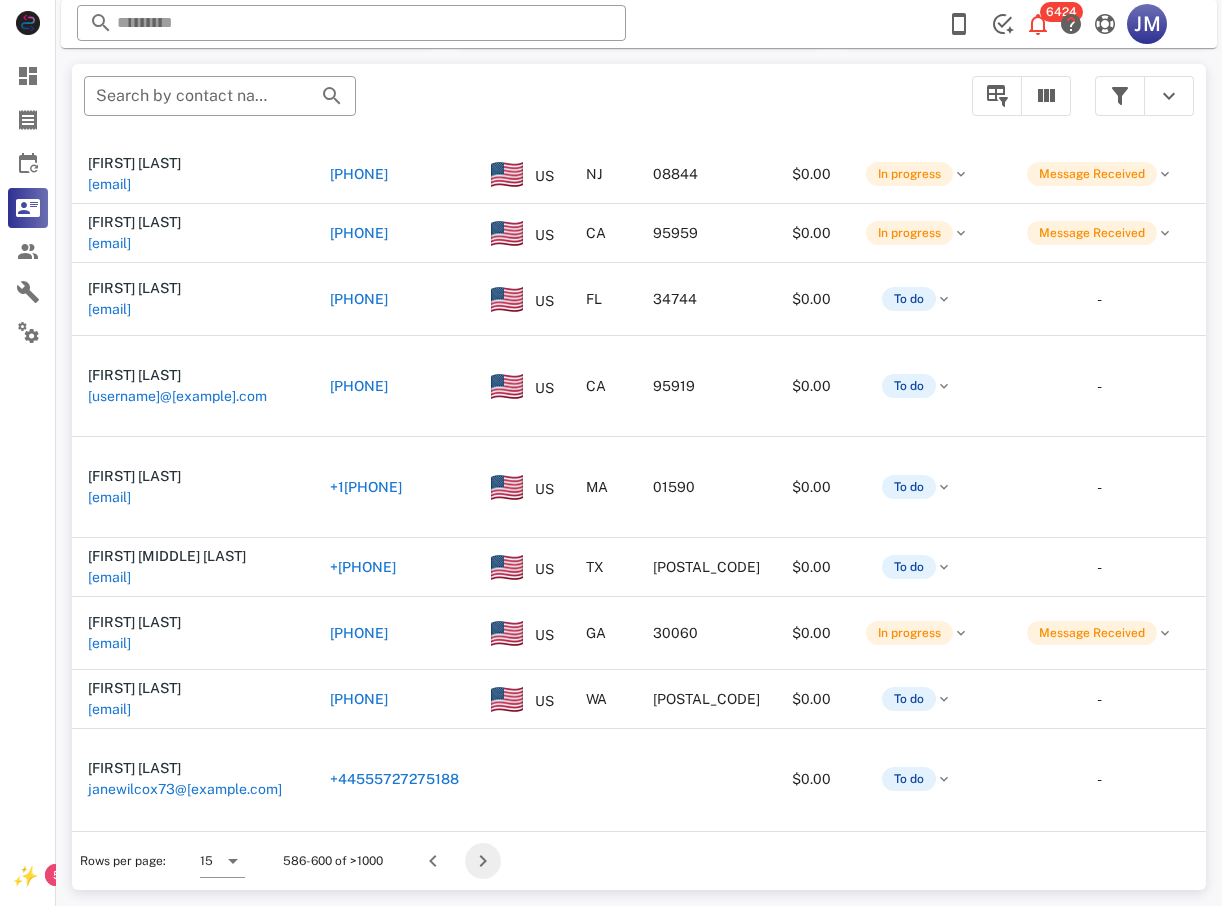 click at bounding box center (483, 861) 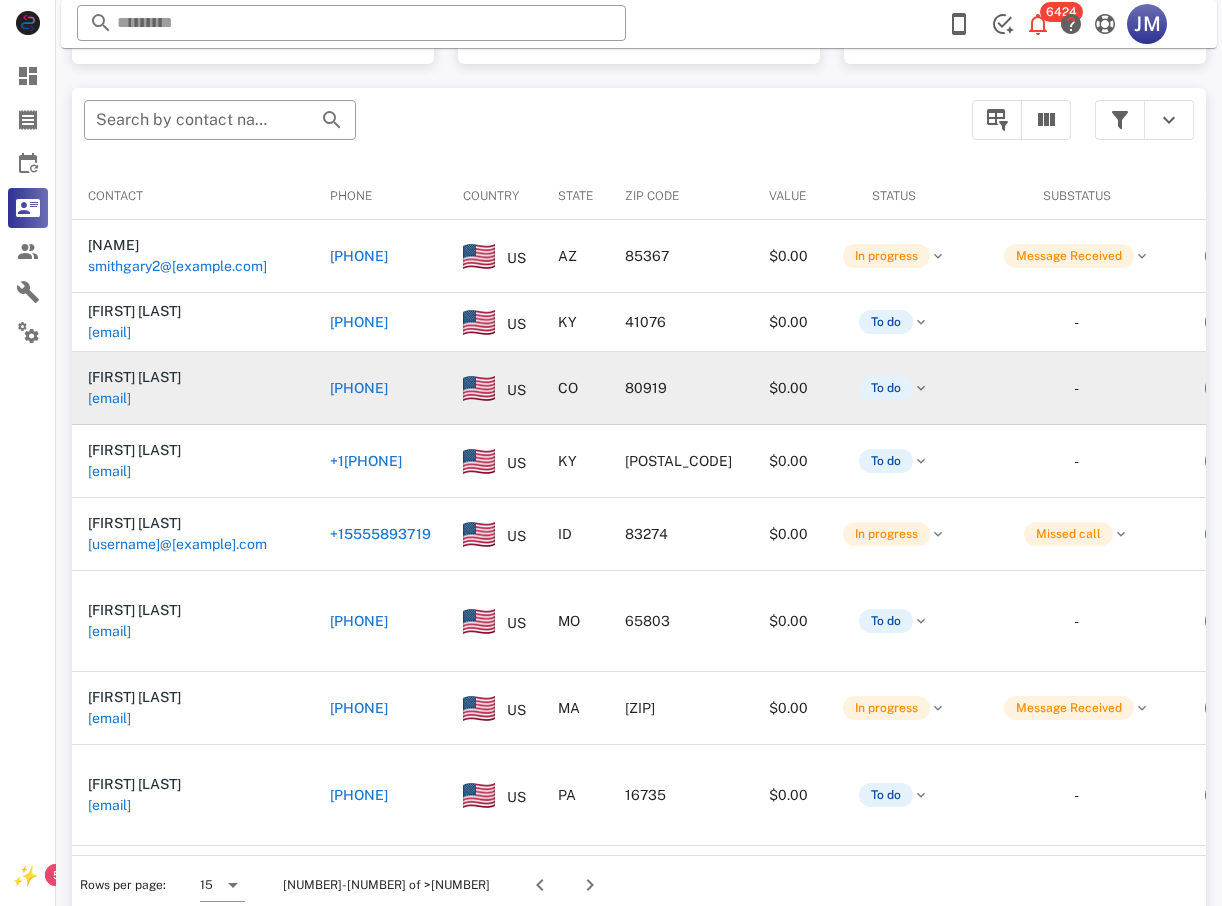 scroll, scrollTop: 380, scrollLeft: 0, axis: vertical 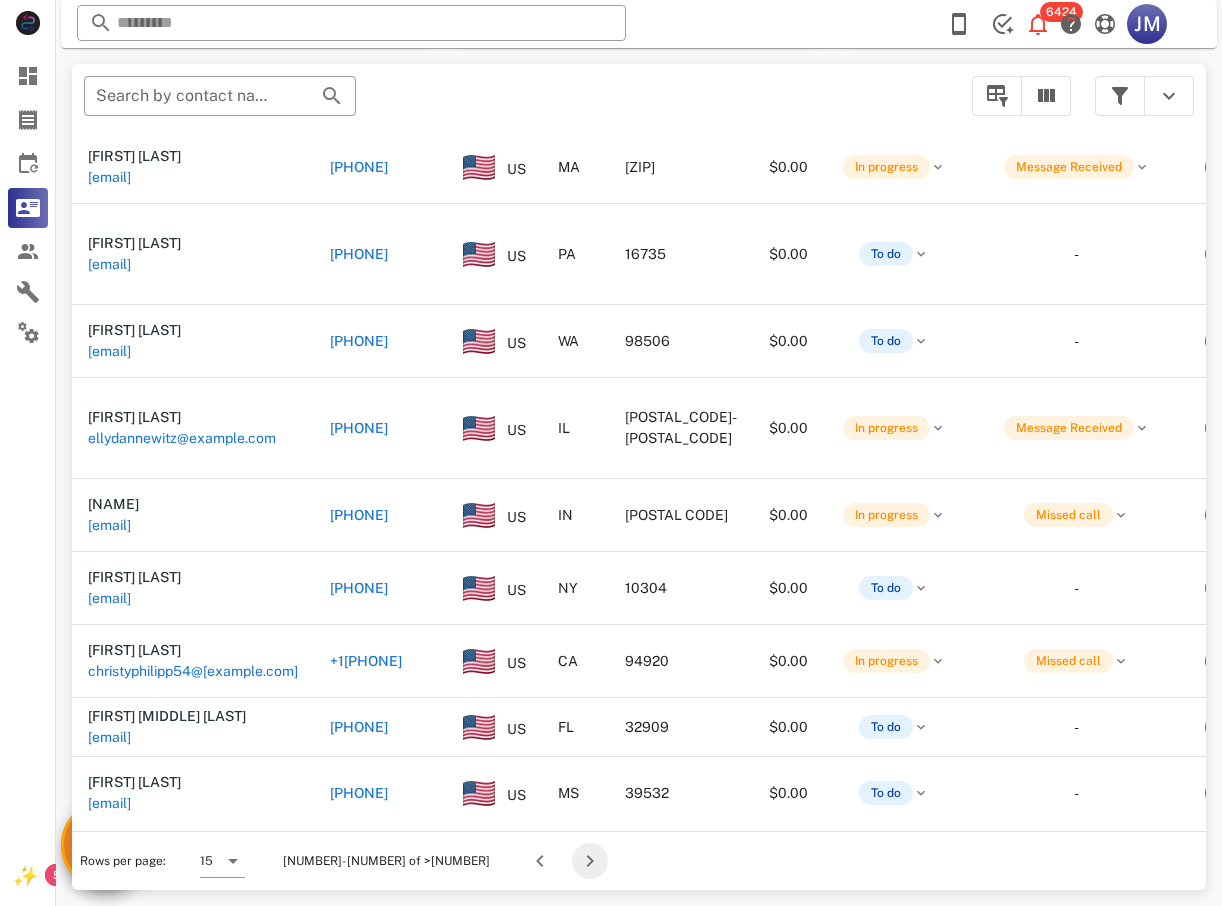 click at bounding box center [590, 861] 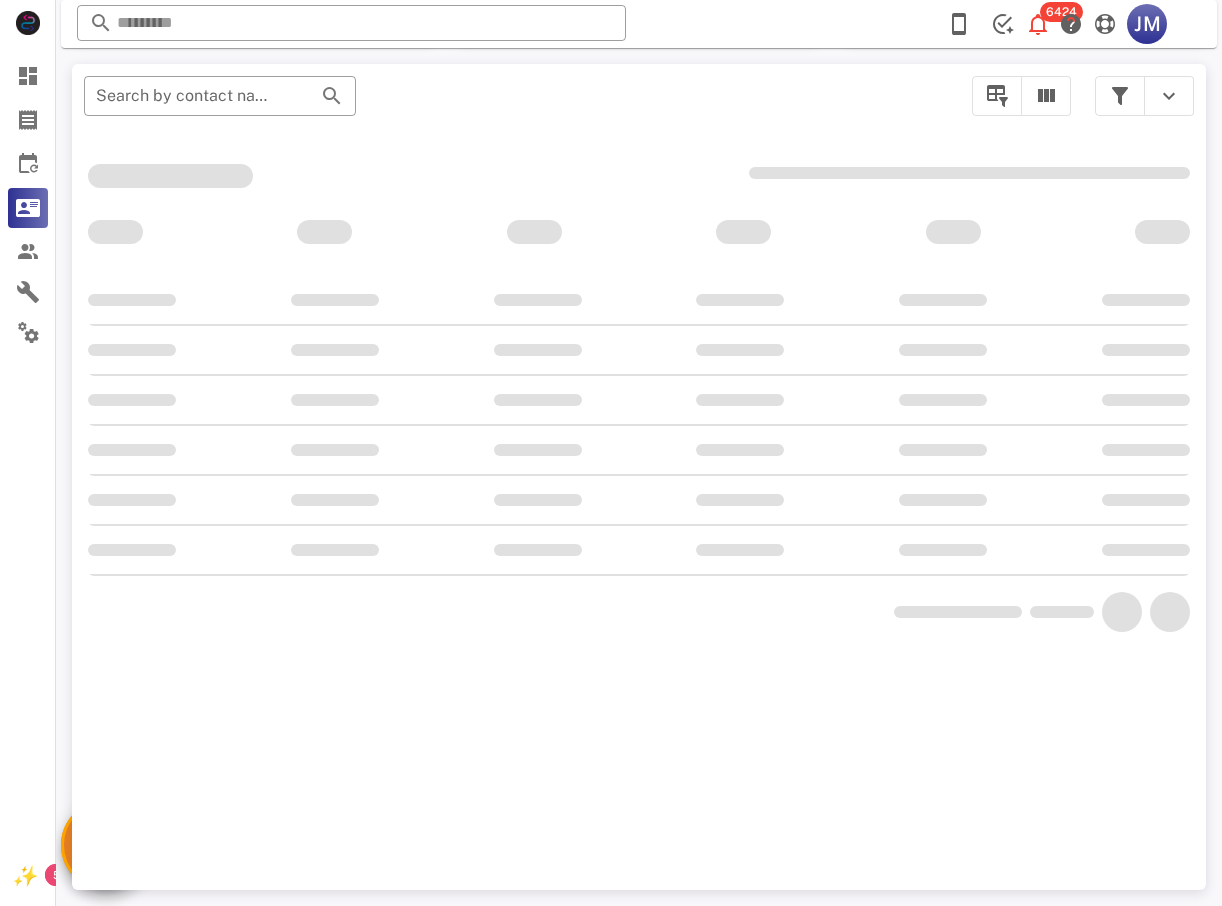 scroll, scrollTop: 356, scrollLeft: 0, axis: vertical 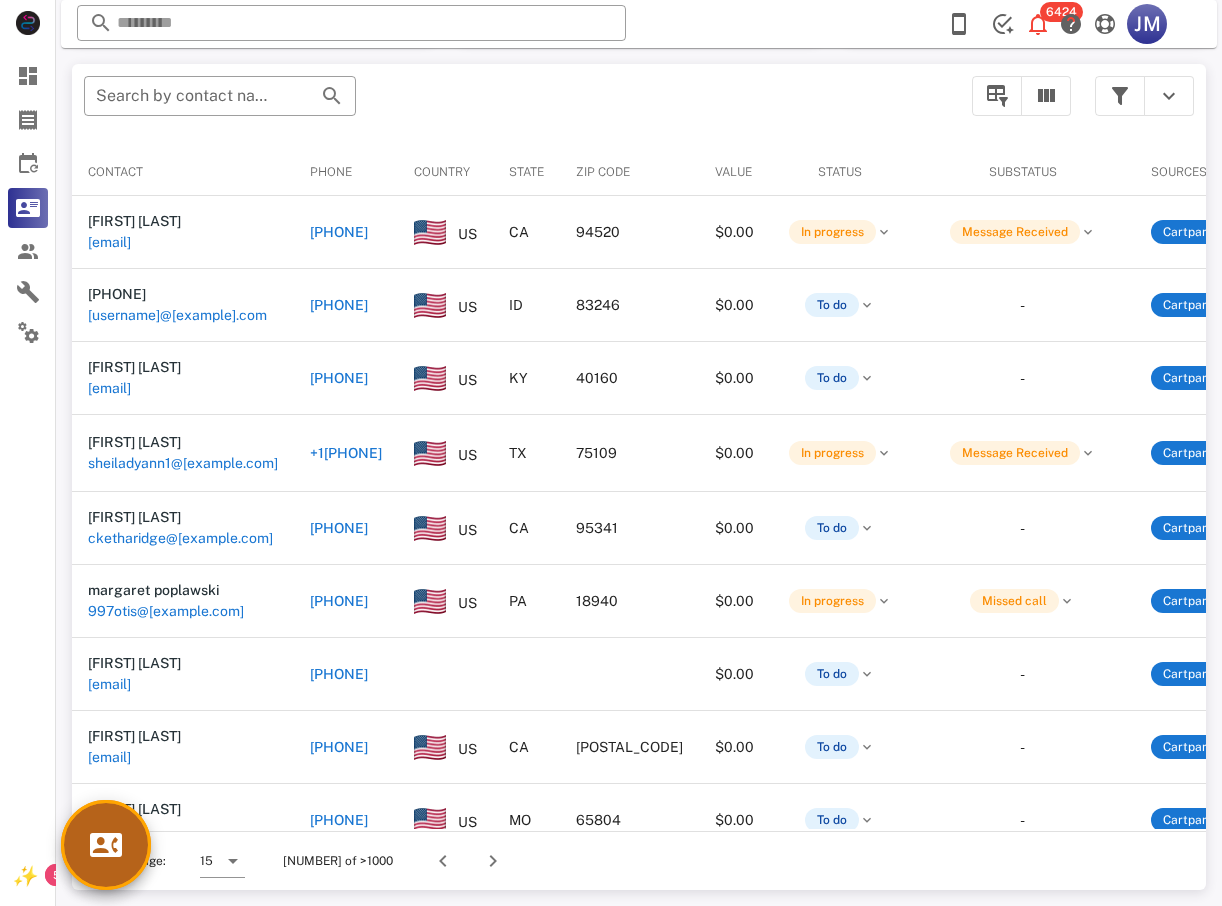 click at bounding box center (106, 845) 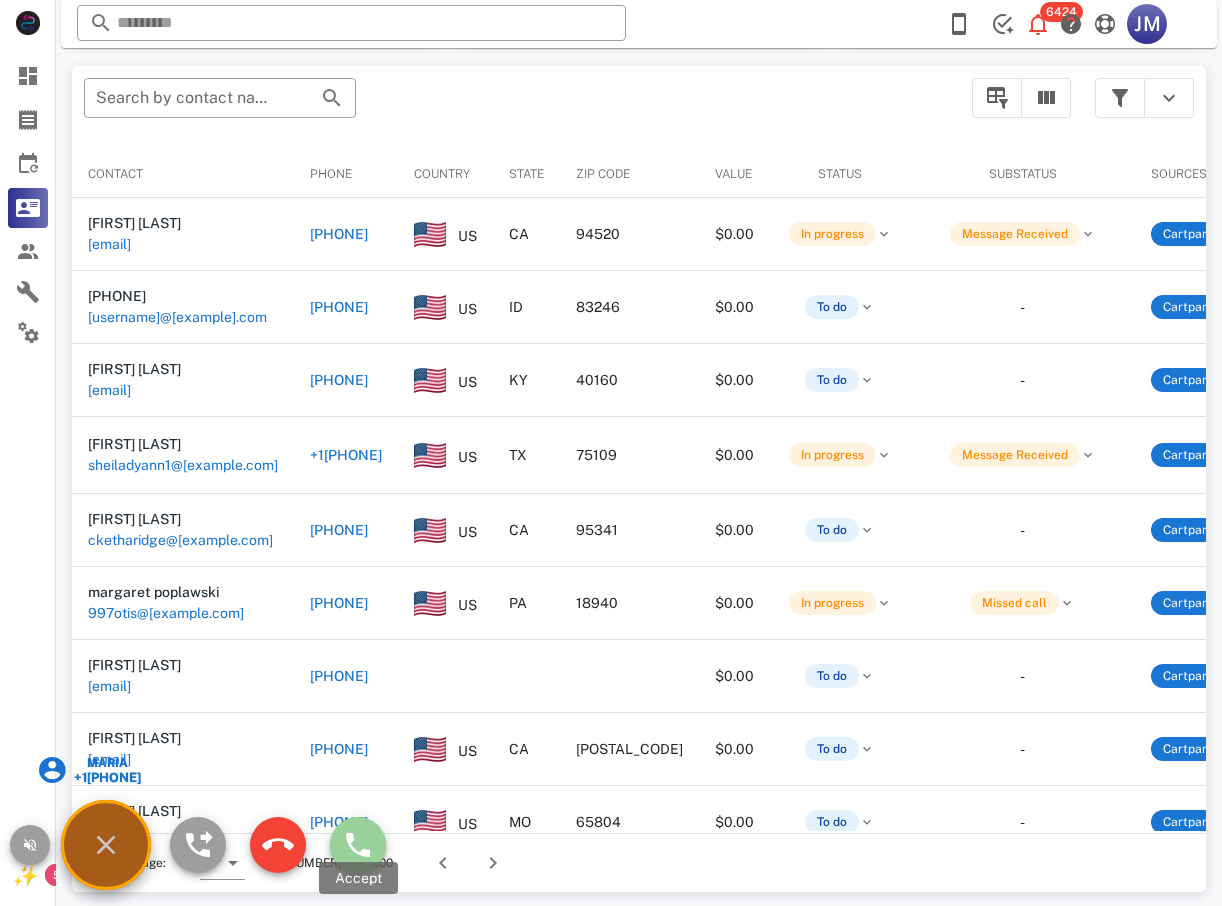 click at bounding box center (358, 845) 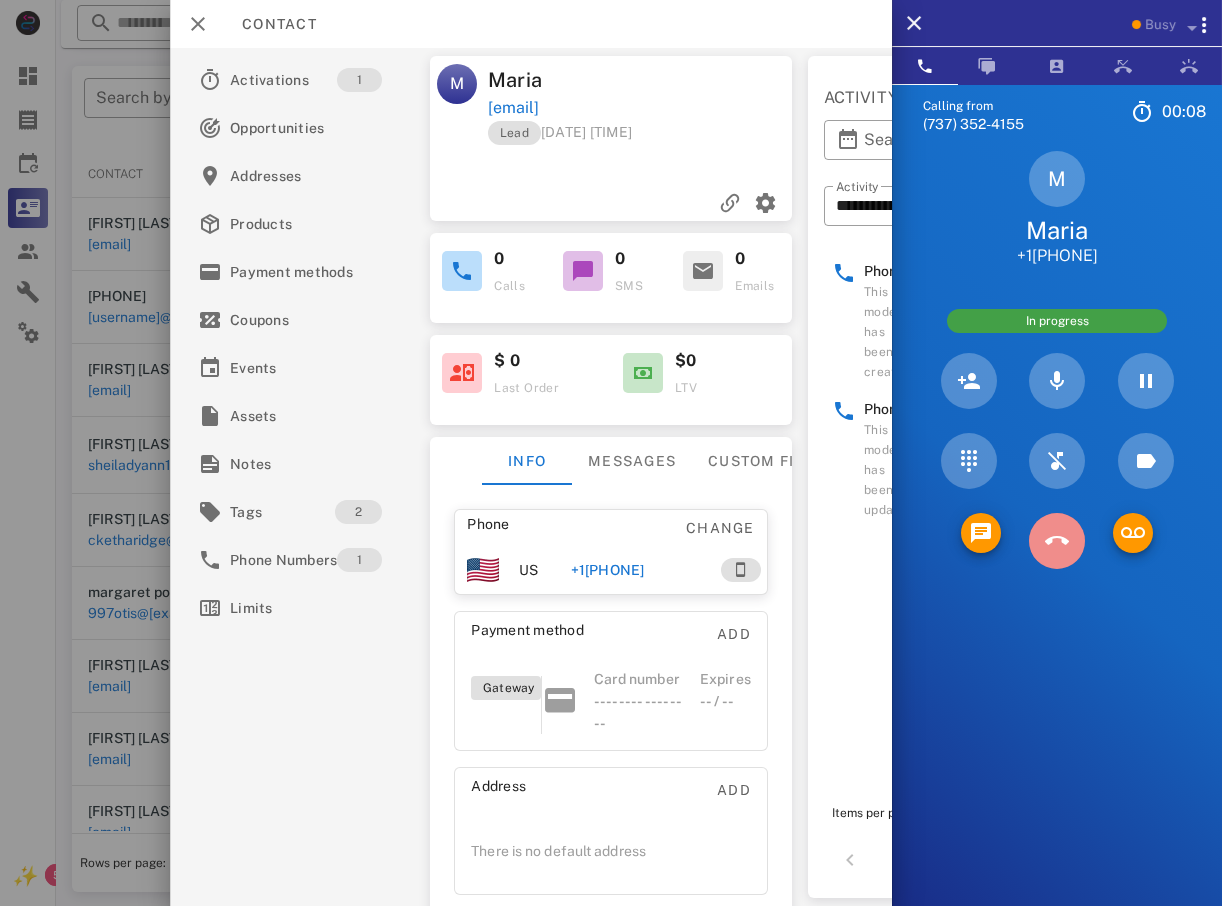 click at bounding box center (1057, 541) 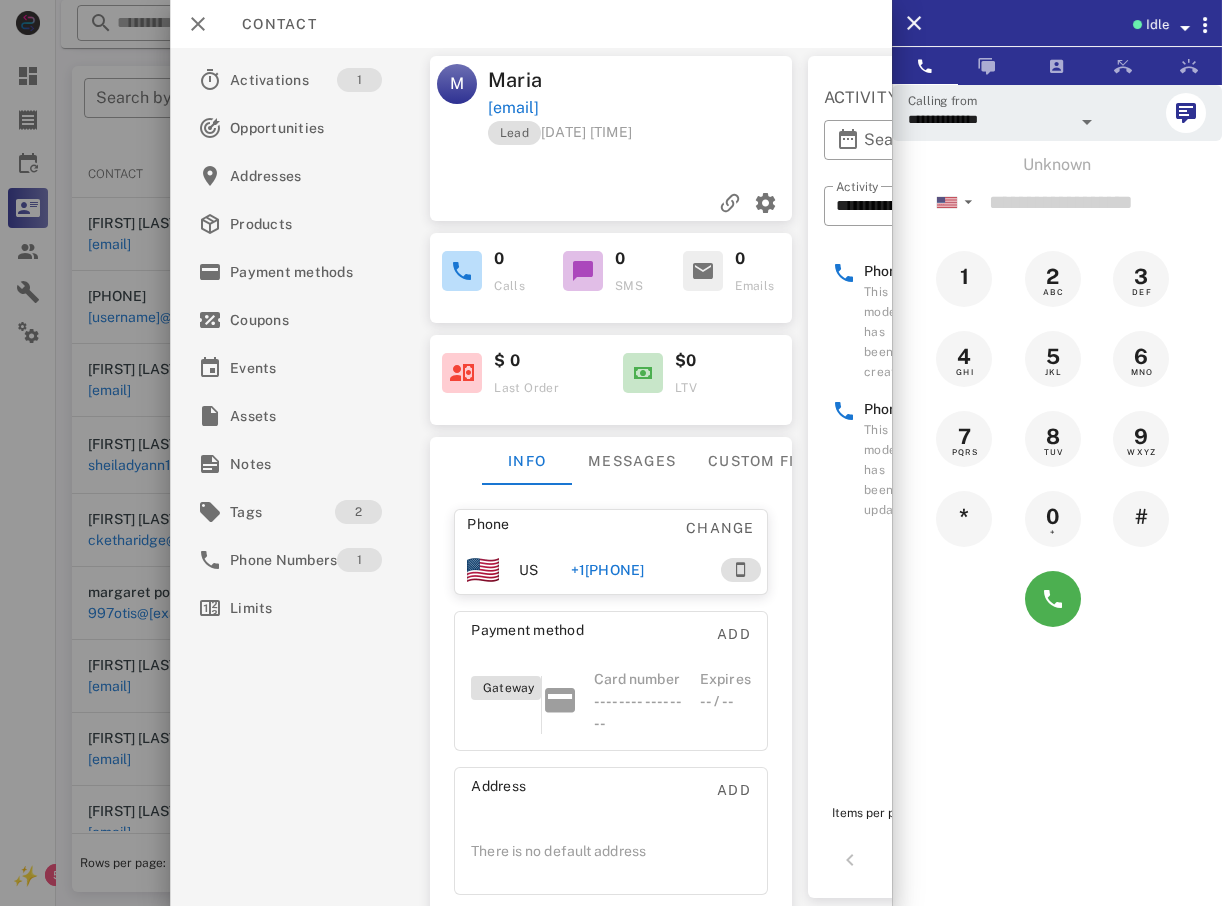 click at bounding box center (611, 453) 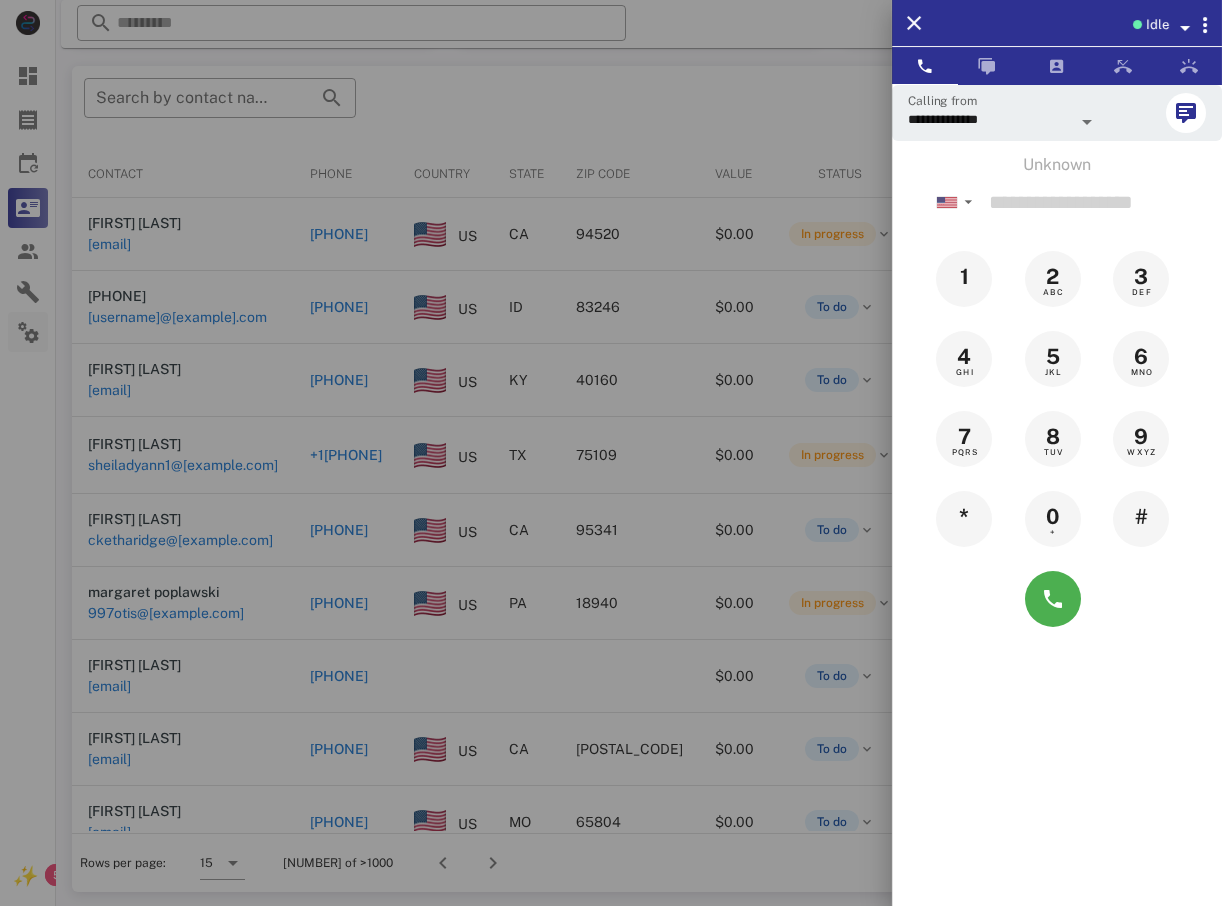 click at bounding box center (611, 453) 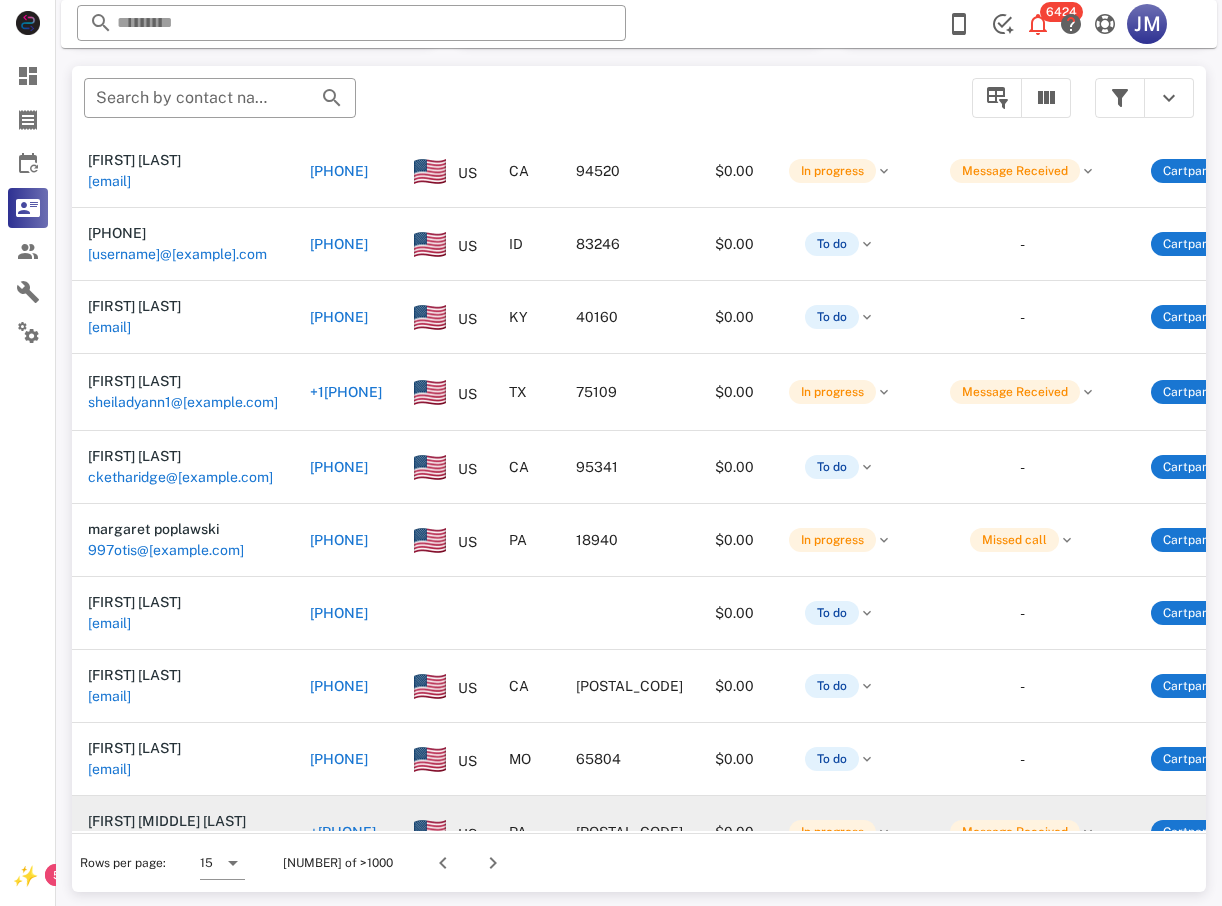 scroll, scrollTop: 441, scrollLeft: 0, axis: vertical 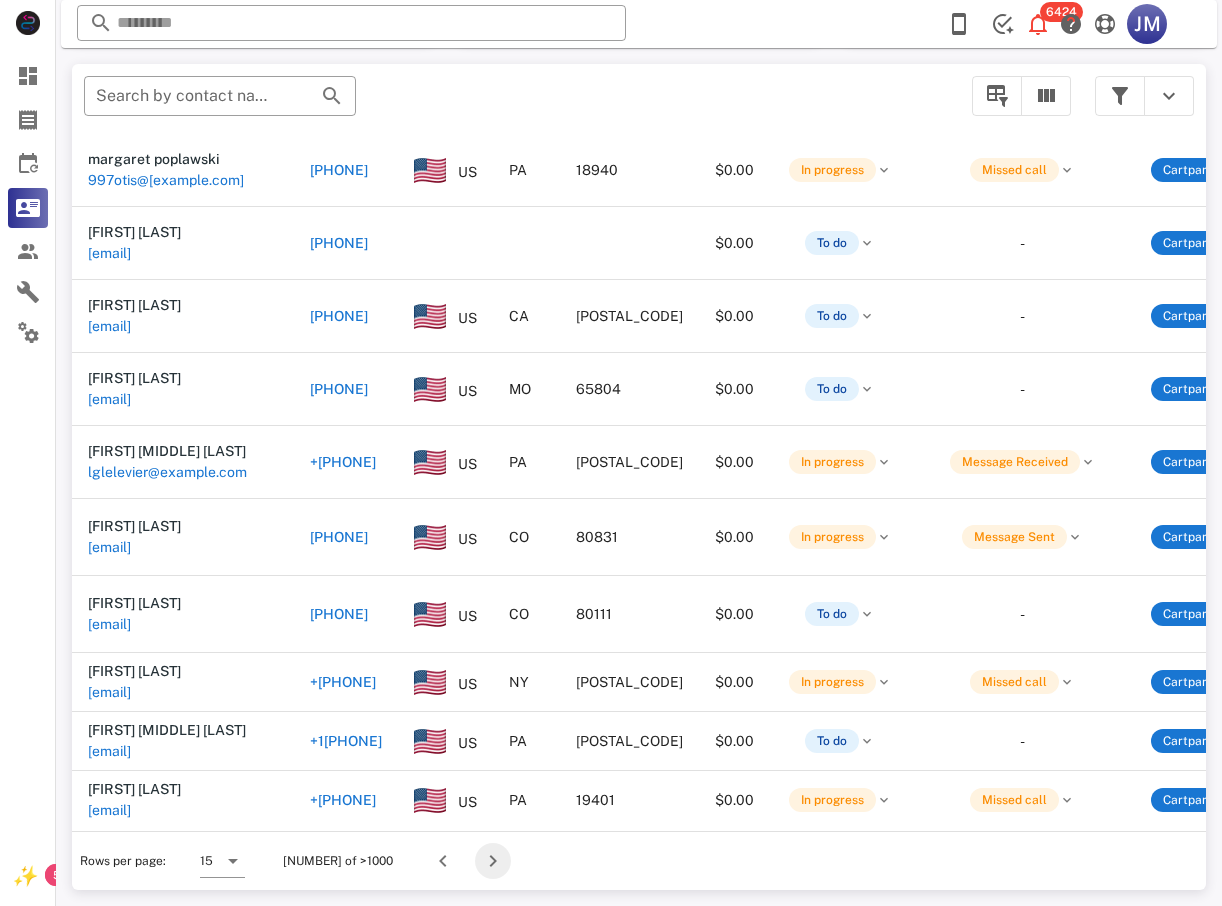click at bounding box center [493, 861] 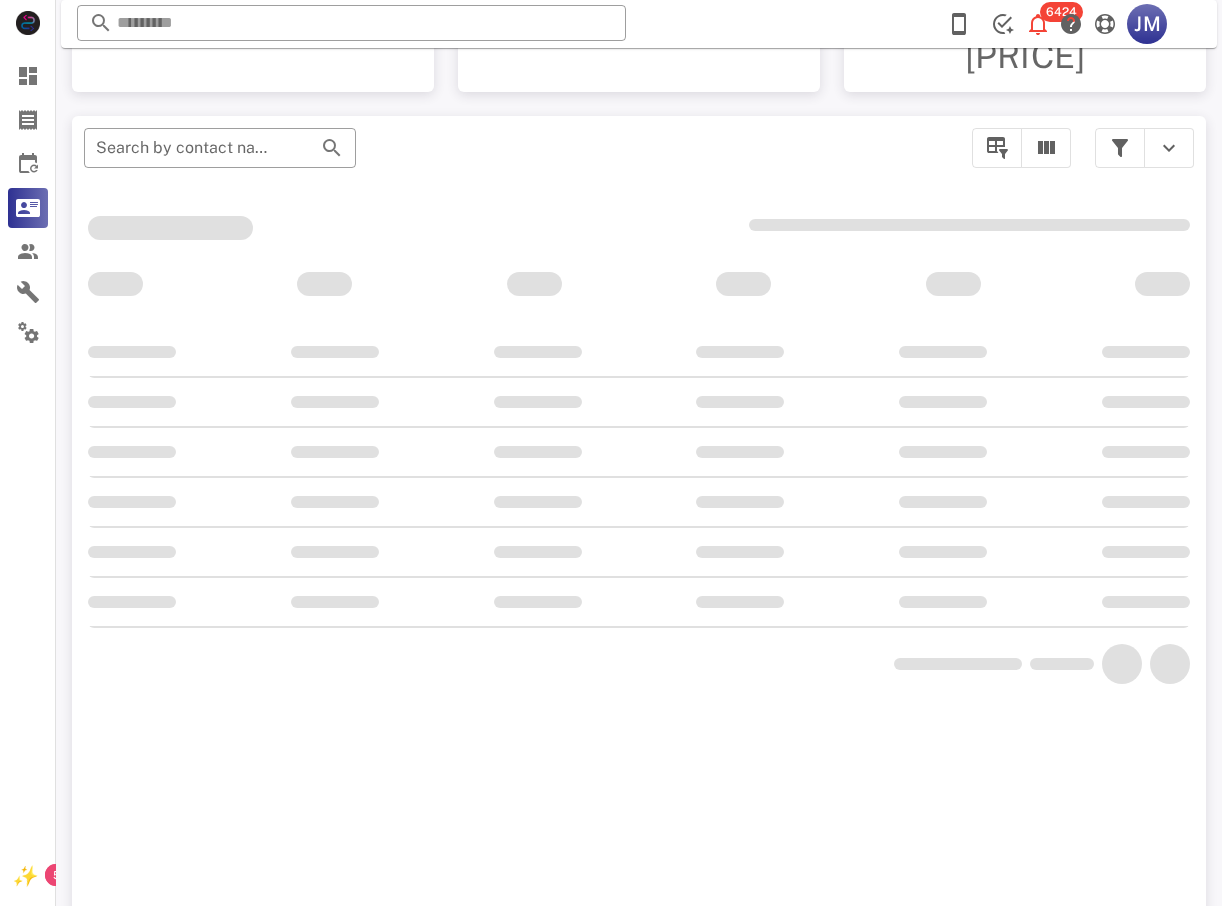 scroll, scrollTop: 380, scrollLeft: 0, axis: vertical 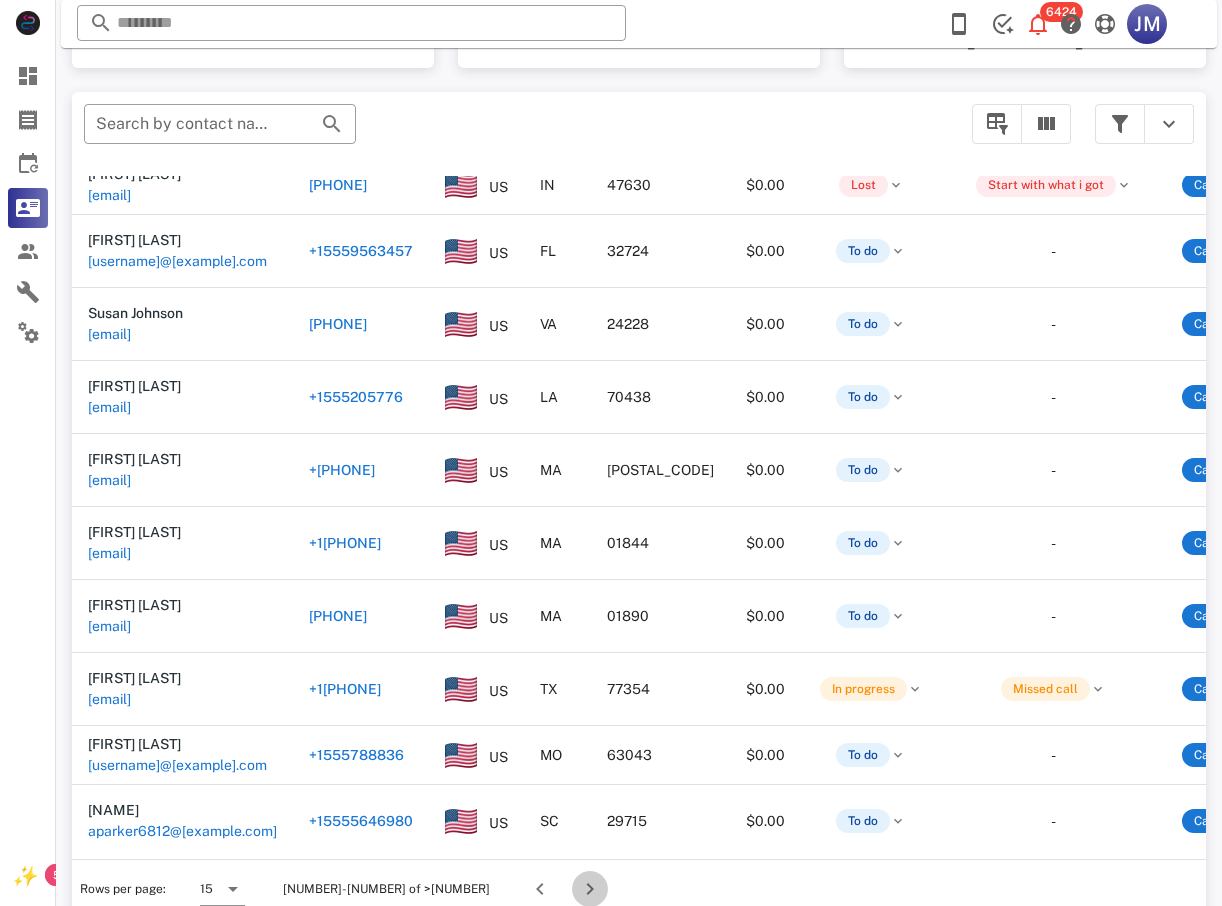 click at bounding box center [590, 889] 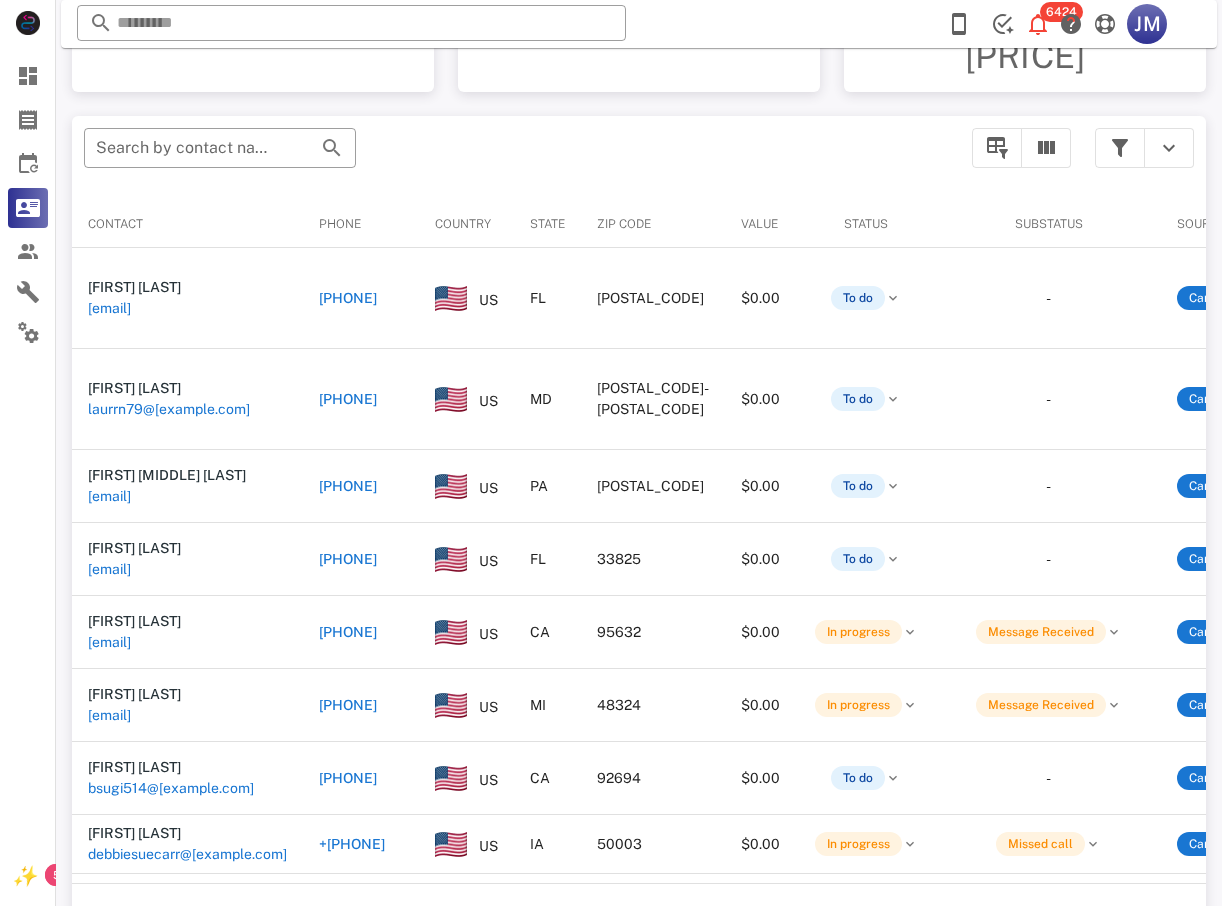 scroll, scrollTop: 380, scrollLeft: 0, axis: vertical 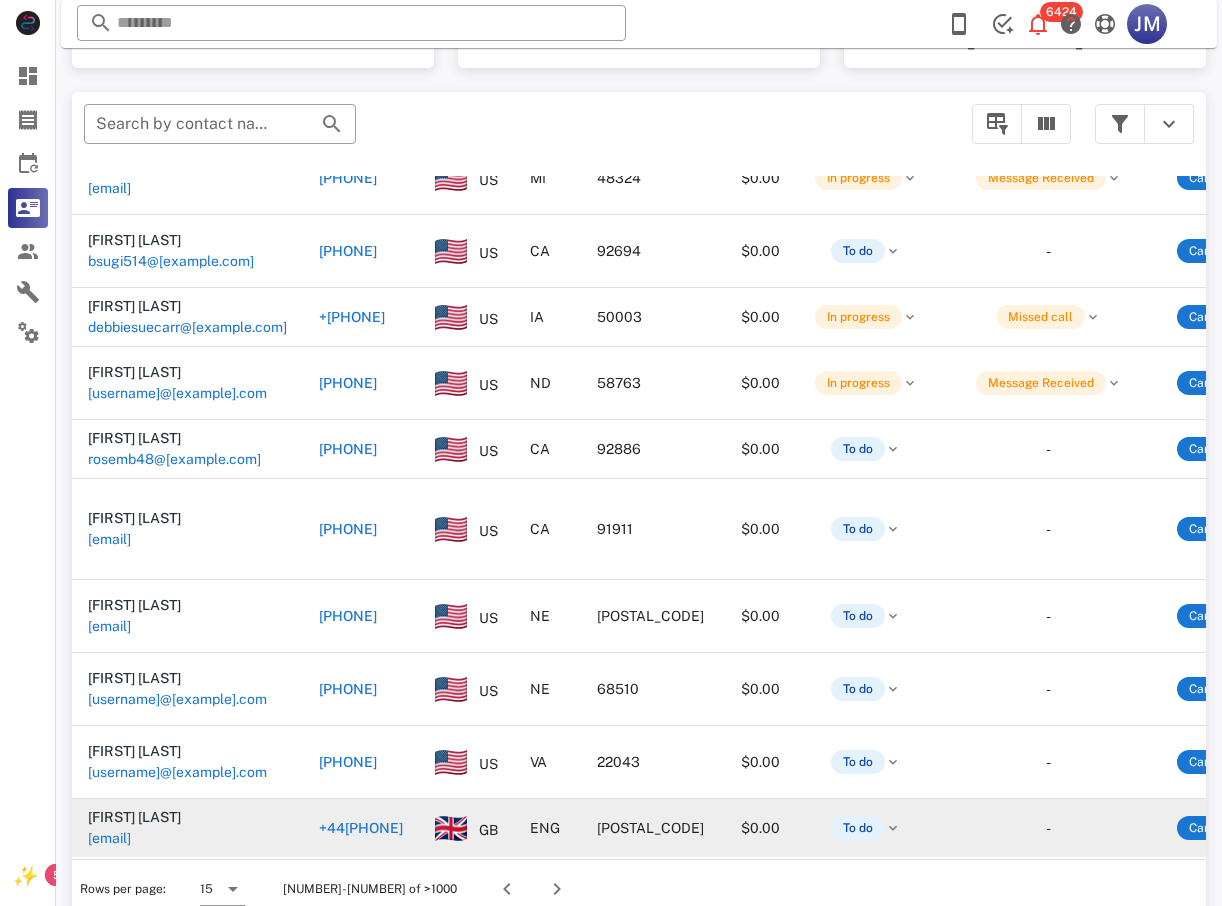 click on "+44[PHONE]" at bounding box center (361, 828) 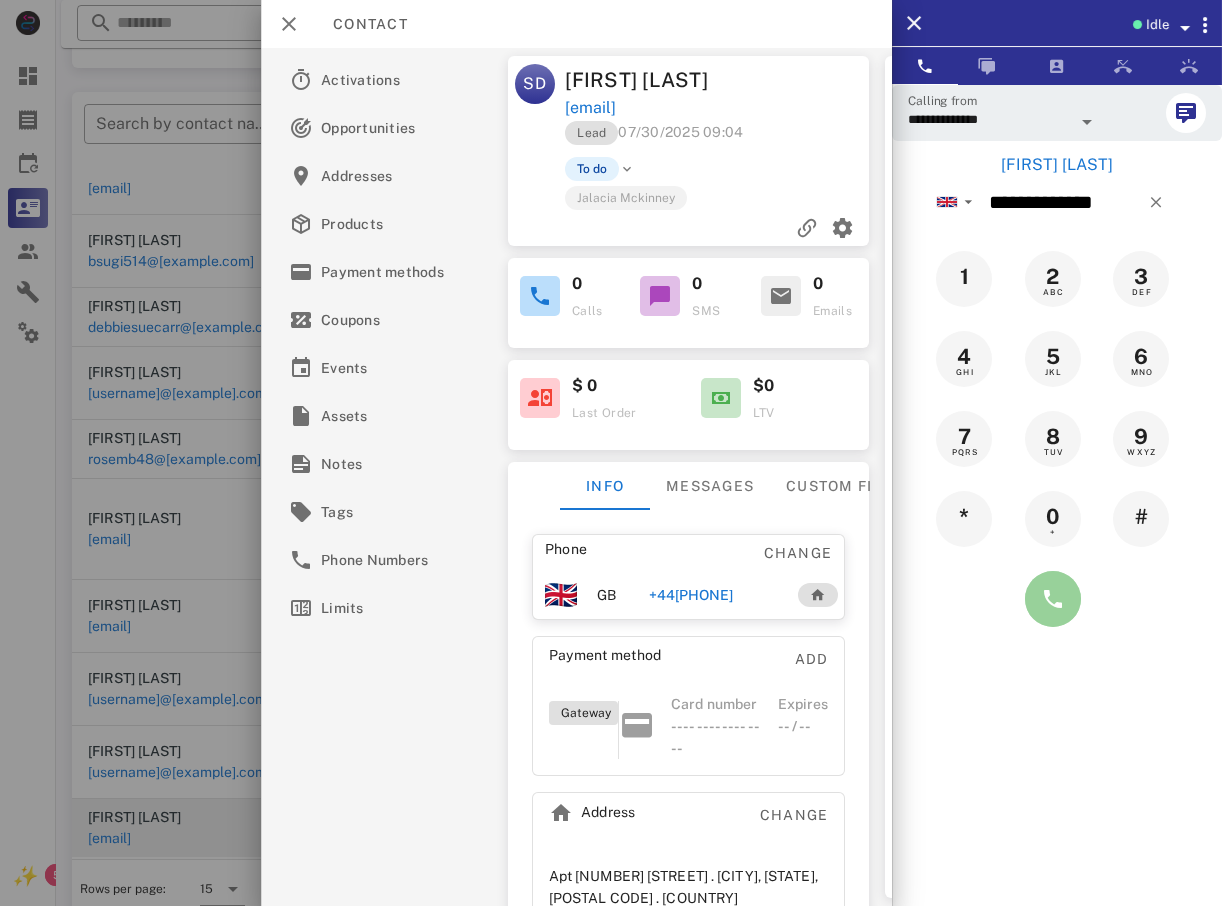 click at bounding box center [1053, 599] 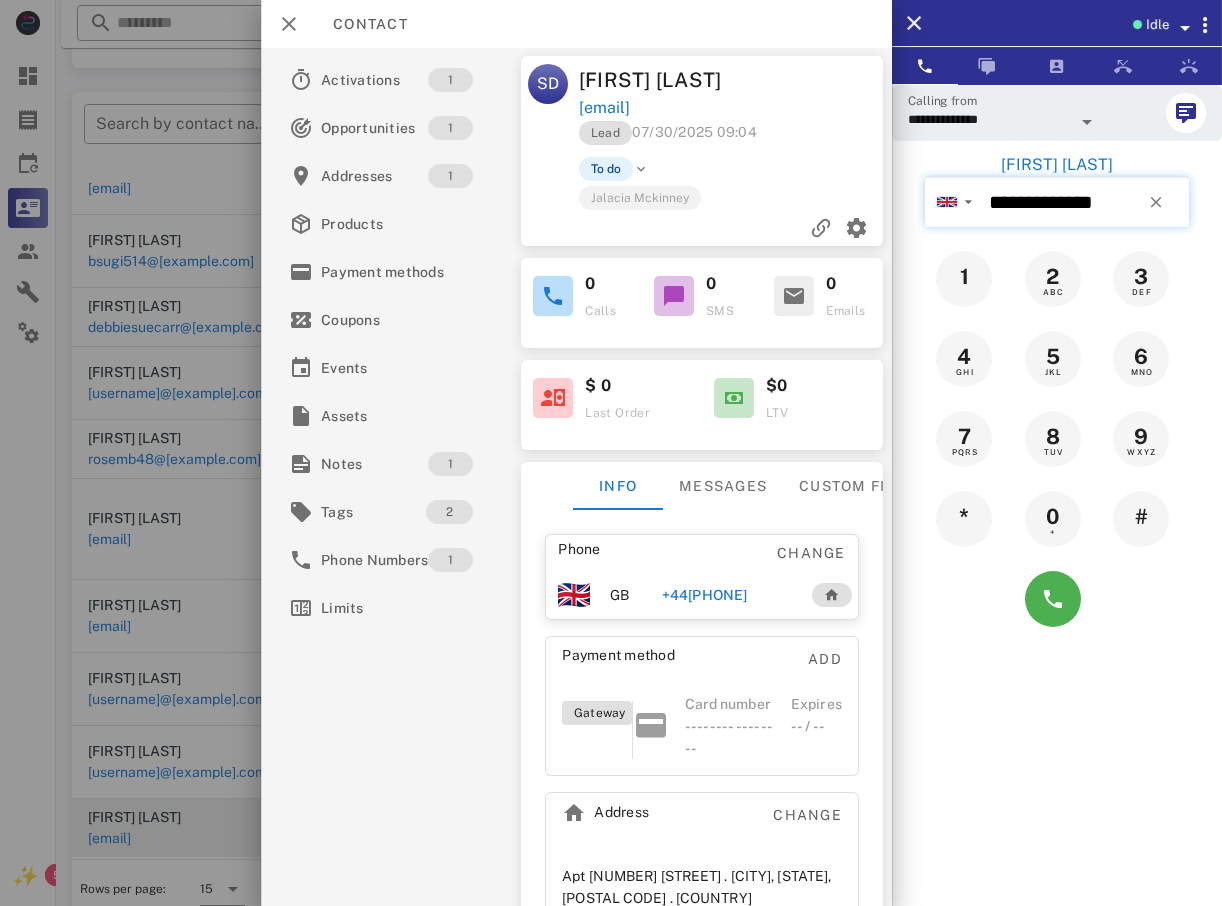 type on "**********" 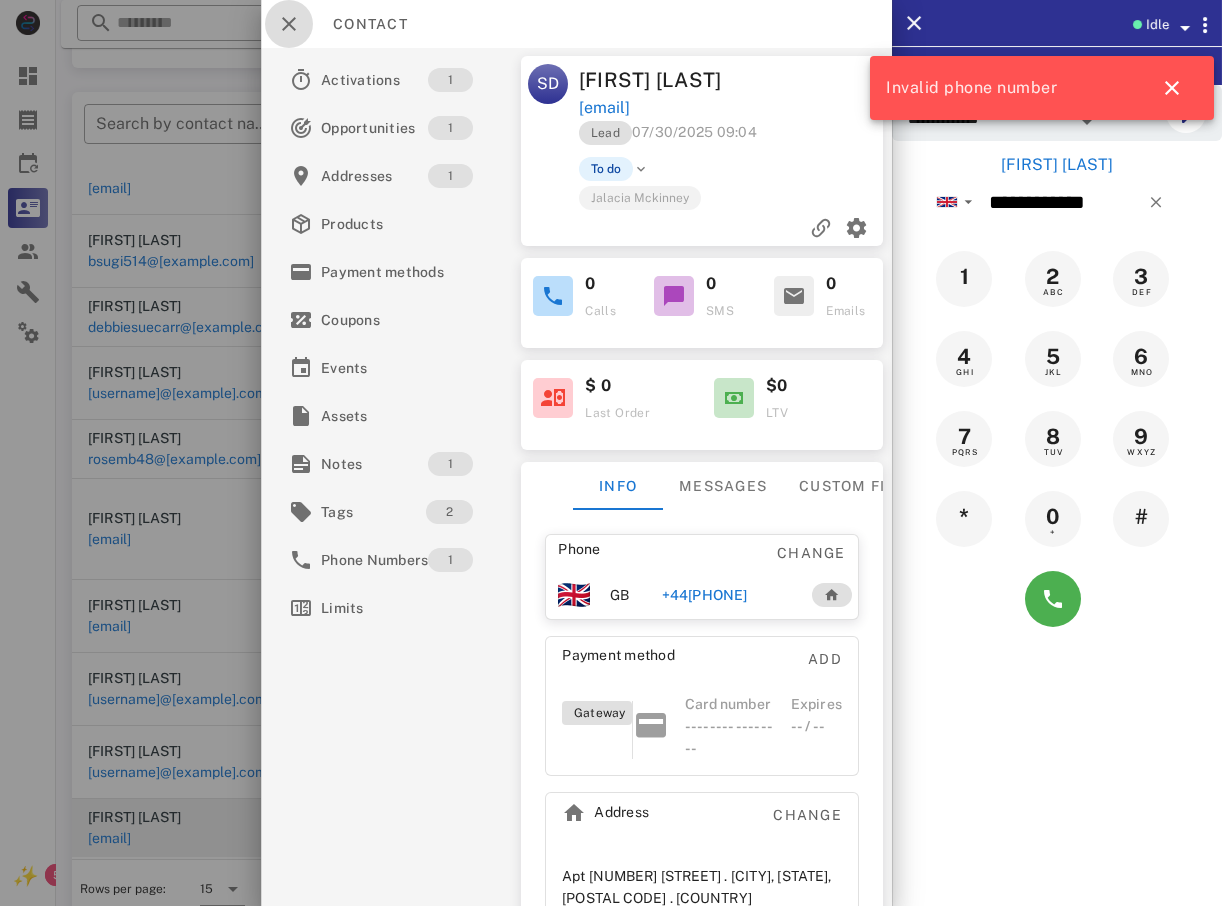 click at bounding box center (289, 24) 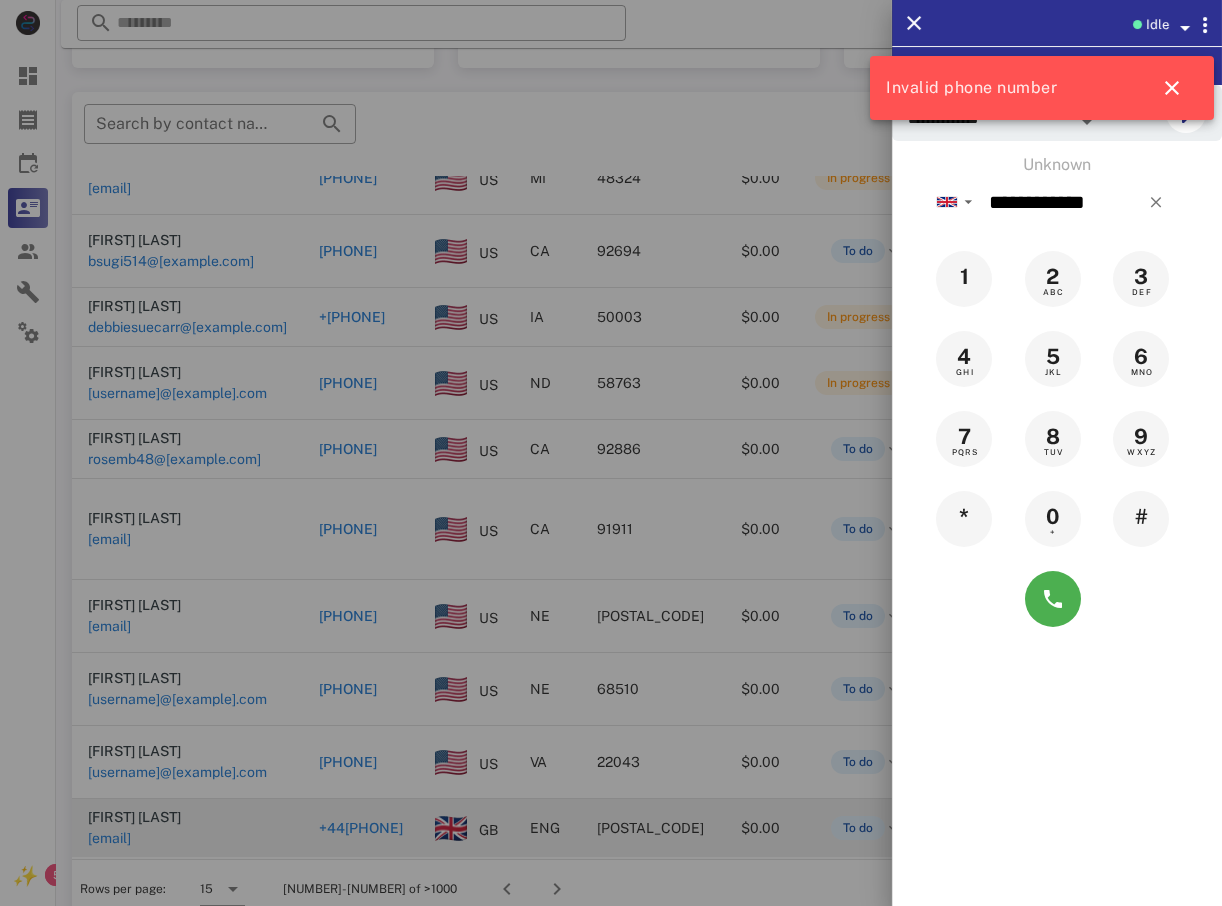 click at bounding box center [611, 453] 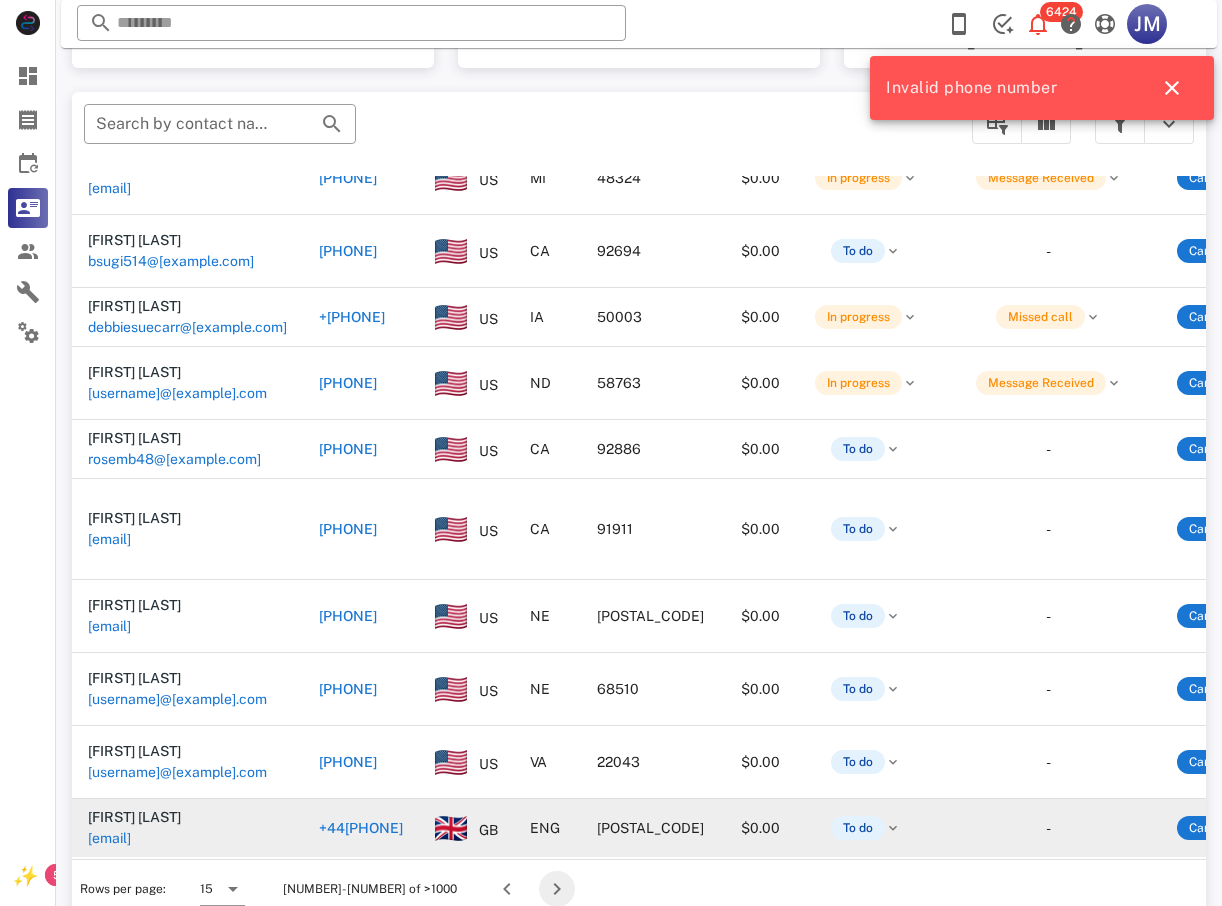click at bounding box center [557, 889] 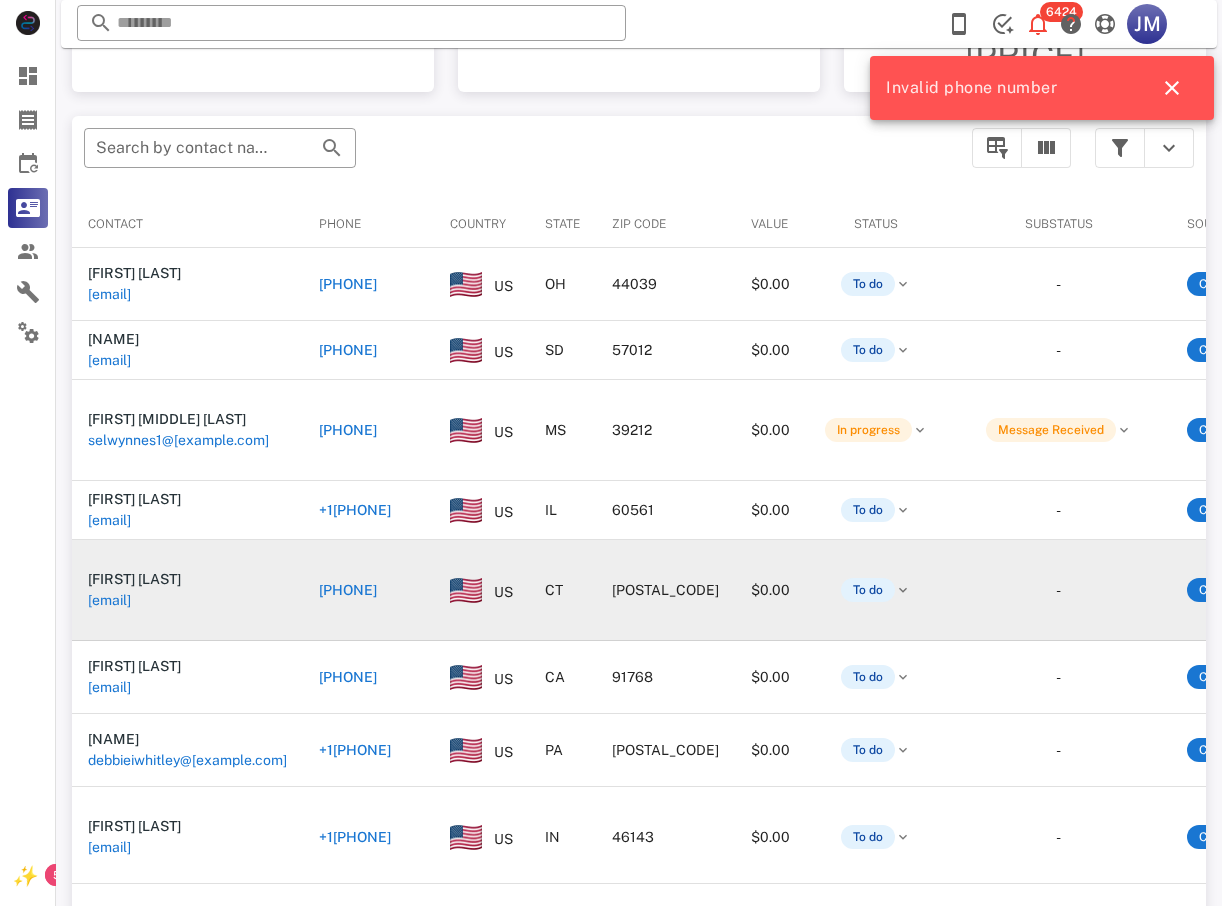 scroll, scrollTop: 380, scrollLeft: 0, axis: vertical 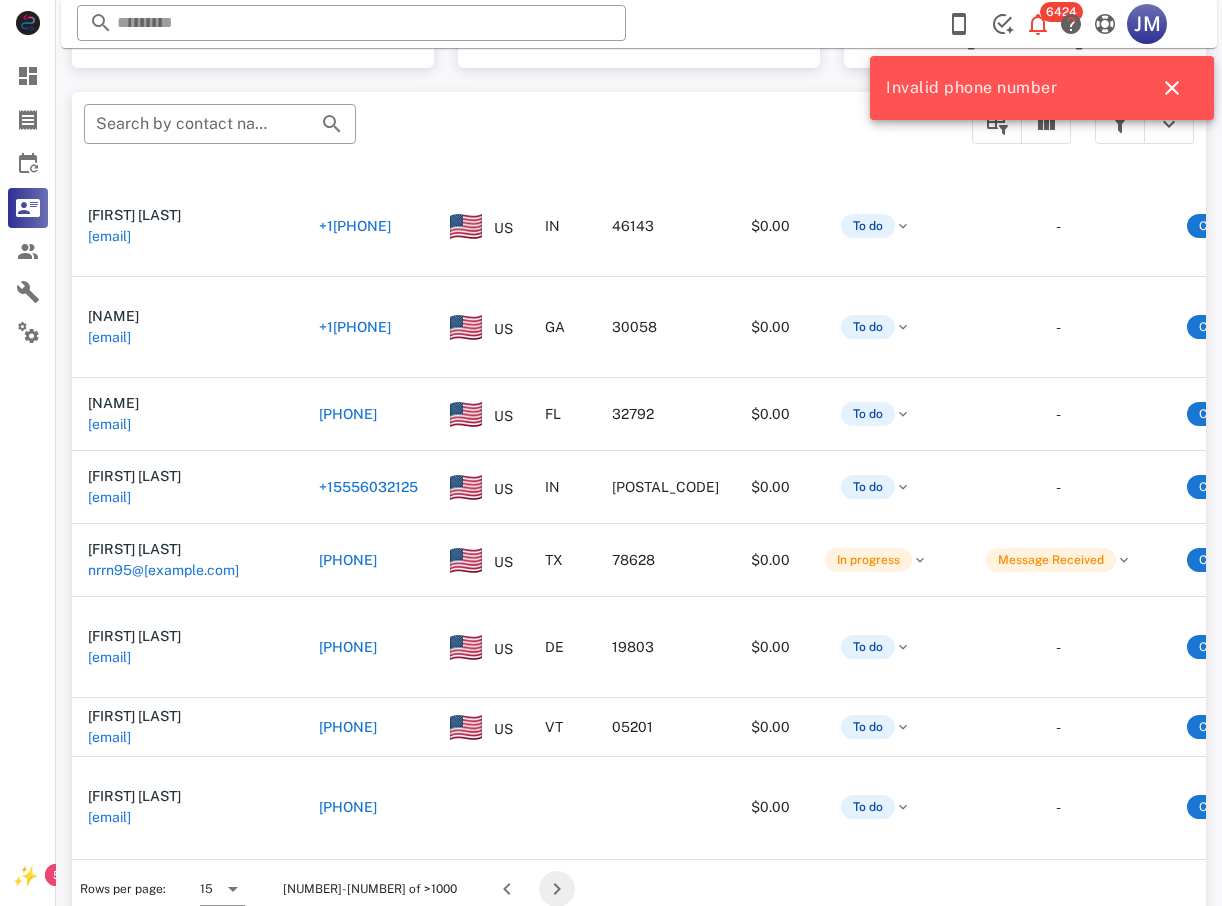 click at bounding box center (557, 889) 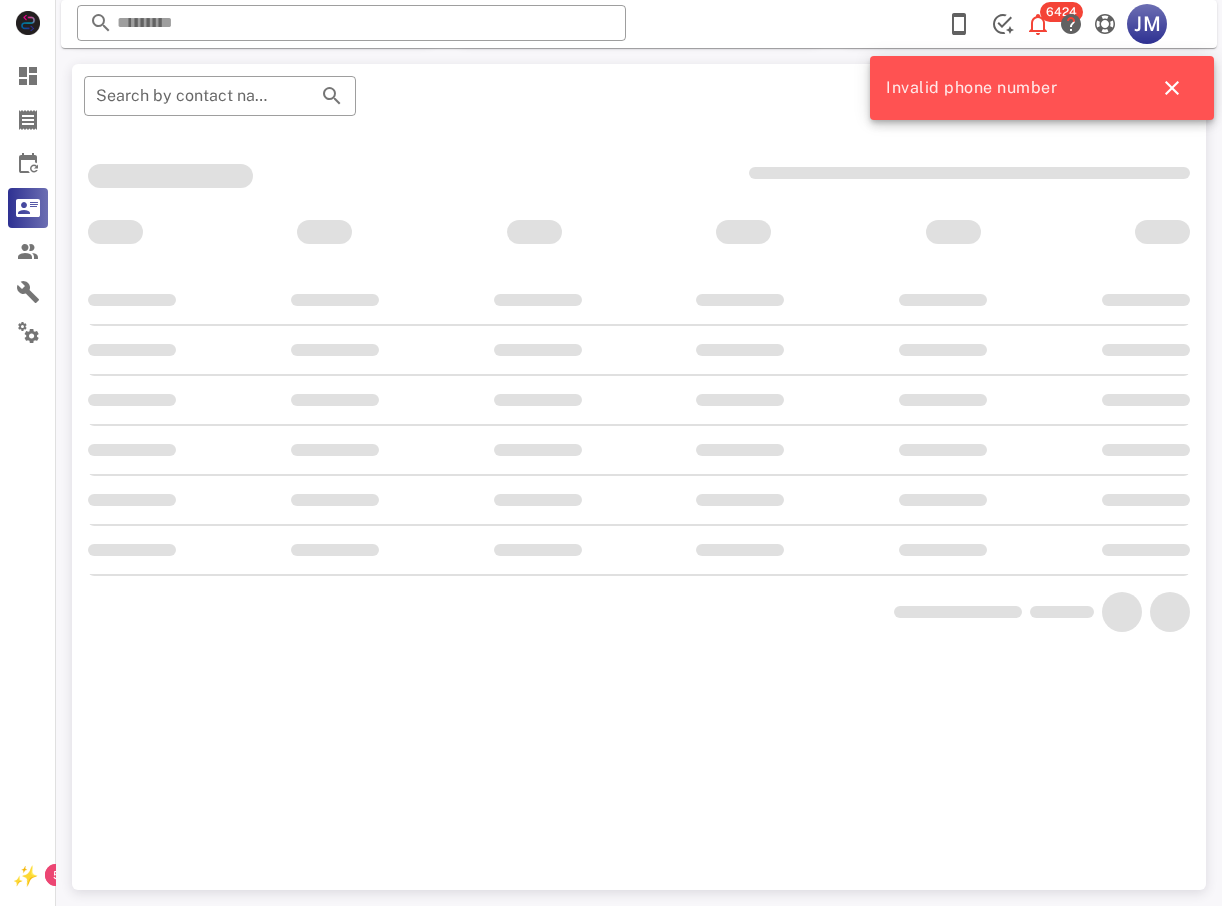 scroll, scrollTop: 356, scrollLeft: 0, axis: vertical 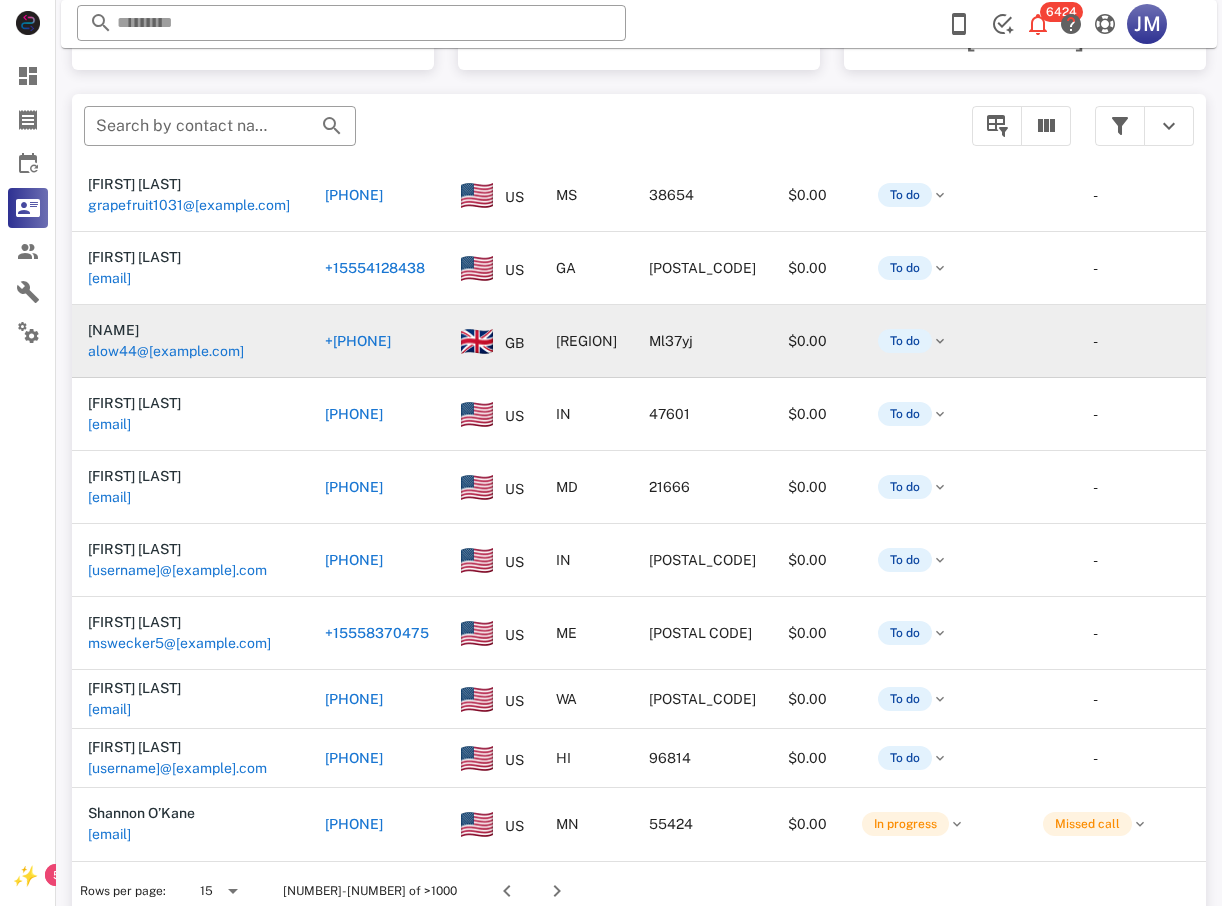click on "+[PHONE]" at bounding box center [358, 341] 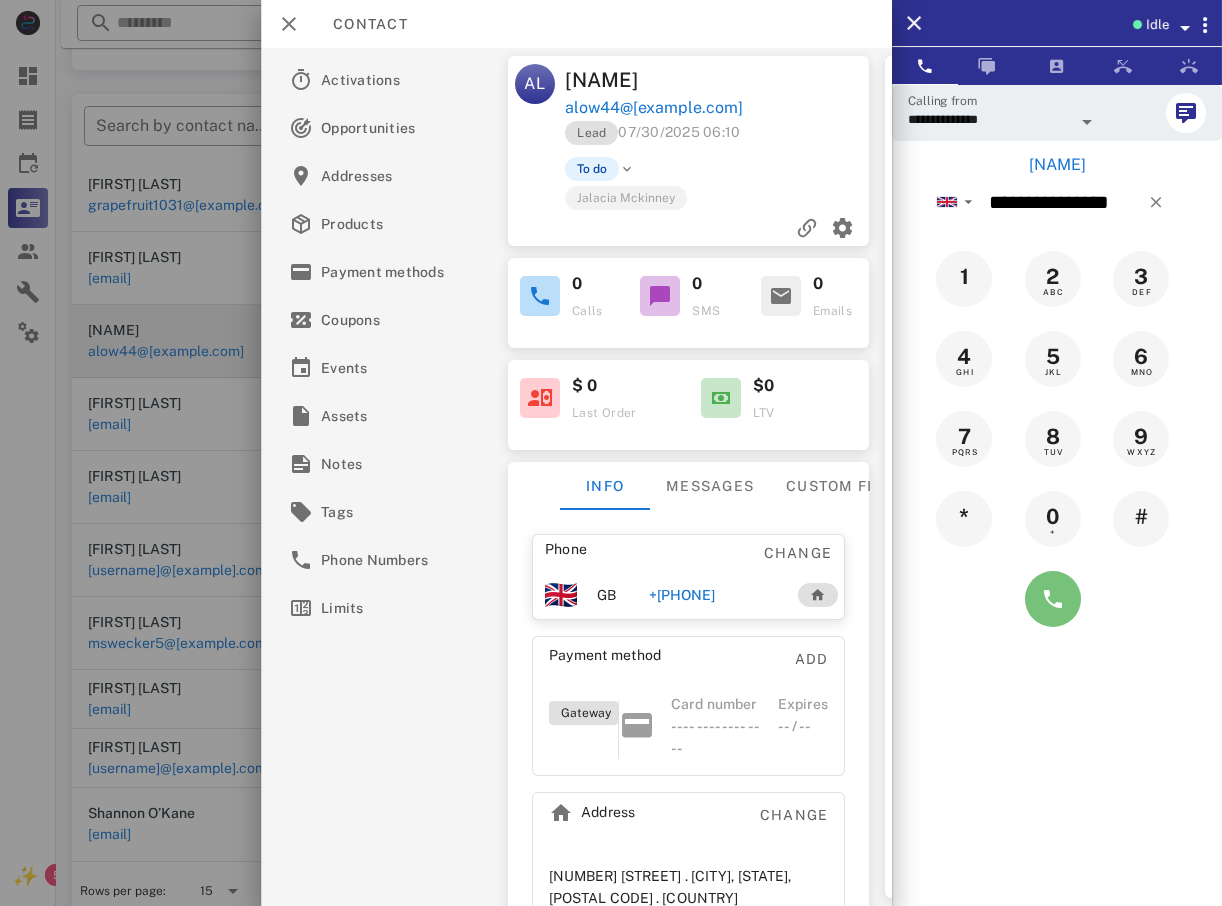 click at bounding box center (1053, 599) 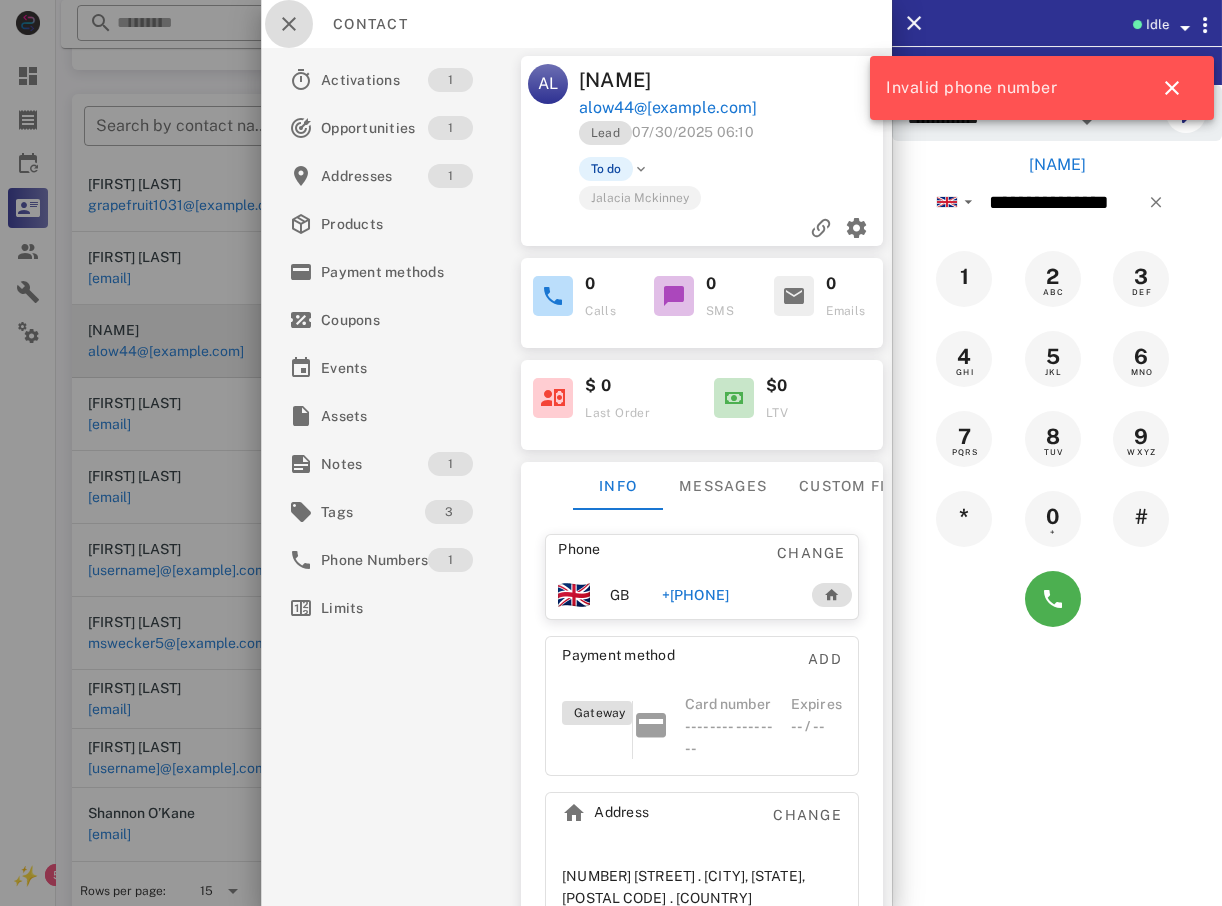 click at bounding box center [289, 24] 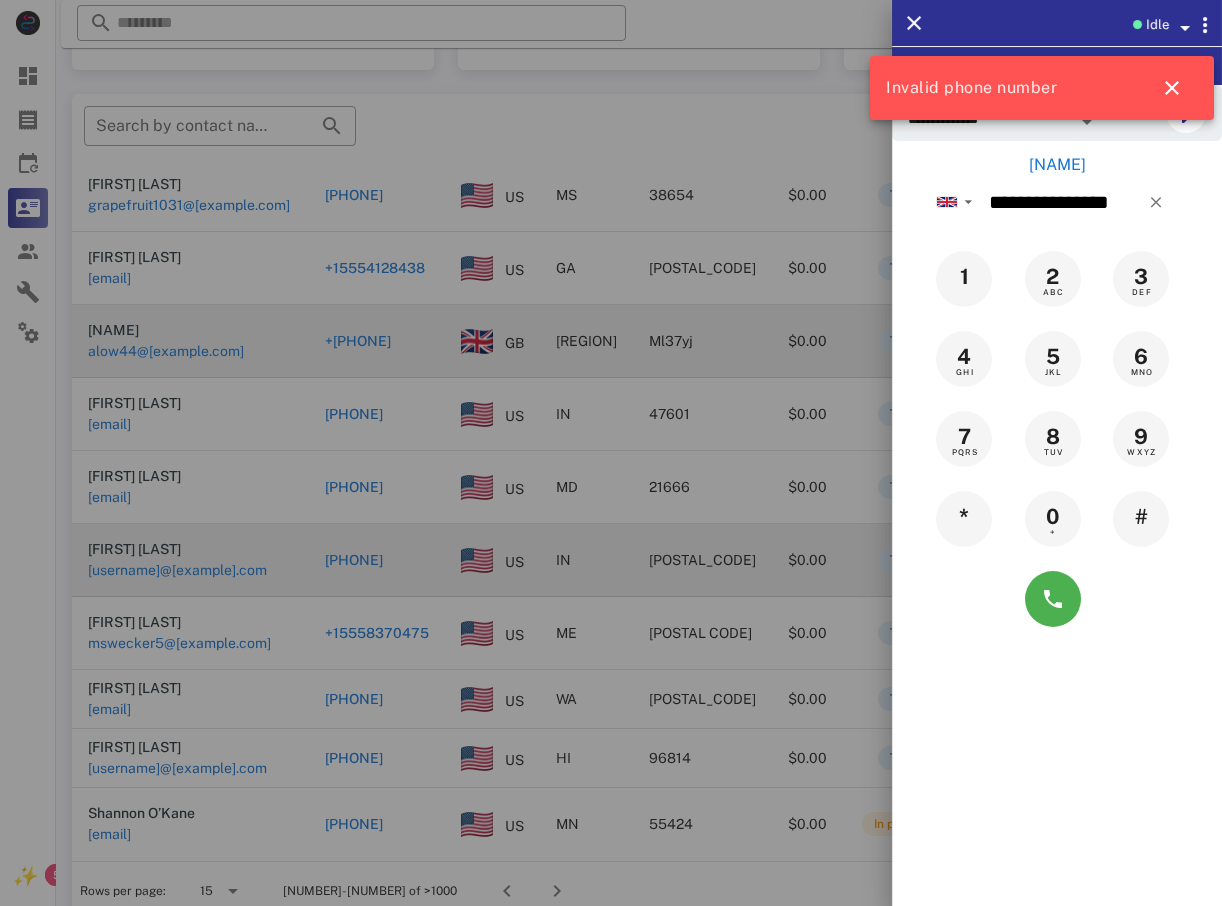 drag, startPoint x: 362, startPoint y: 511, endPoint x: 397, endPoint y: 538, distance: 44.20407 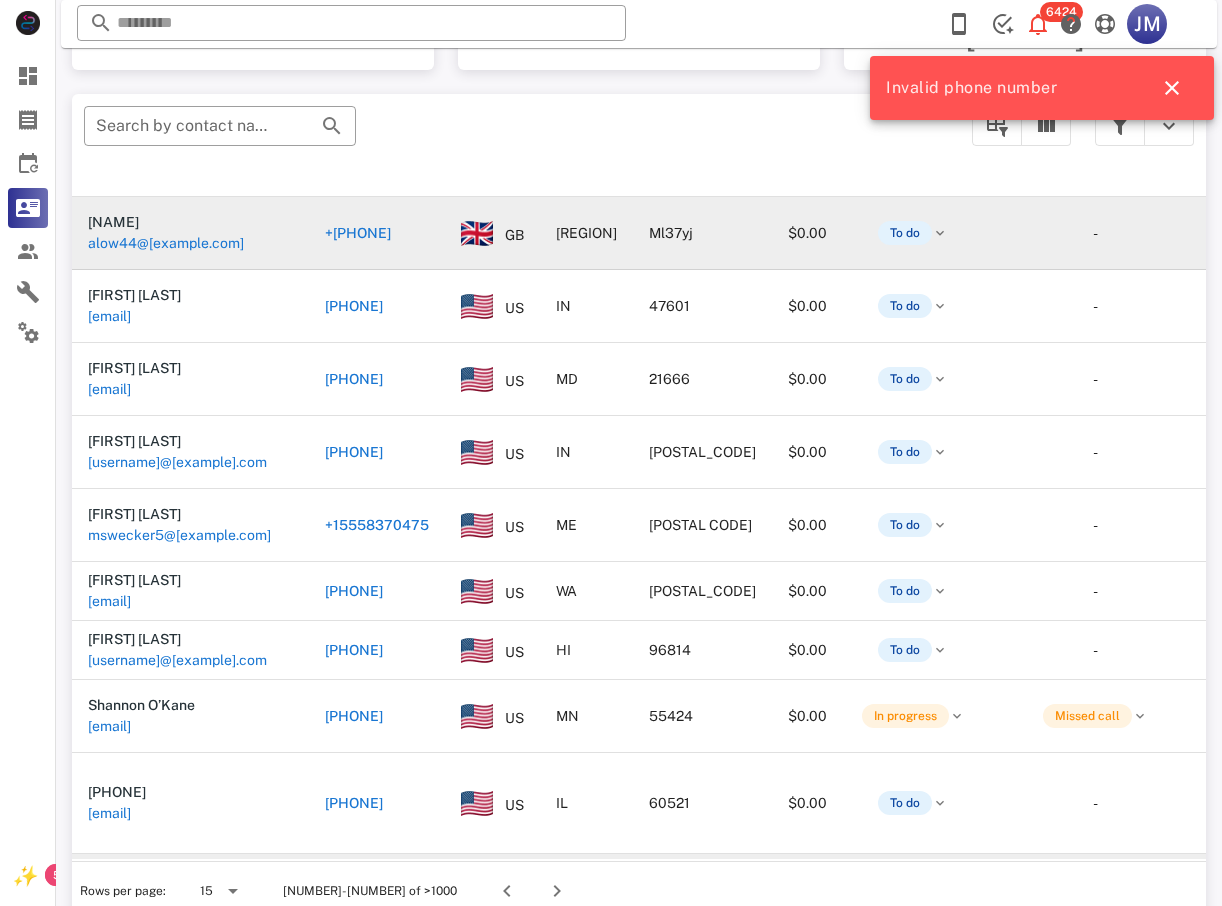 scroll, scrollTop: 513, scrollLeft: 0, axis: vertical 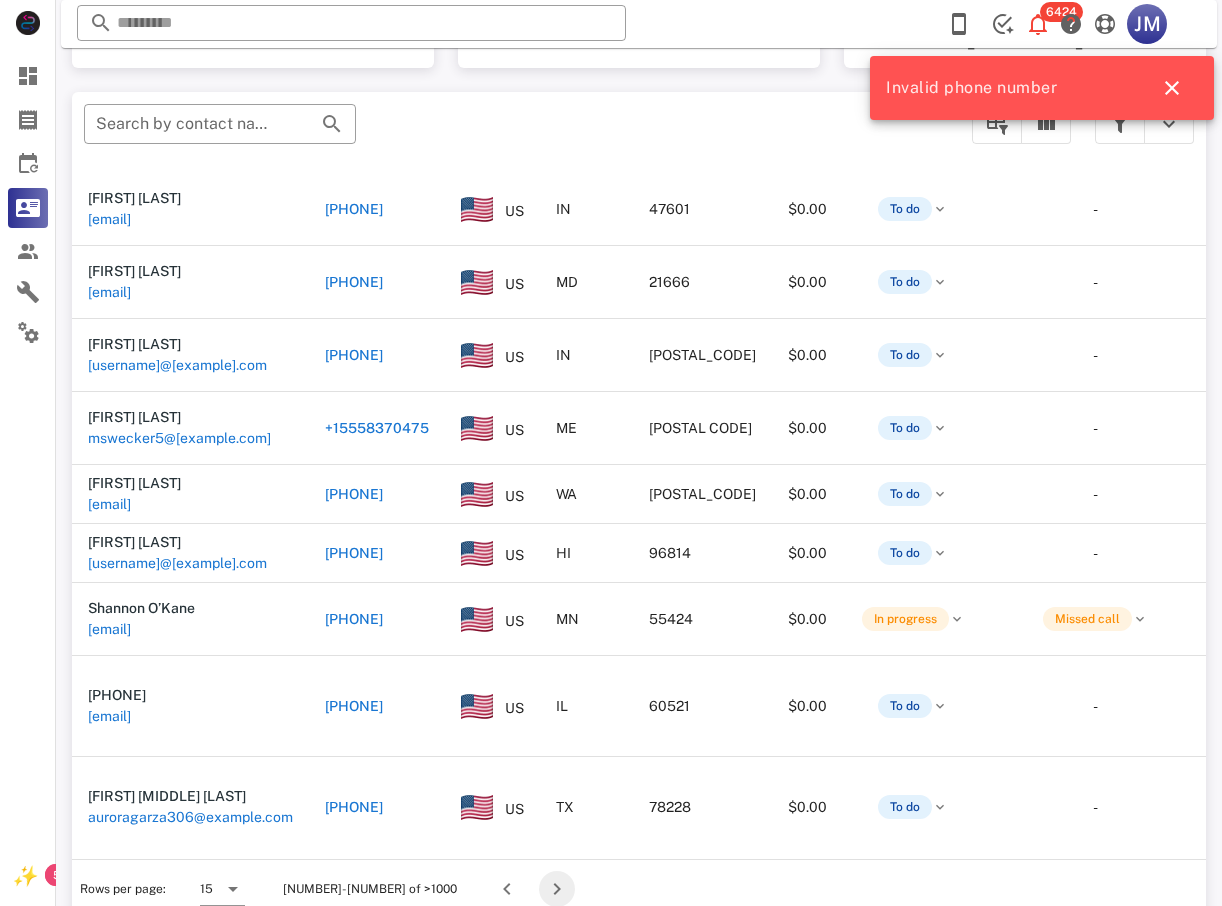 click at bounding box center [557, 889] 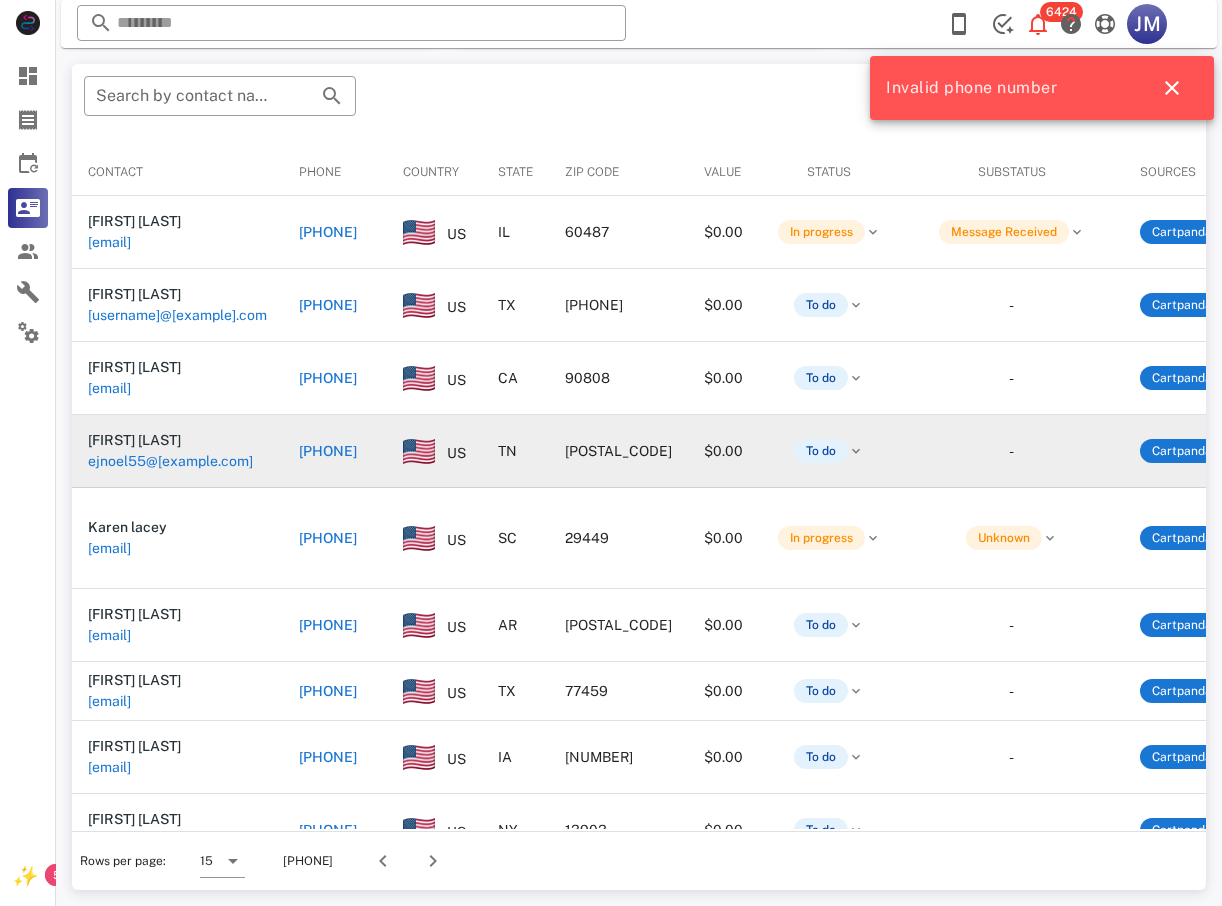 scroll, scrollTop: 380, scrollLeft: 0, axis: vertical 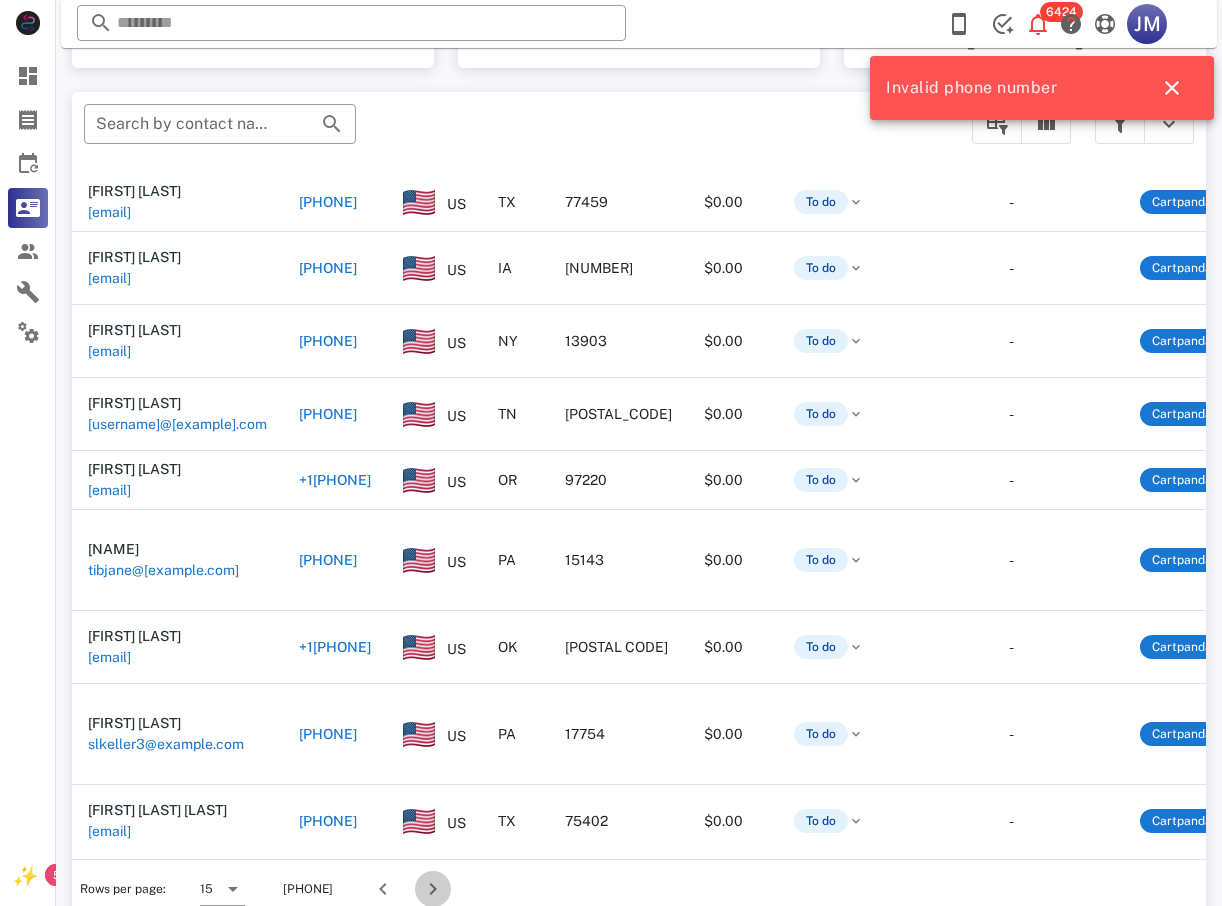 click at bounding box center (433, 889) 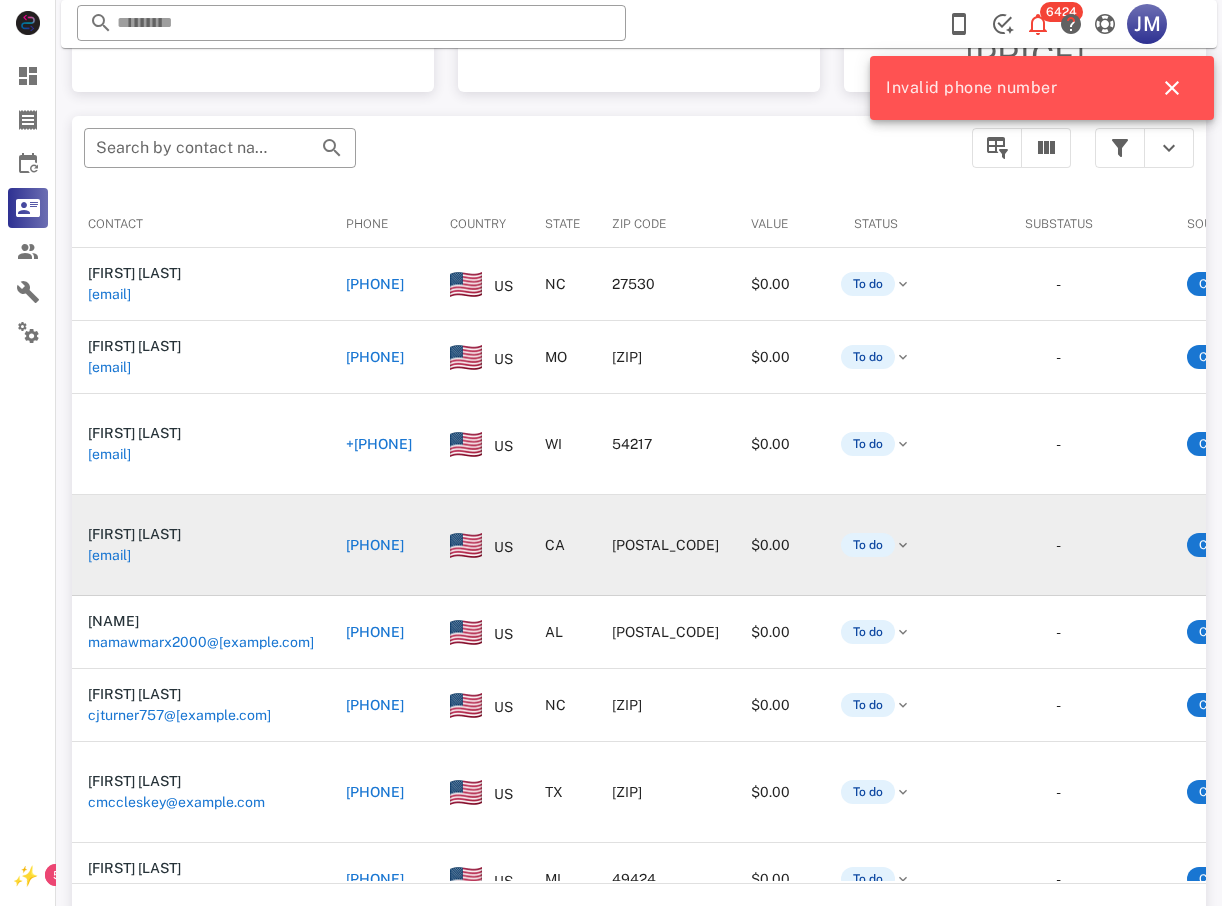 scroll, scrollTop: 380, scrollLeft: 0, axis: vertical 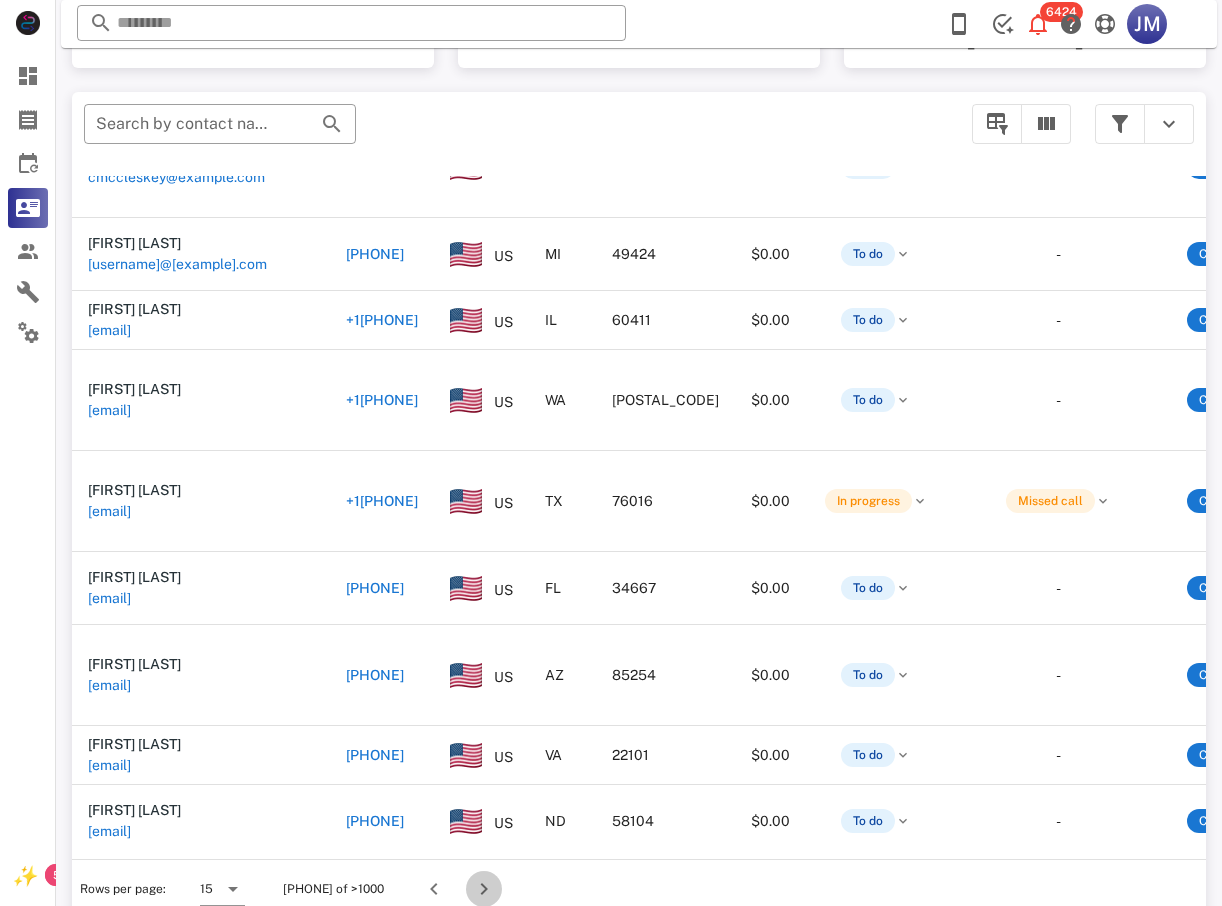 click at bounding box center (484, 889) 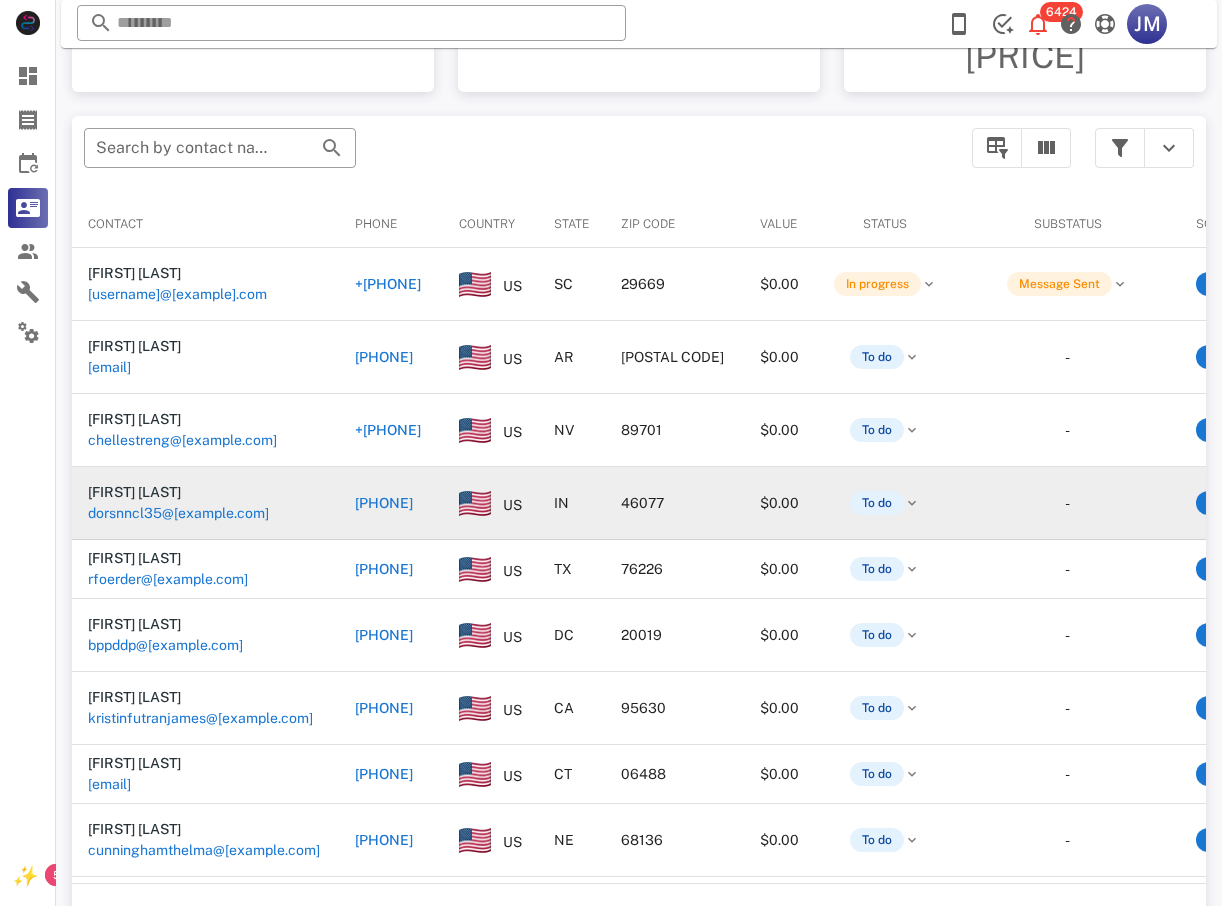scroll, scrollTop: 380, scrollLeft: 0, axis: vertical 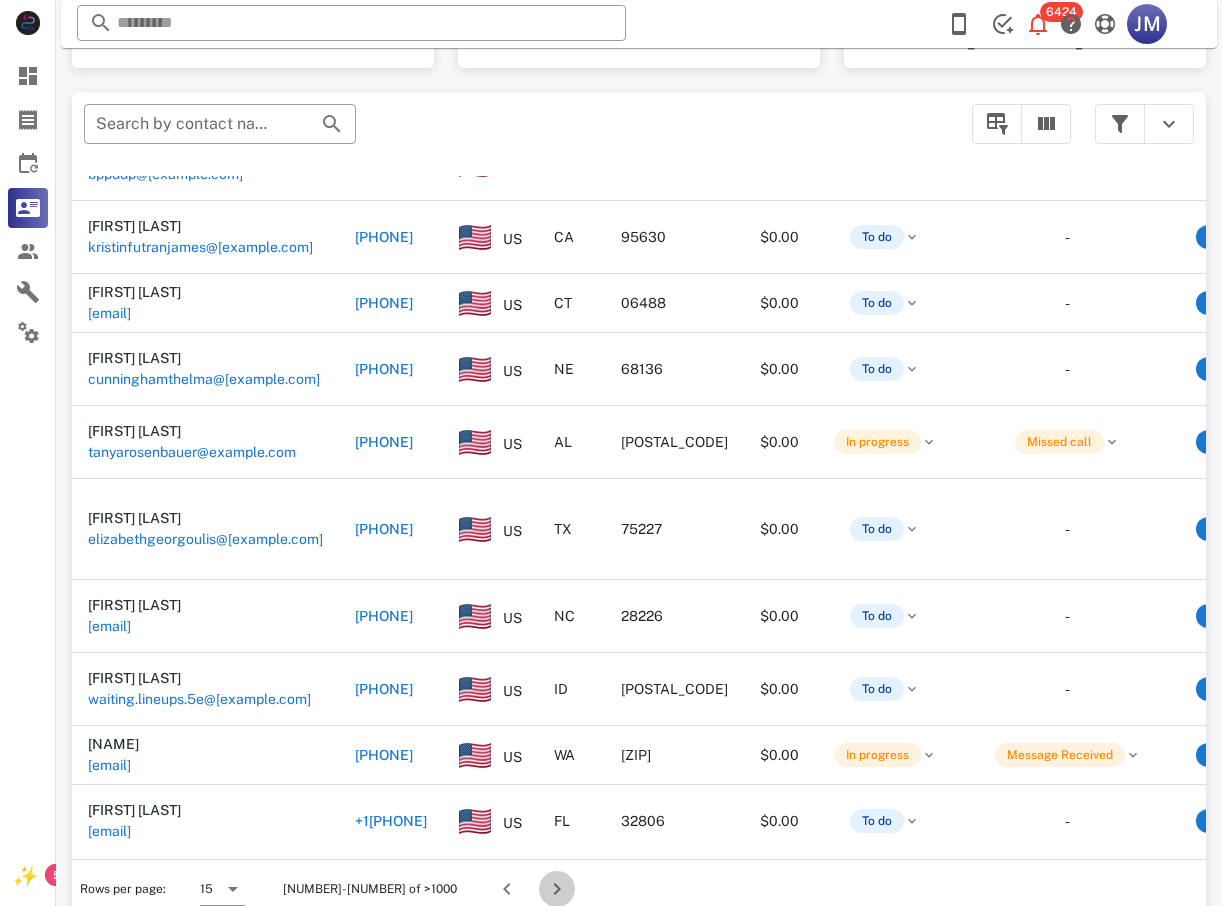 click at bounding box center (557, 889) 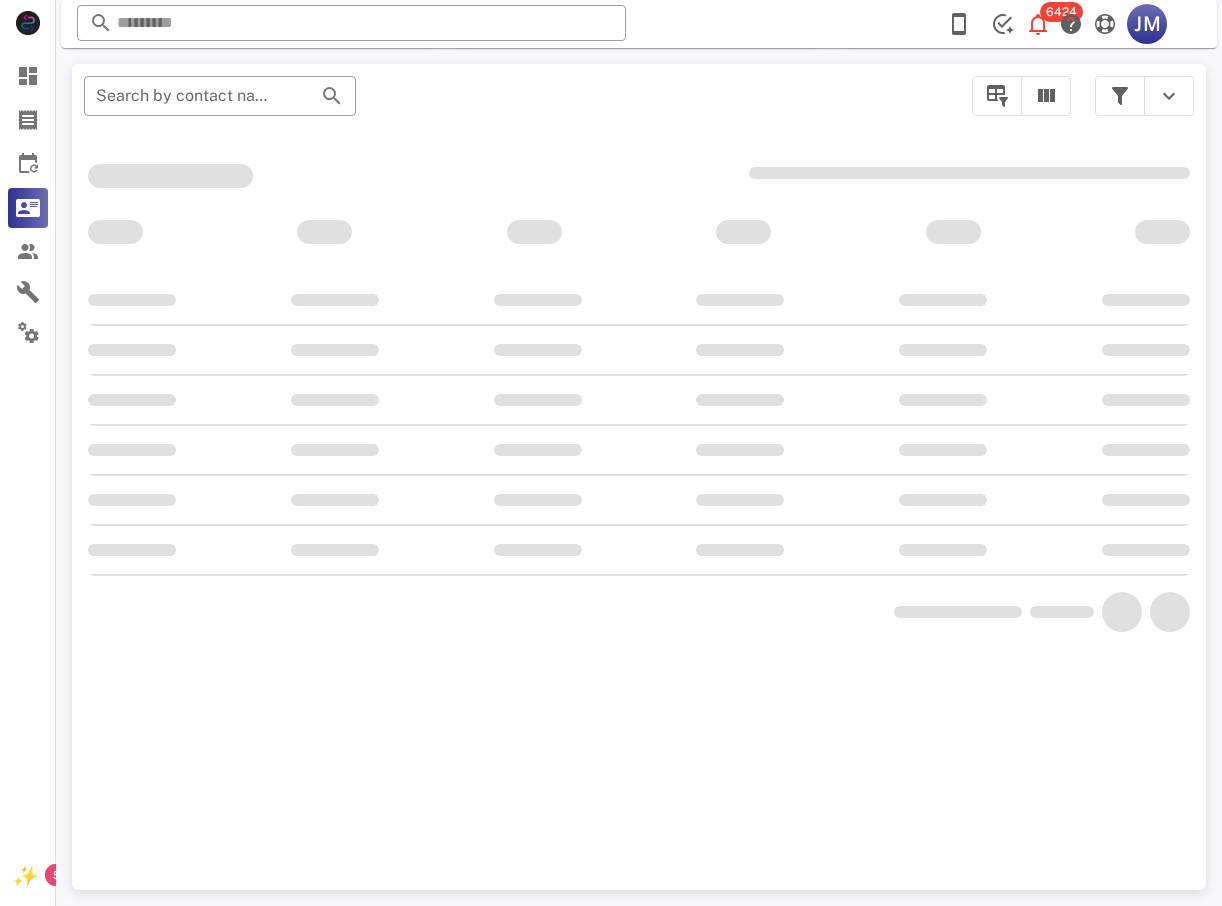 scroll, scrollTop: 356, scrollLeft: 0, axis: vertical 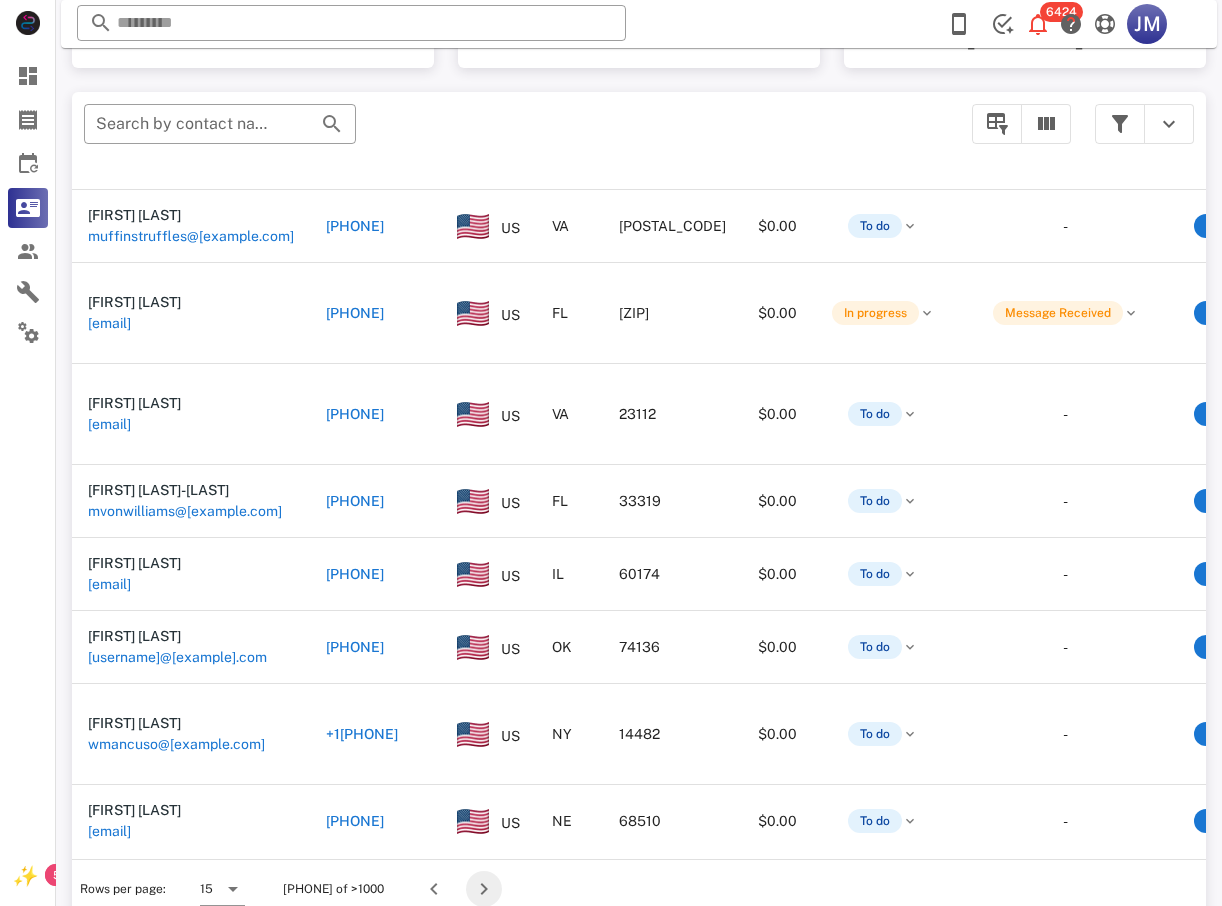 click at bounding box center (484, 889) 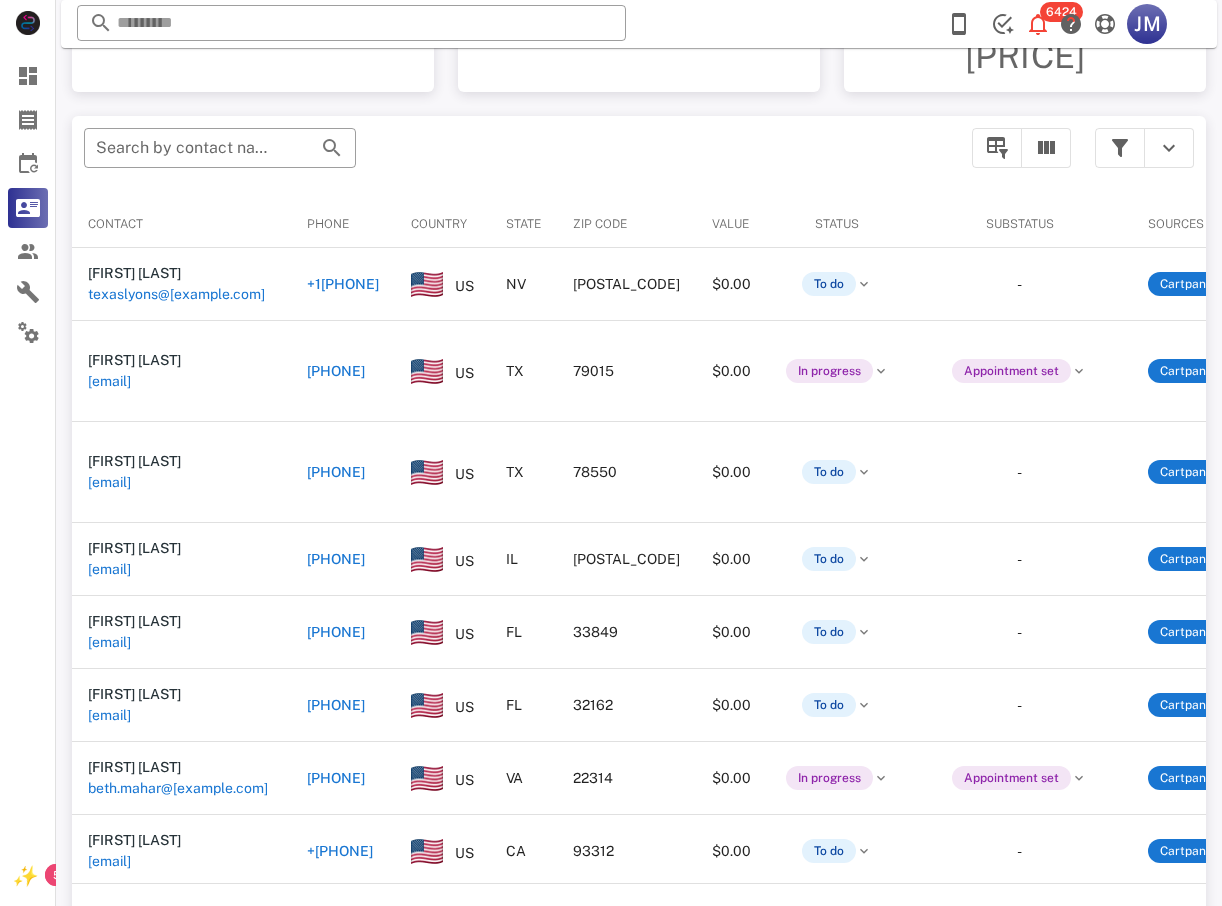 scroll, scrollTop: 380, scrollLeft: 0, axis: vertical 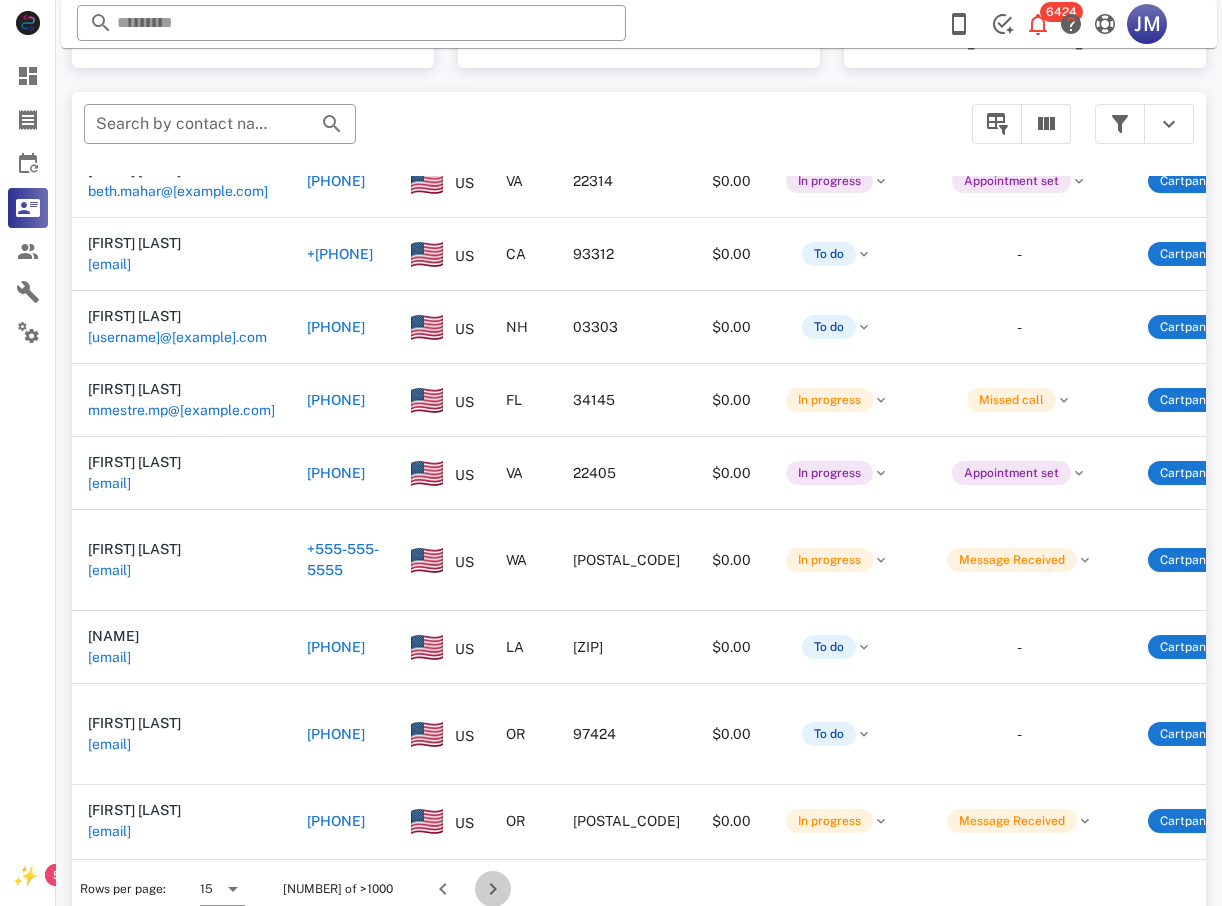 click at bounding box center [493, 889] 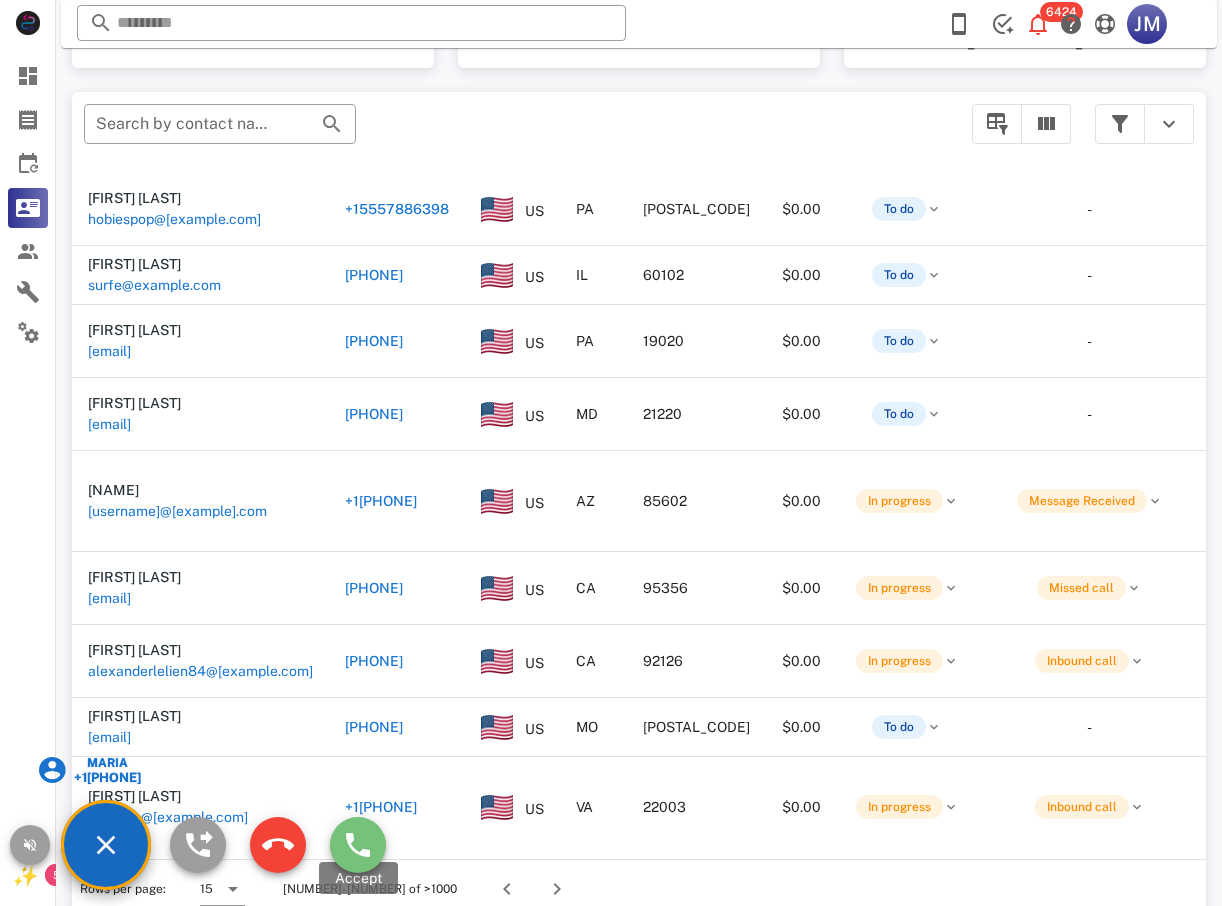 click at bounding box center (358, 845) 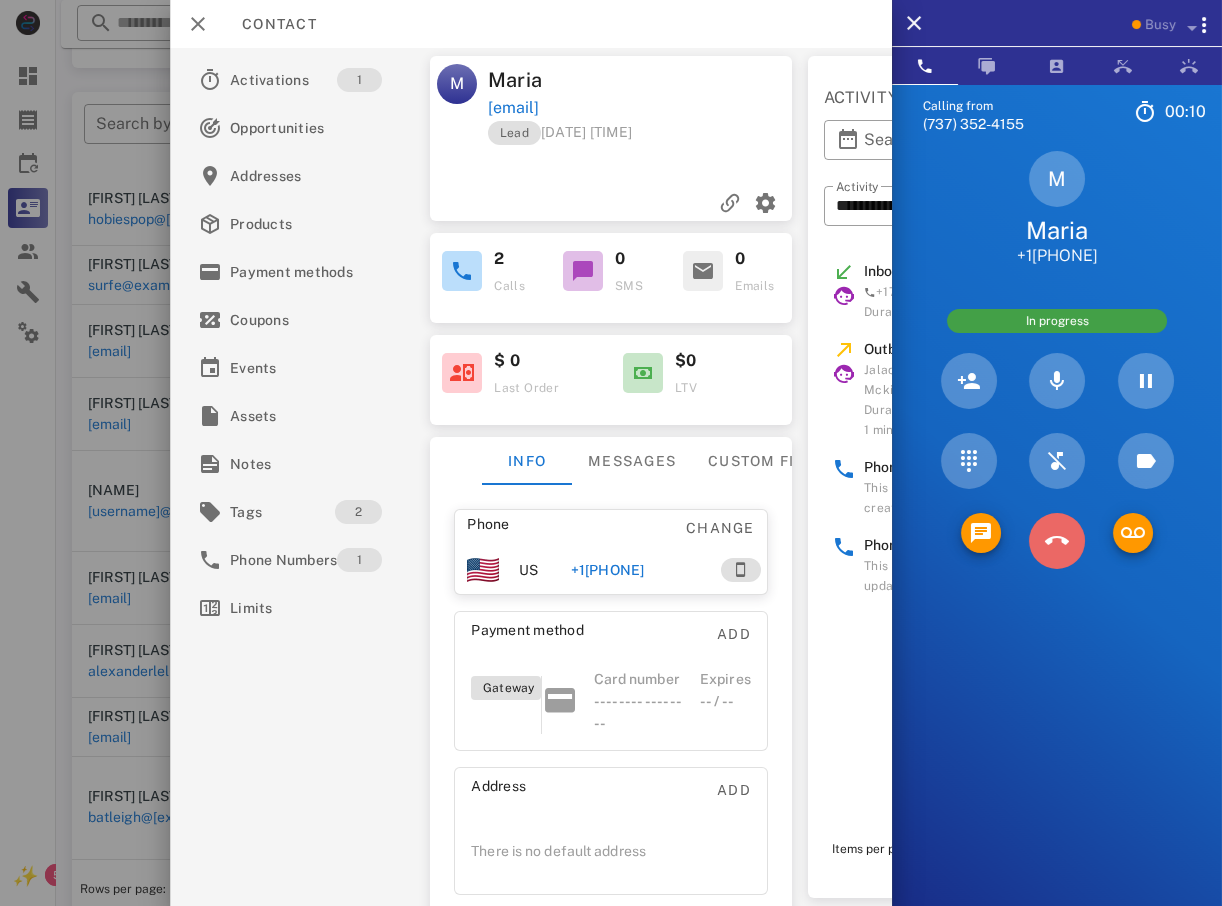 click at bounding box center (1057, 541) 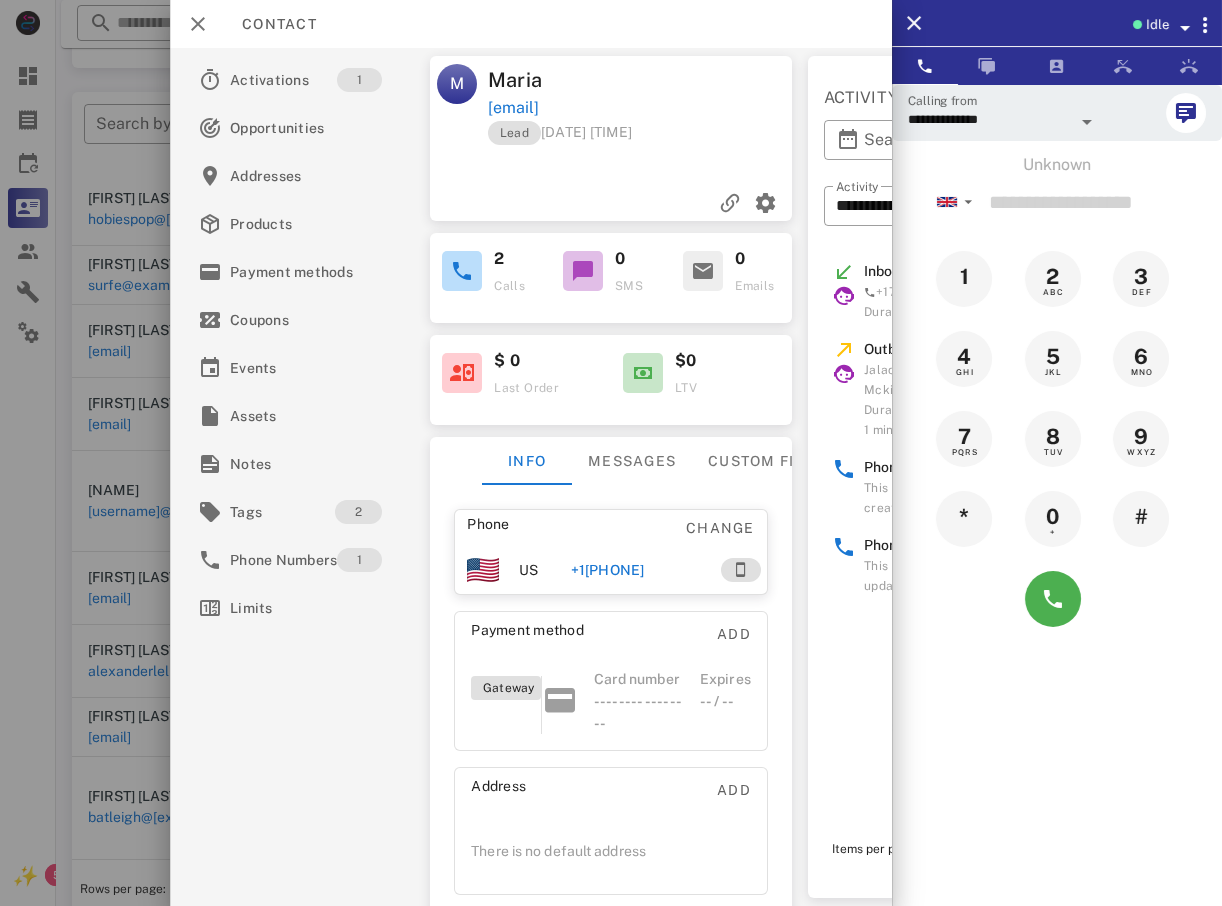 click at bounding box center (611, 453) 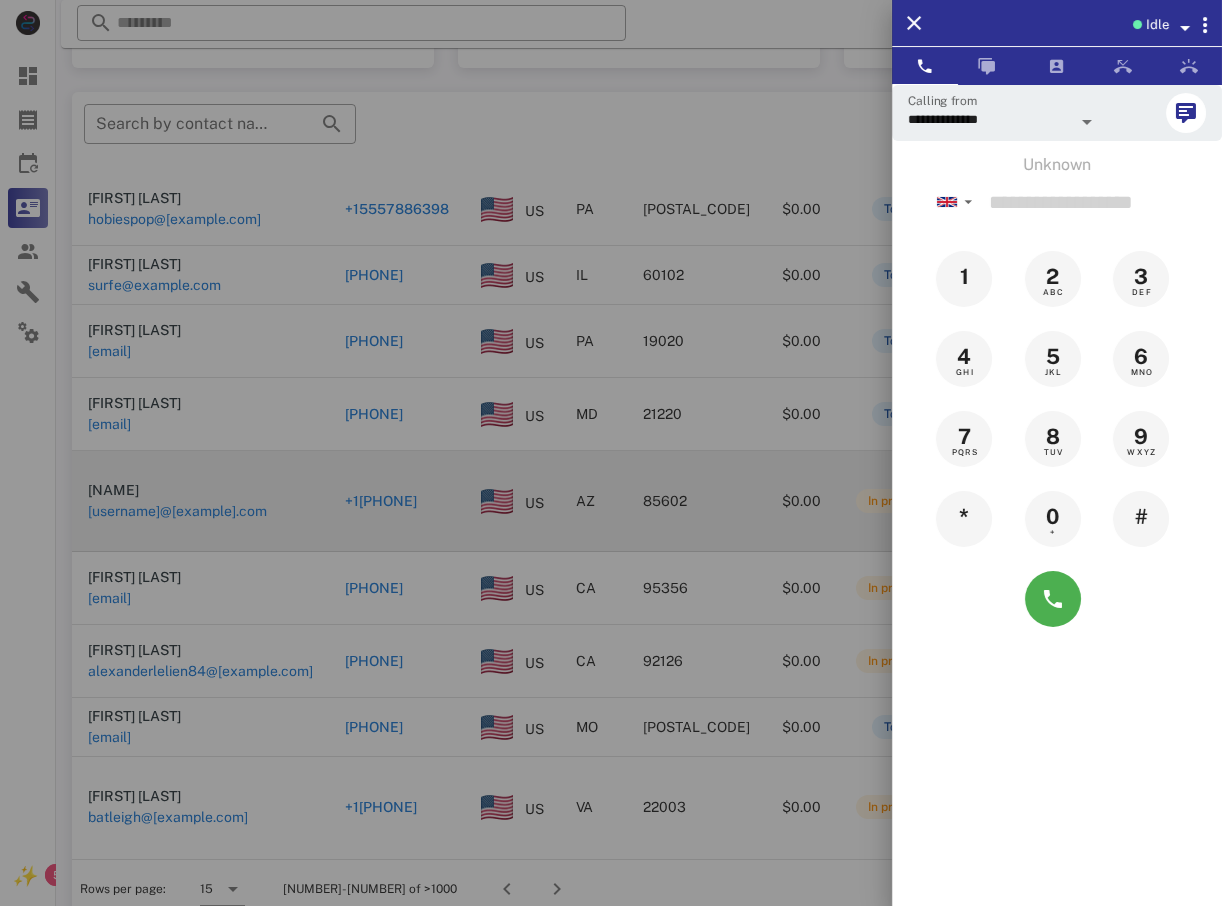drag, startPoint x: 215, startPoint y: 478, endPoint x: 240, endPoint y: 479, distance: 25.019993 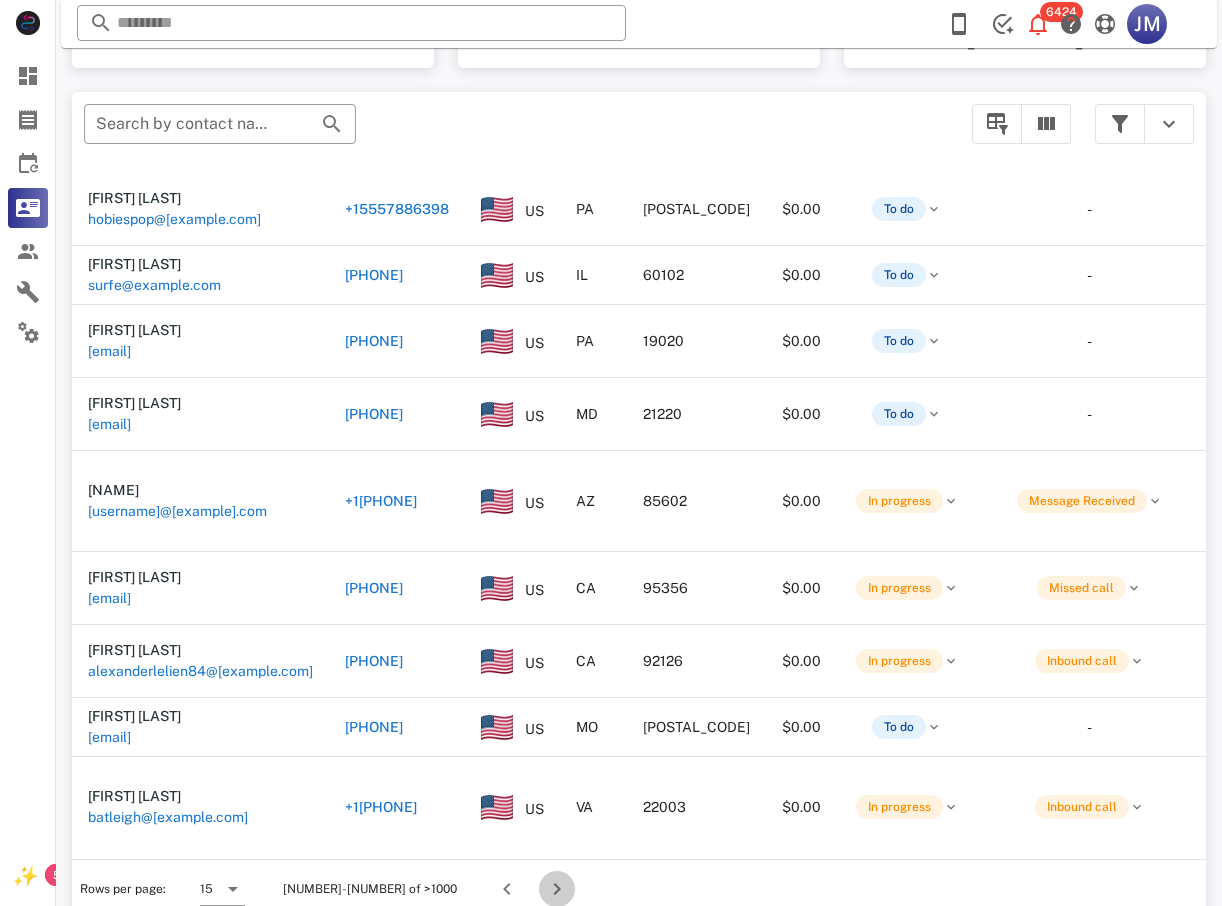 click at bounding box center [557, 889] 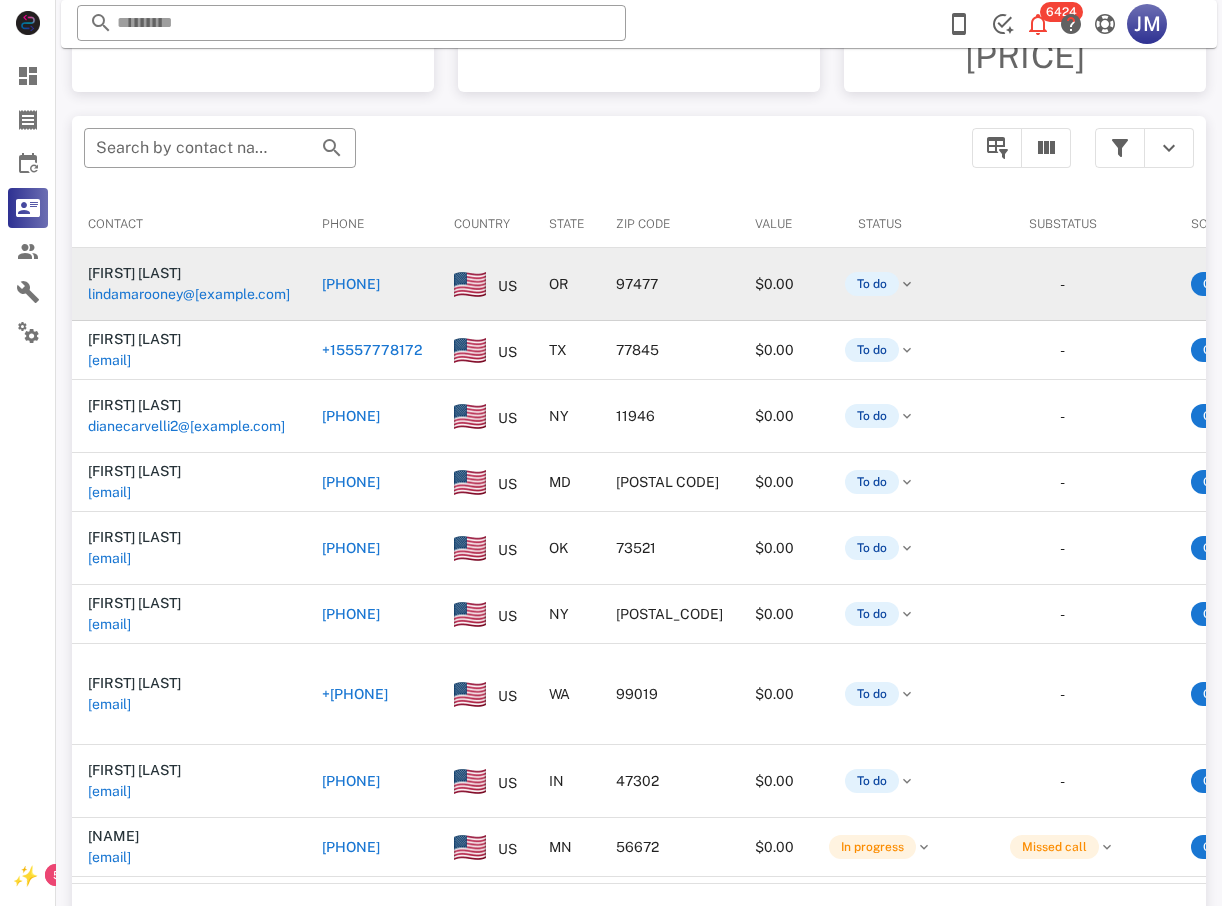 scroll, scrollTop: 380, scrollLeft: 0, axis: vertical 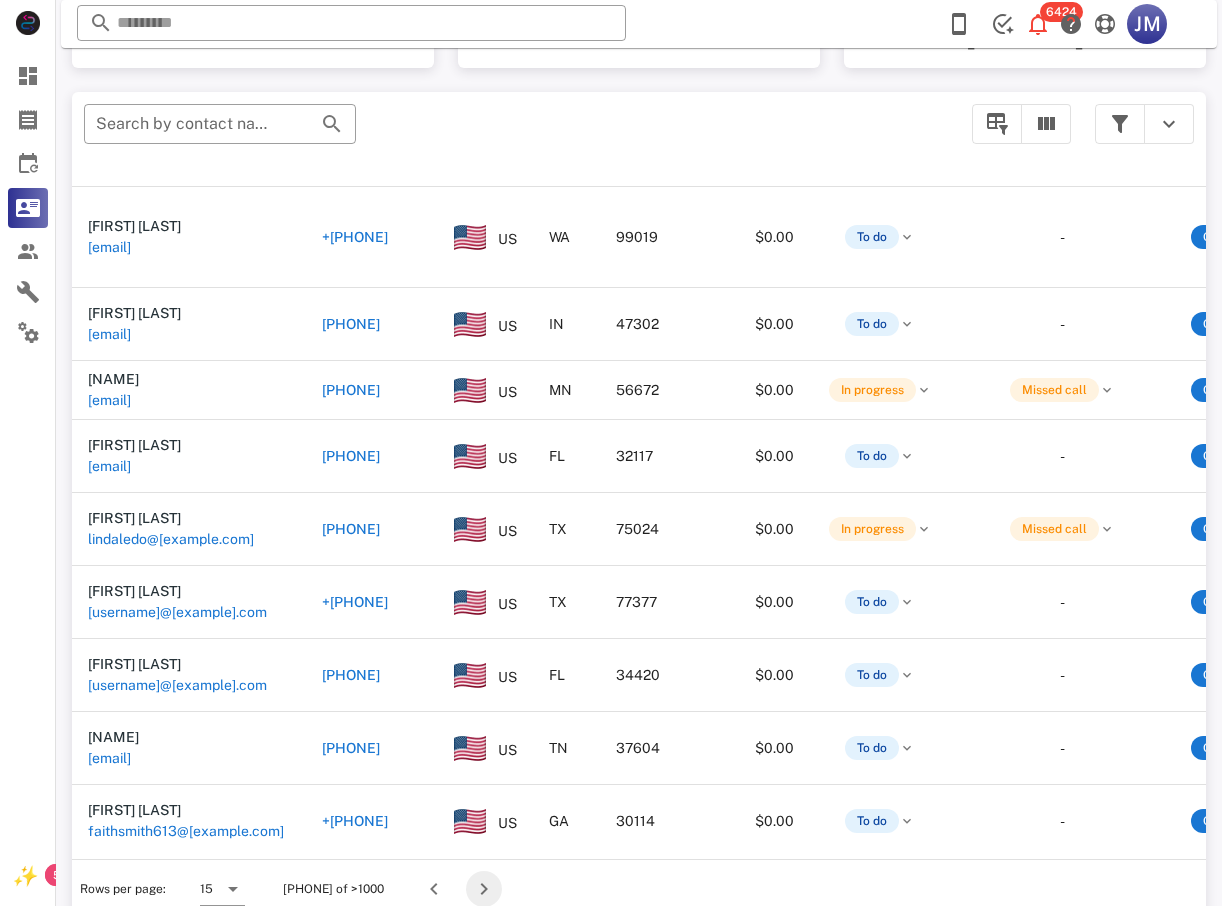 click at bounding box center [484, 889] 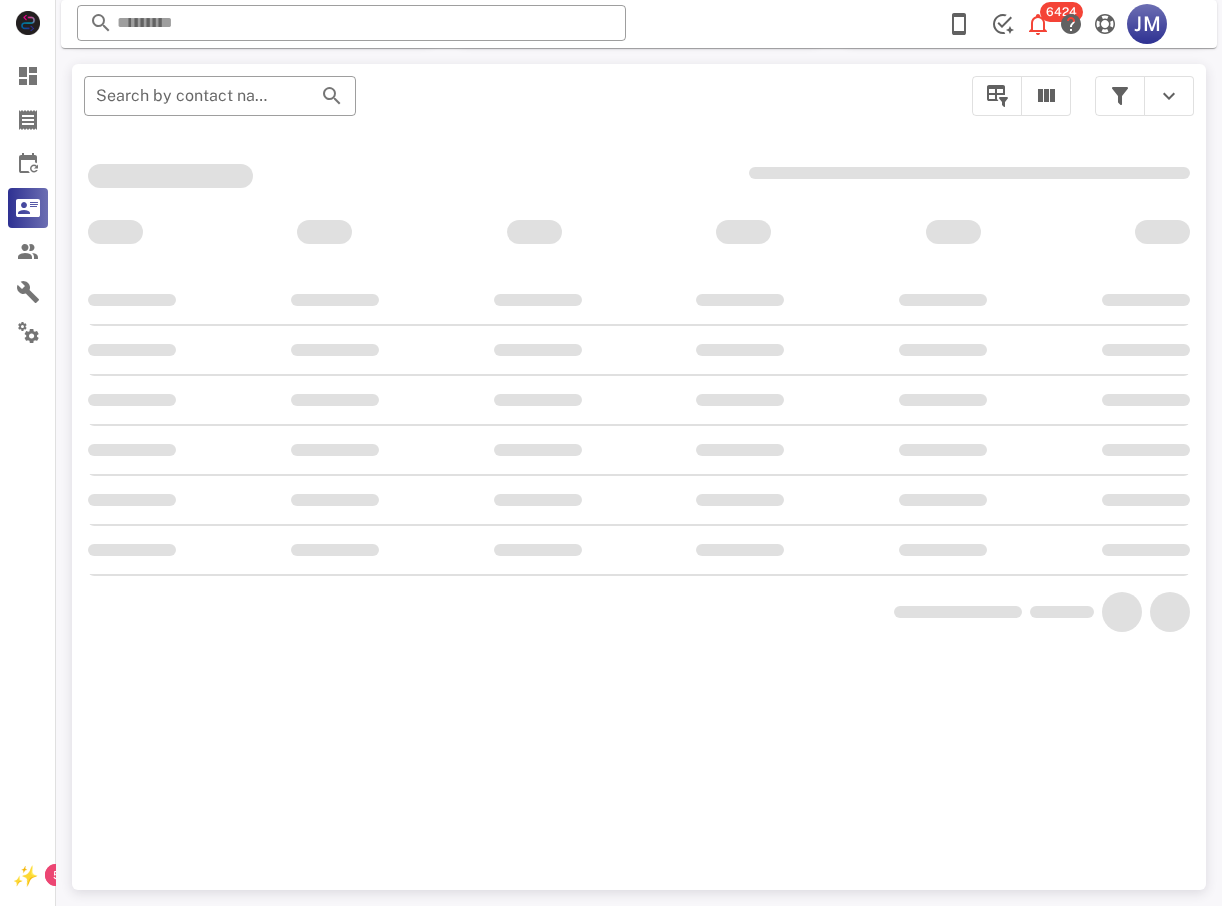 scroll, scrollTop: 356, scrollLeft: 0, axis: vertical 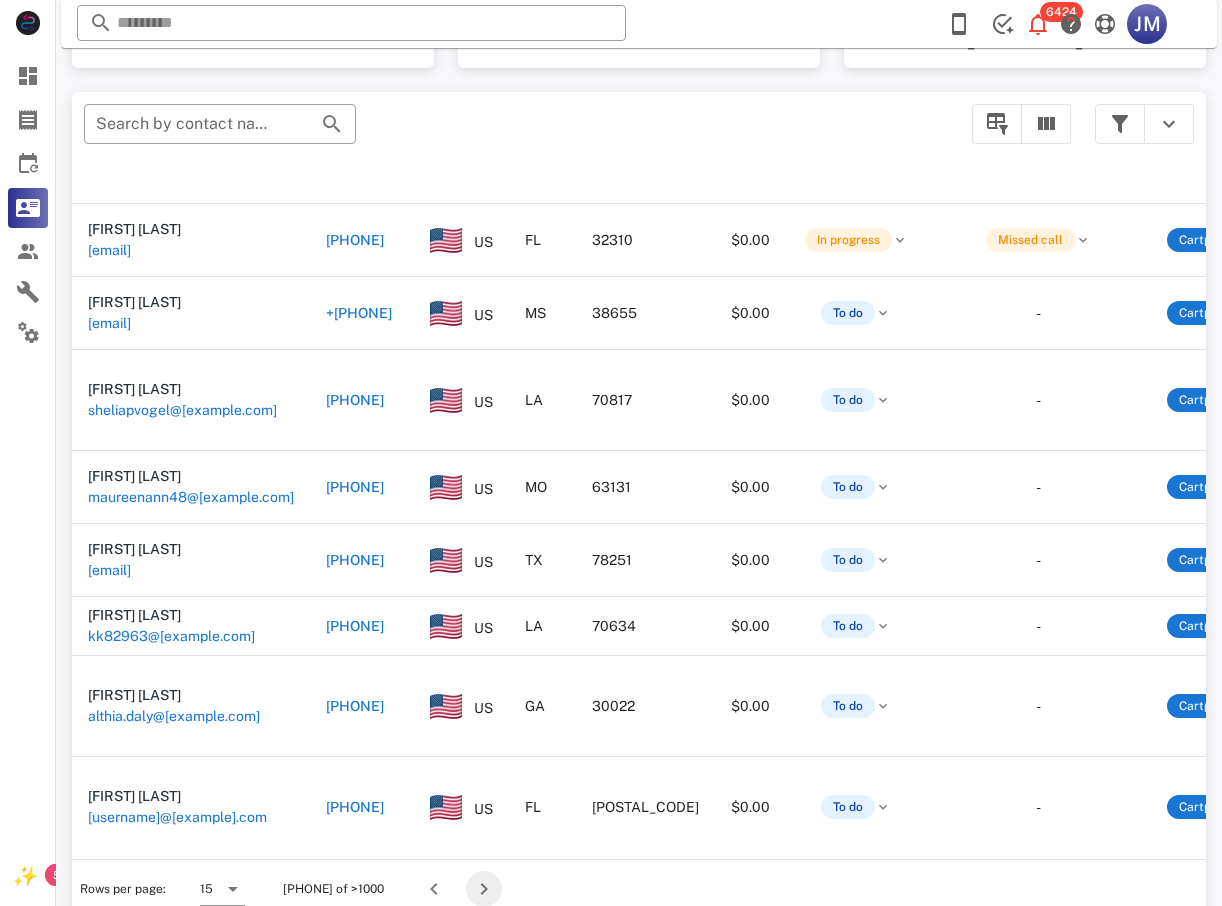 click at bounding box center [484, 889] 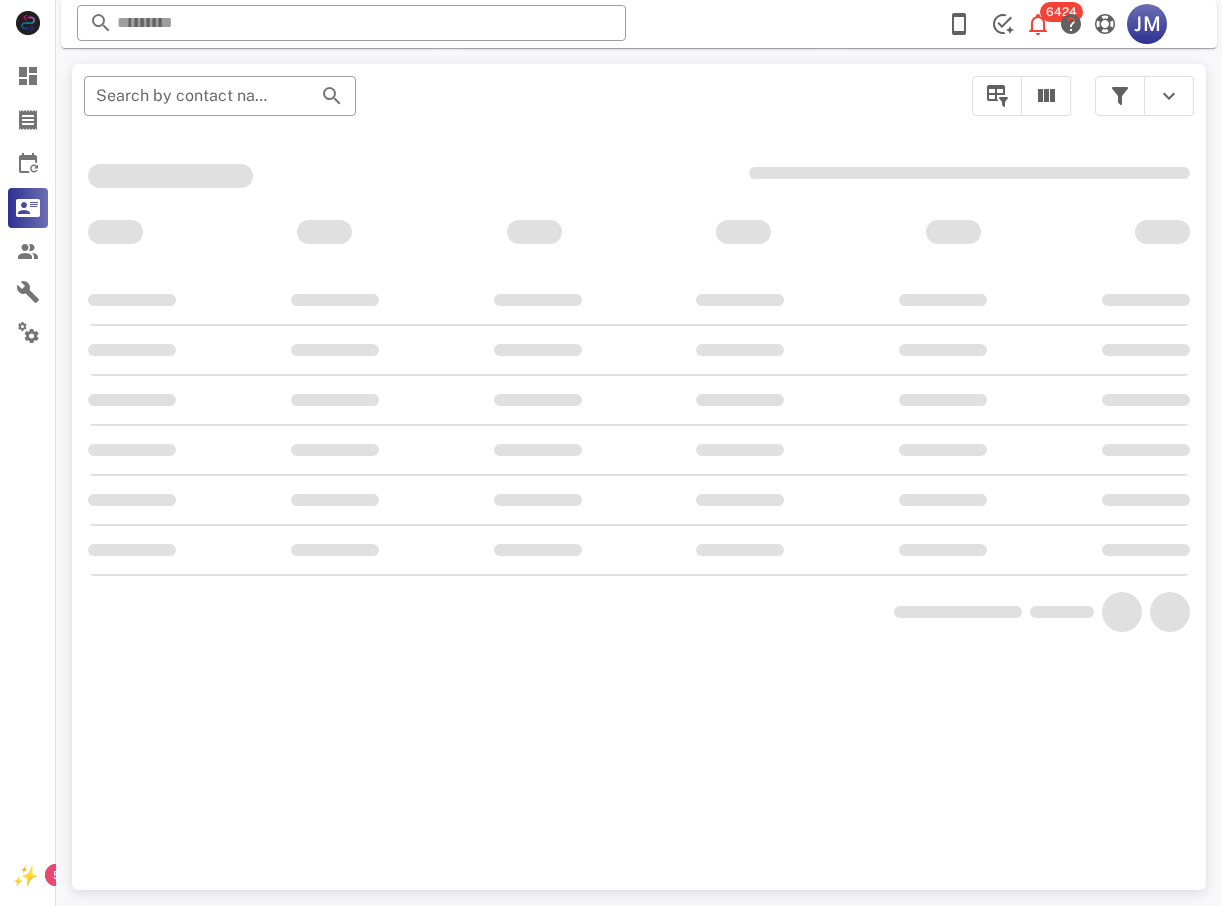 scroll, scrollTop: 356, scrollLeft: 0, axis: vertical 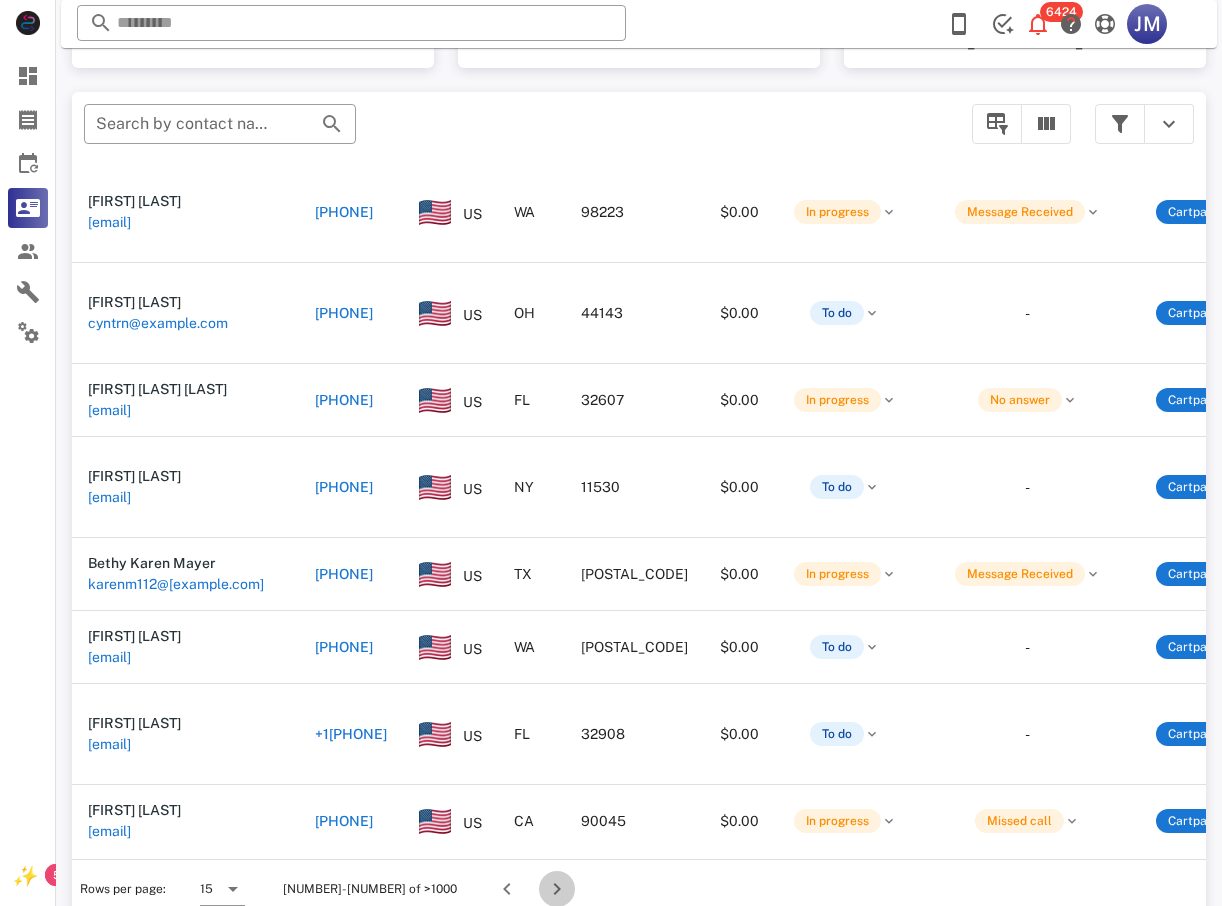 click at bounding box center (557, 889) 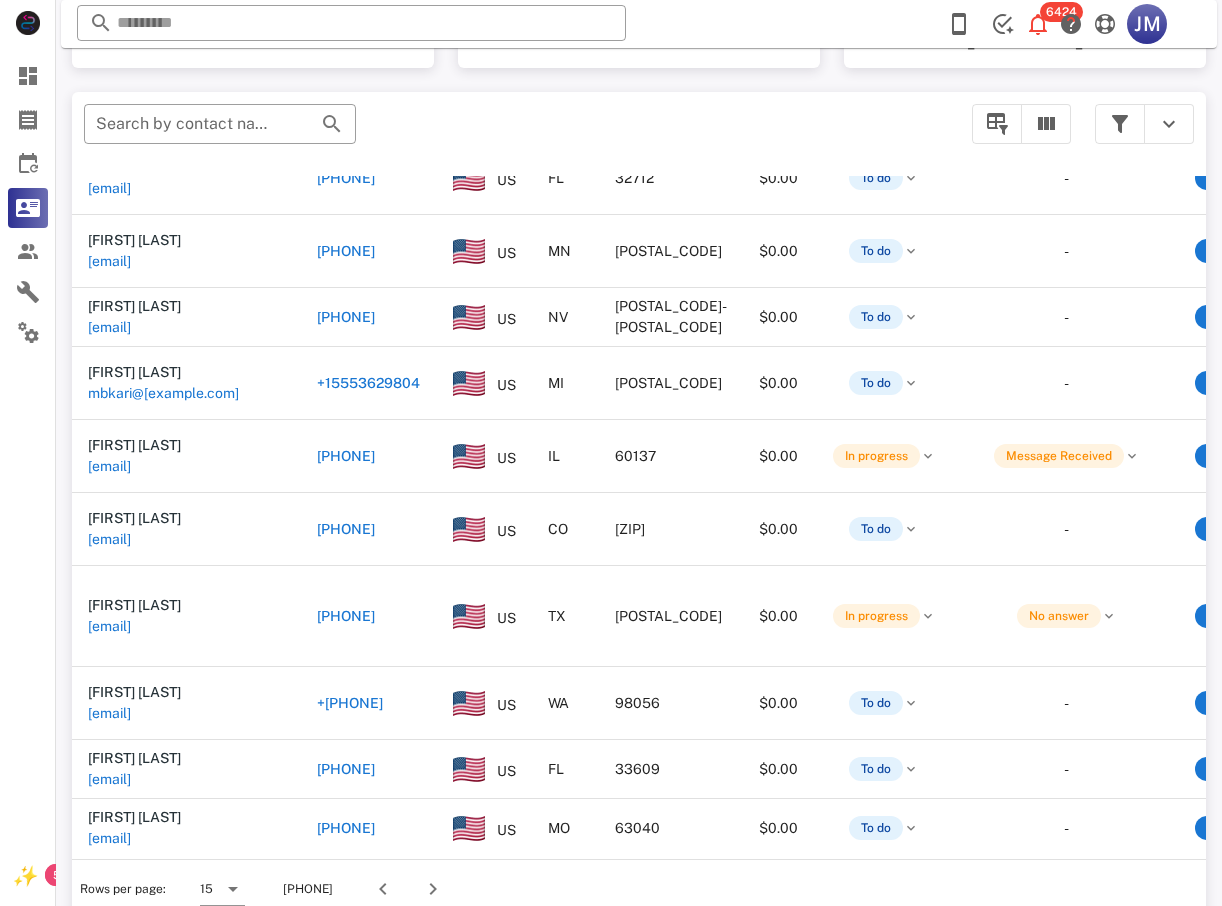click on "Rows per page: 15  [NUMBER]-[NUMBER] of >[NUMBER]" at bounding box center (639, 888) 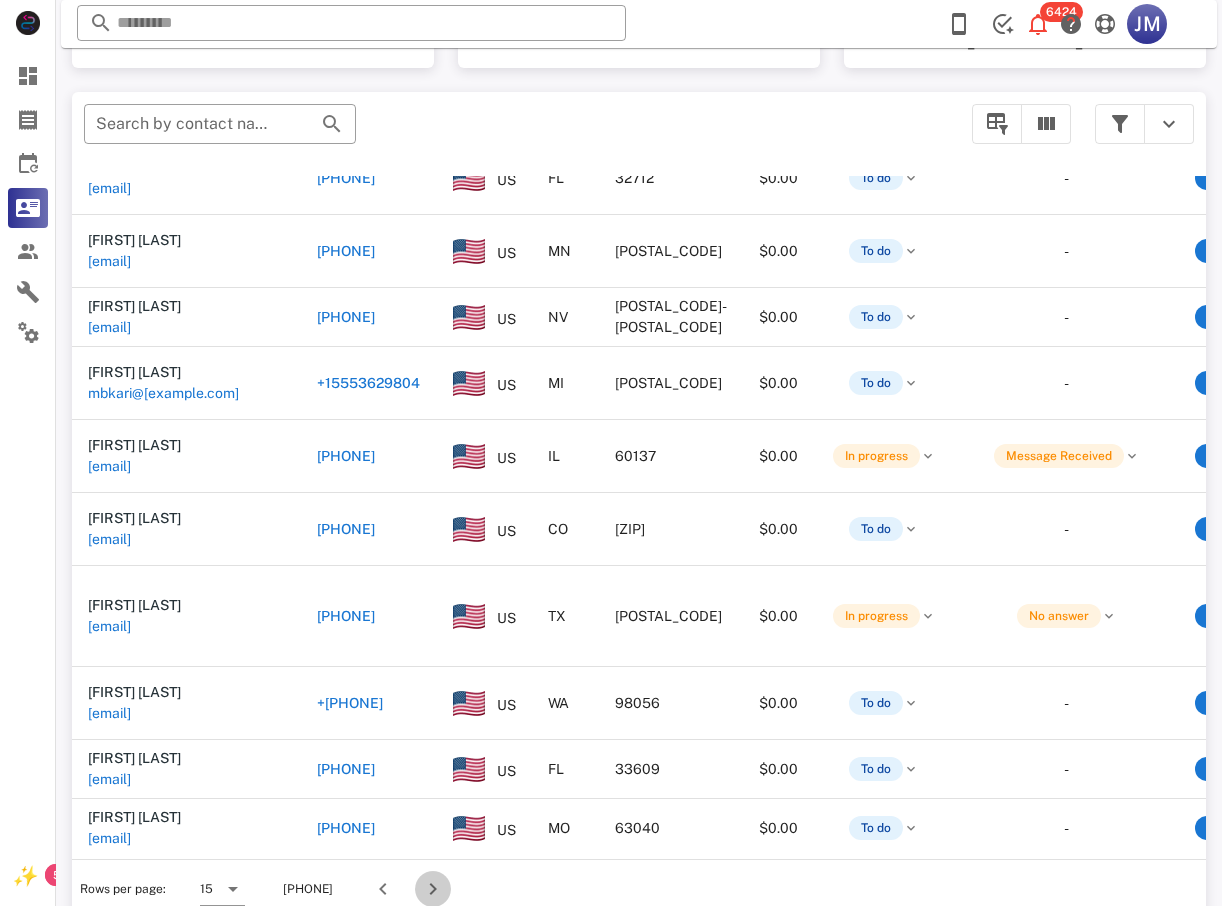 click at bounding box center [433, 889] 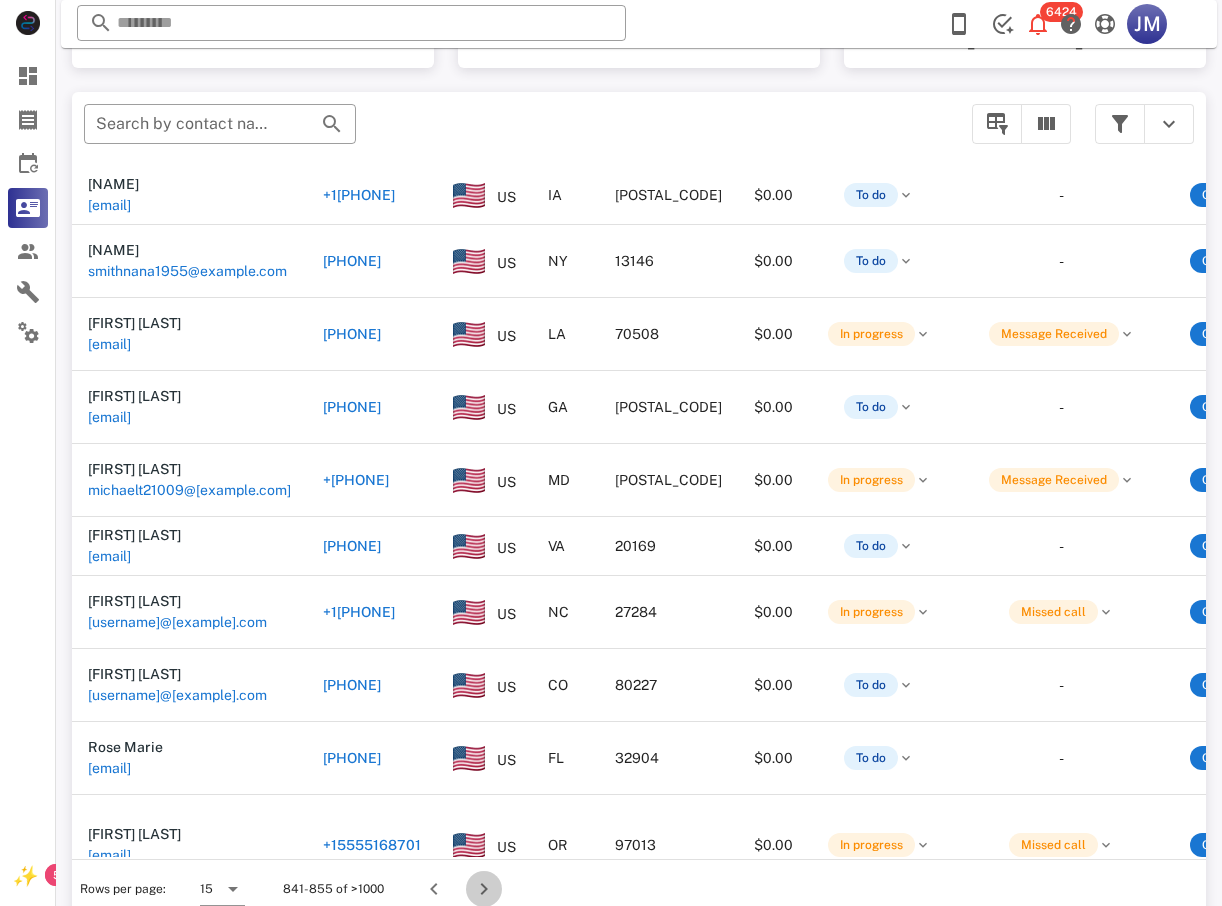 click at bounding box center (484, 889) 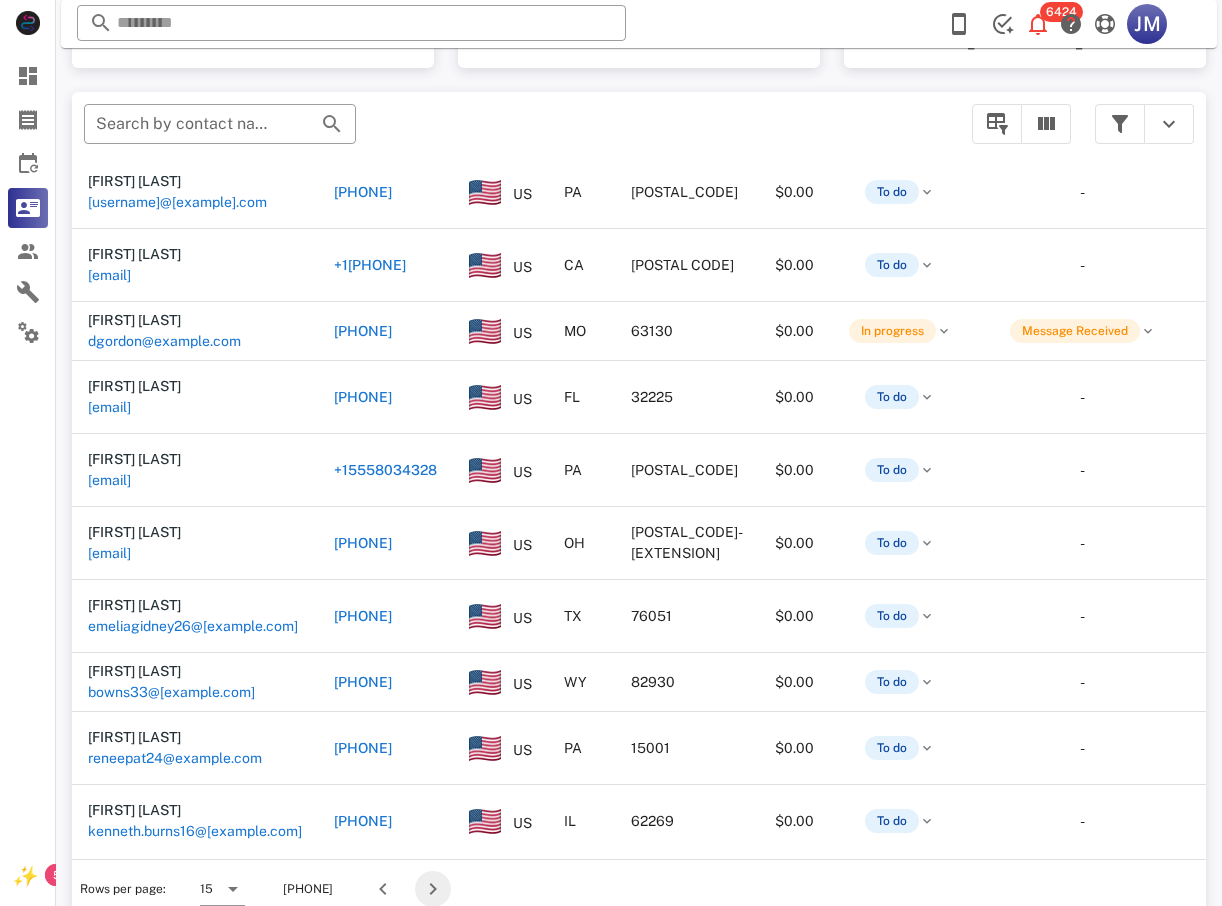 click at bounding box center (433, 889) 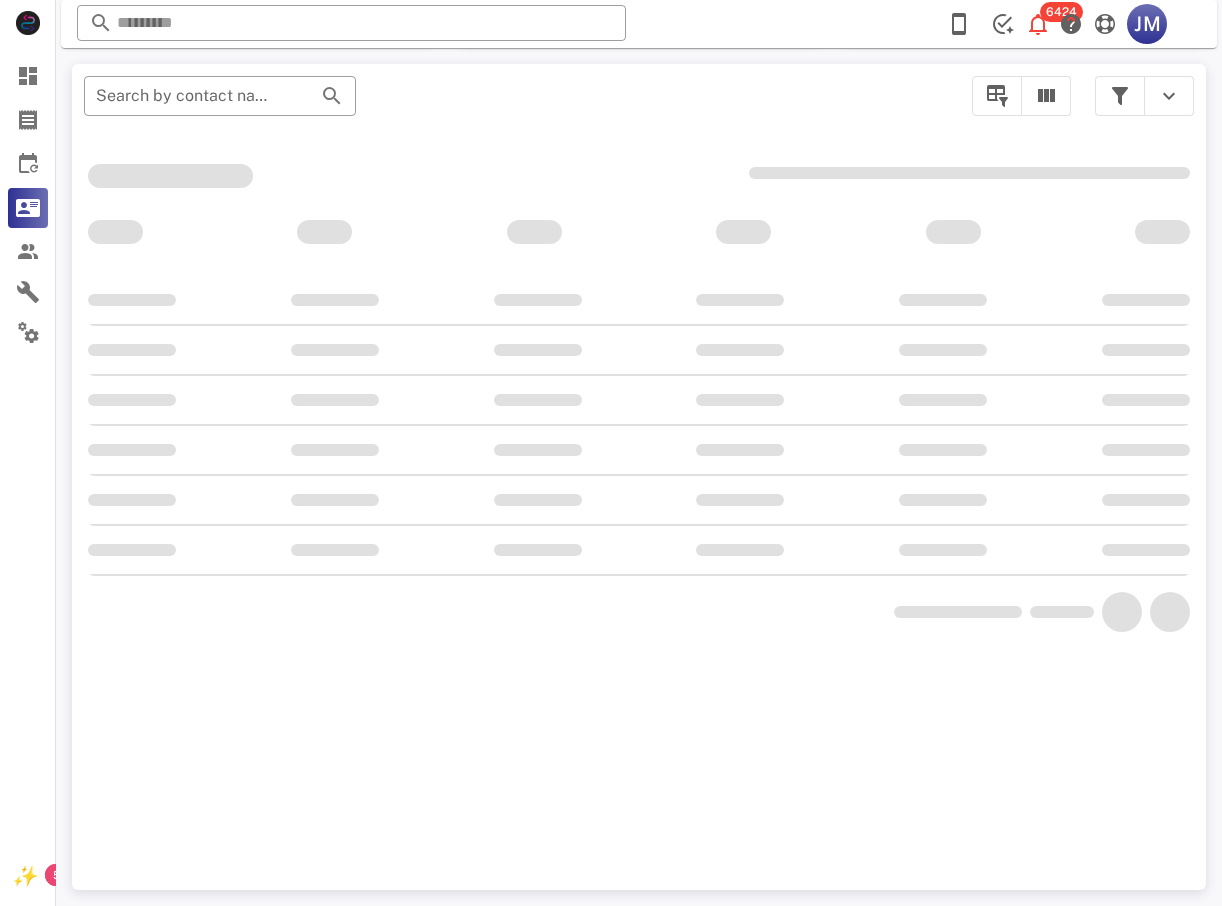 scroll, scrollTop: 380, scrollLeft: 0, axis: vertical 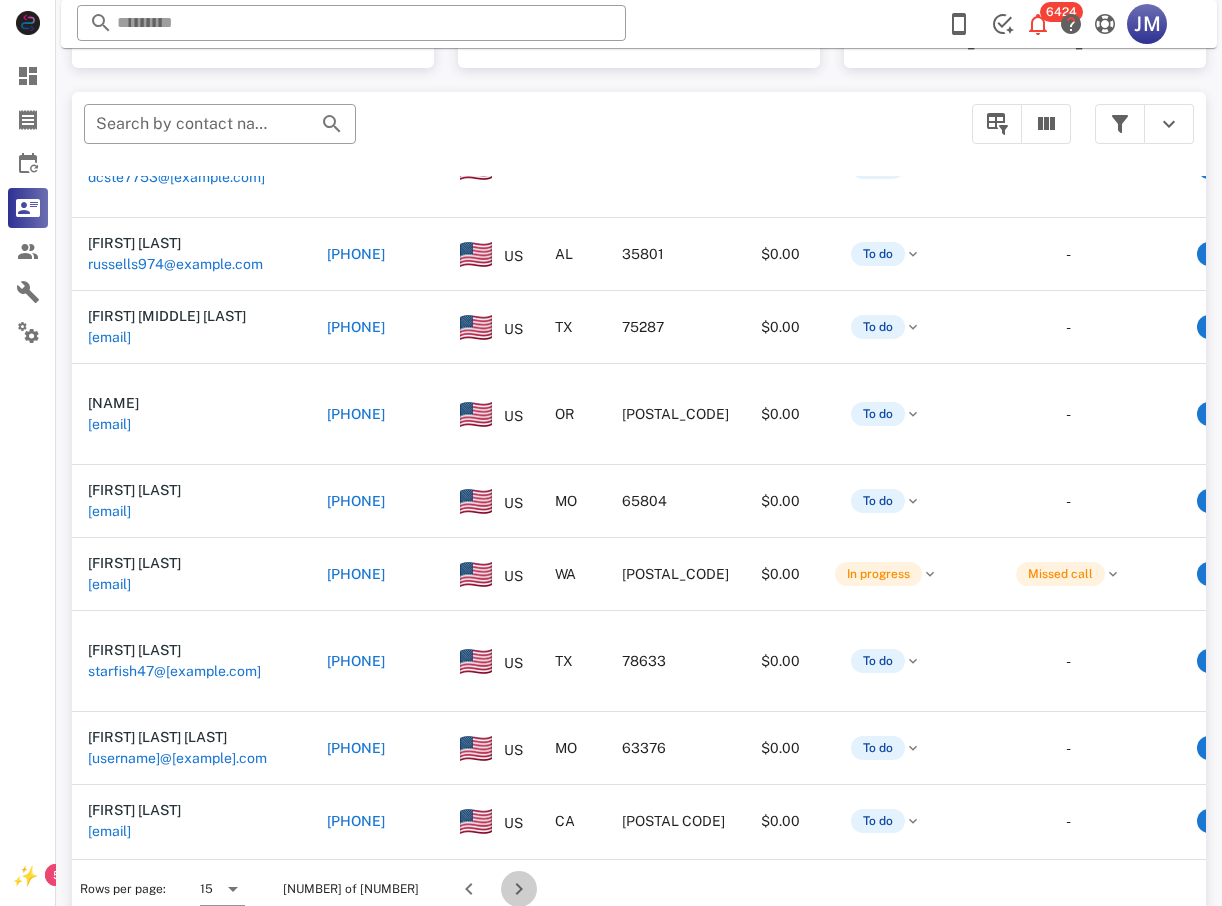 click at bounding box center (519, 889) 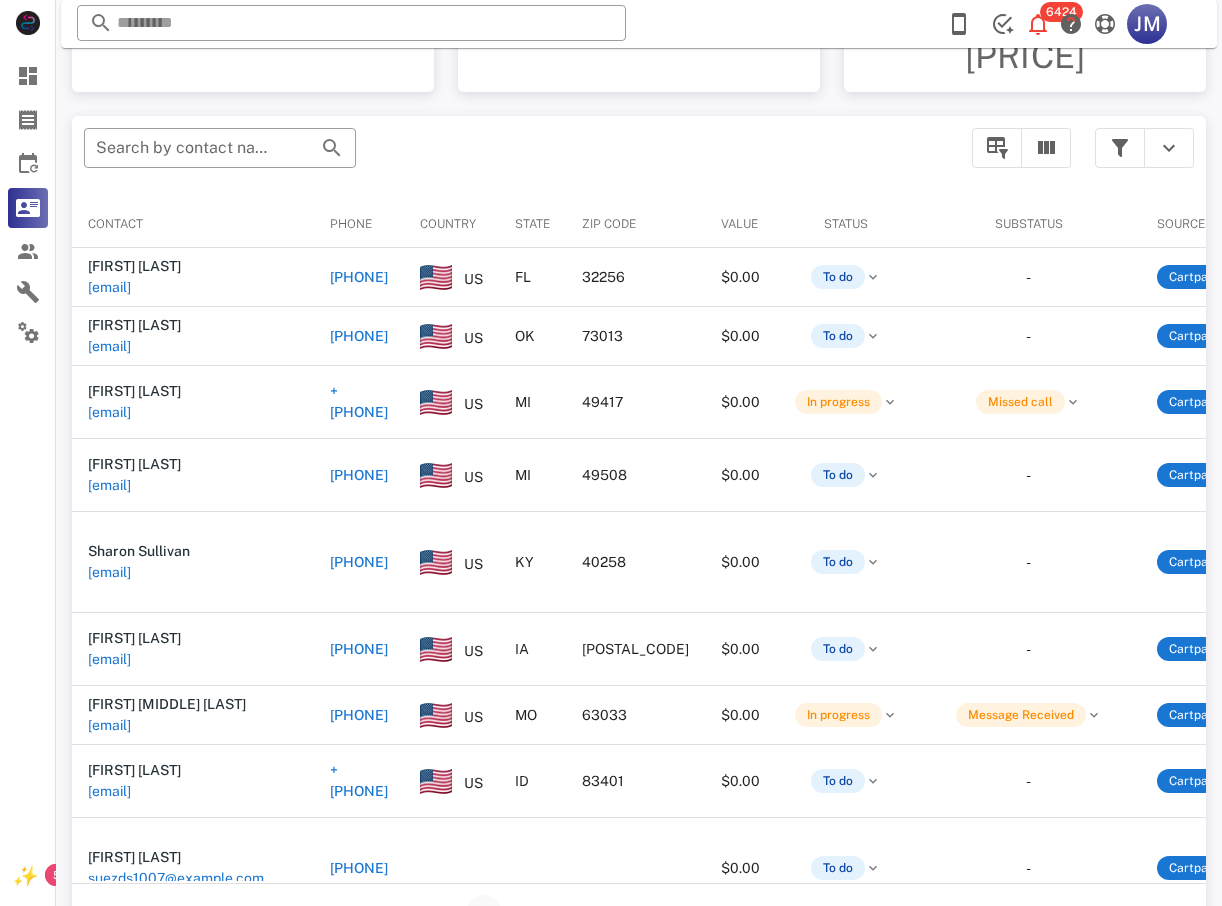 scroll, scrollTop: 380, scrollLeft: 0, axis: vertical 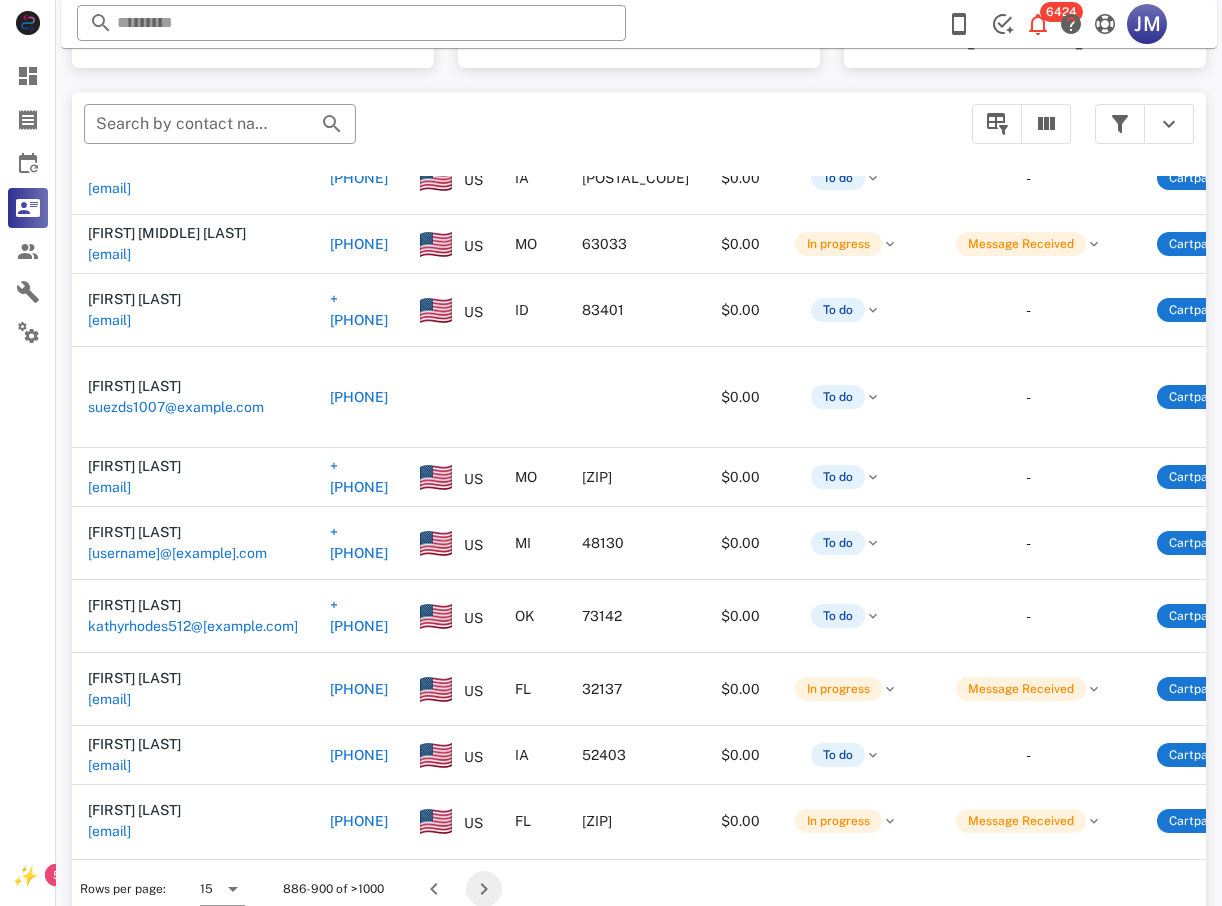 click at bounding box center [484, 889] 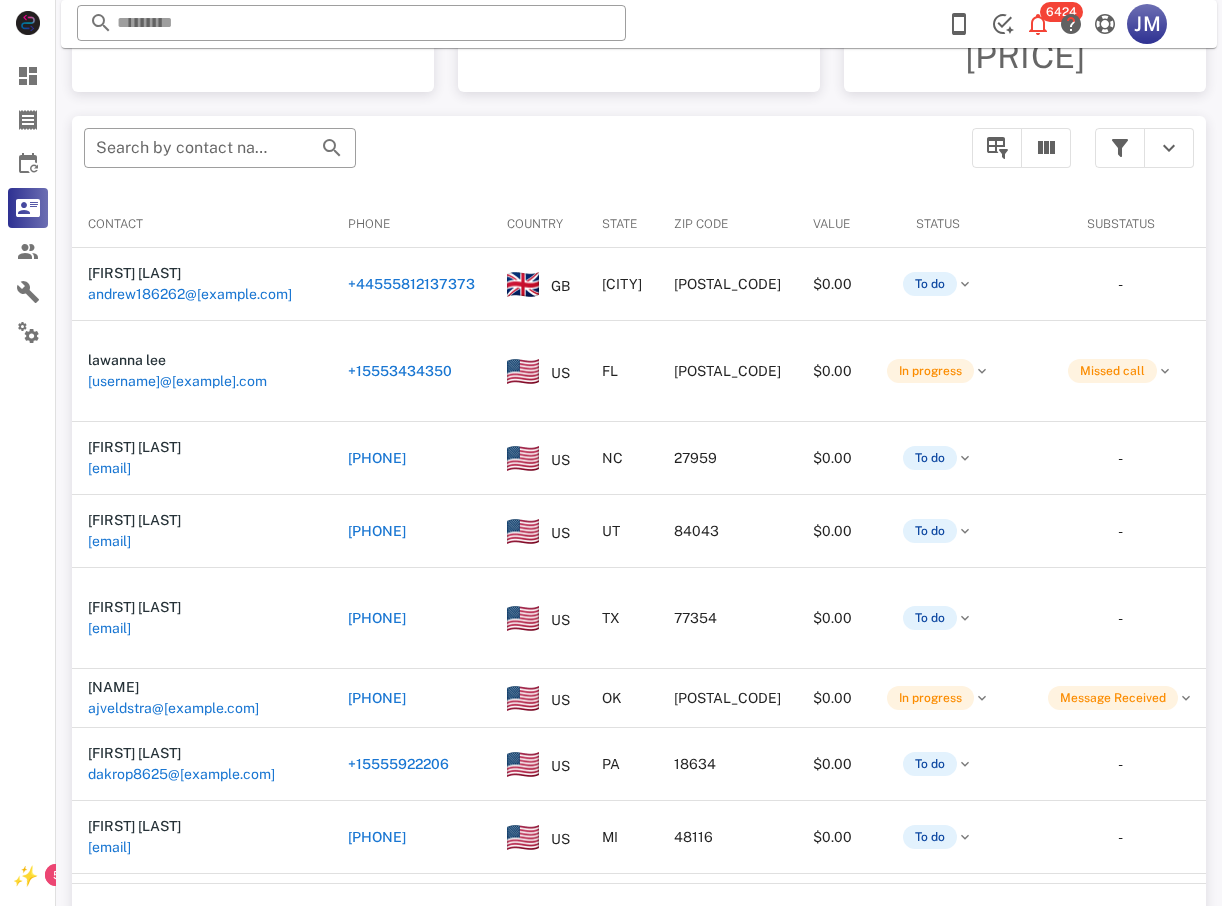 scroll, scrollTop: 380, scrollLeft: 0, axis: vertical 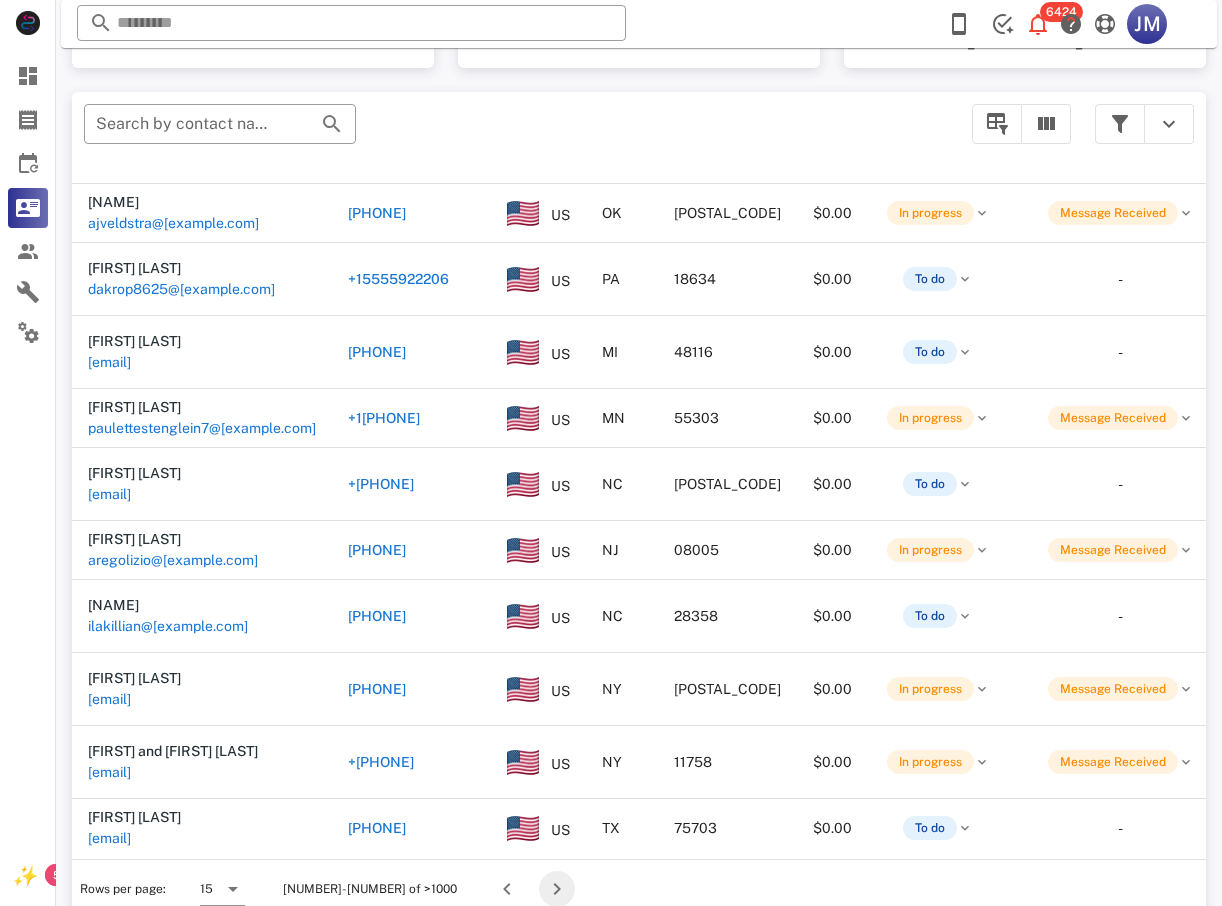 click at bounding box center [557, 889] 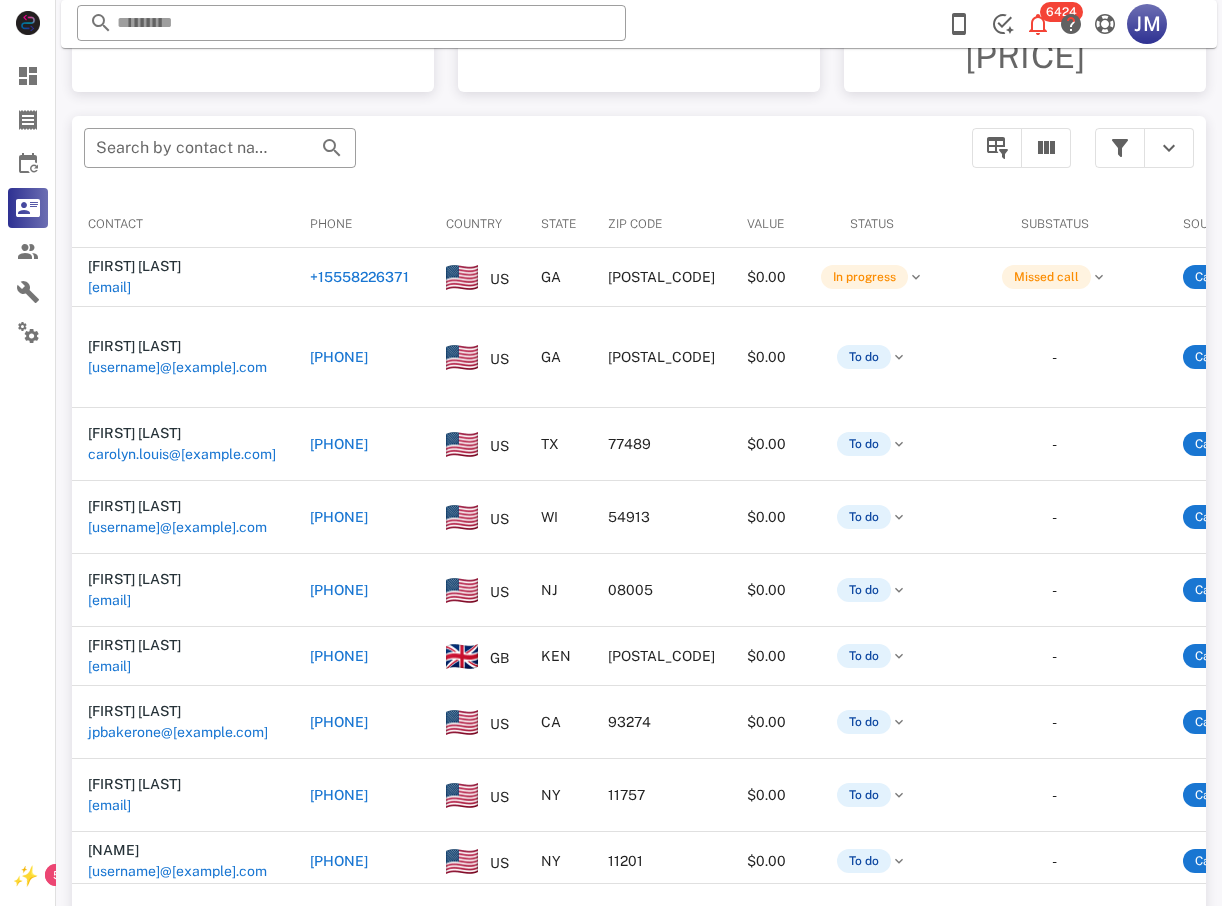 scroll, scrollTop: 380, scrollLeft: 0, axis: vertical 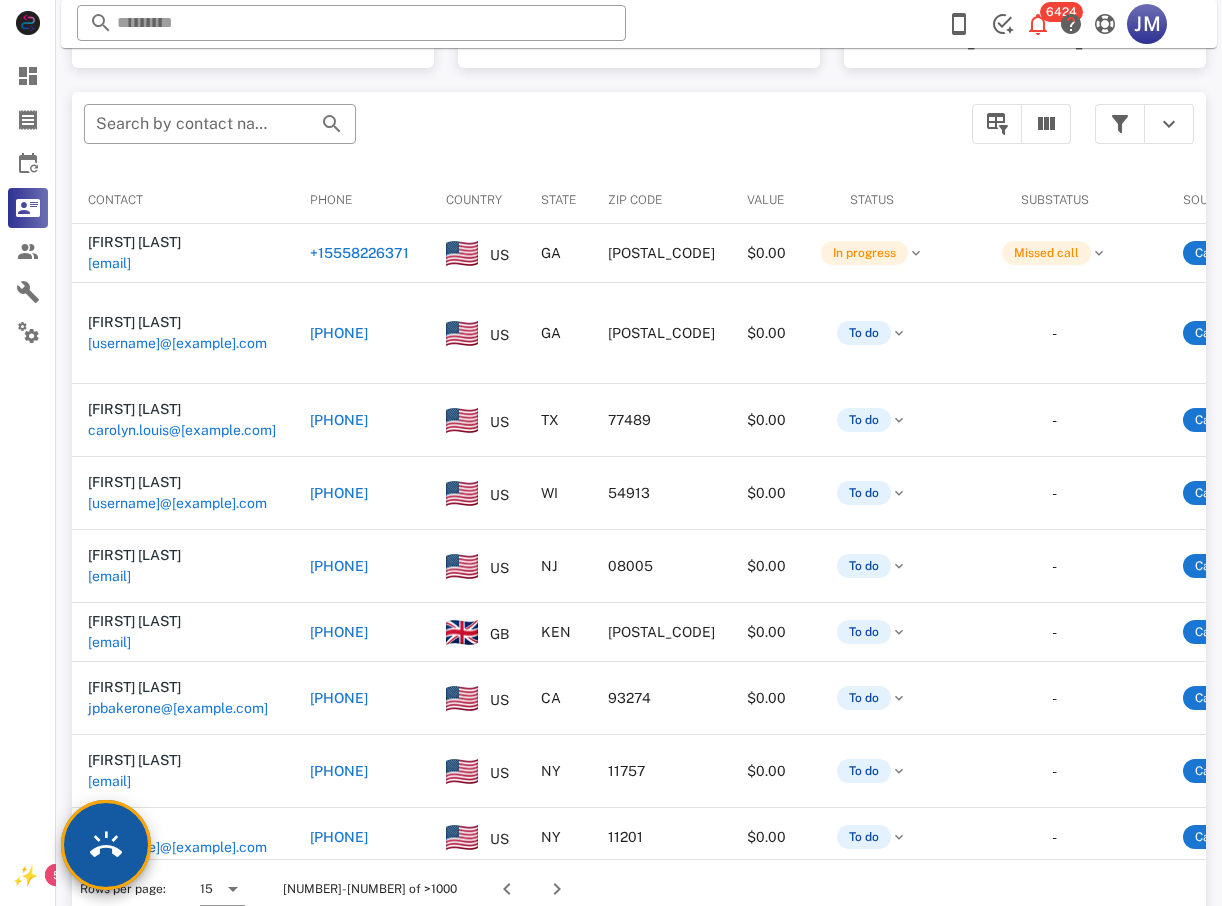 click at bounding box center [106, 845] 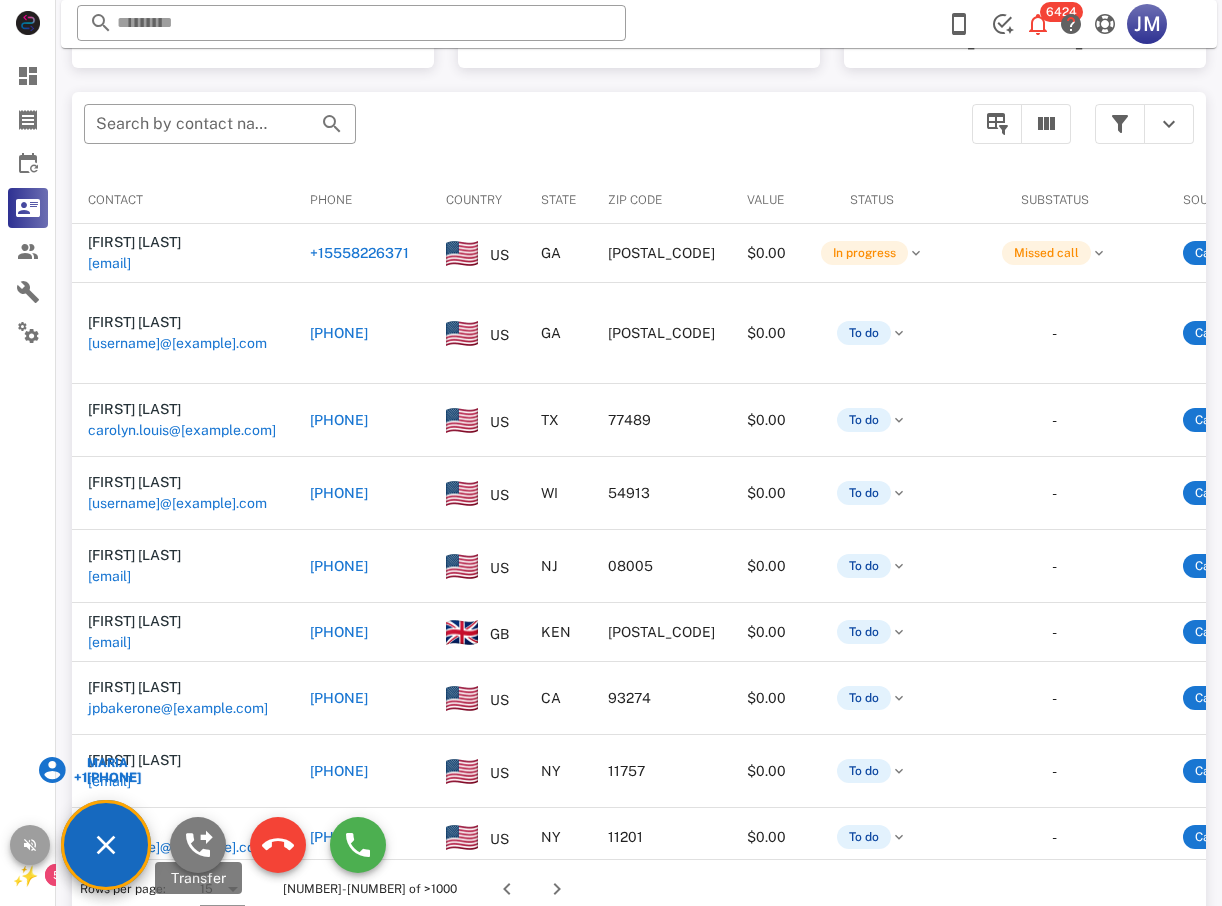 click at bounding box center [198, 845] 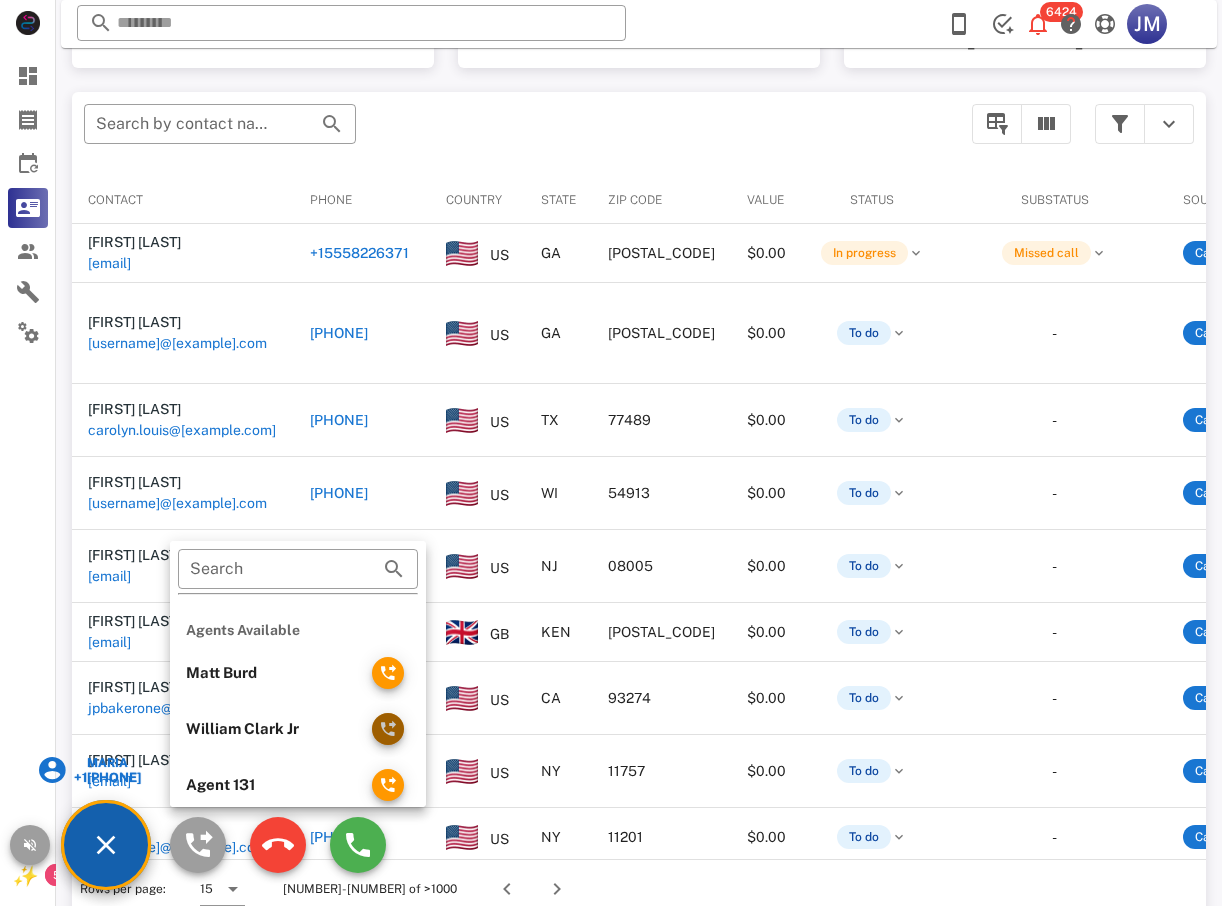 click at bounding box center [388, 729] 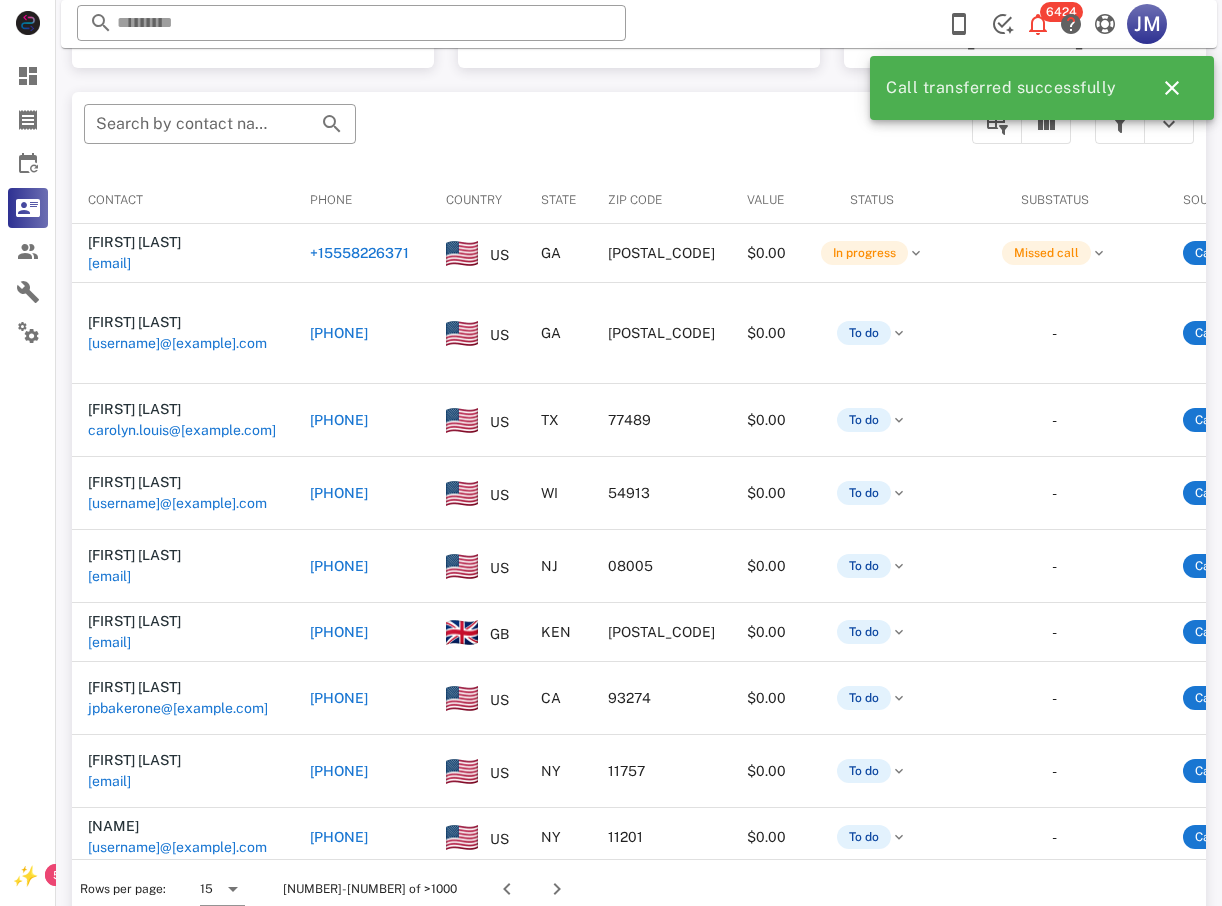 drag, startPoint x: 356, startPoint y: 602, endPoint x: 521, endPoint y: 590, distance: 165.43579 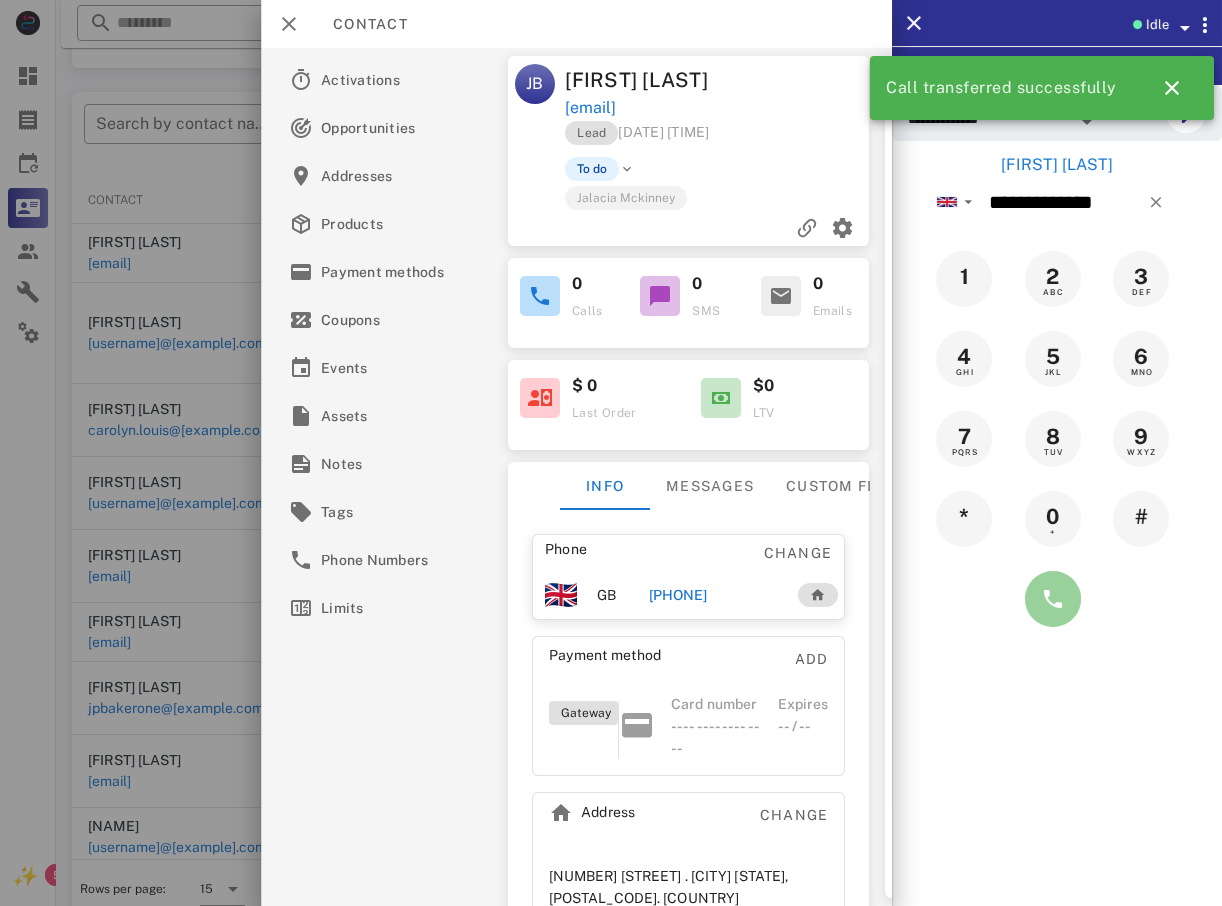 click at bounding box center (1053, 599) 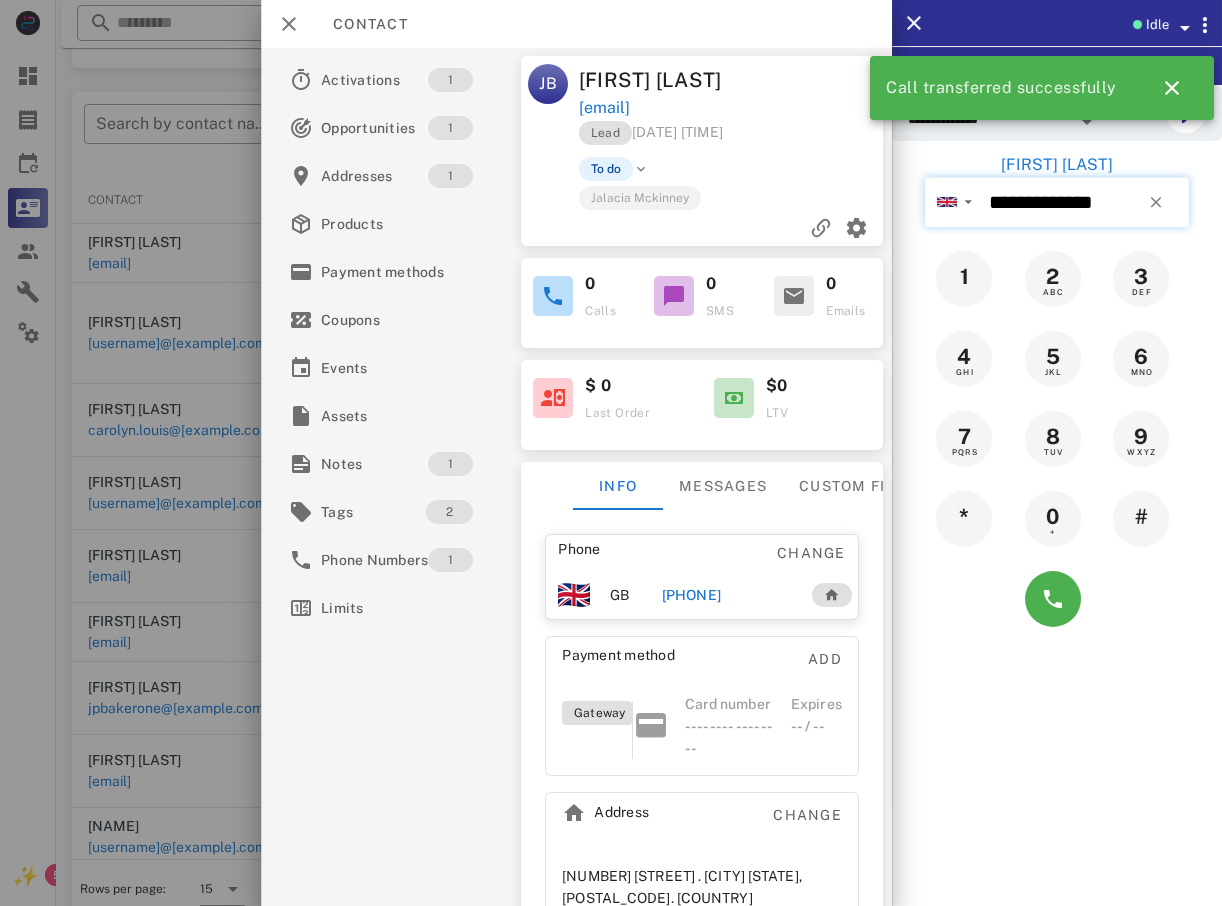 type on "**********" 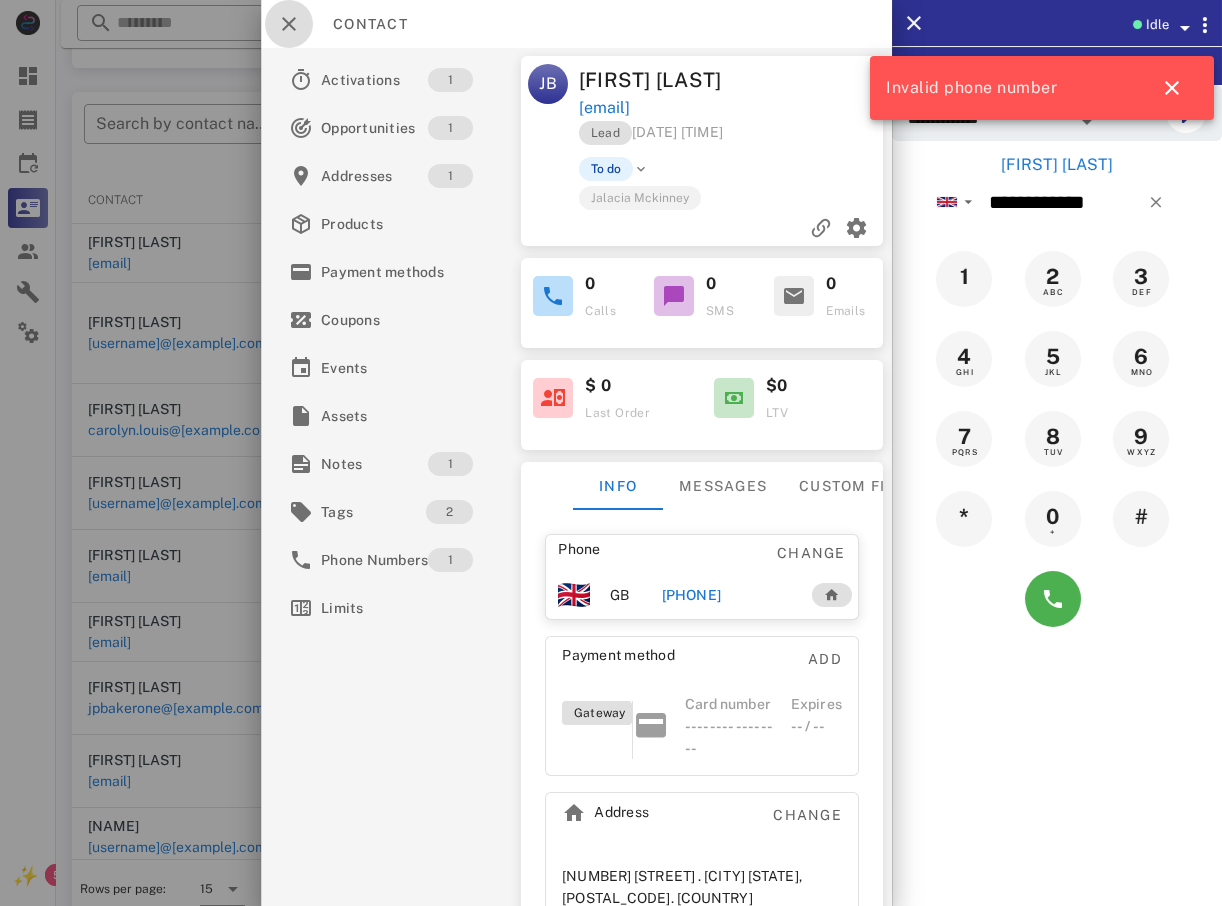 drag, startPoint x: 292, startPoint y: 20, endPoint x: 300, endPoint y: 31, distance: 13.601471 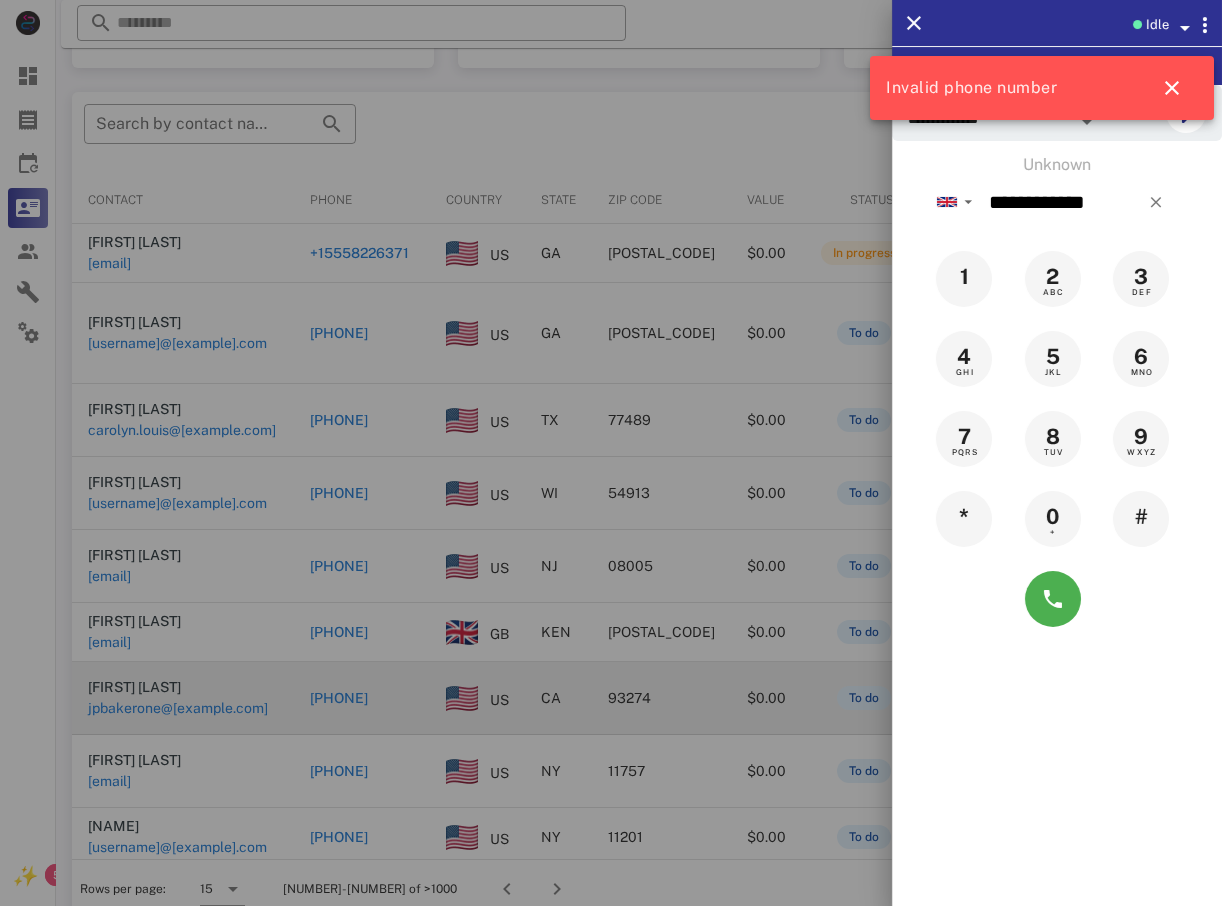 click at bounding box center [611, 453] 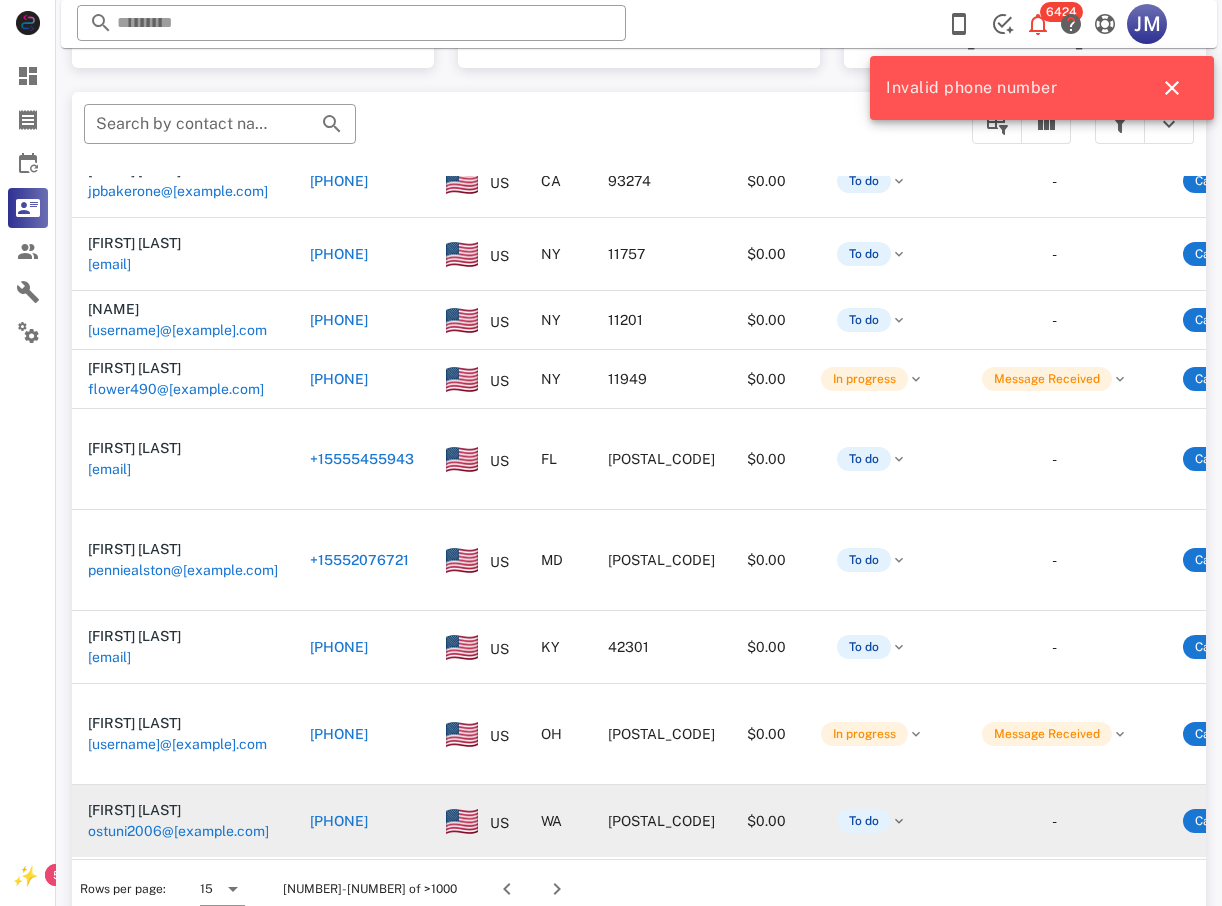 scroll, scrollTop: 527, scrollLeft: 0, axis: vertical 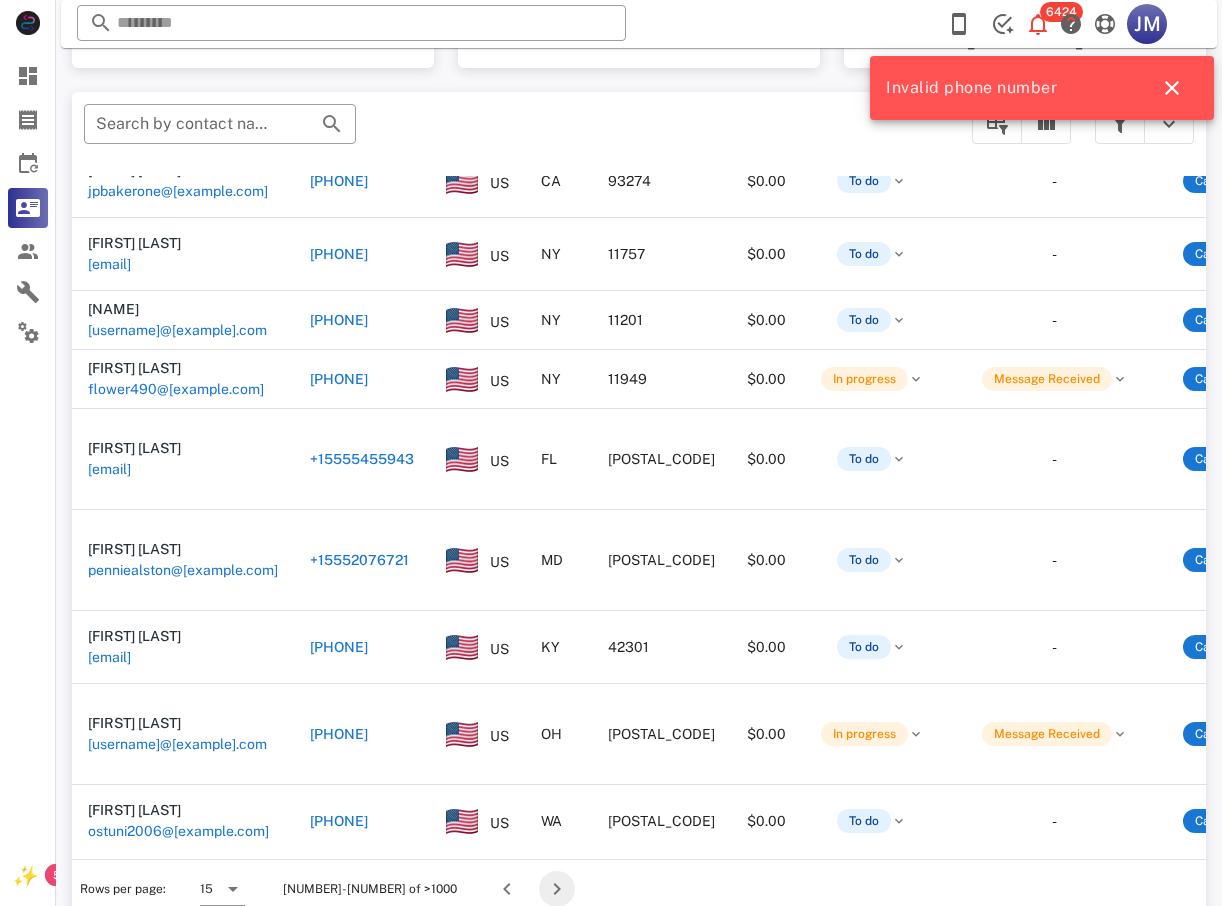 click at bounding box center (557, 889) 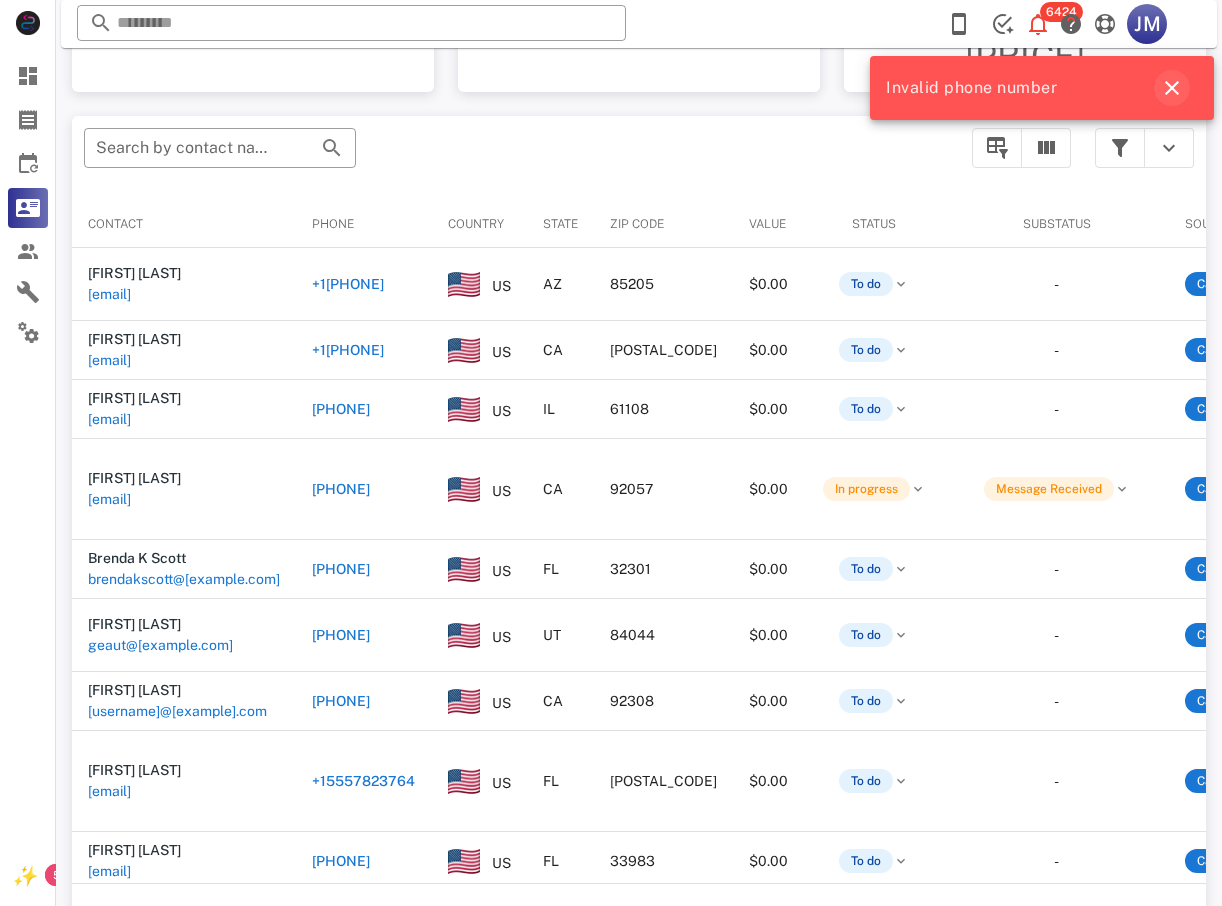 scroll, scrollTop: 380, scrollLeft: 0, axis: vertical 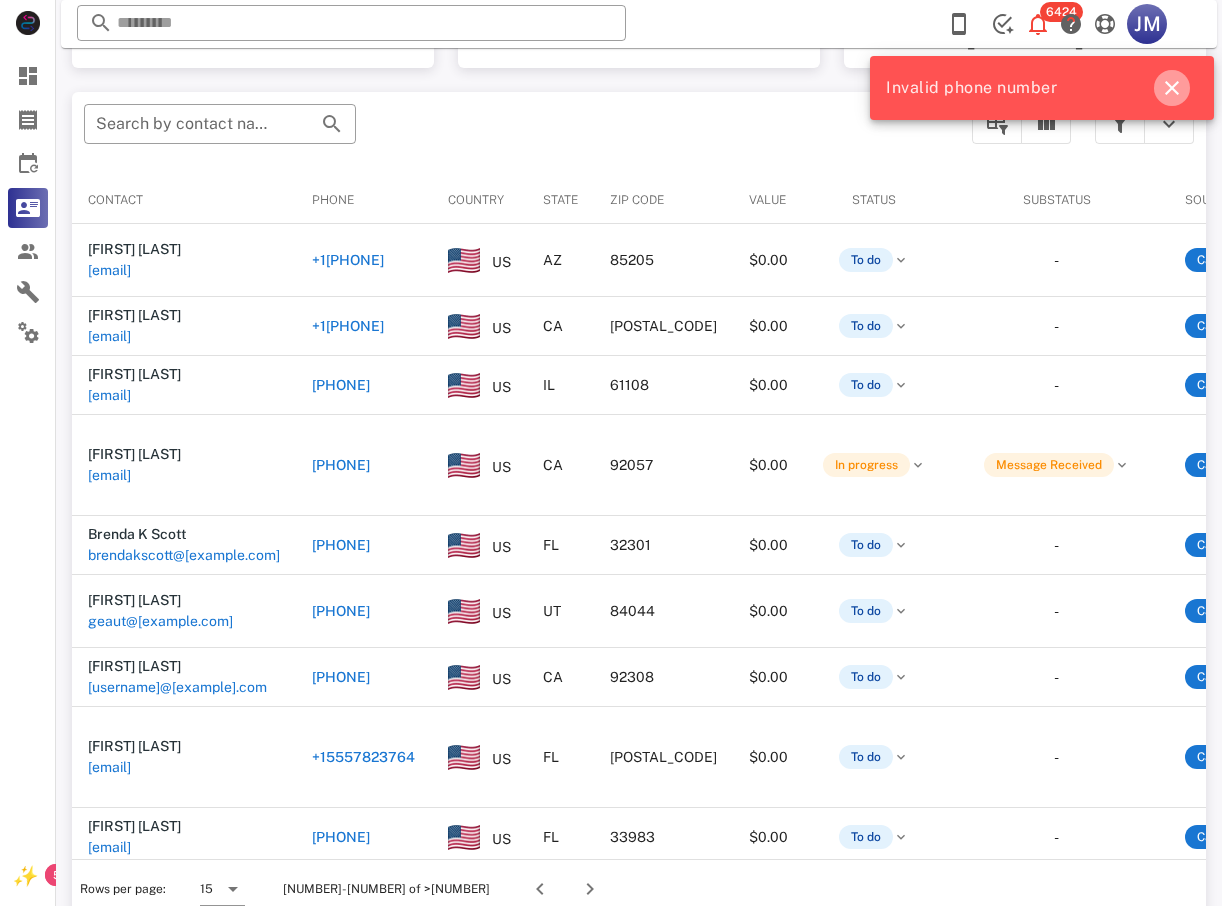 click at bounding box center (1172, 88) 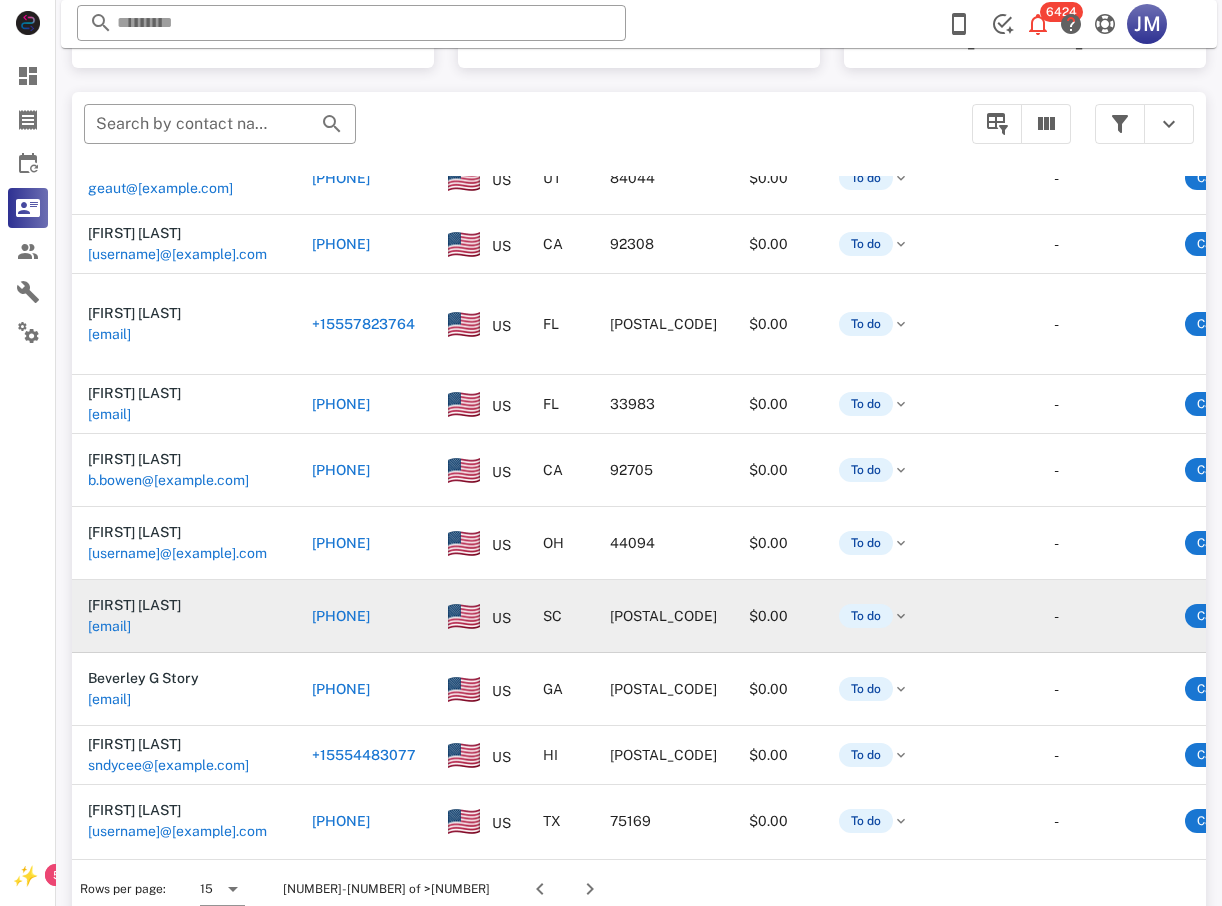 scroll, scrollTop: 443, scrollLeft: 0, axis: vertical 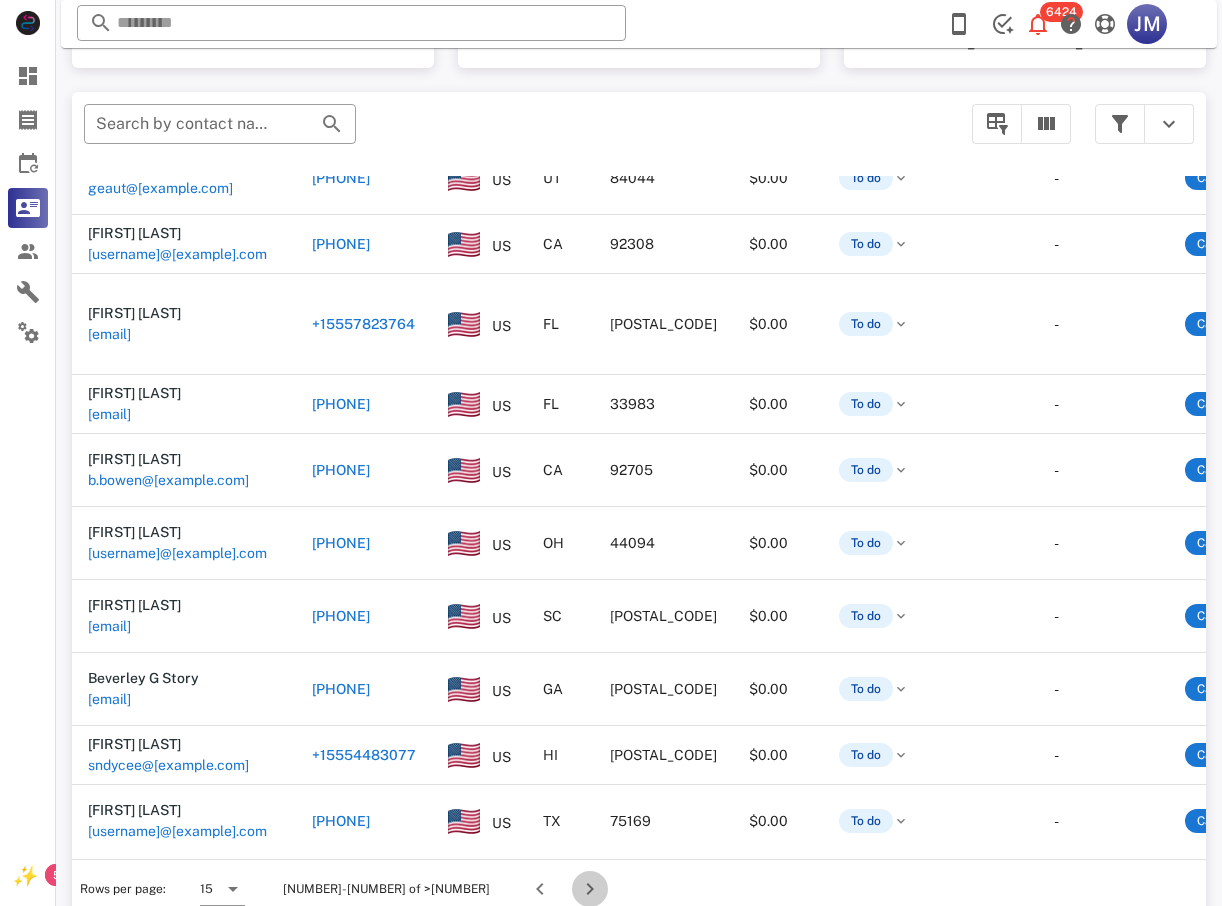 click at bounding box center (590, 889) 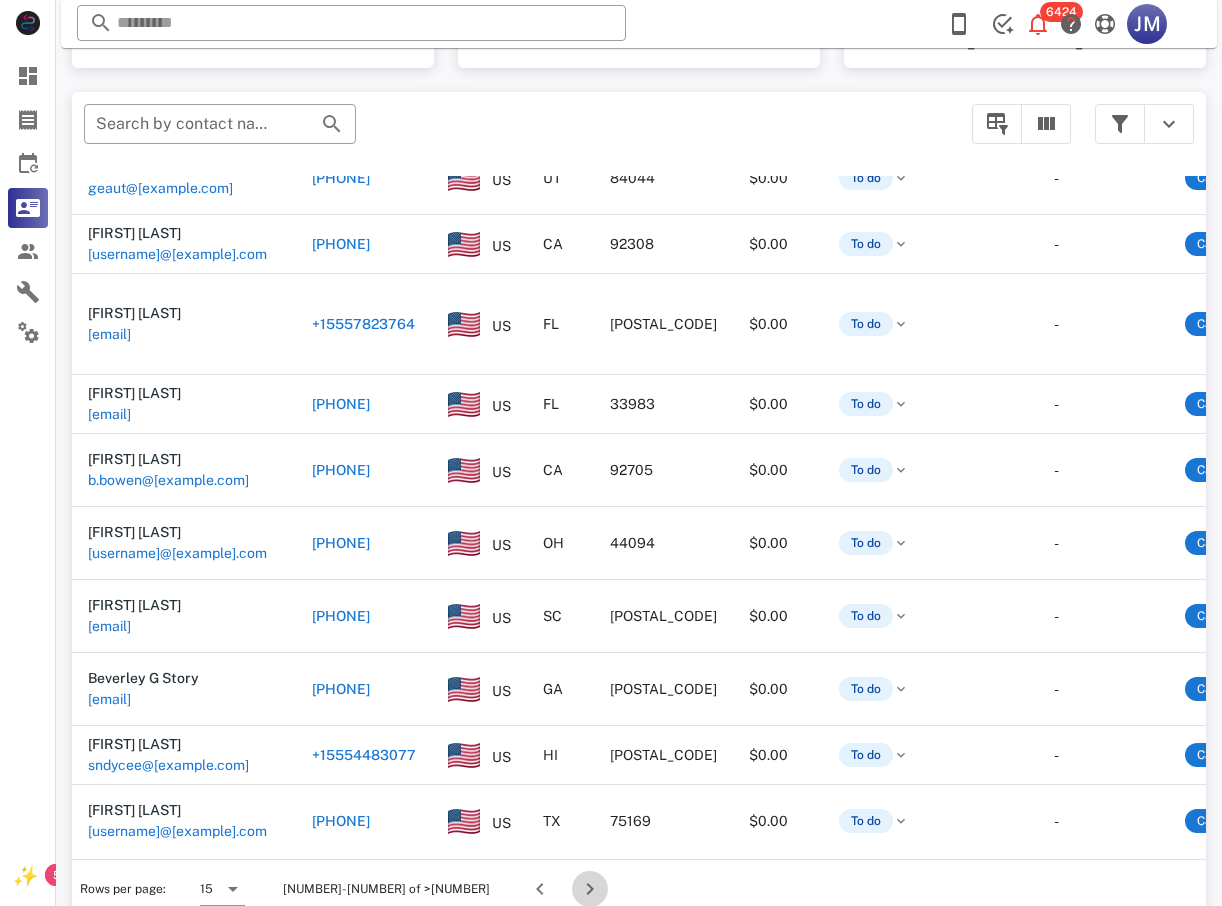 scroll, scrollTop: 356, scrollLeft: 0, axis: vertical 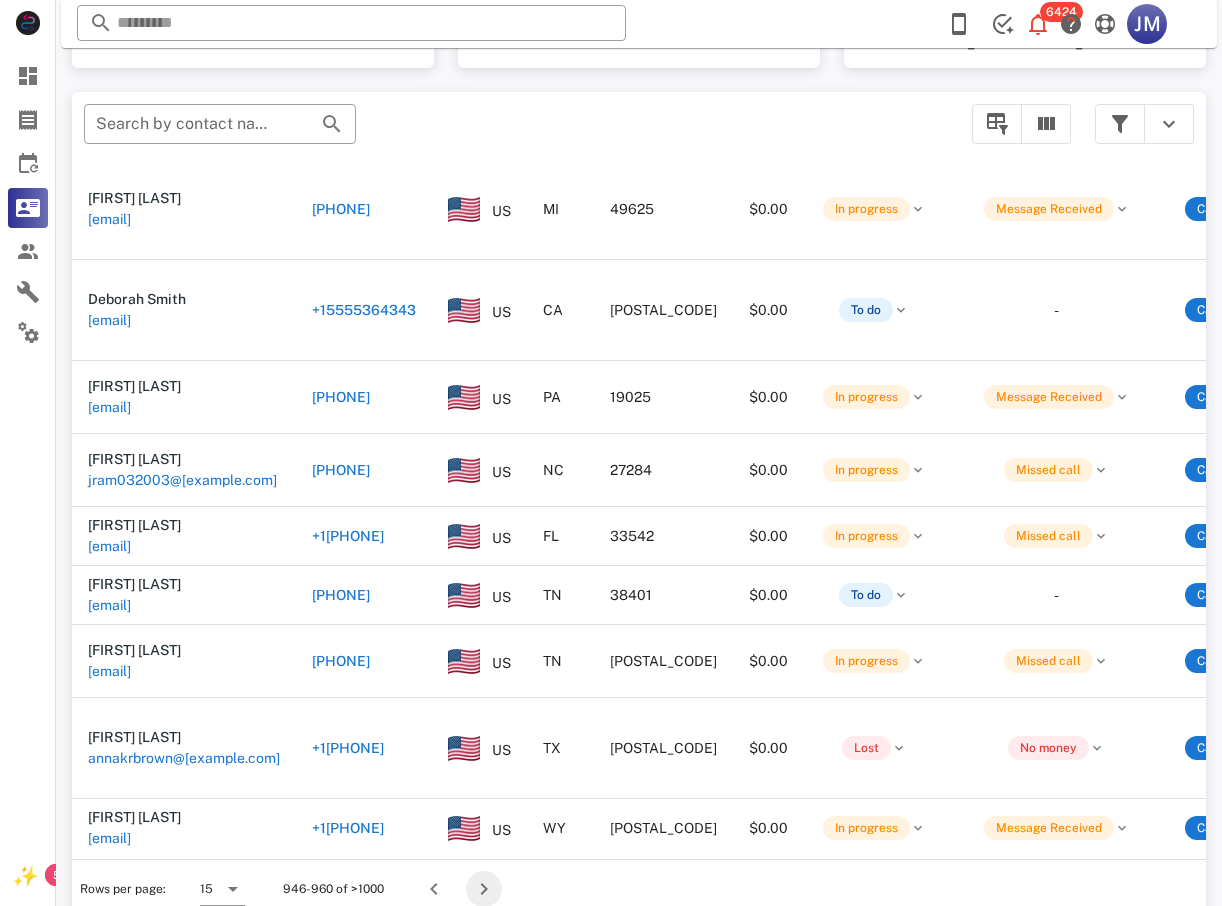 click at bounding box center (484, 889) 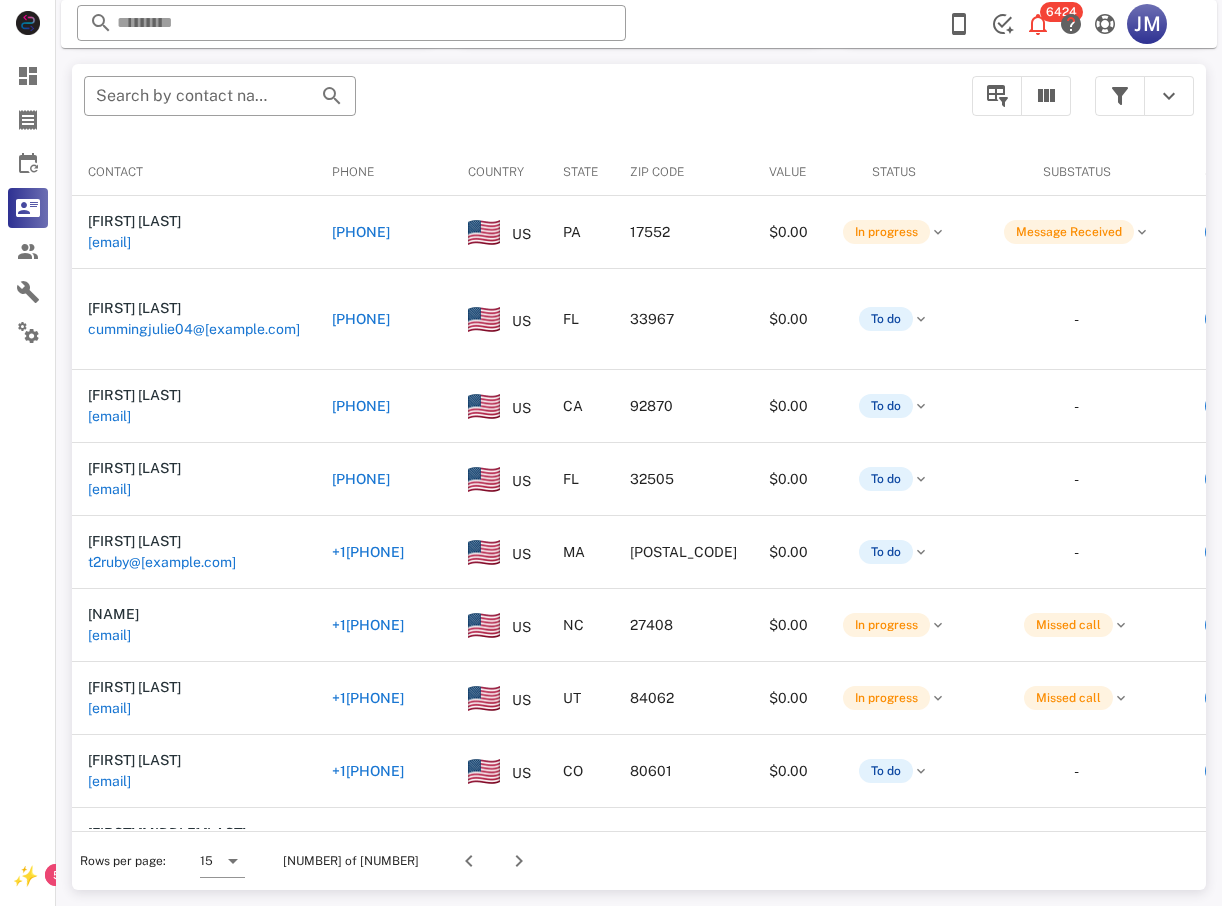 scroll, scrollTop: 380, scrollLeft: 0, axis: vertical 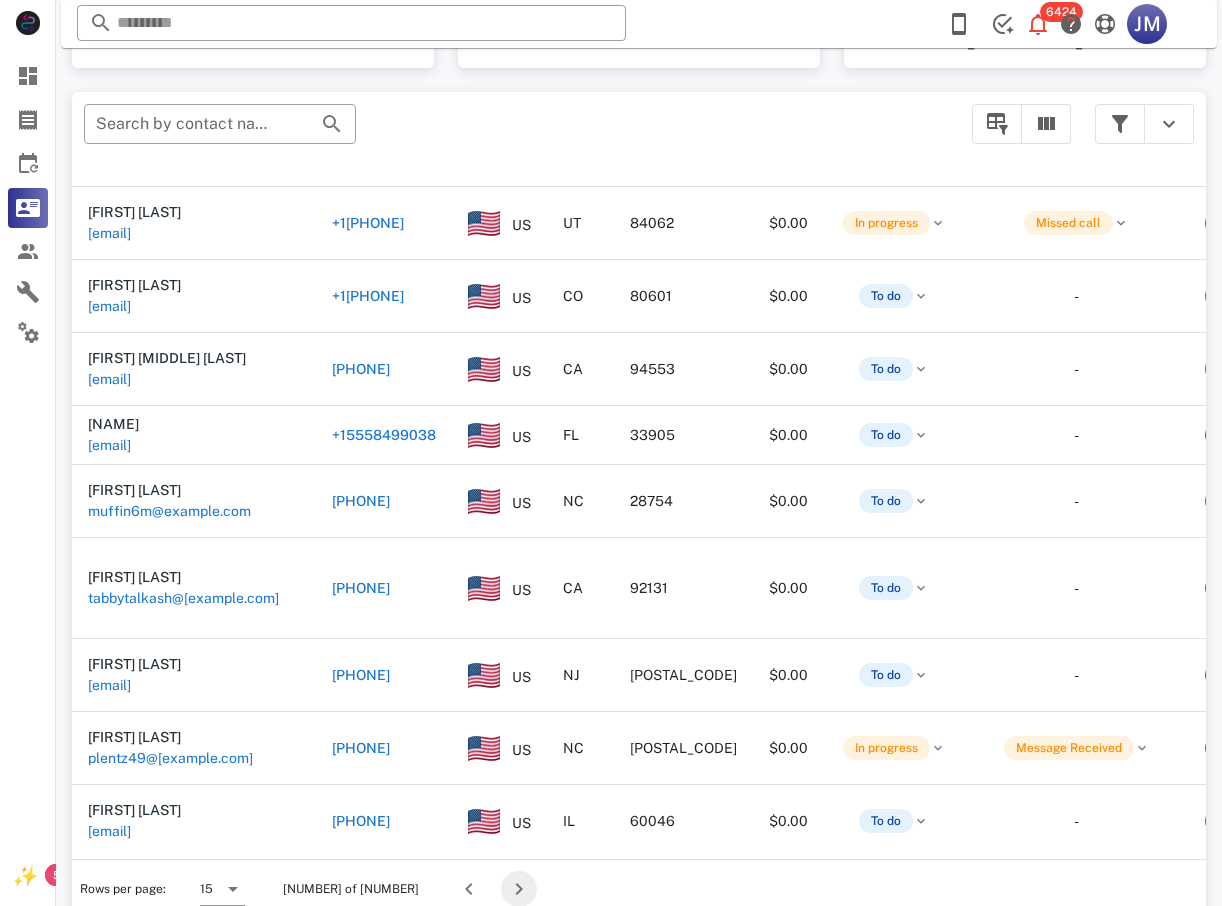 click at bounding box center (519, 889) 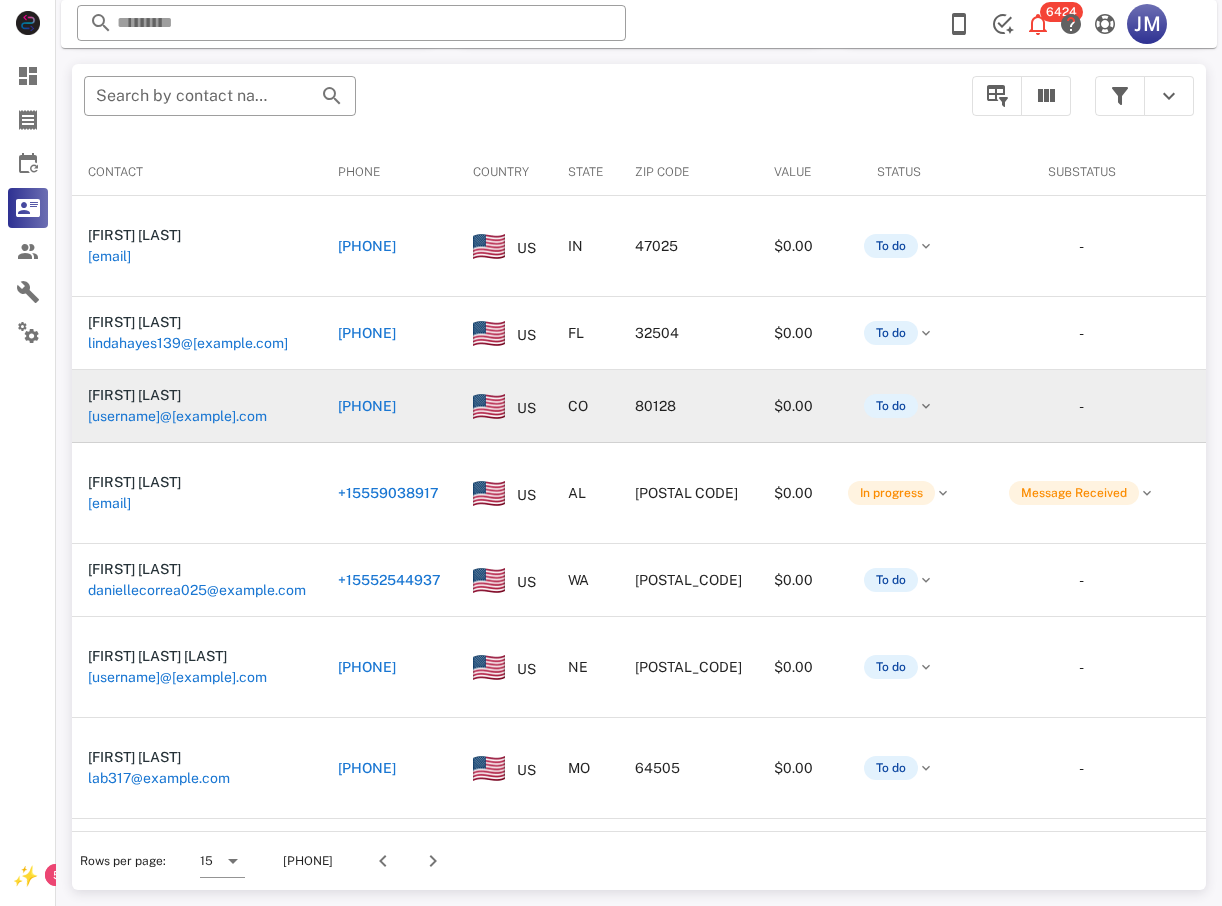 scroll, scrollTop: 380, scrollLeft: 0, axis: vertical 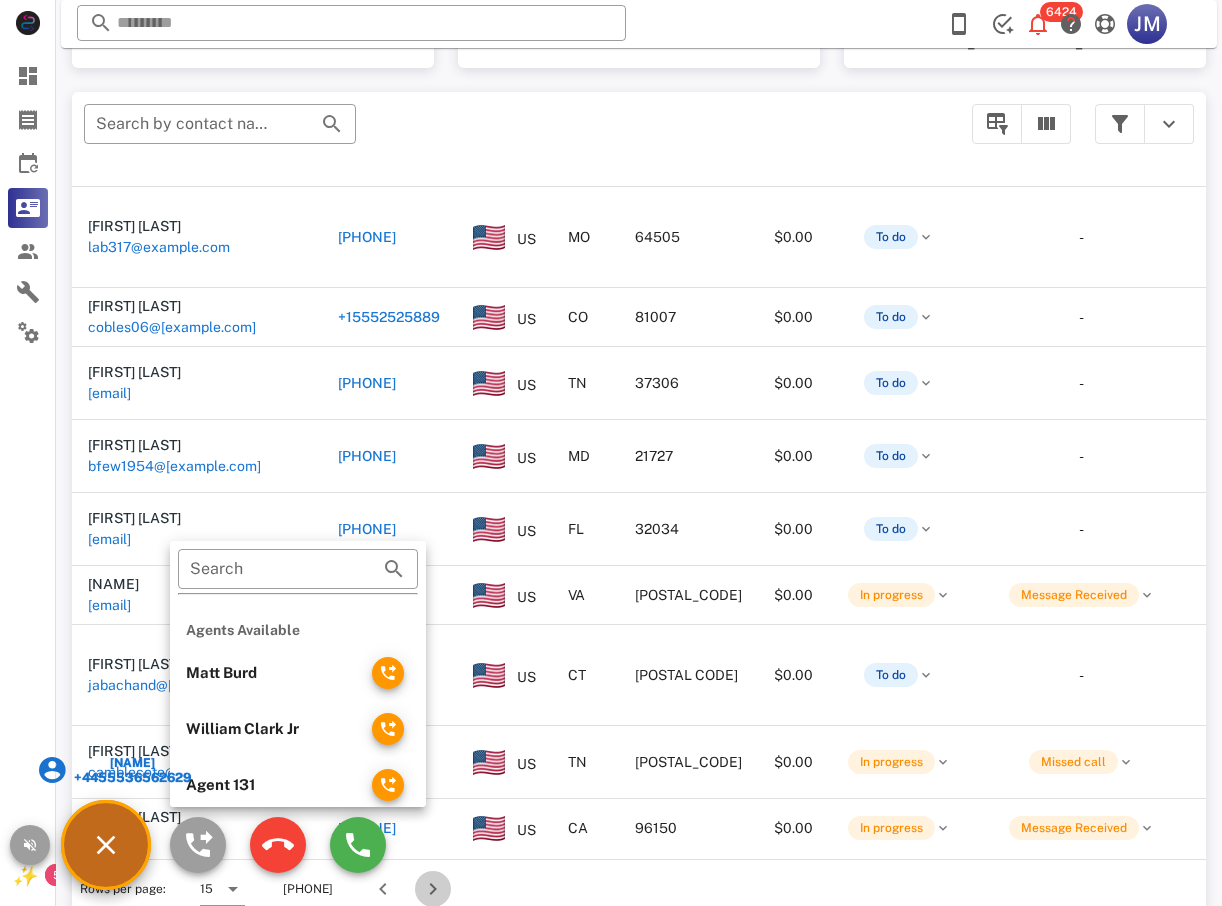 click at bounding box center [433, 889] 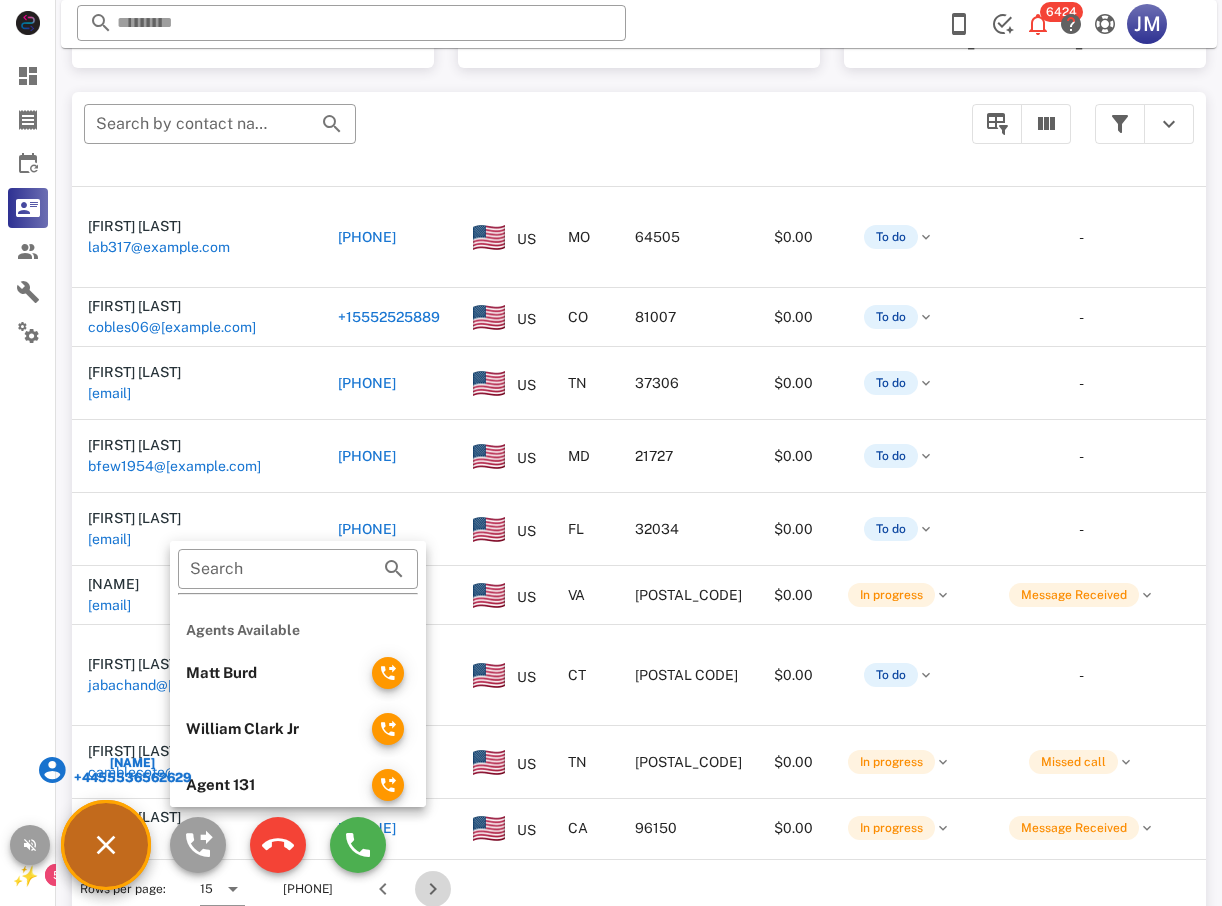scroll, scrollTop: 356, scrollLeft: 0, axis: vertical 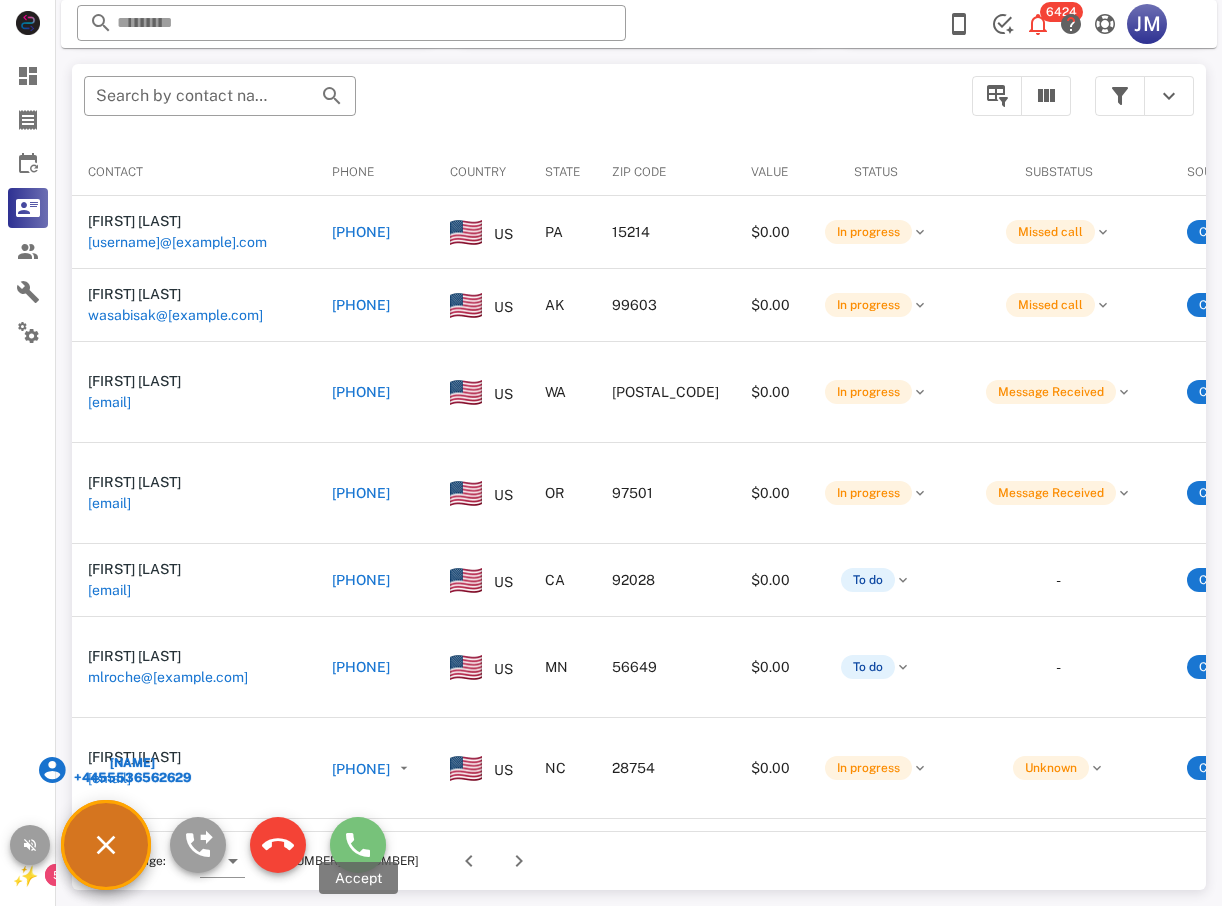 click at bounding box center [358, 845] 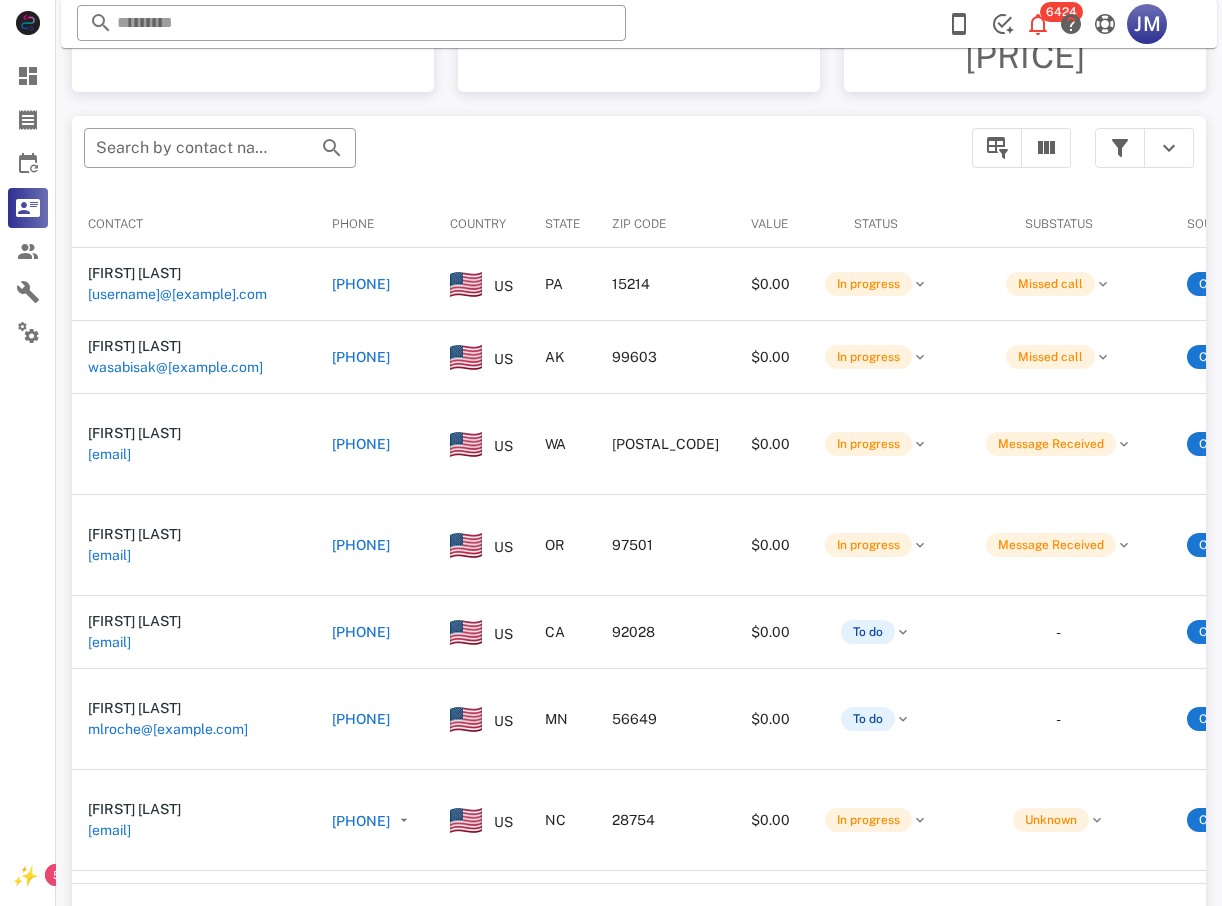 scroll, scrollTop: 378, scrollLeft: 0, axis: vertical 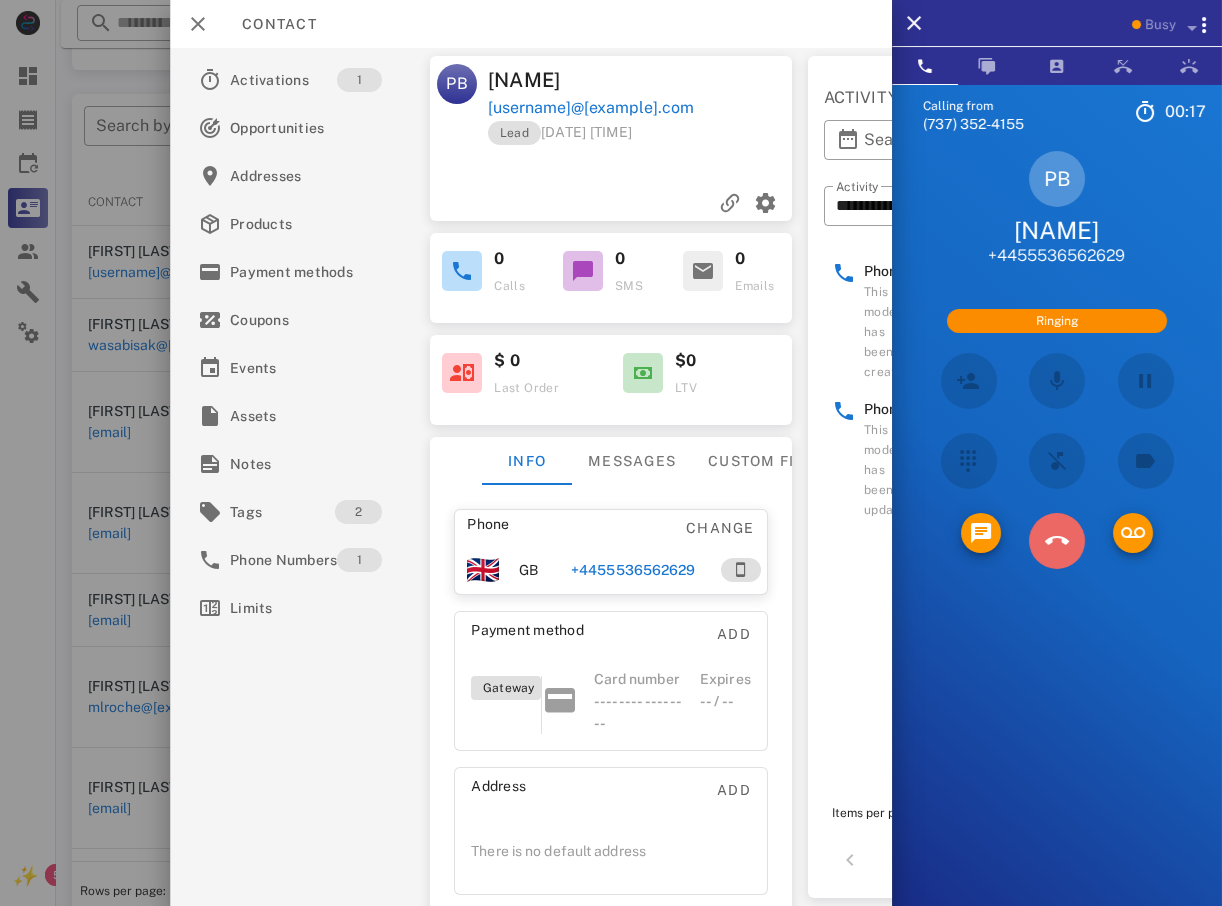 click at bounding box center [1057, 541] 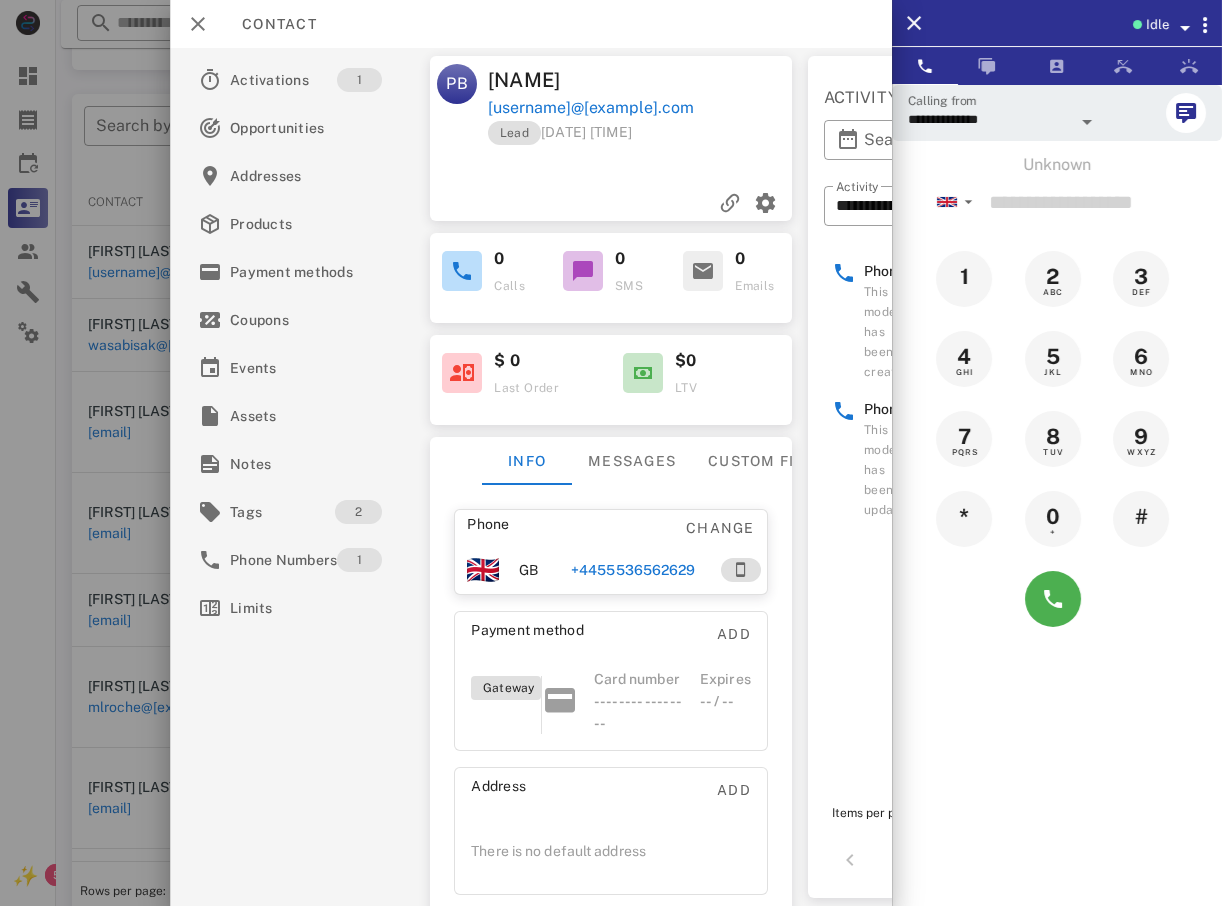 drag, startPoint x: 0, startPoint y: 581, endPoint x: 1, endPoint y: 597, distance: 16.03122 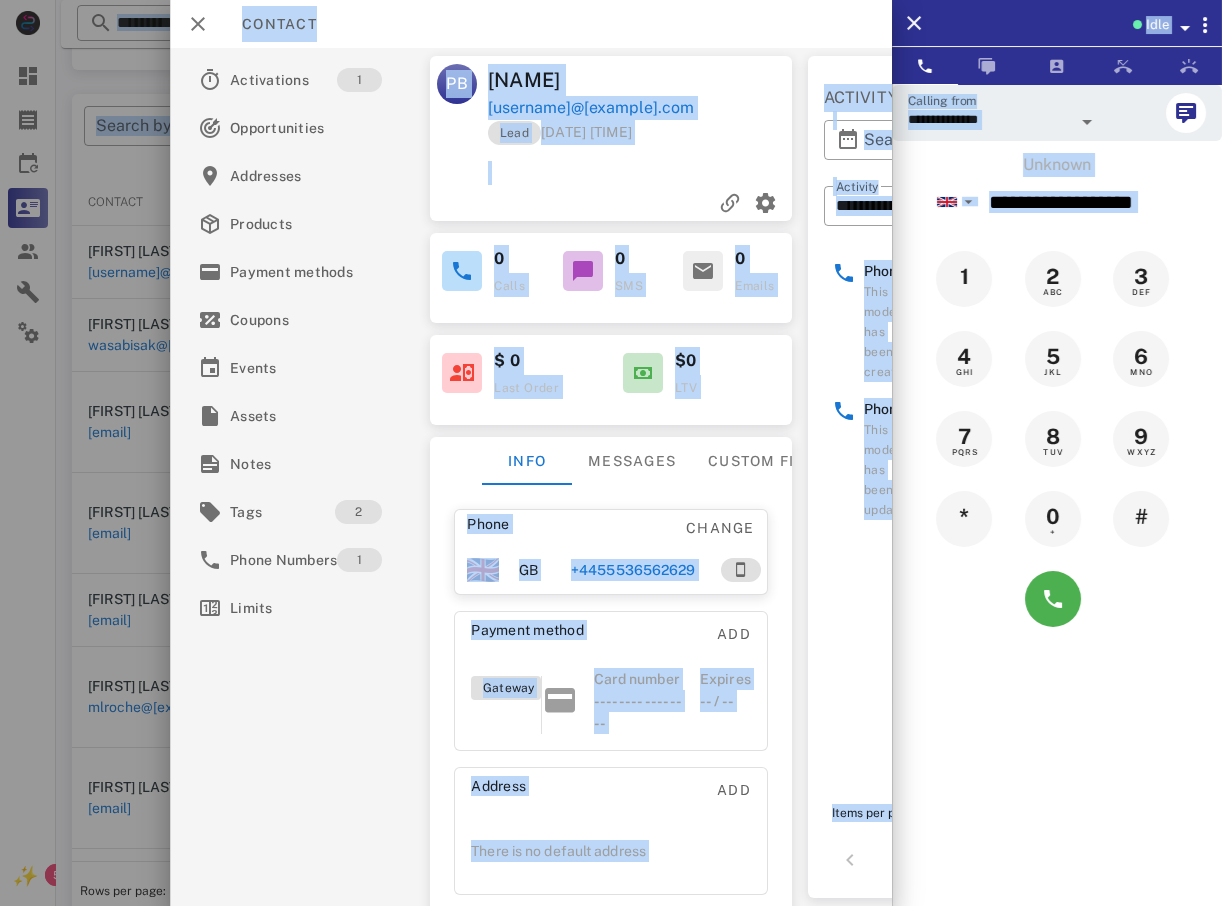drag, startPoint x: 1, startPoint y: 597, endPoint x: 6, endPoint y: 613, distance: 16.763054 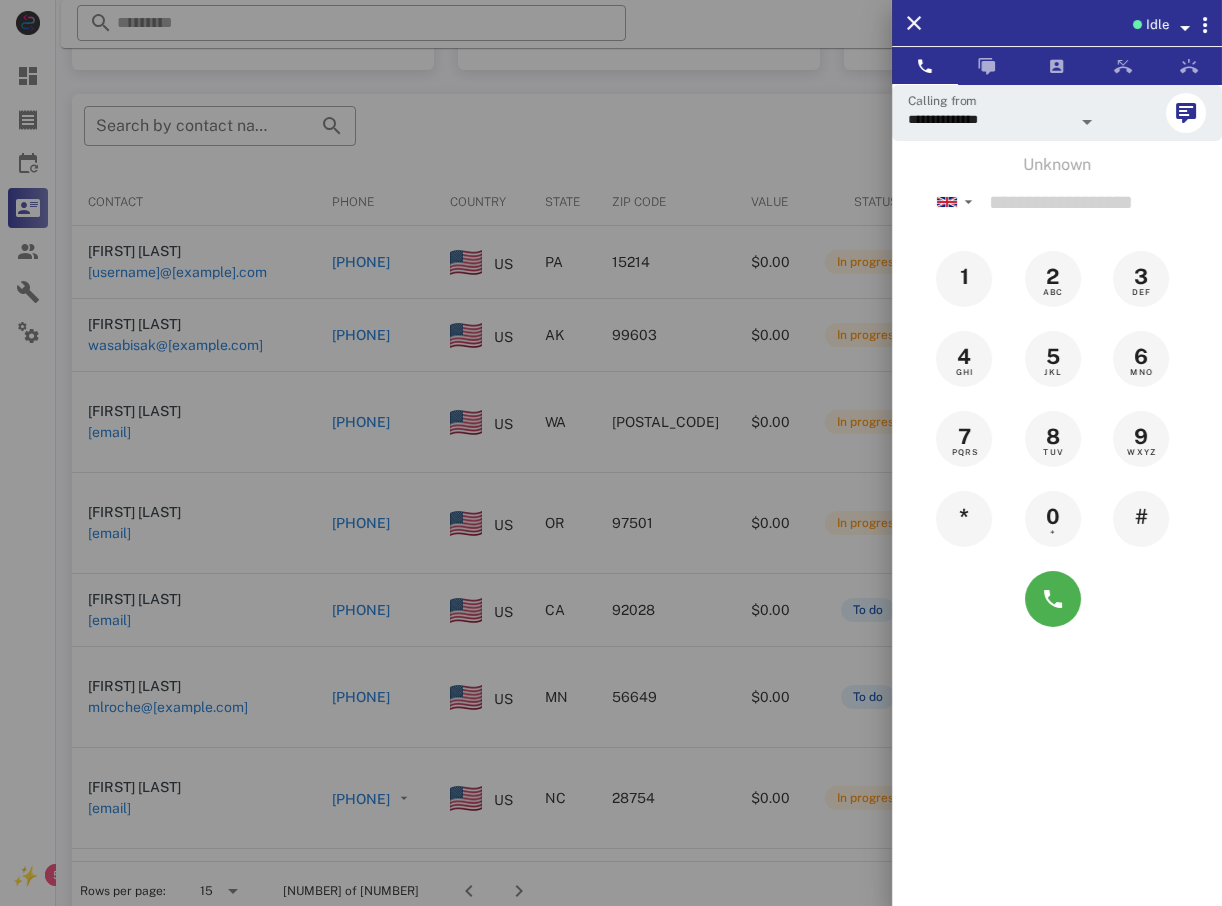 click at bounding box center [611, 453] 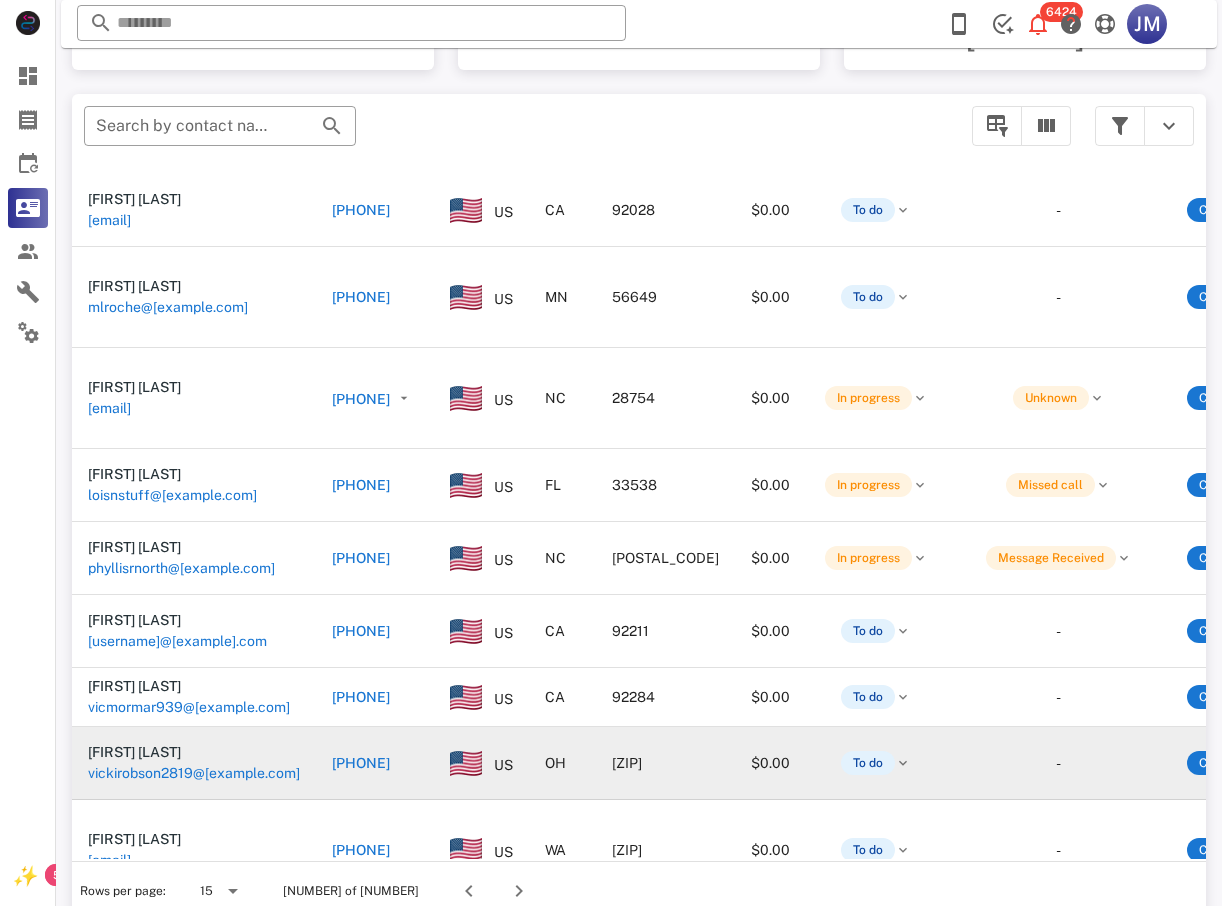 scroll, scrollTop: 611, scrollLeft: 0, axis: vertical 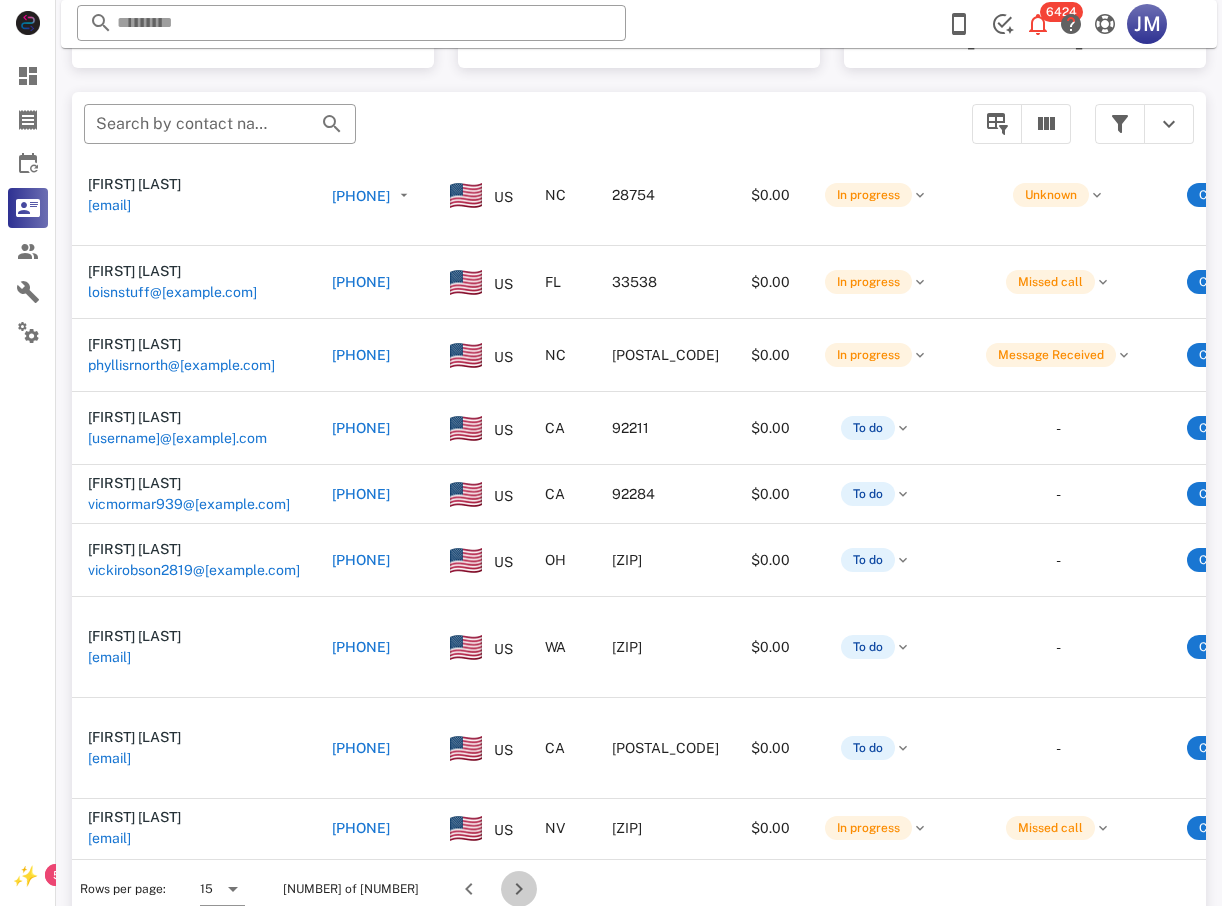 click at bounding box center [519, 889] 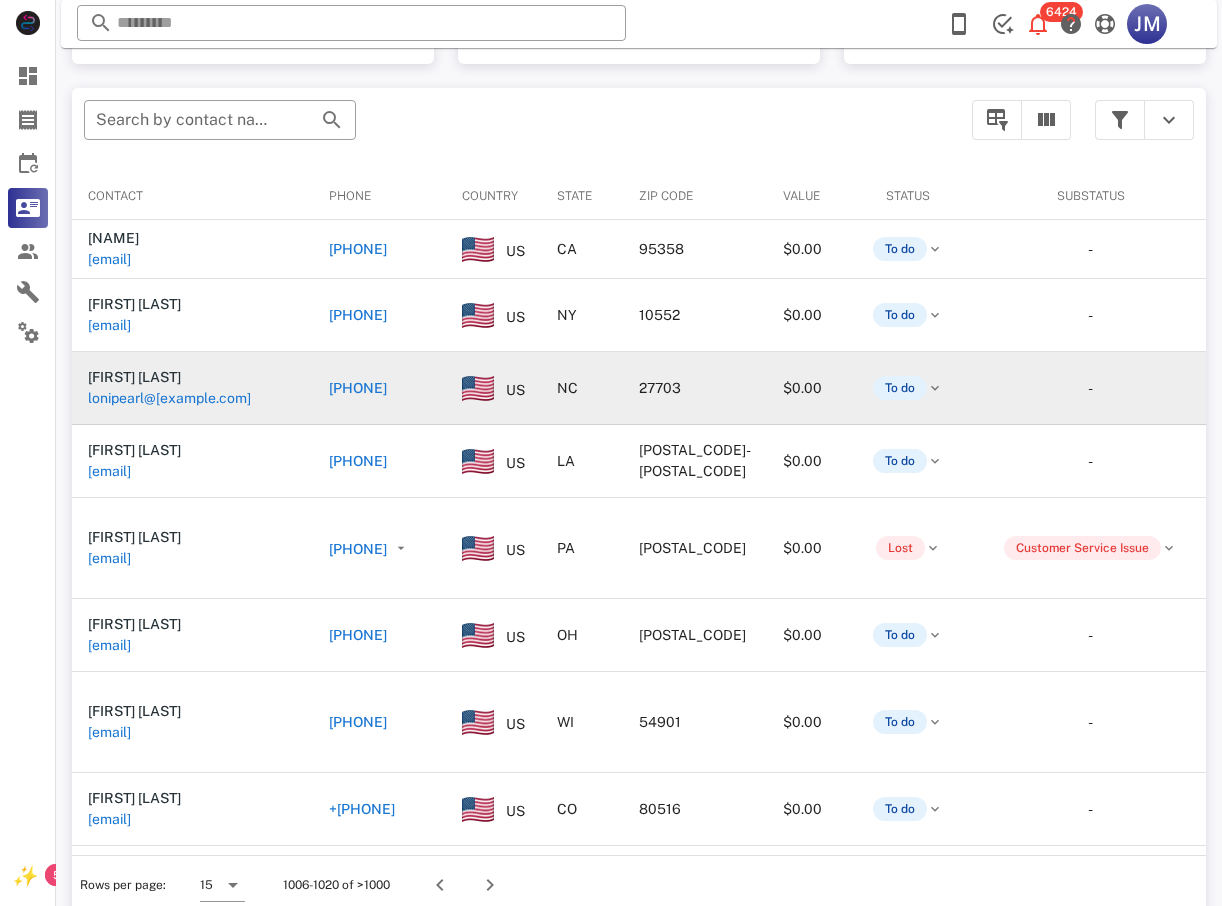 scroll, scrollTop: 380, scrollLeft: 0, axis: vertical 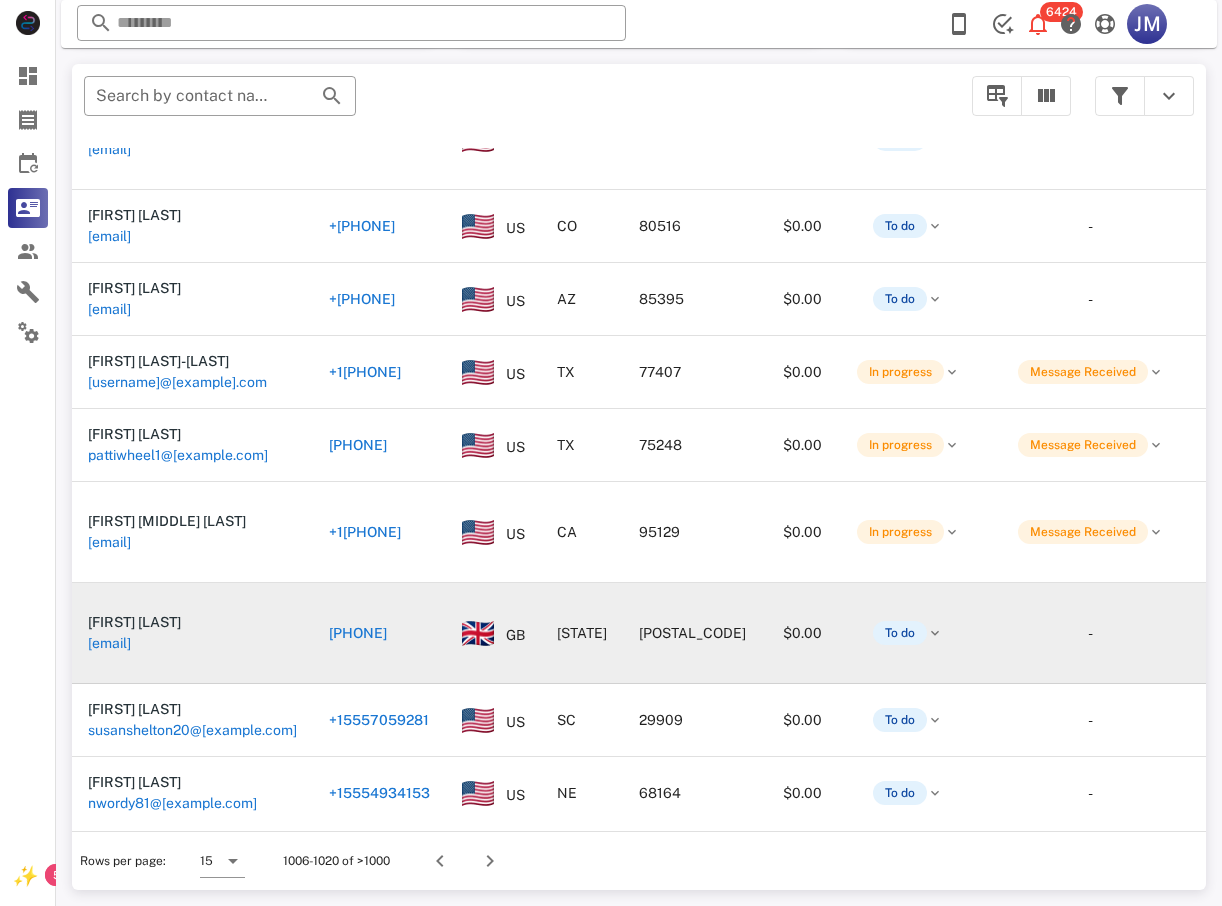 click on "[PHONE]" at bounding box center (358, 633) 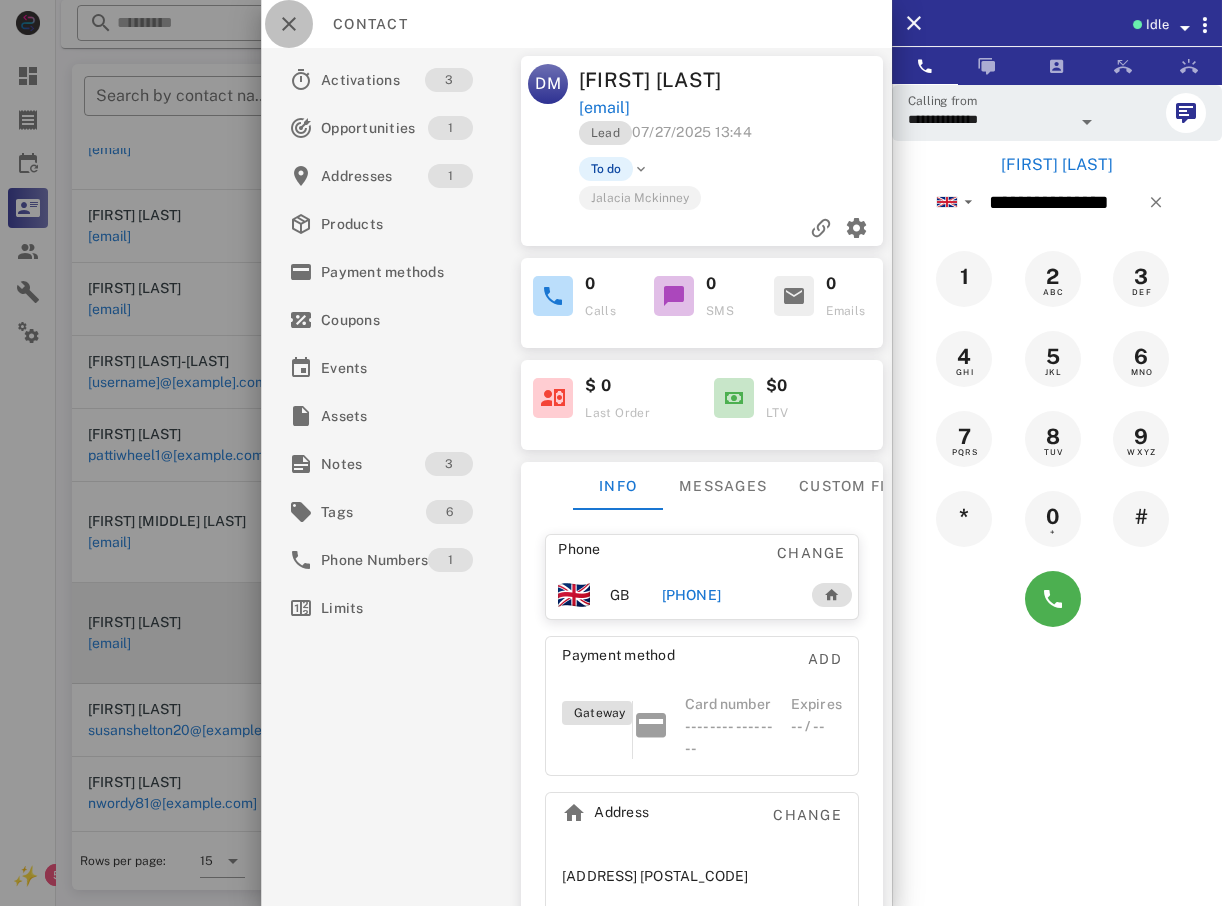 click at bounding box center (289, 24) 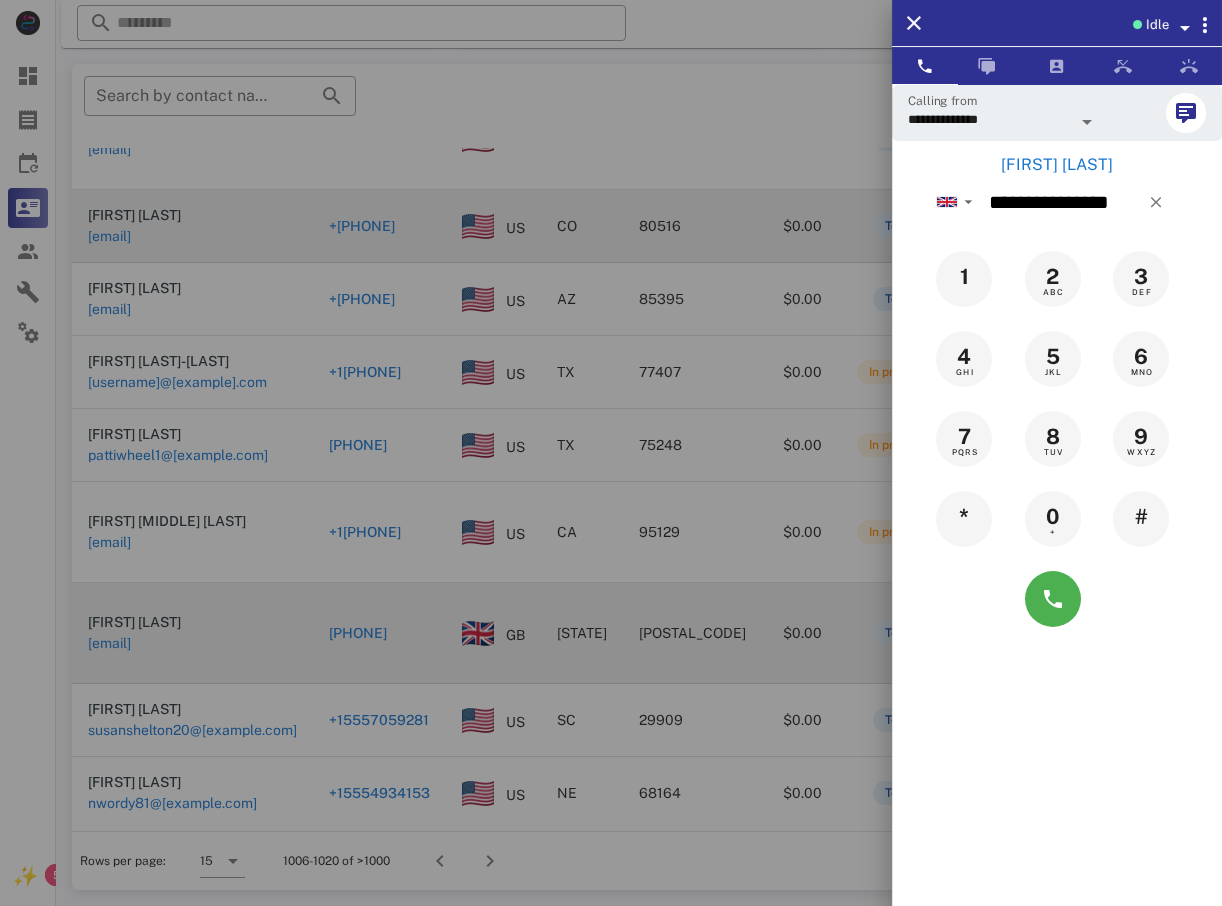 click at bounding box center [611, 453] 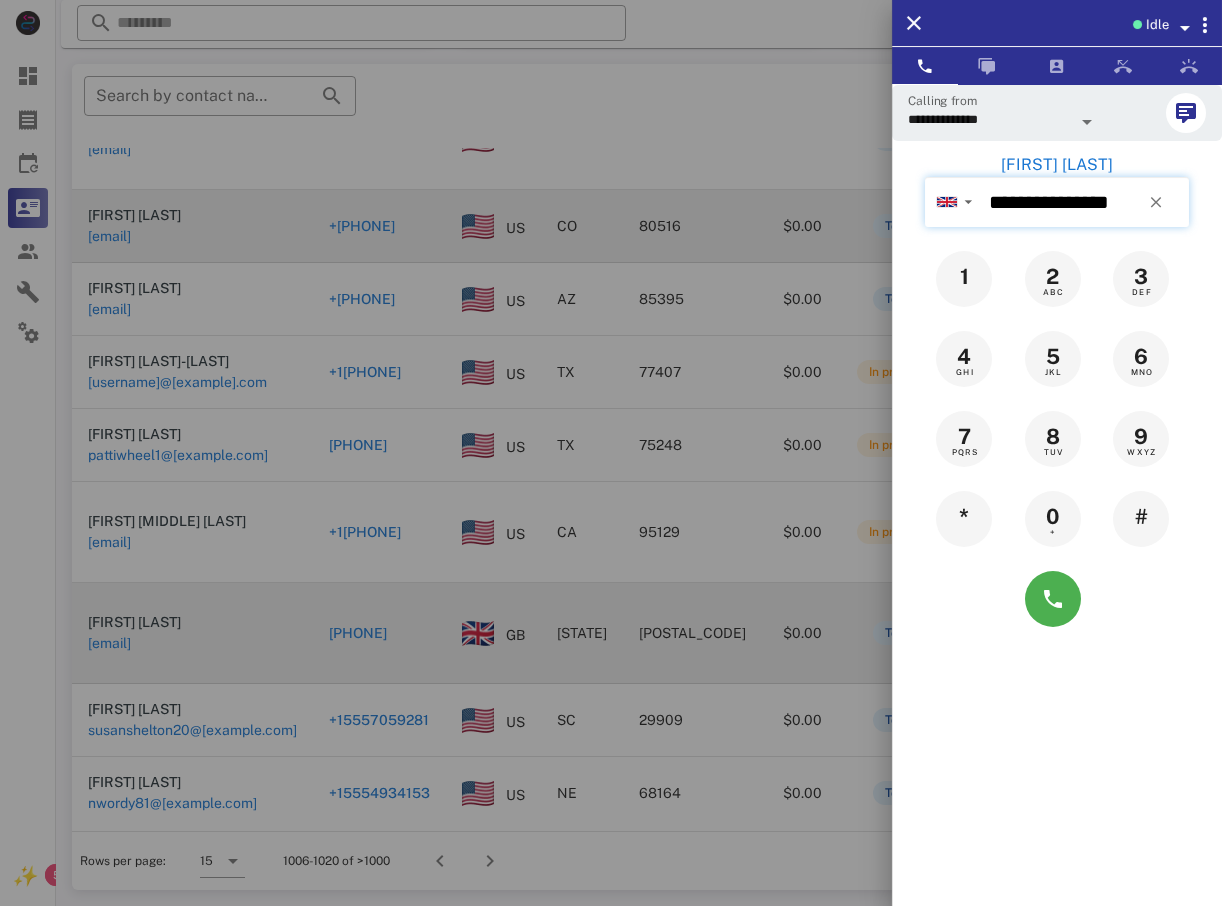 type 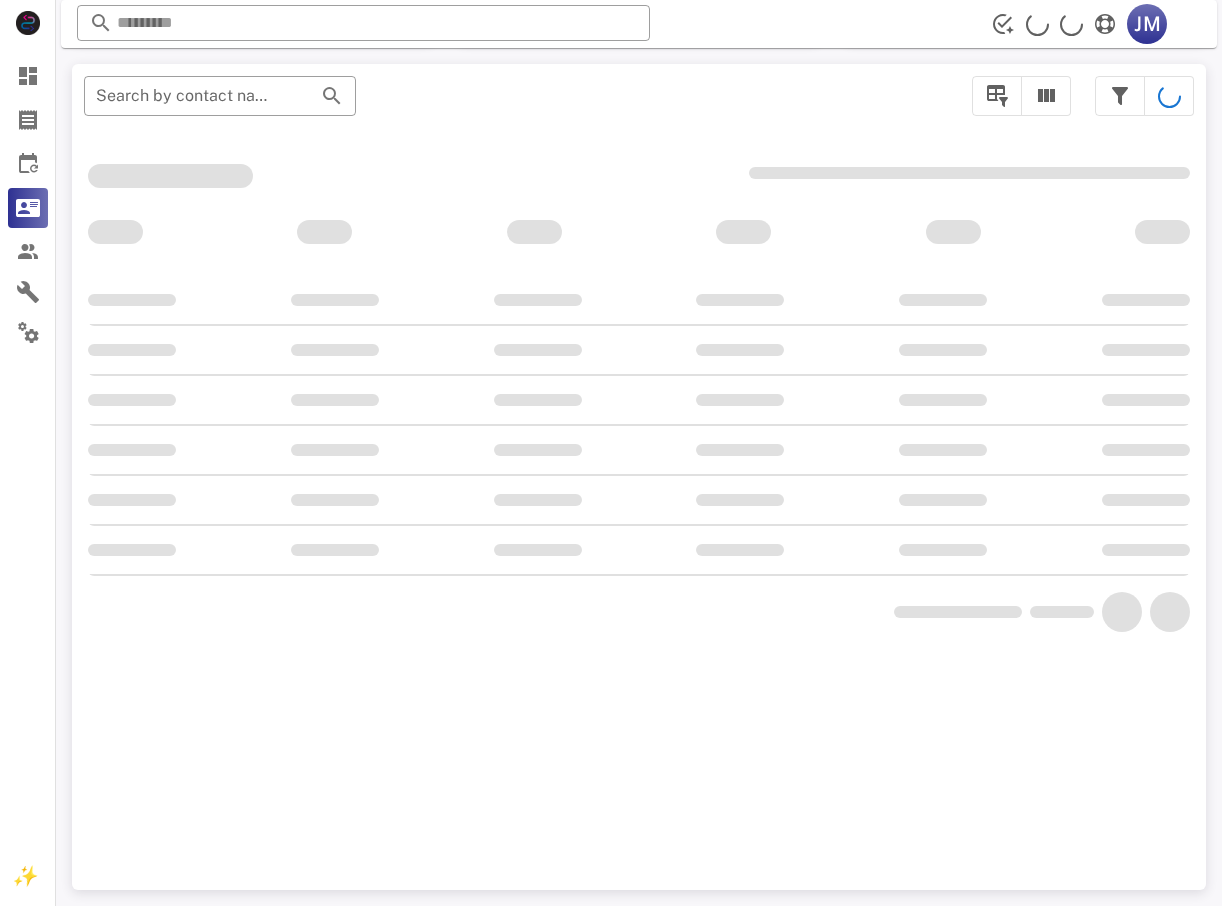 scroll, scrollTop: 0, scrollLeft: 0, axis: both 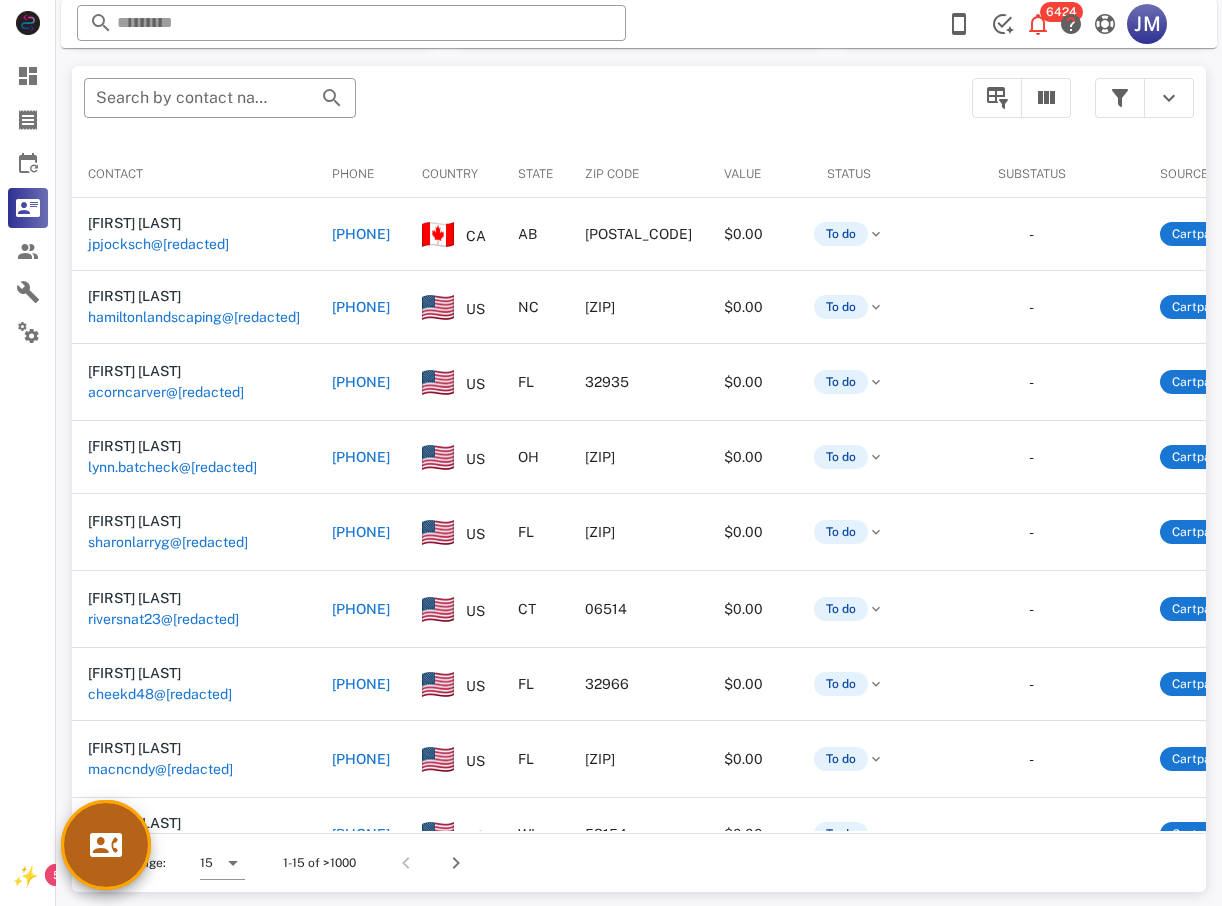 click at bounding box center (106, 845) 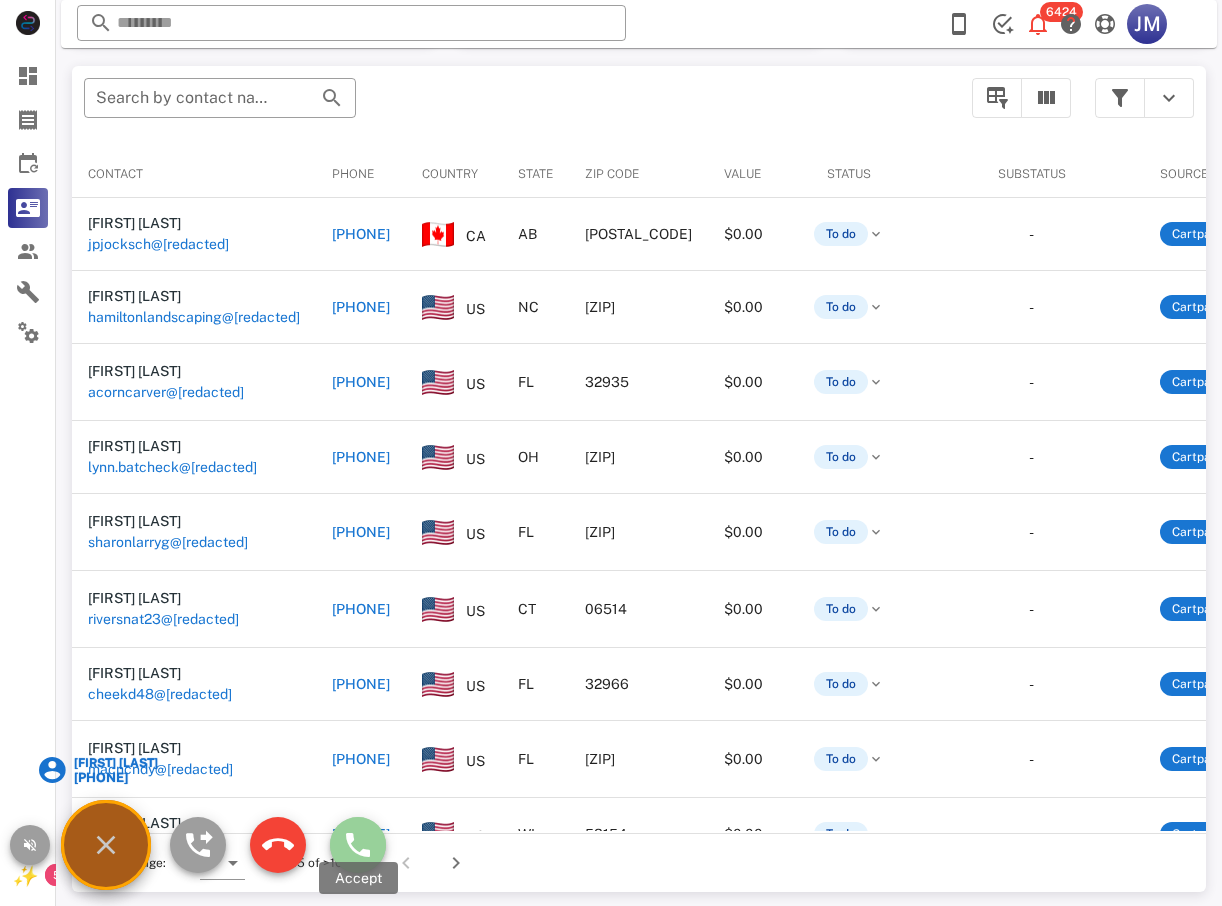 click at bounding box center (358, 845) 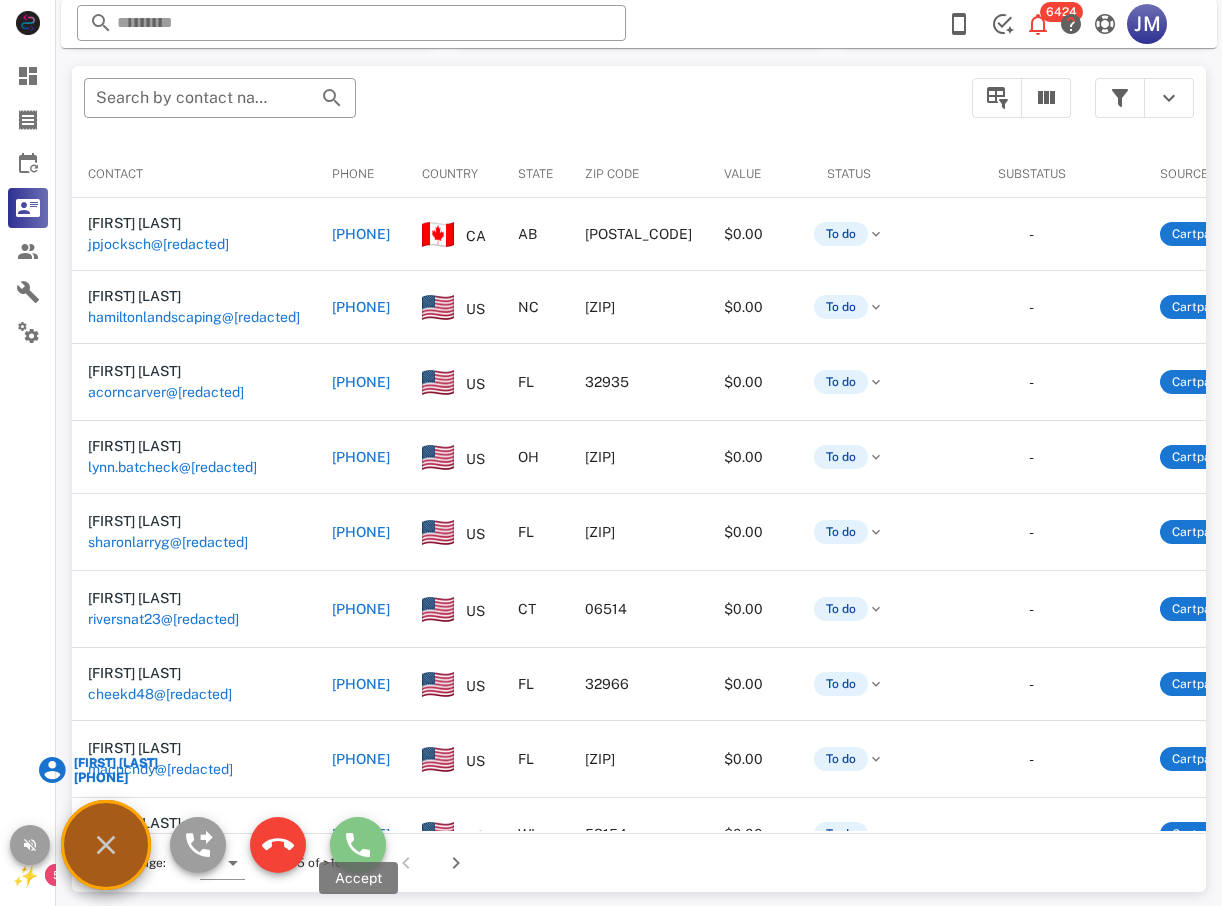 type on "**********" 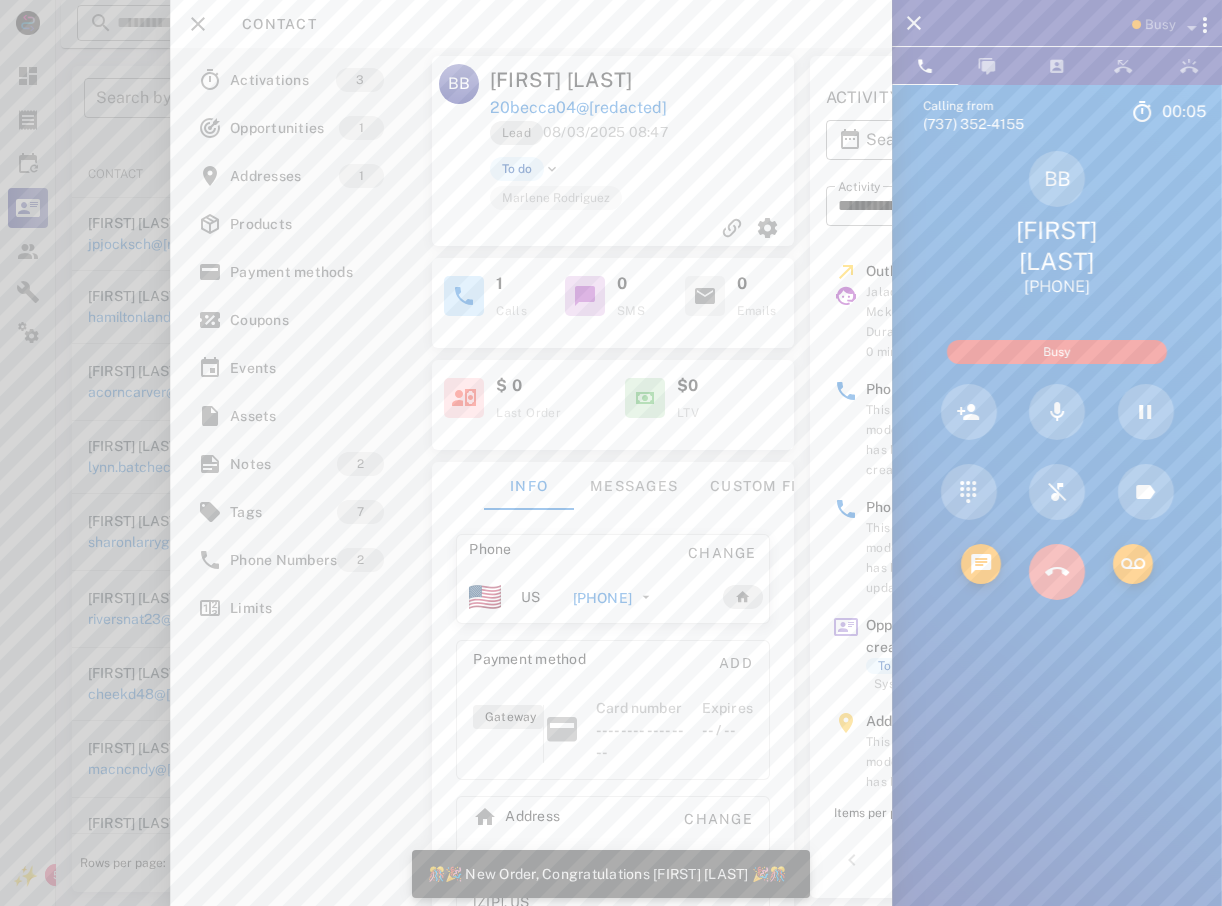 click at bounding box center (1057, 572) 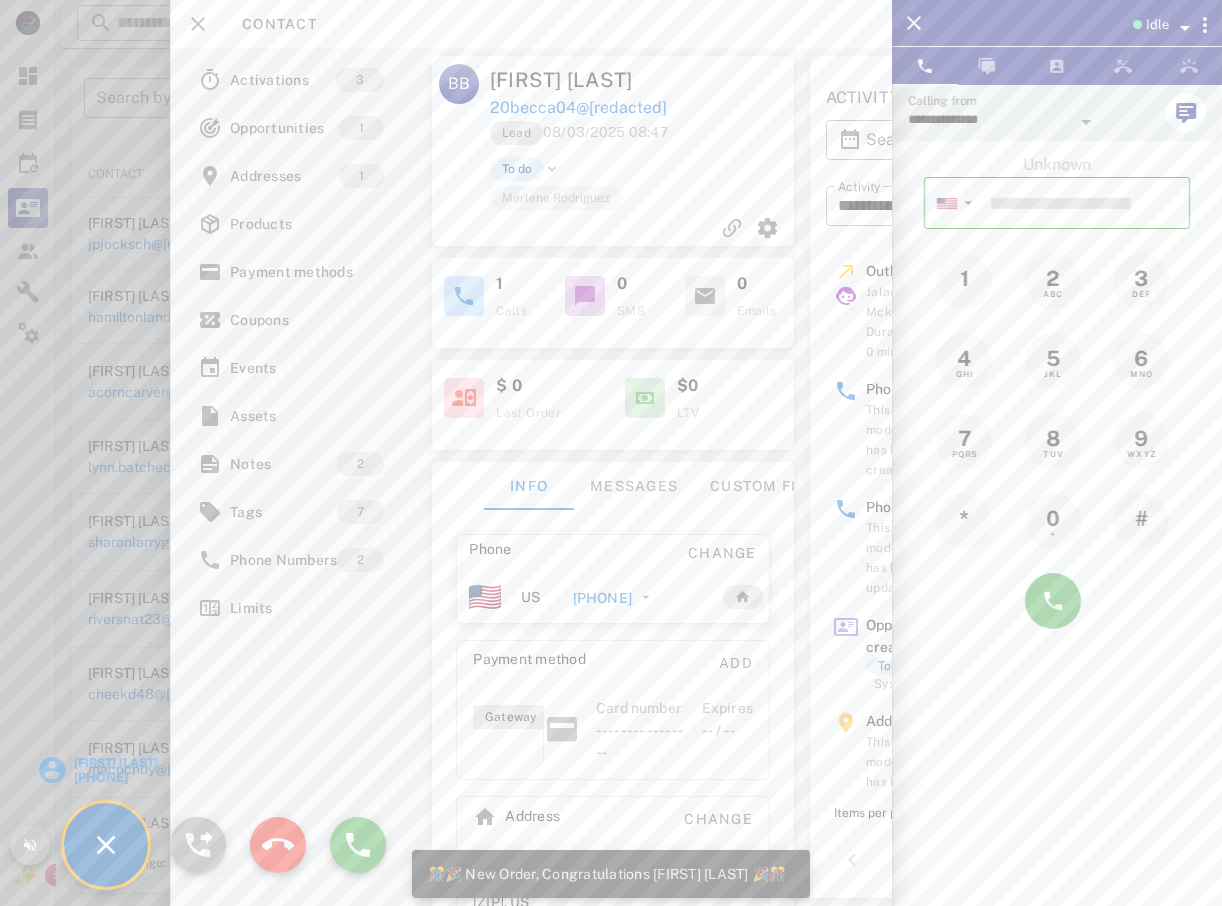click at bounding box center [611, 453] 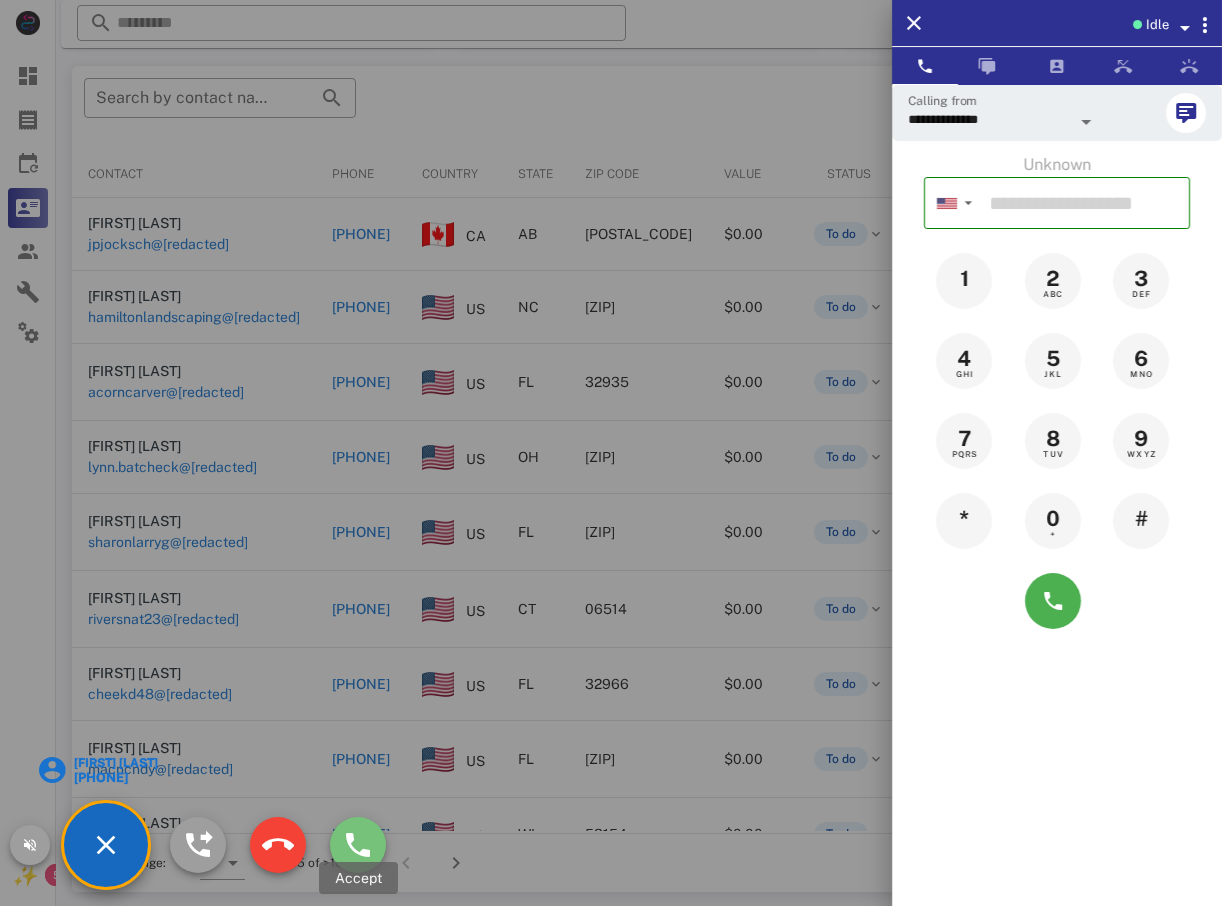 click at bounding box center [358, 845] 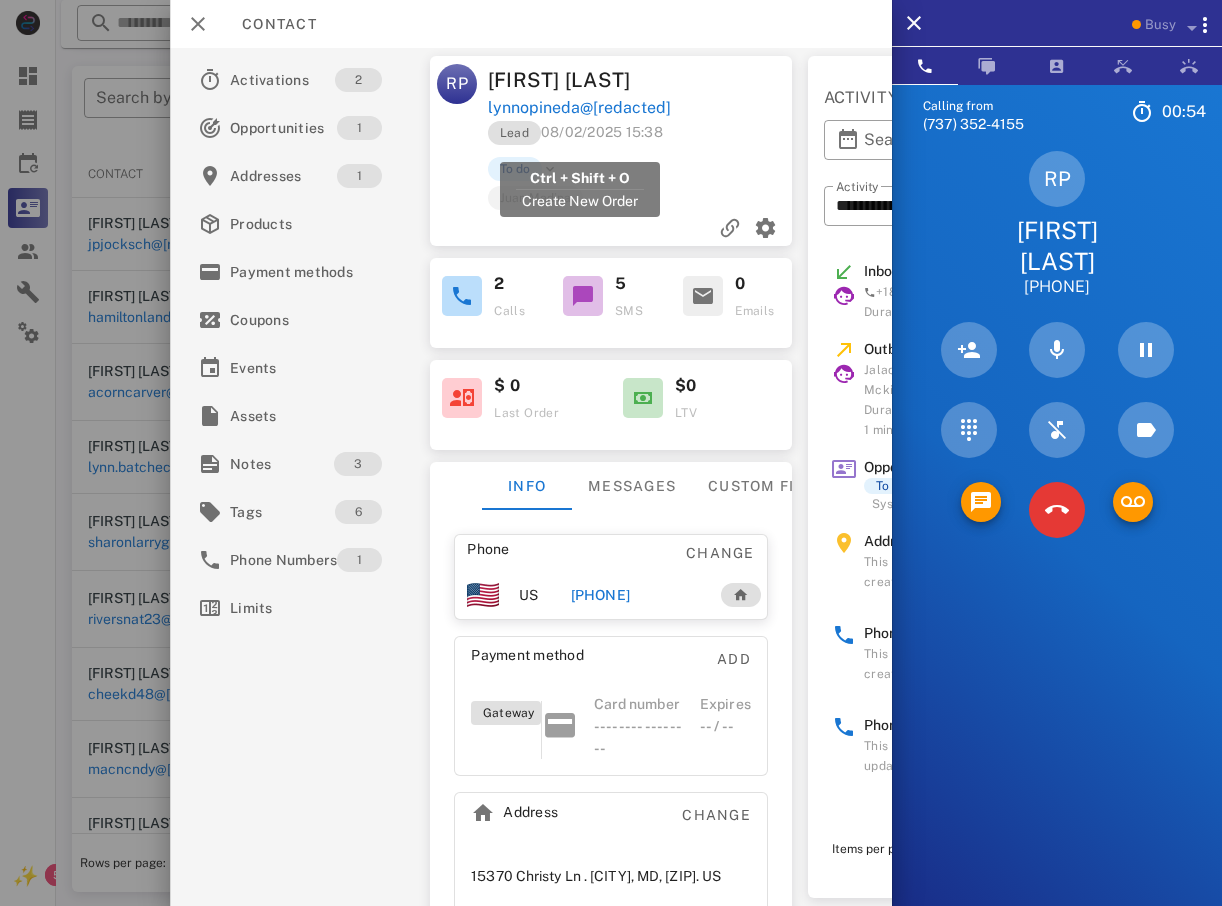click on "lynnopineda@[REDACTED]" at bounding box center (579, 108) 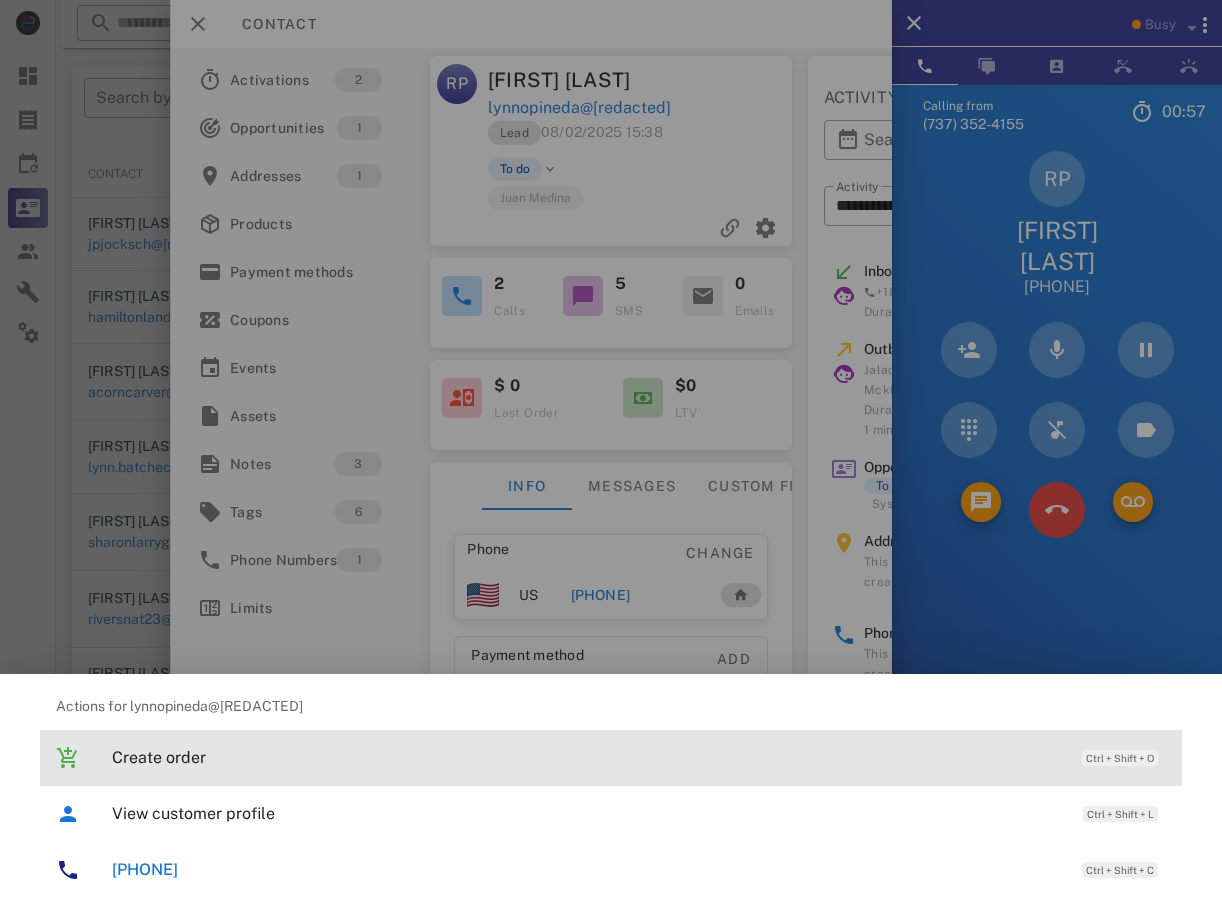 click on "Create order" at bounding box center [587, 757] 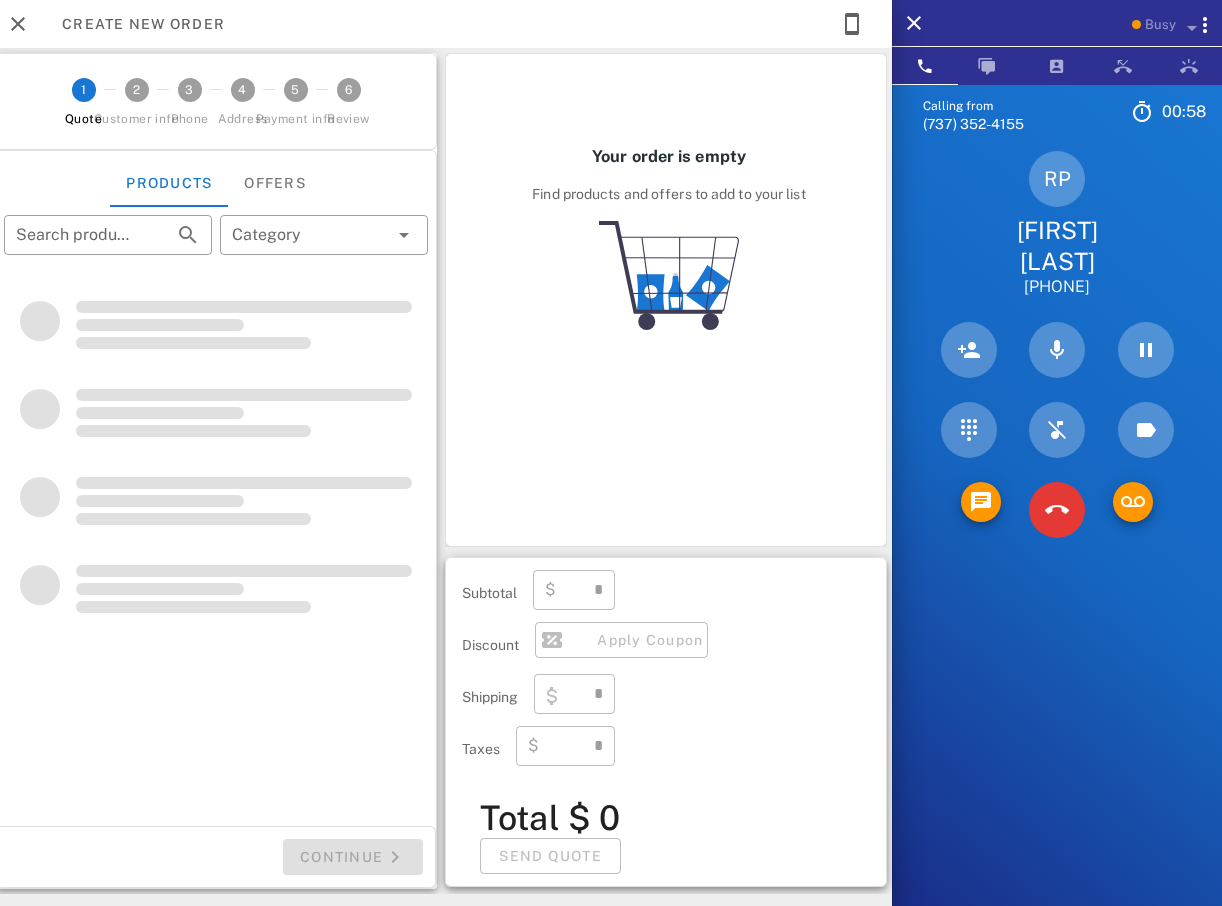 type on "**********" 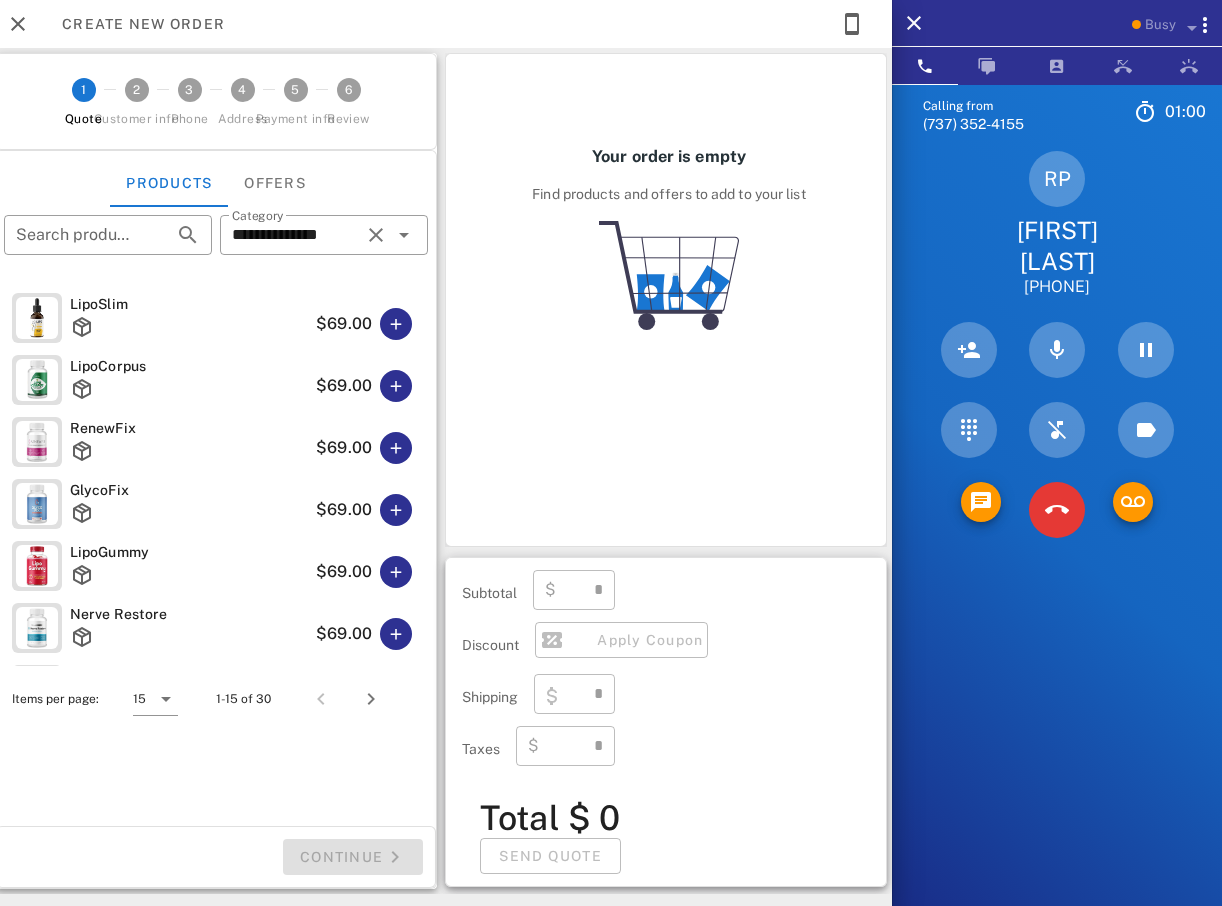 type on "****" 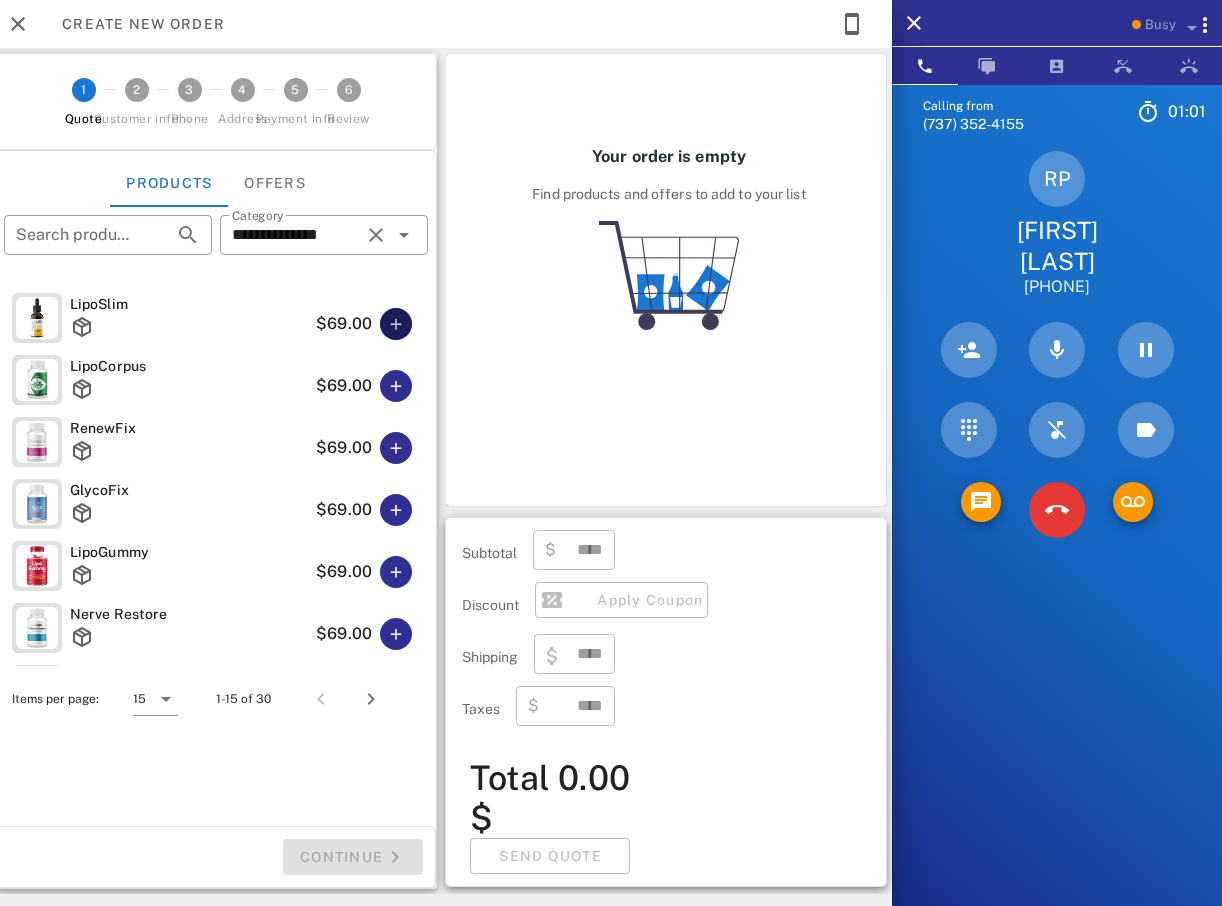 click at bounding box center [396, 324] 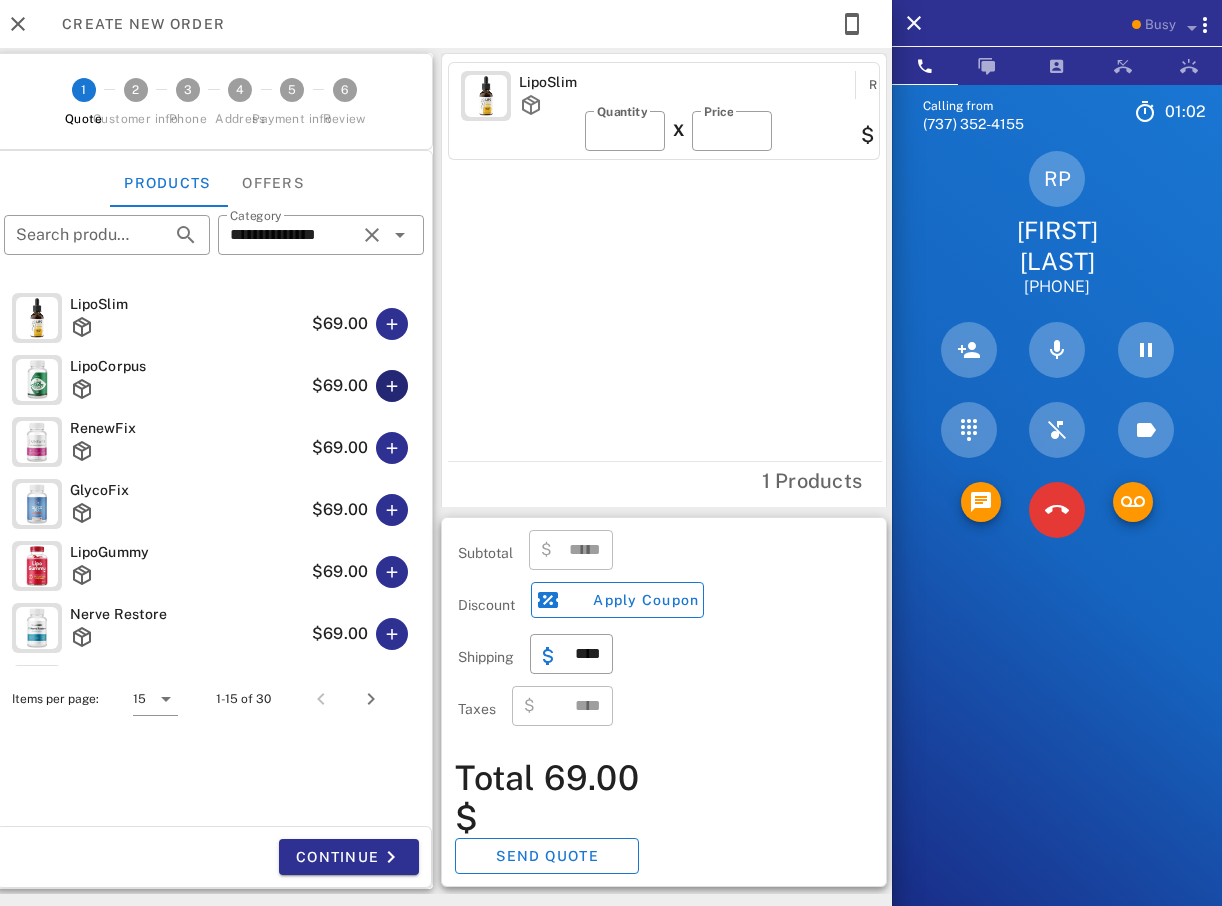 click at bounding box center (392, 386) 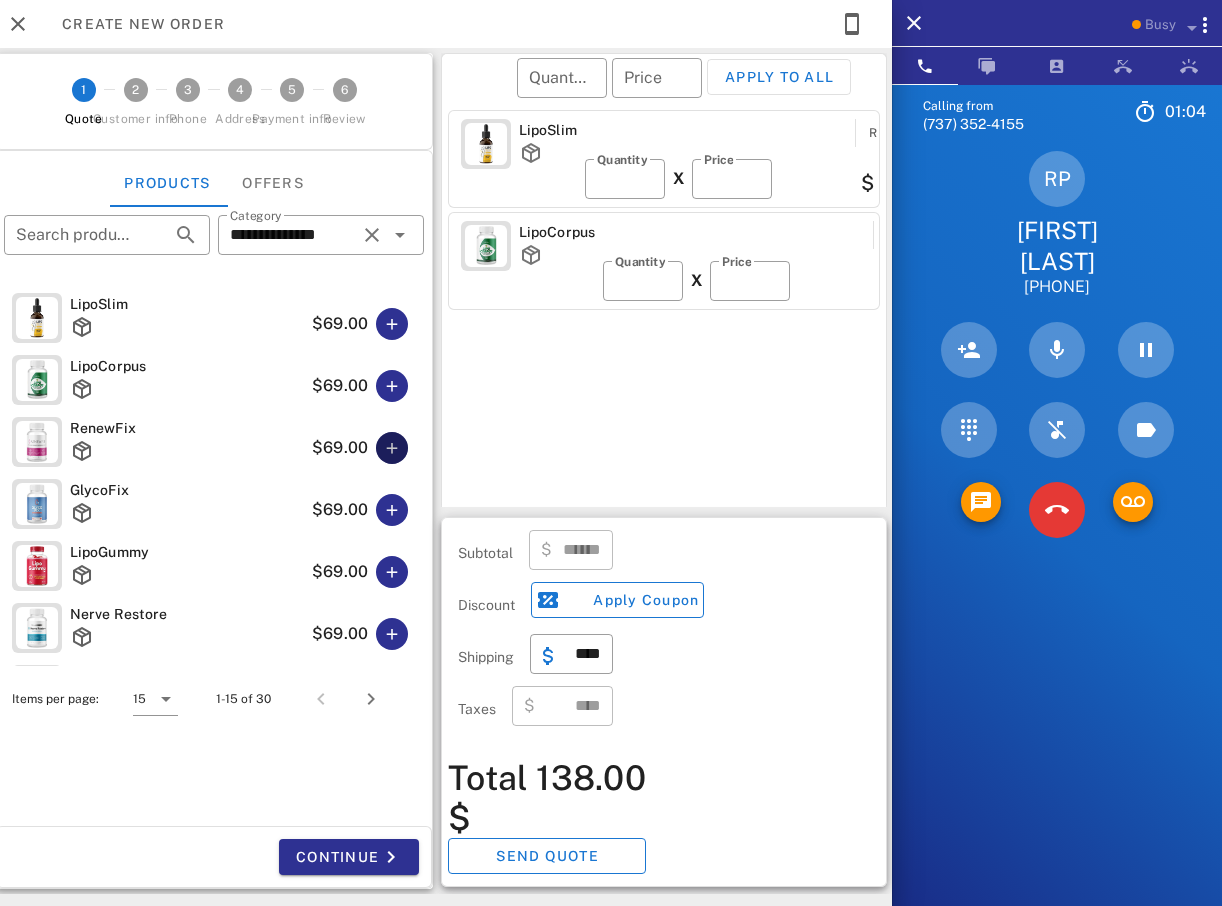 click at bounding box center [392, 448] 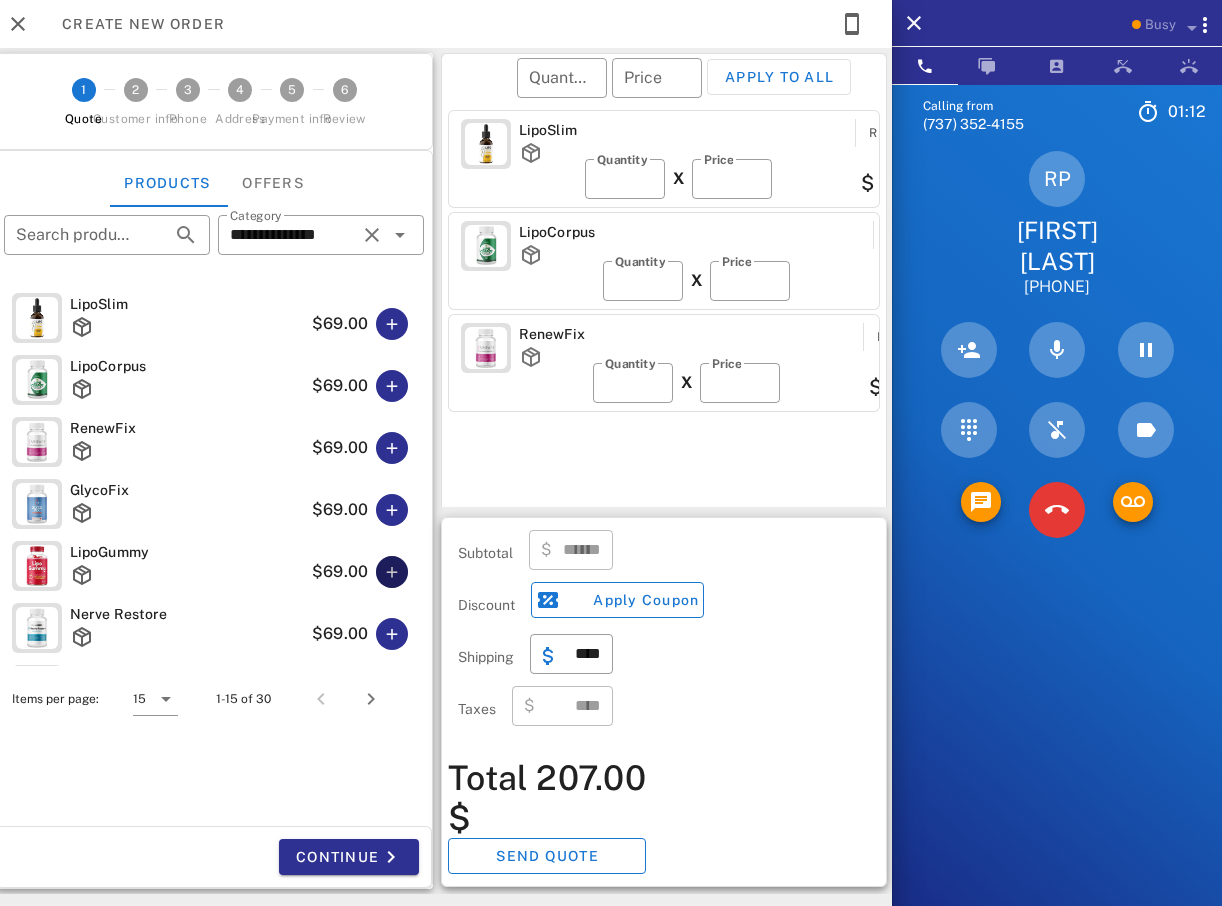 click at bounding box center (392, 572) 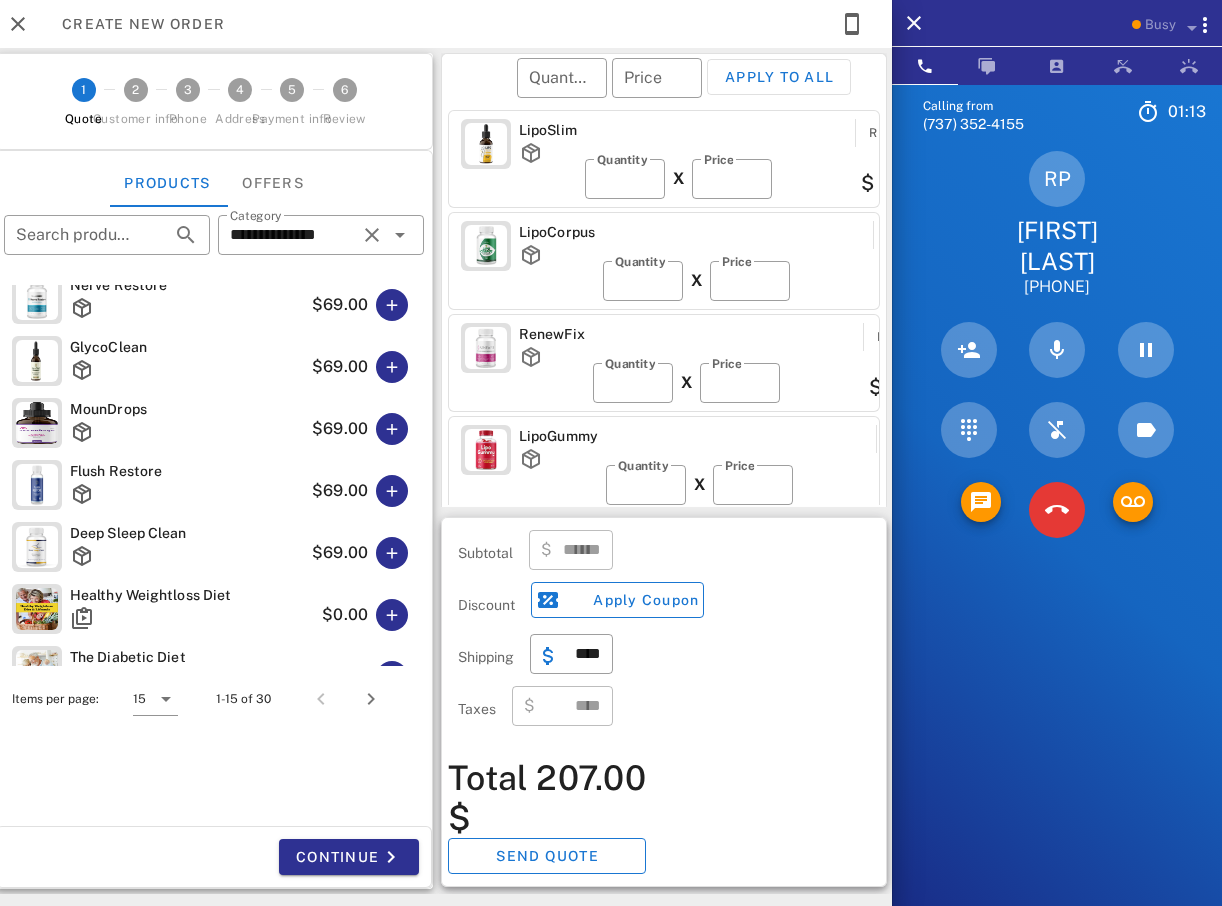 scroll, scrollTop: 400, scrollLeft: 0, axis: vertical 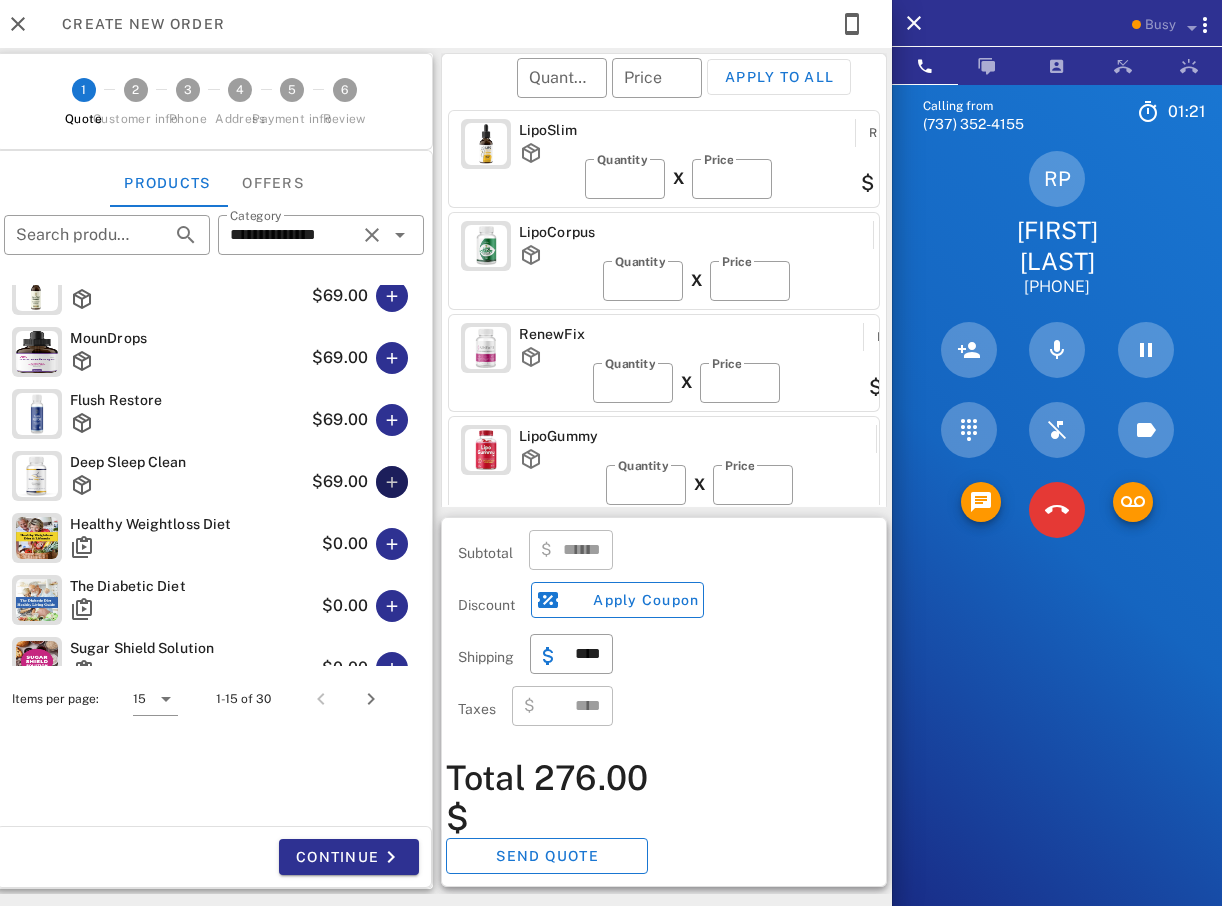 click at bounding box center (392, 482) 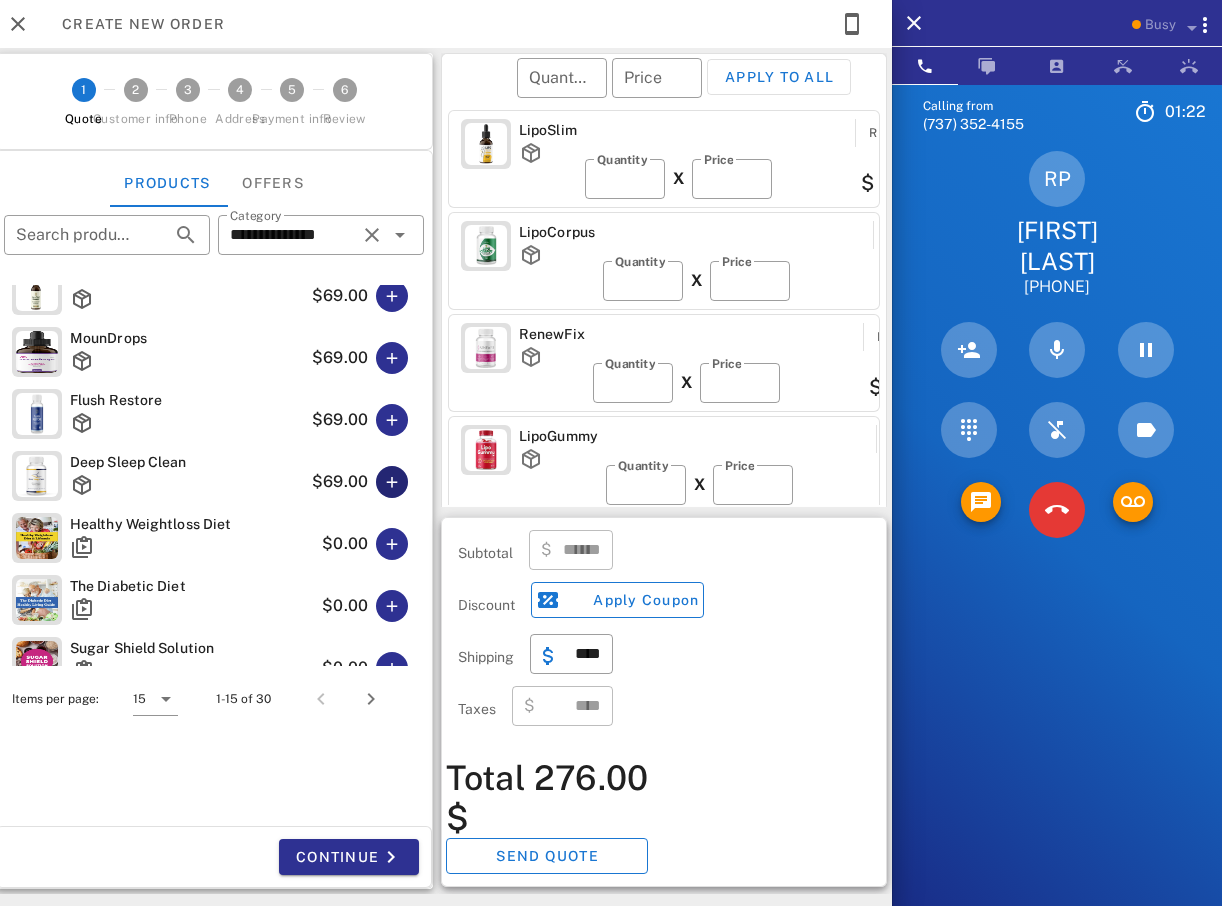 type on "******" 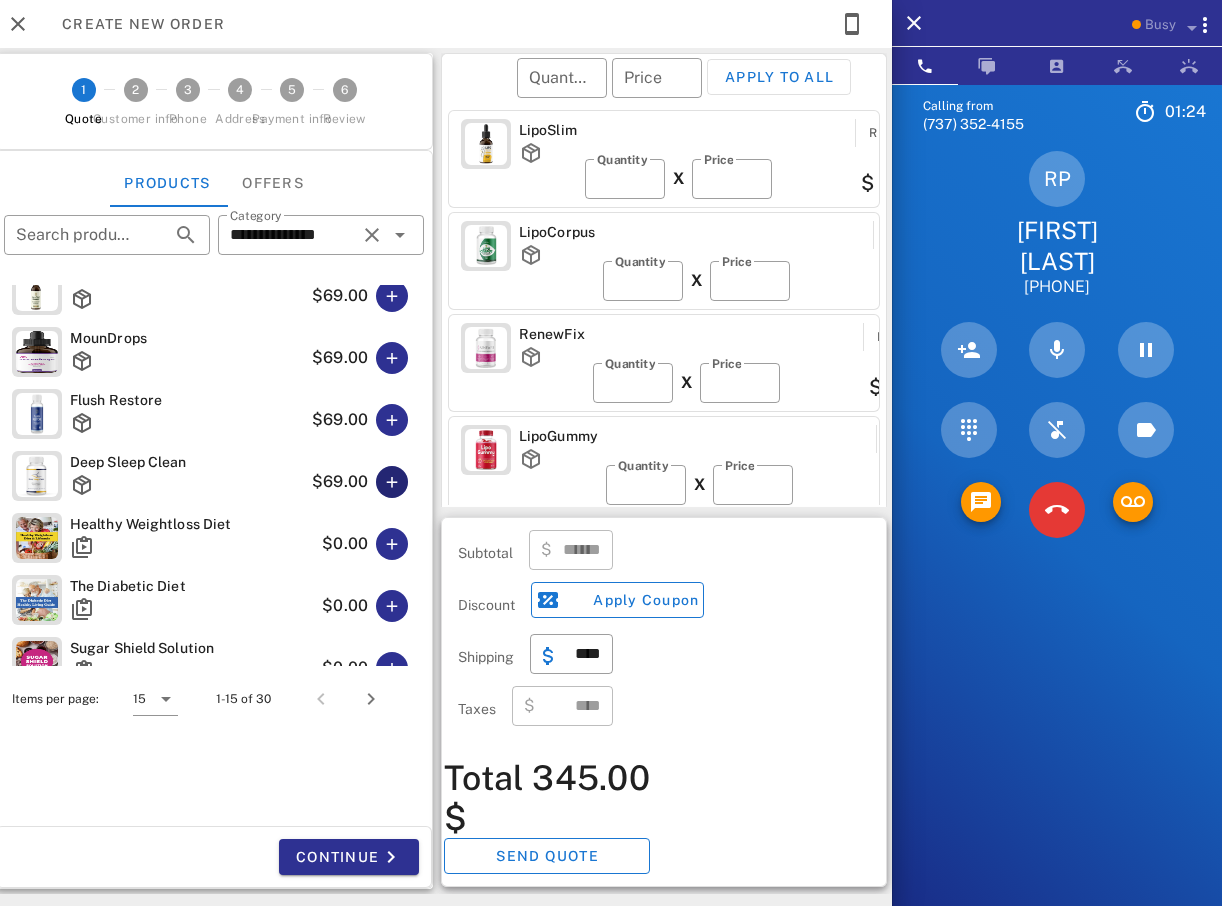 scroll, scrollTop: 380, scrollLeft: 0, axis: vertical 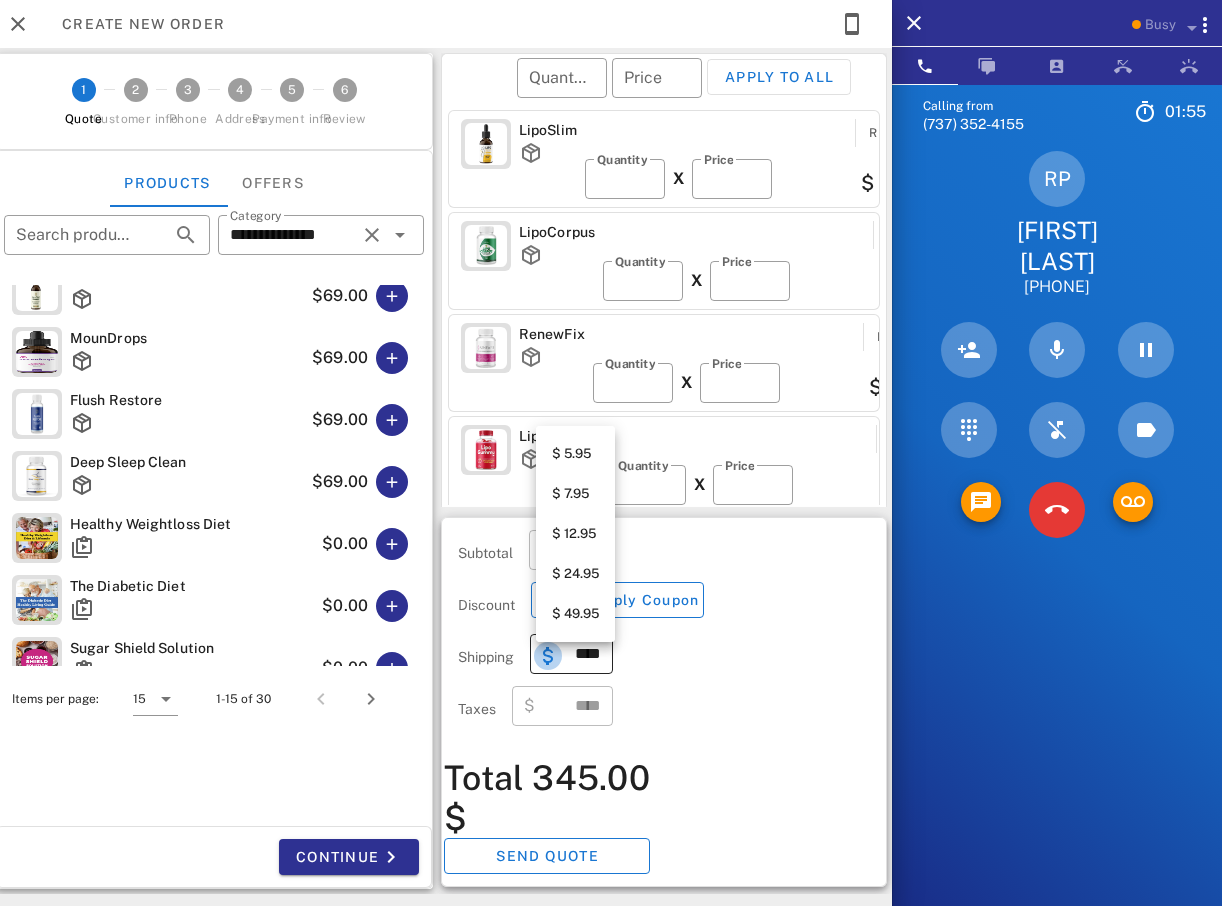 click at bounding box center [548, 656] 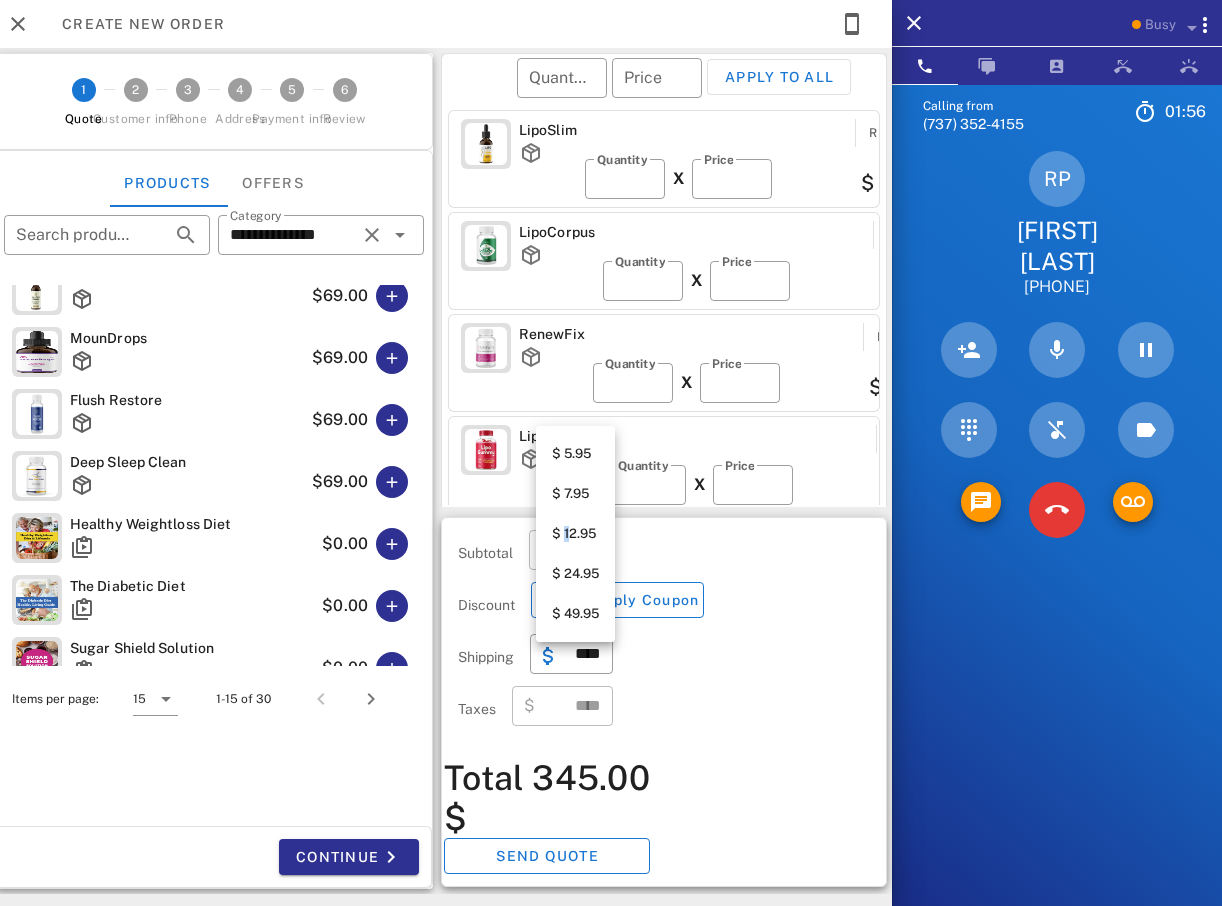 click on "$ 12.95" at bounding box center [575, 534] 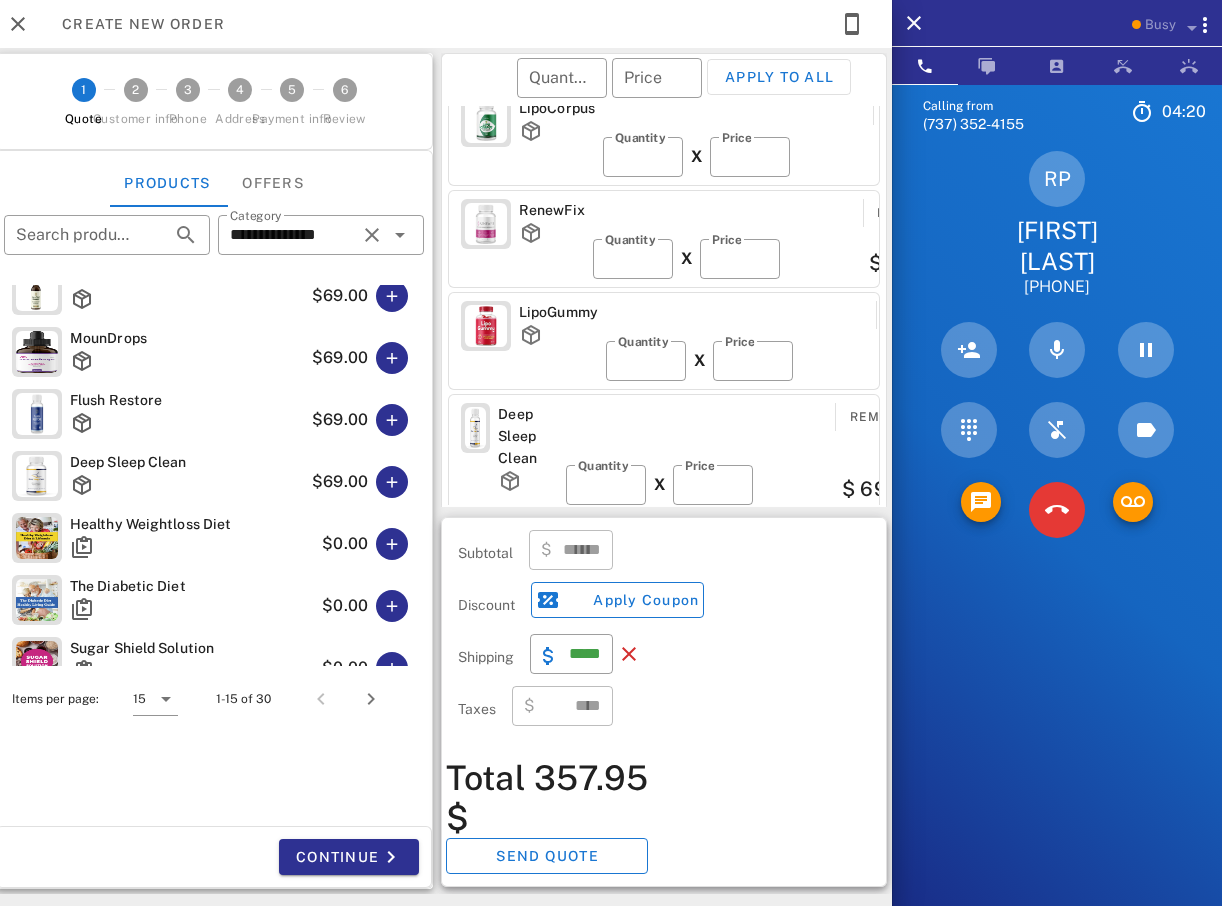 scroll, scrollTop: 137, scrollLeft: 0, axis: vertical 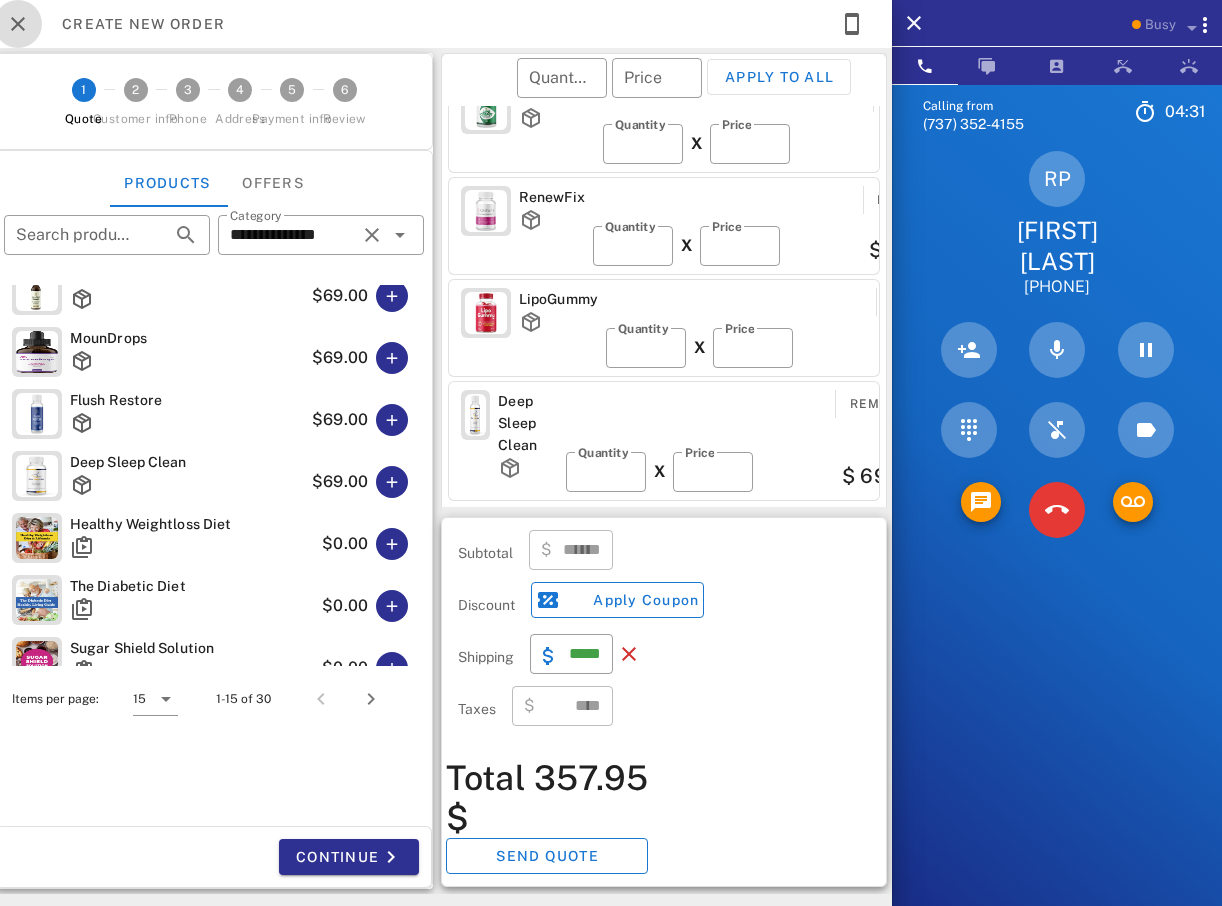 click at bounding box center (18, 24) 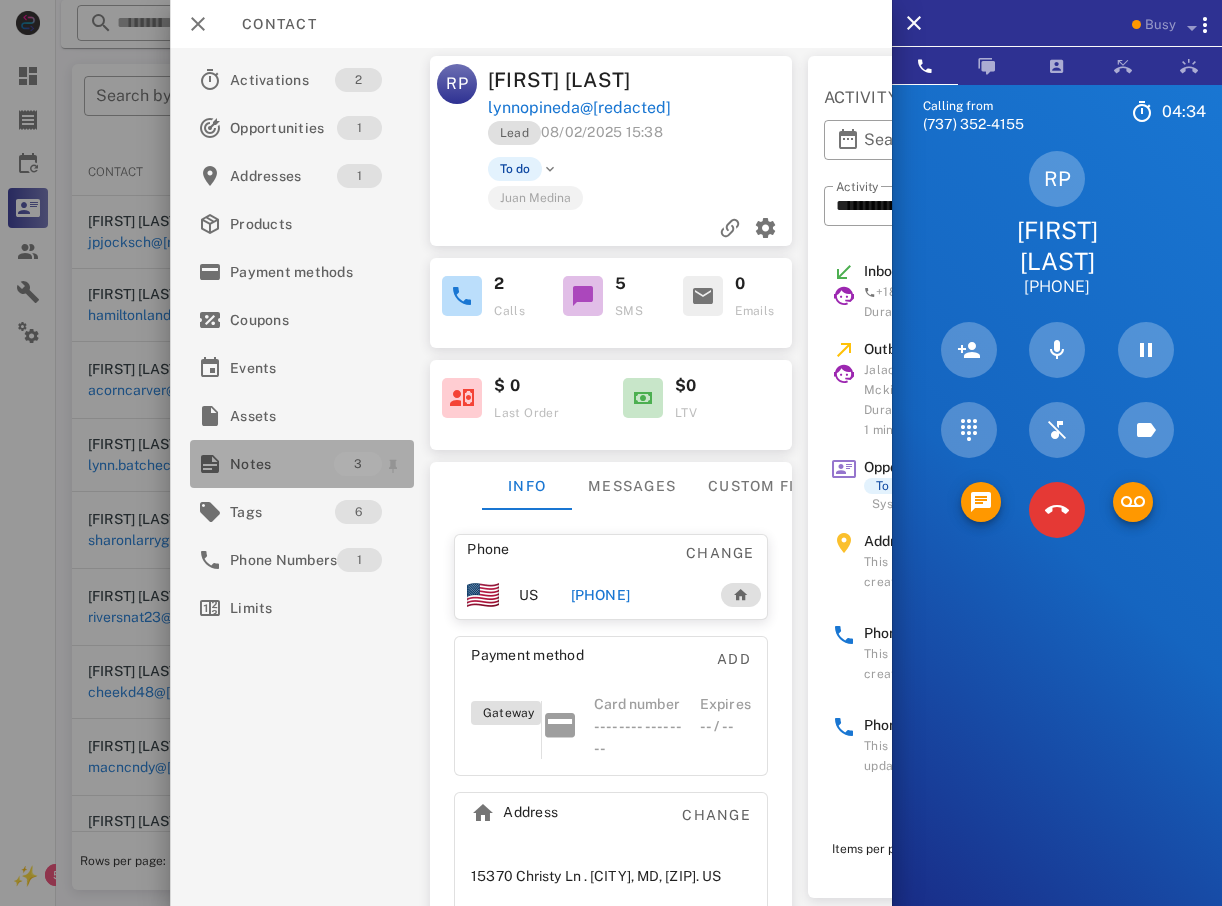 click on "Notes" at bounding box center [282, 464] 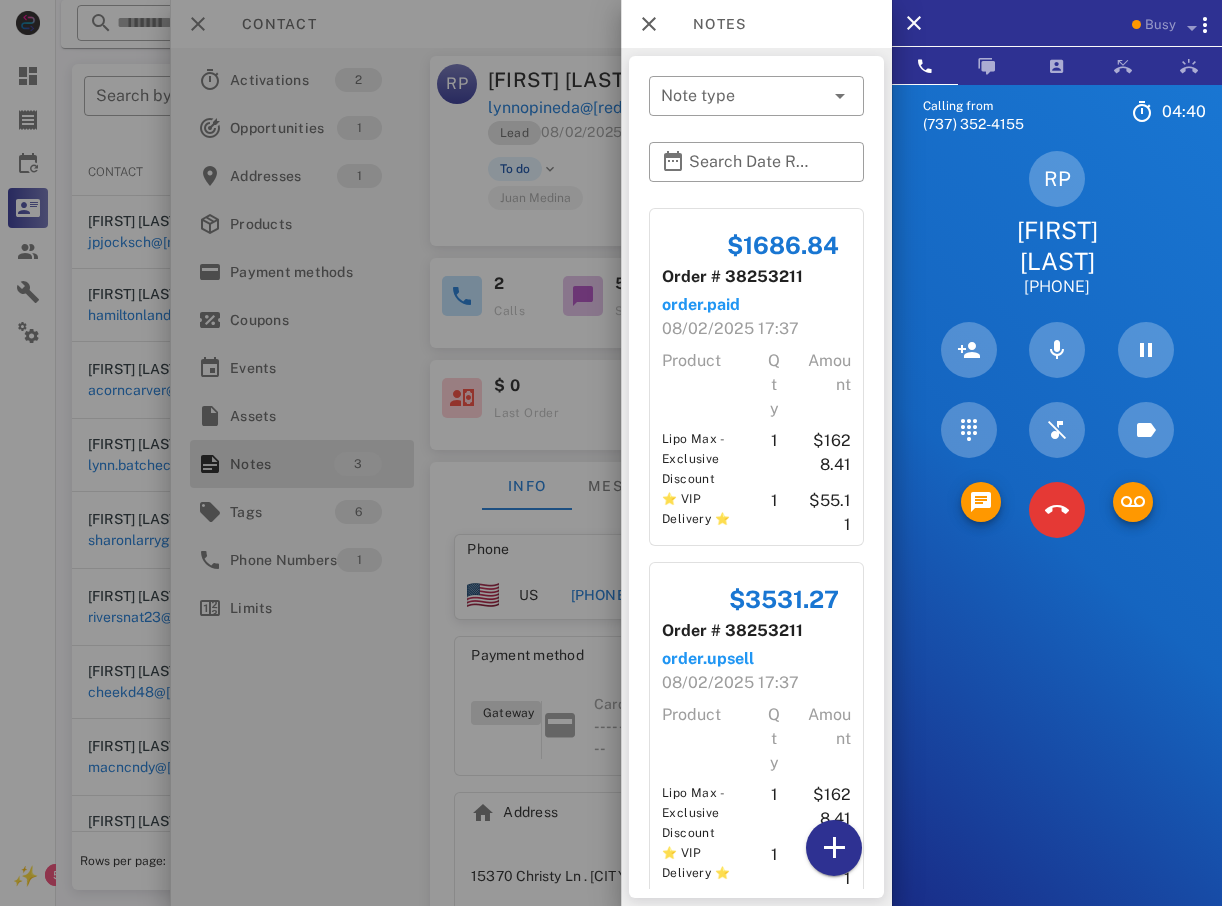 click at bounding box center [611, 453] 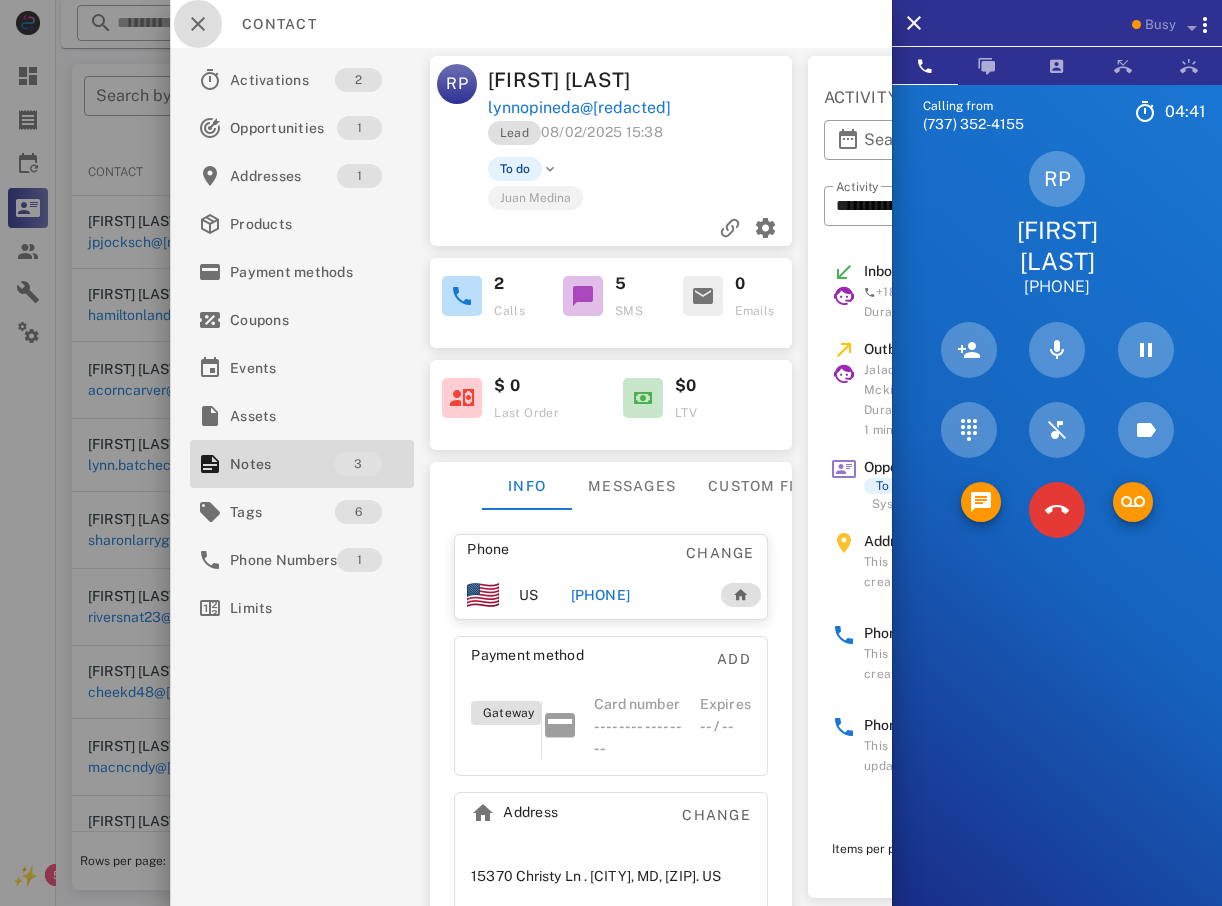 click at bounding box center (198, 24) 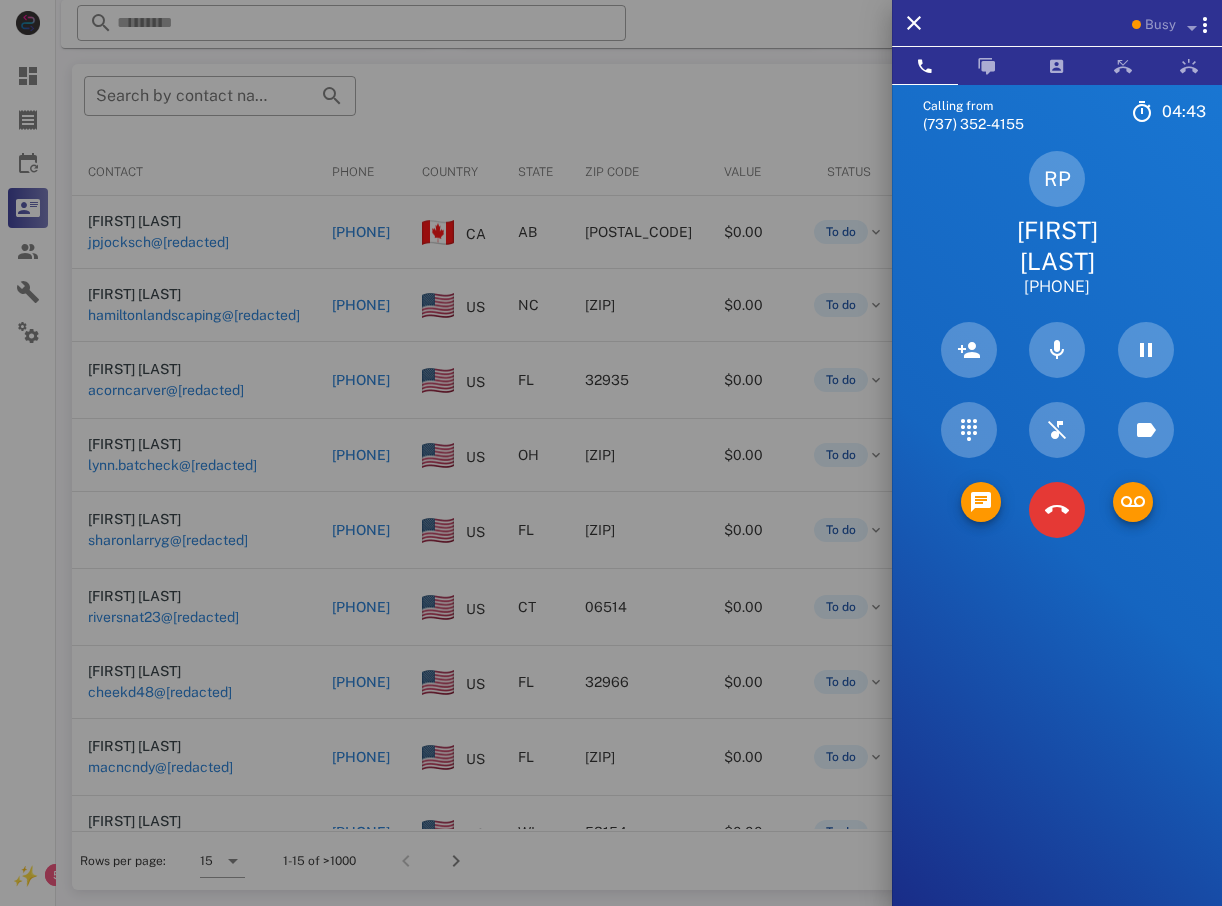 drag, startPoint x: 1099, startPoint y: 177, endPoint x: 1086, endPoint y: 184, distance: 14.764823 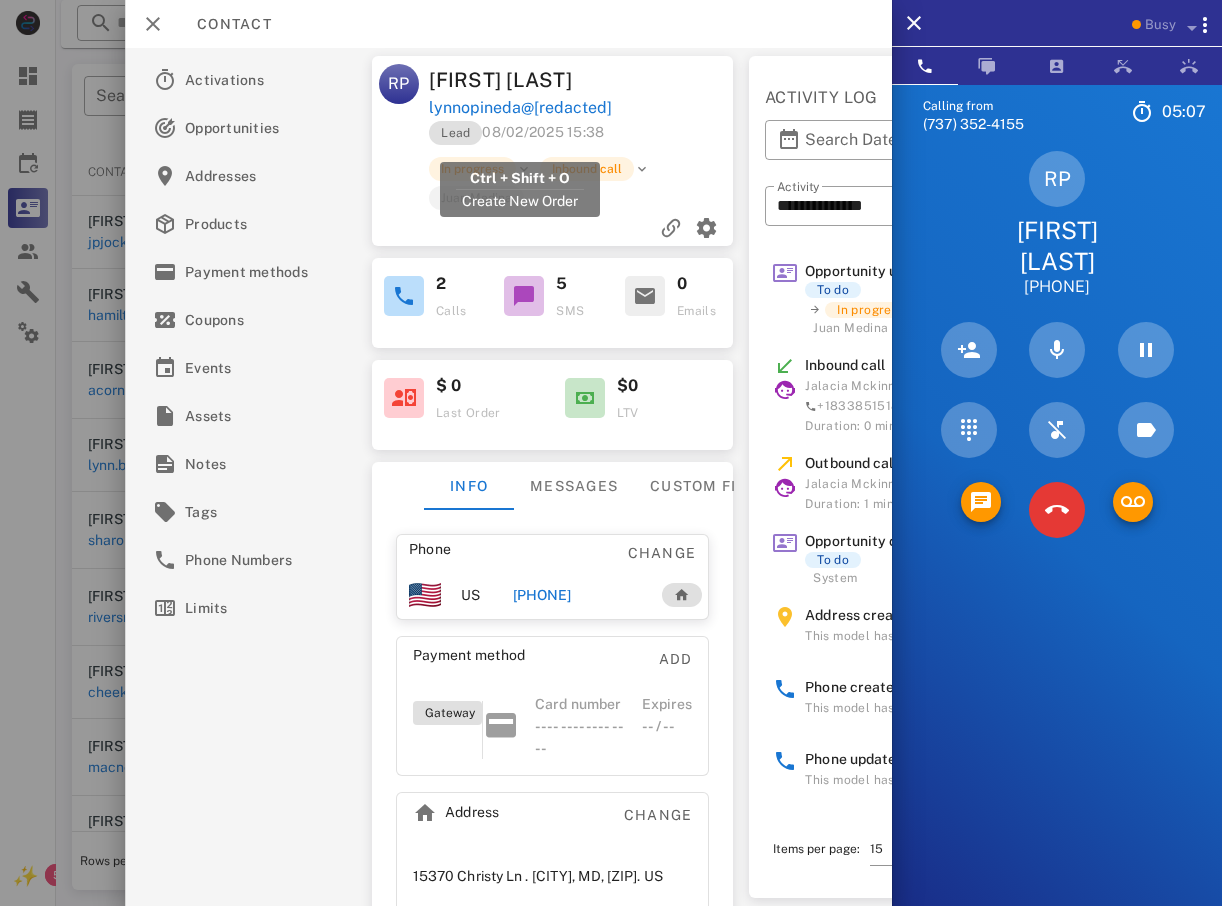 click on "lynnopineda@gmail.com" at bounding box center [521, 108] 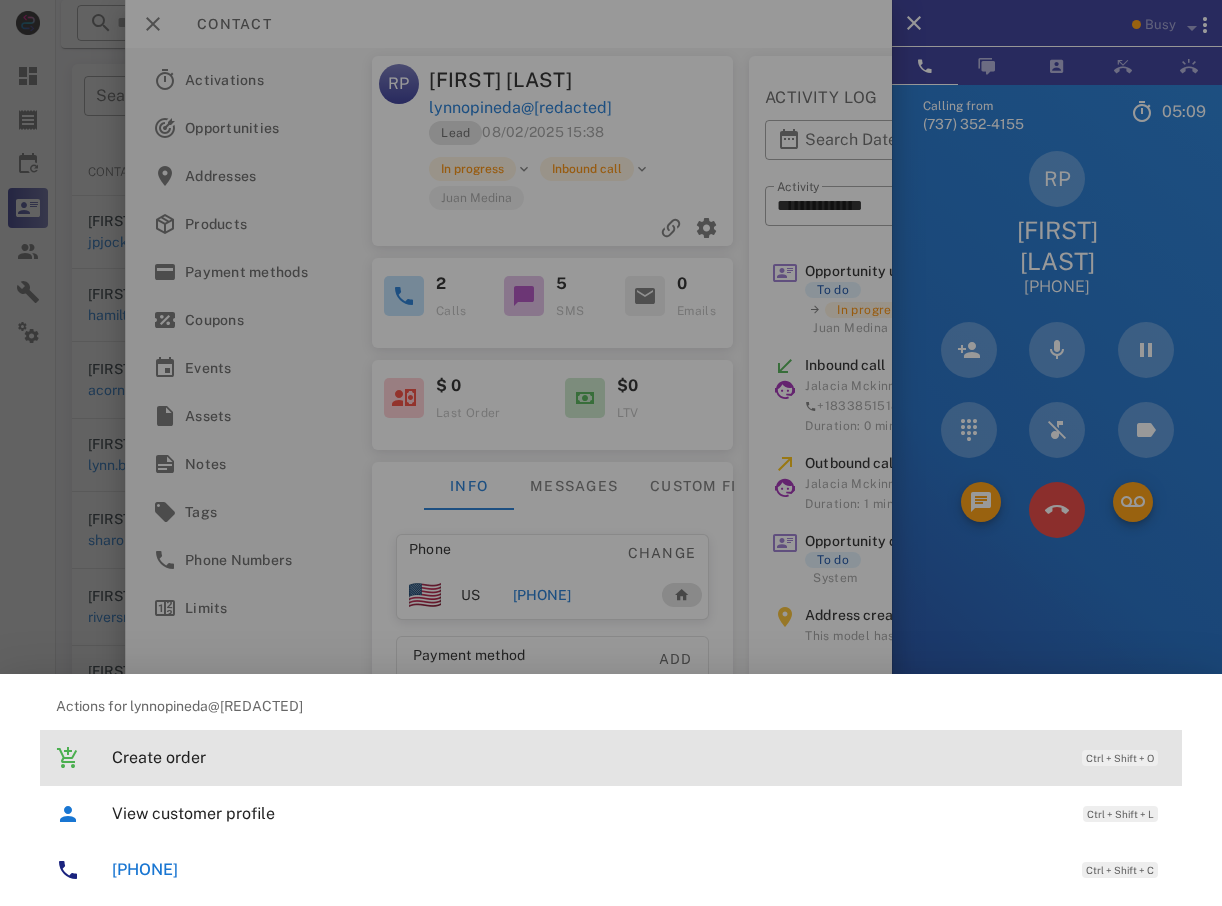 drag, startPoint x: 145, startPoint y: 757, endPoint x: 166, endPoint y: 753, distance: 21.377558 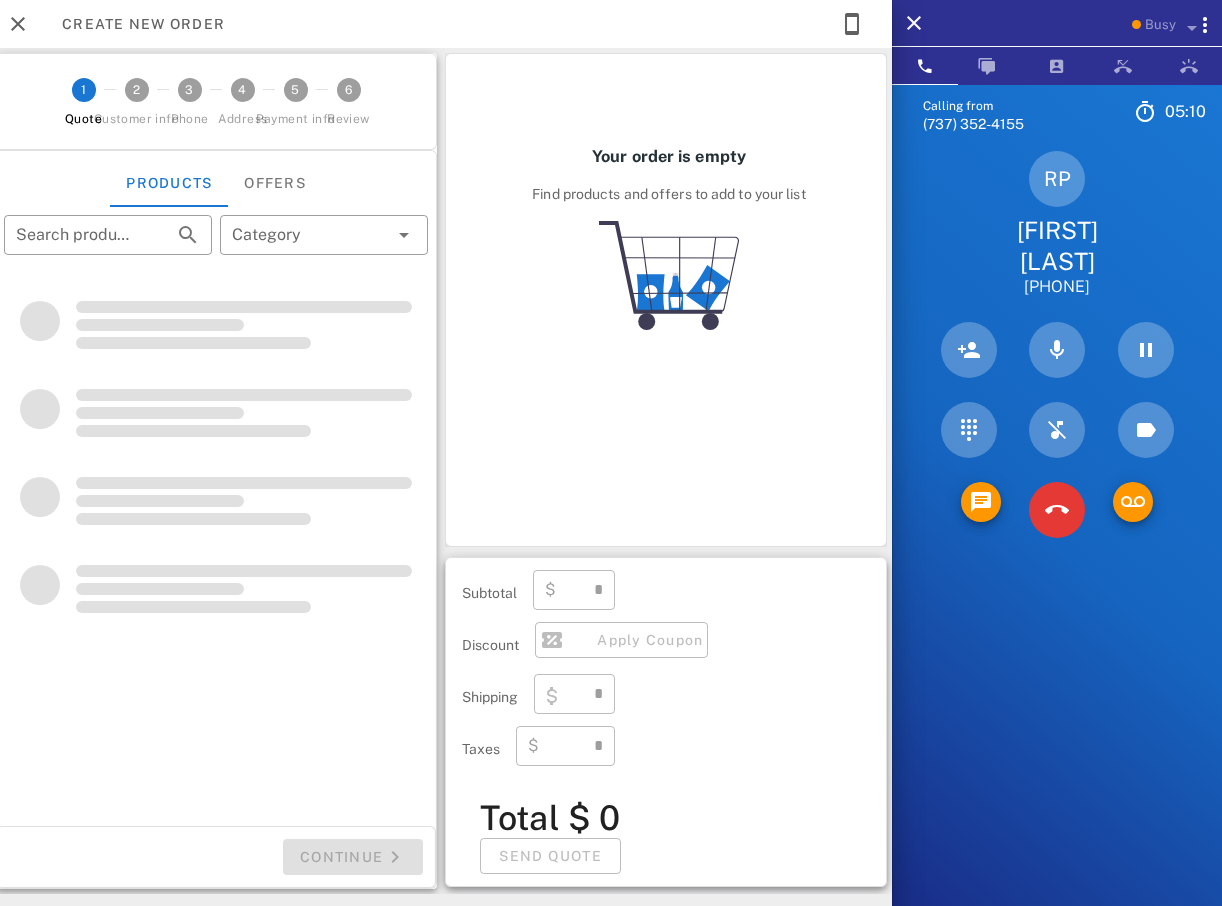 type on "**********" 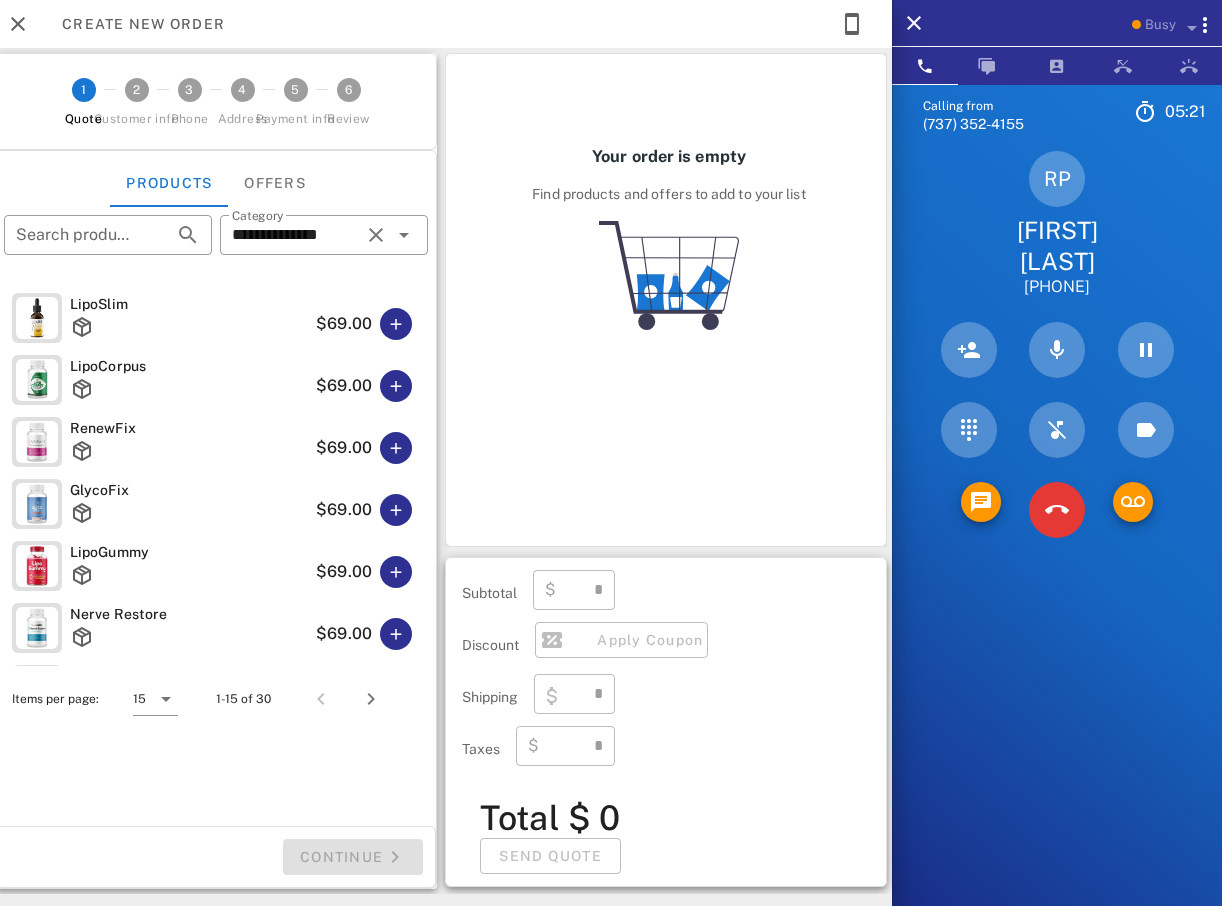 type on "****" 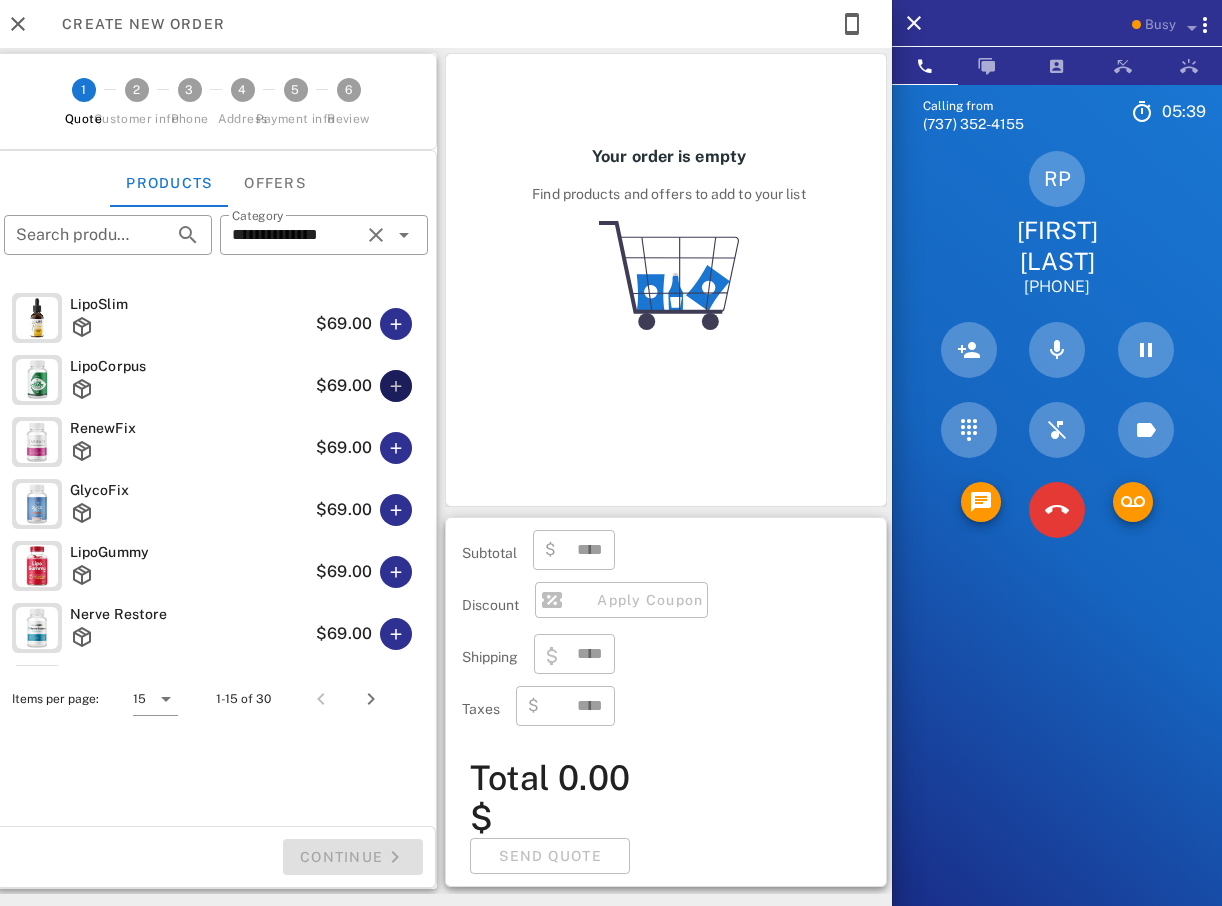drag, startPoint x: 386, startPoint y: 388, endPoint x: 384, endPoint y: 399, distance: 11.18034 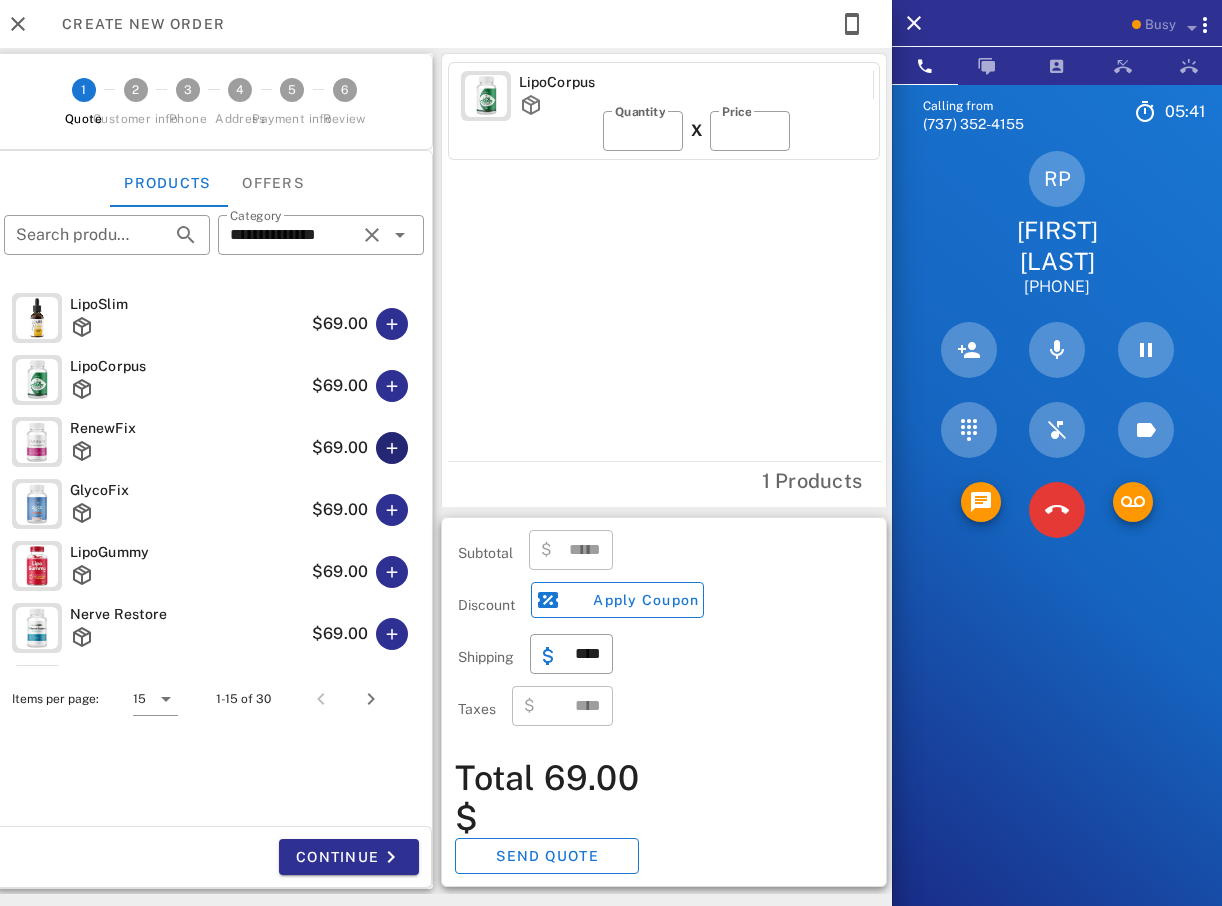 click at bounding box center (392, 448) 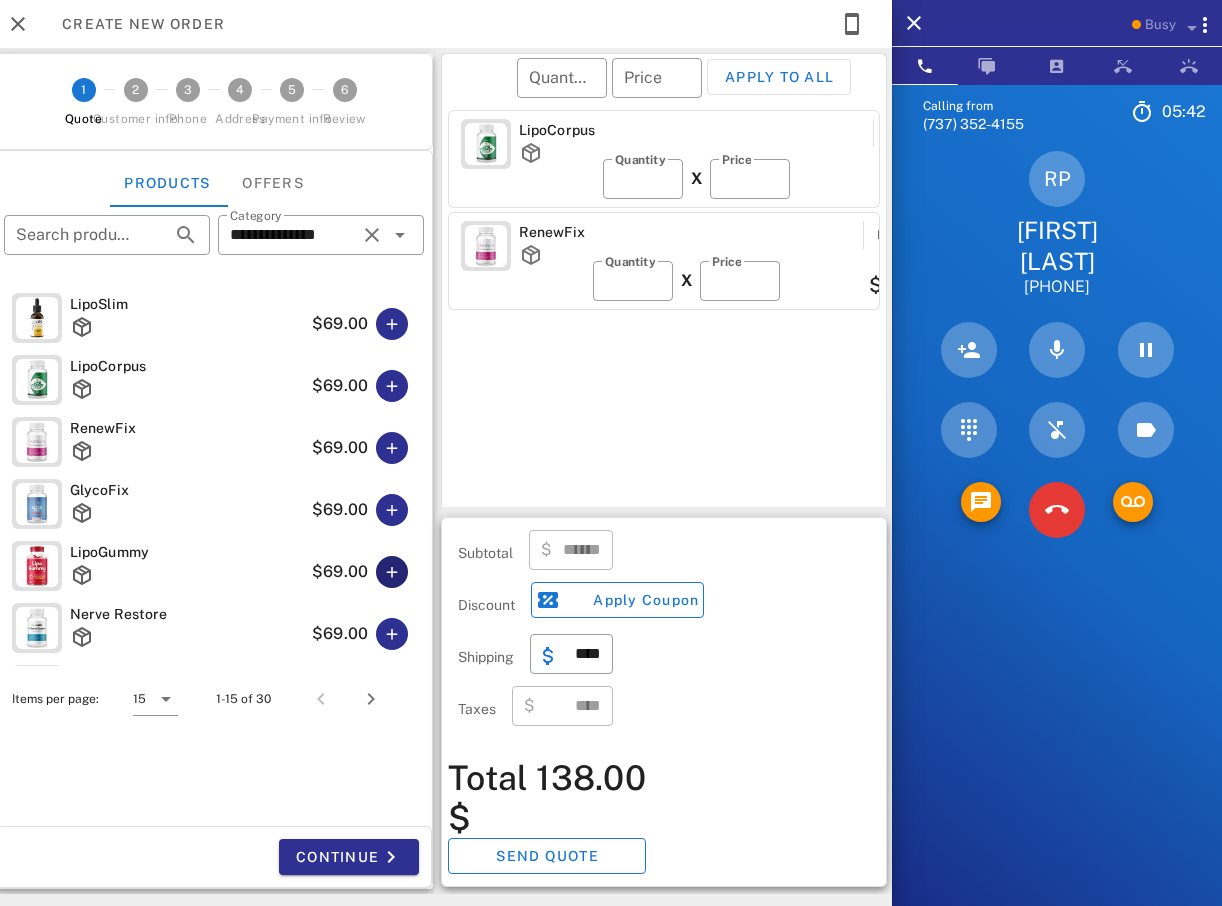 click at bounding box center (392, 572) 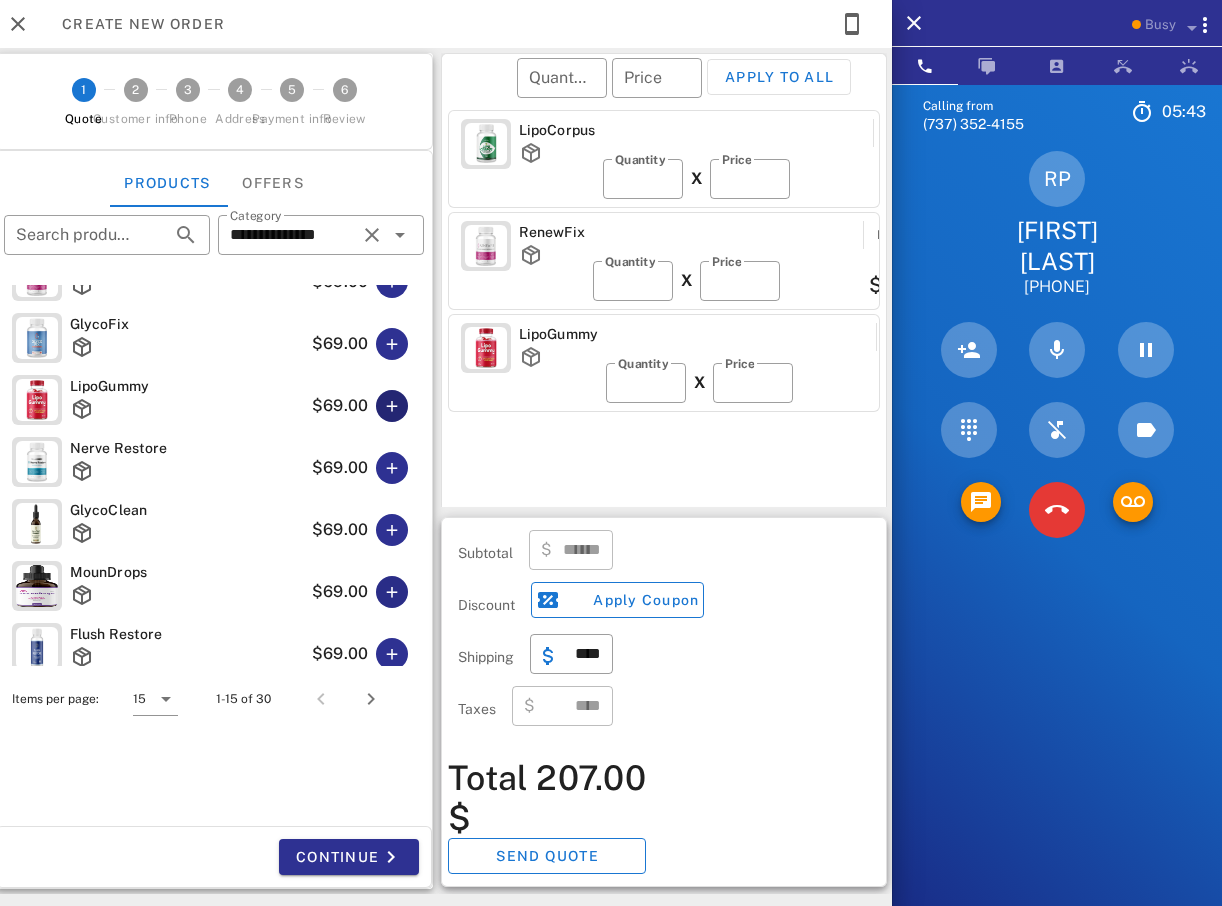 scroll, scrollTop: 300, scrollLeft: 0, axis: vertical 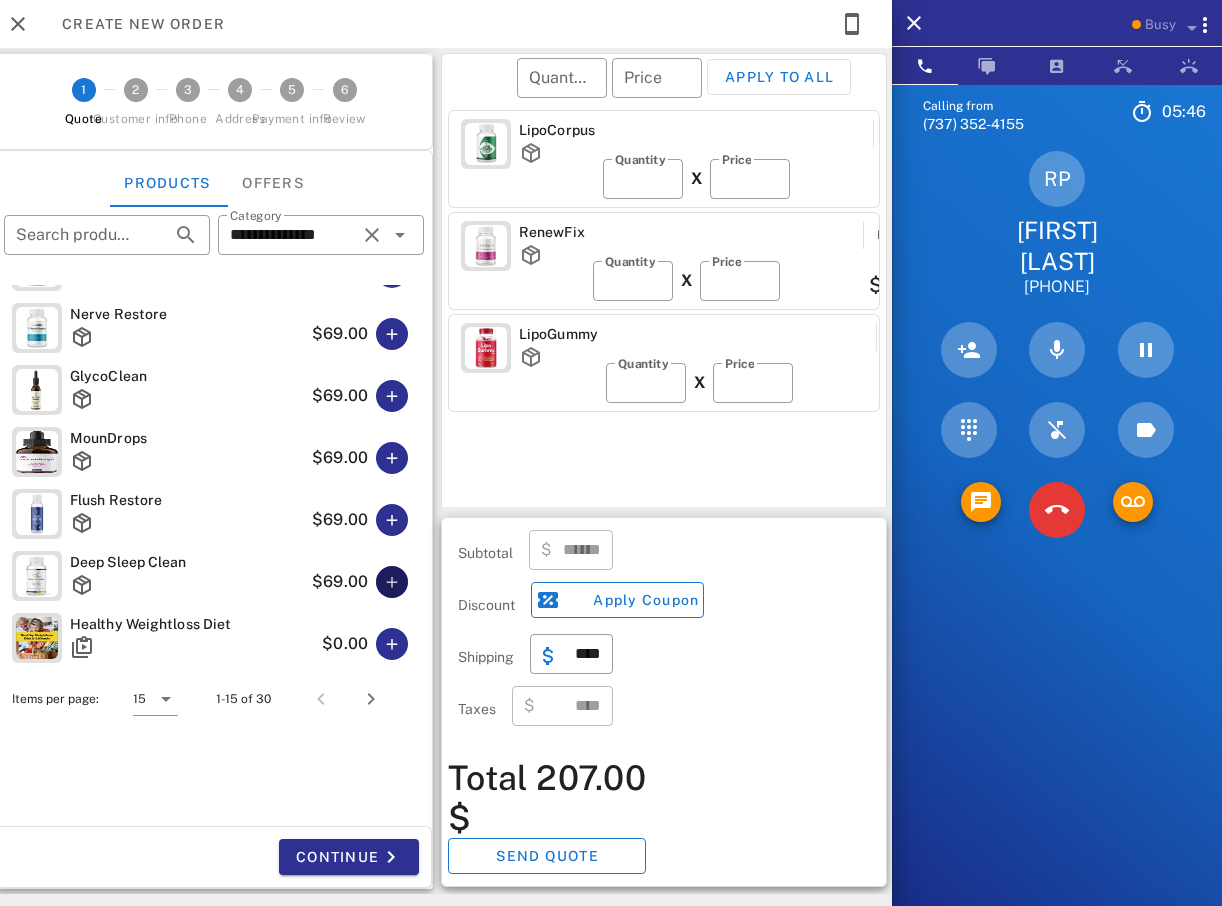 click at bounding box center [392, 582] 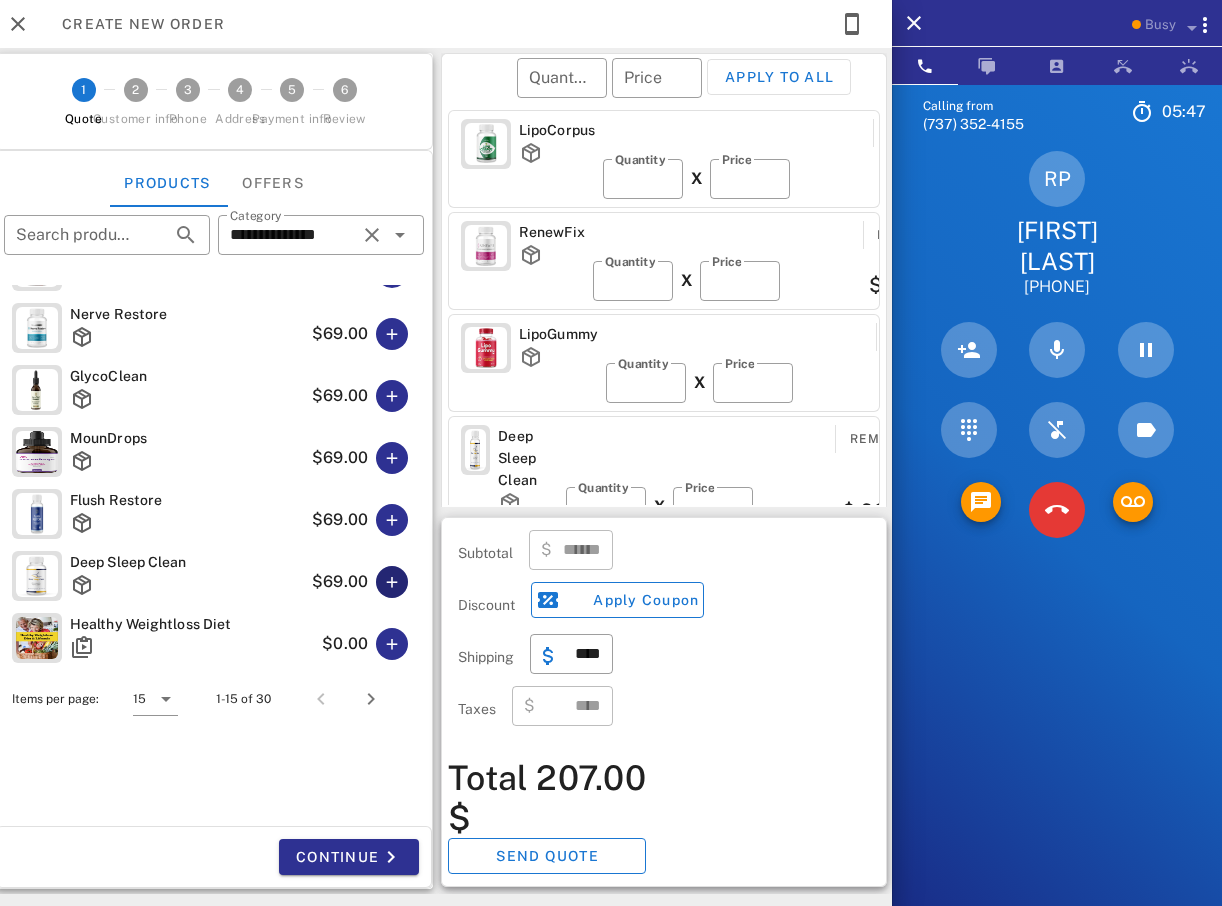 type on "******" 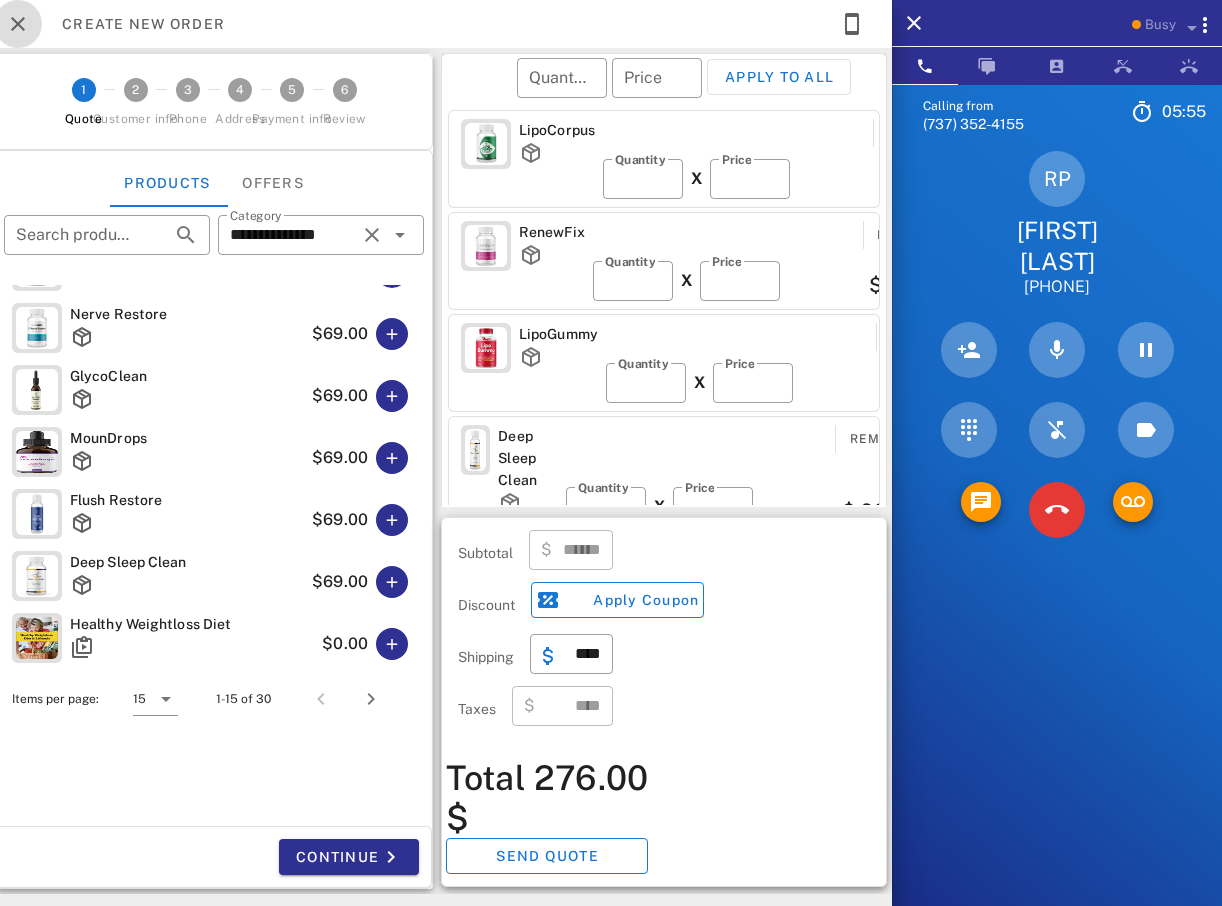 click at bounding box center (18, 24) 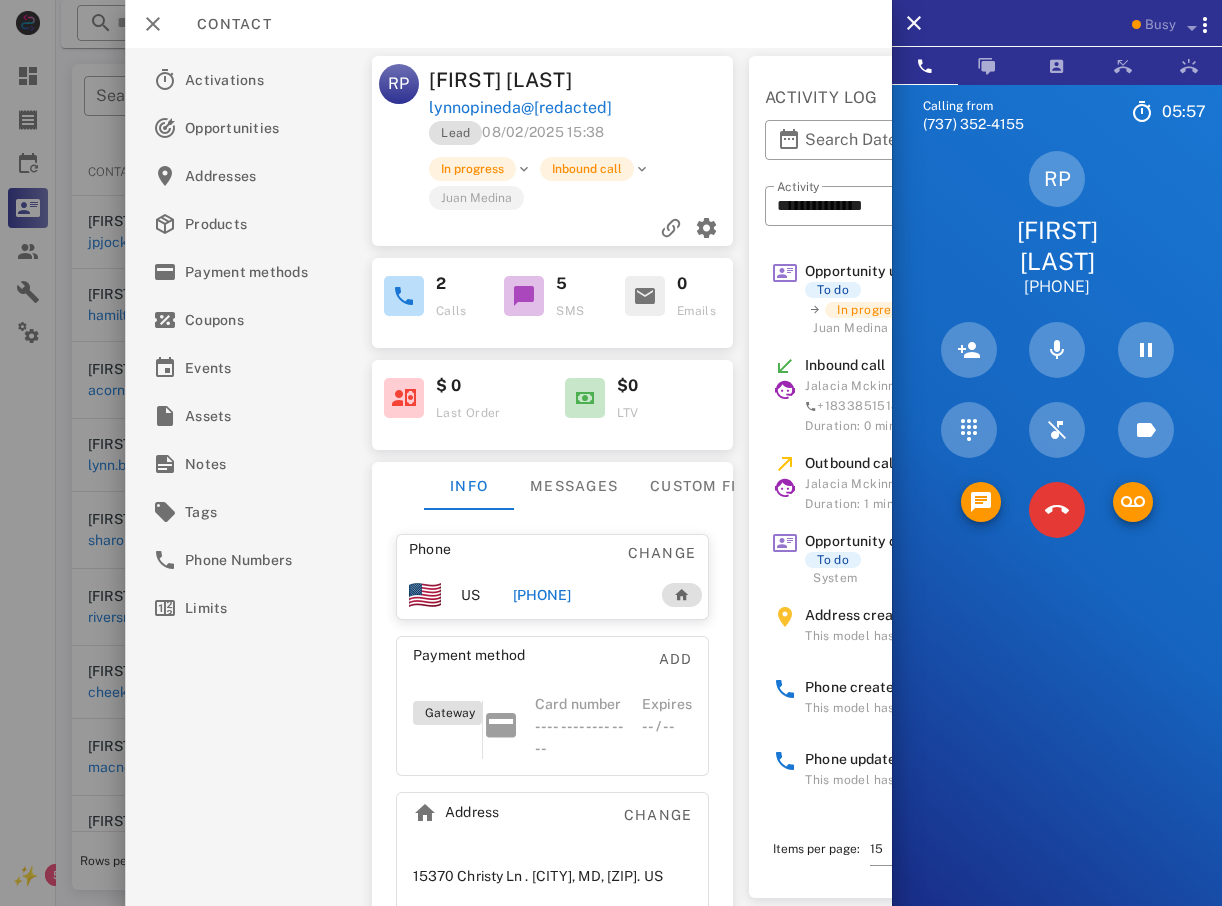 click on "lynnopineda@gmail.com" at bounding box center (521, 108) 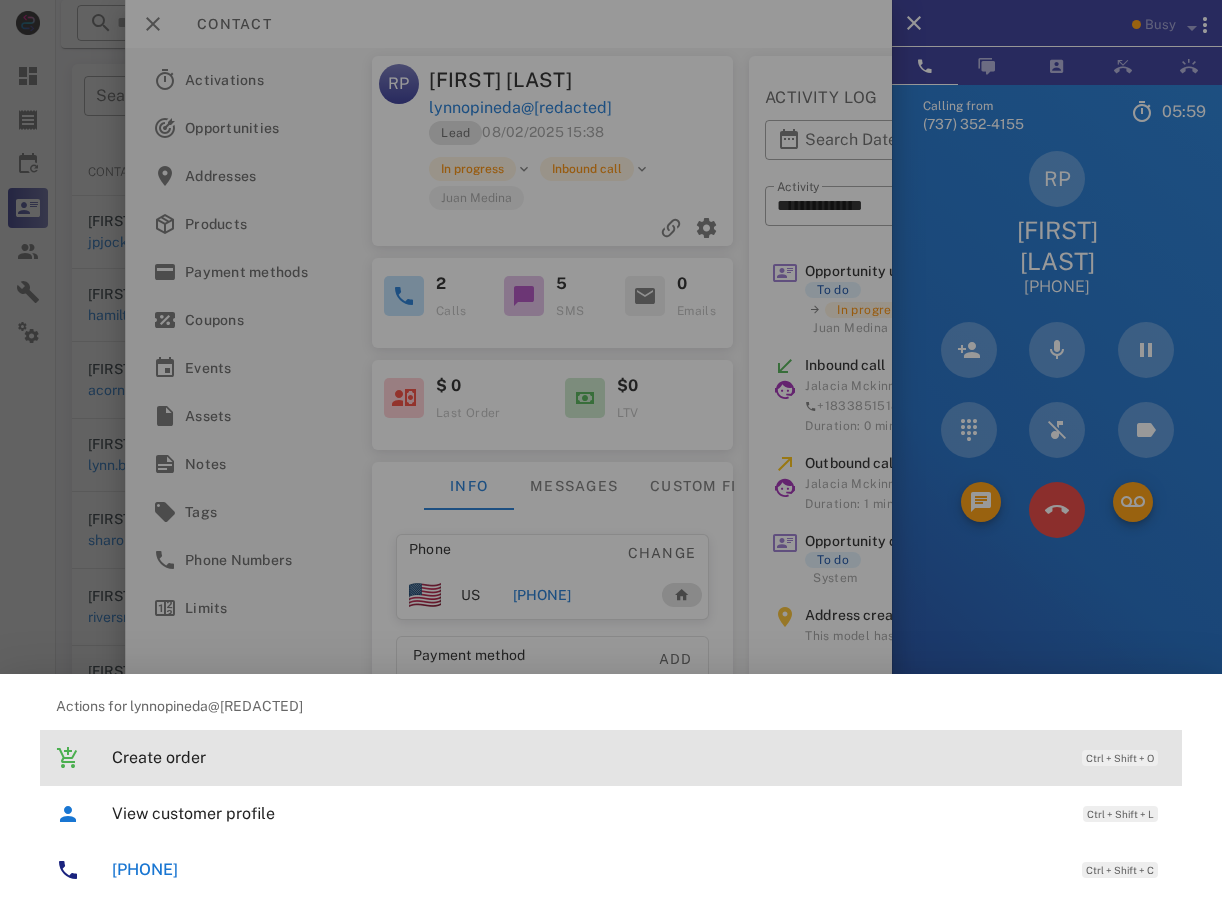 click on "Create order" at bounding box center (587, 757) 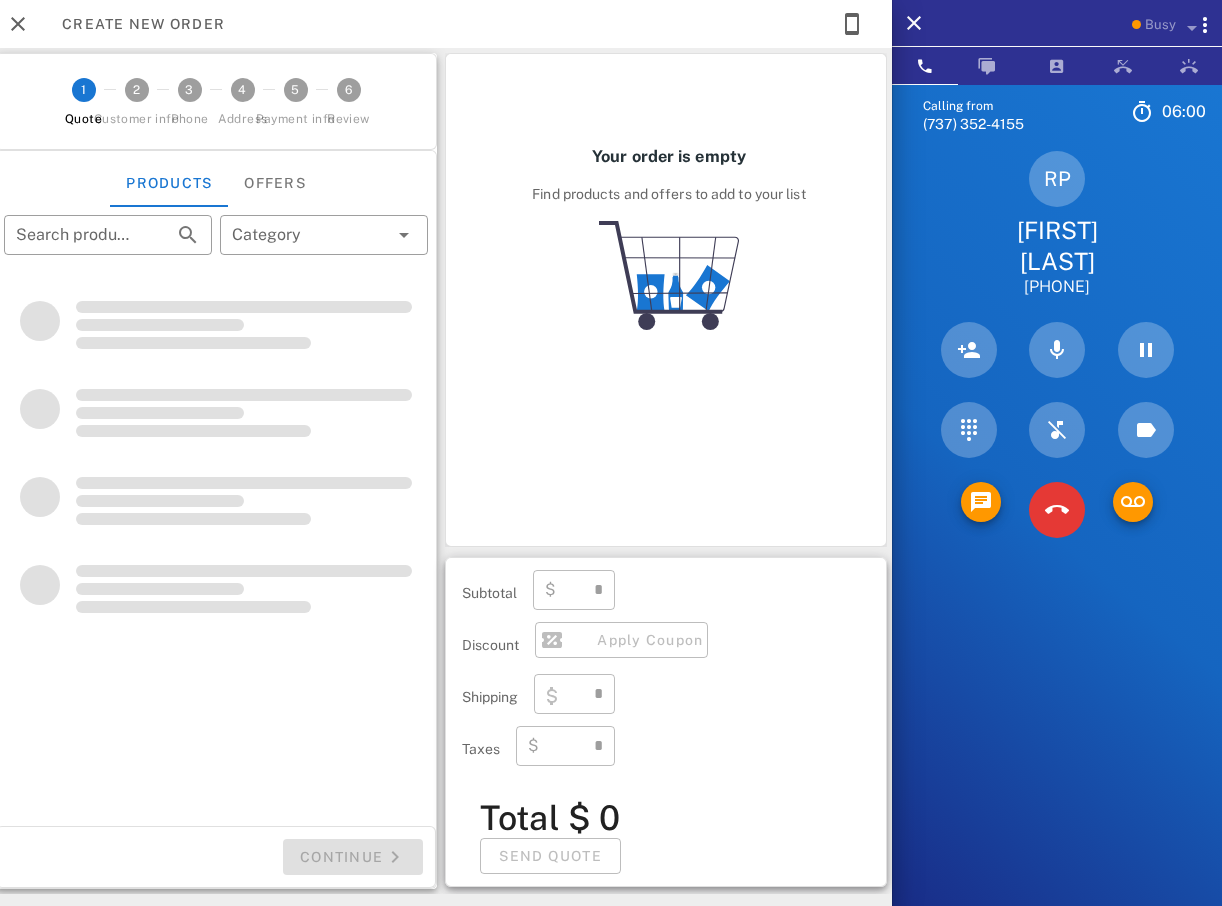 type on "**********" 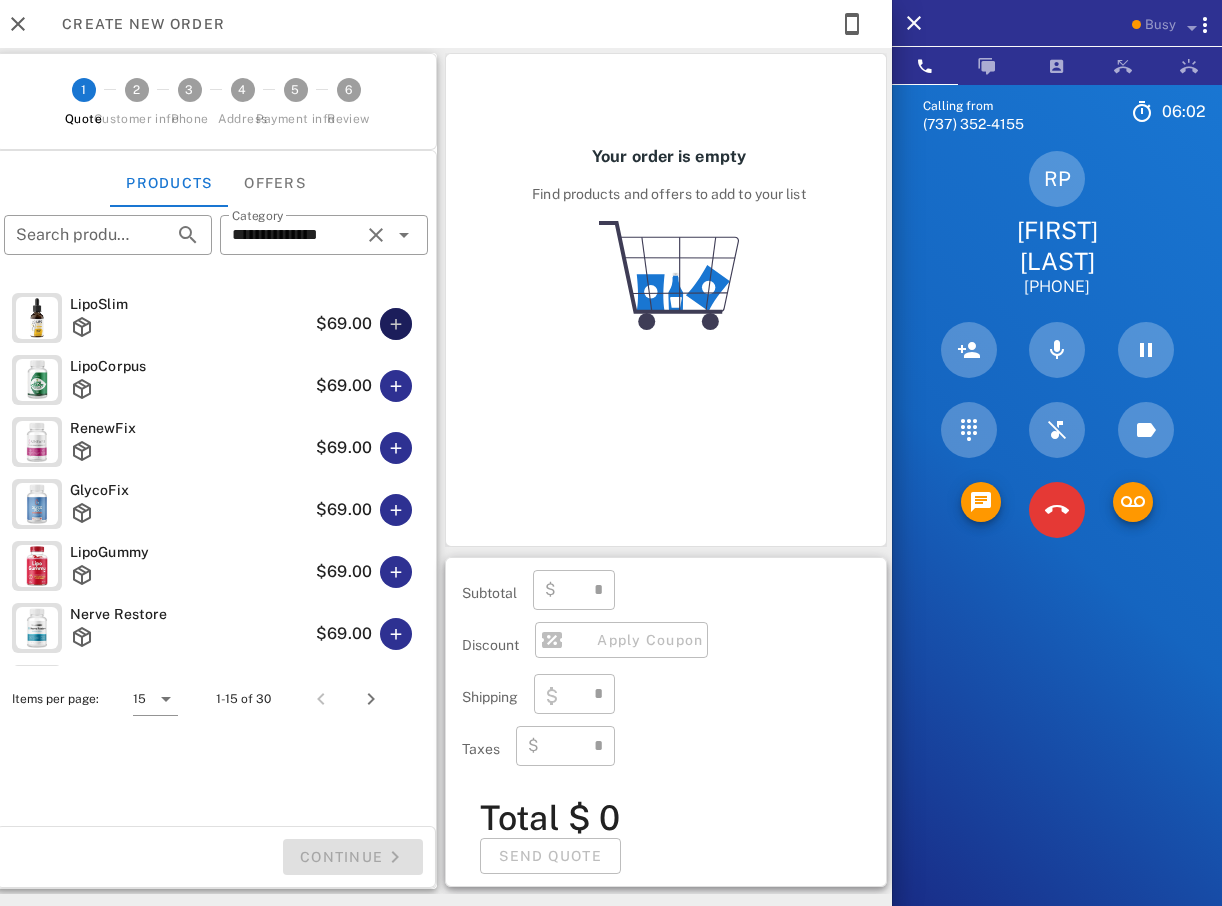 type on "****" 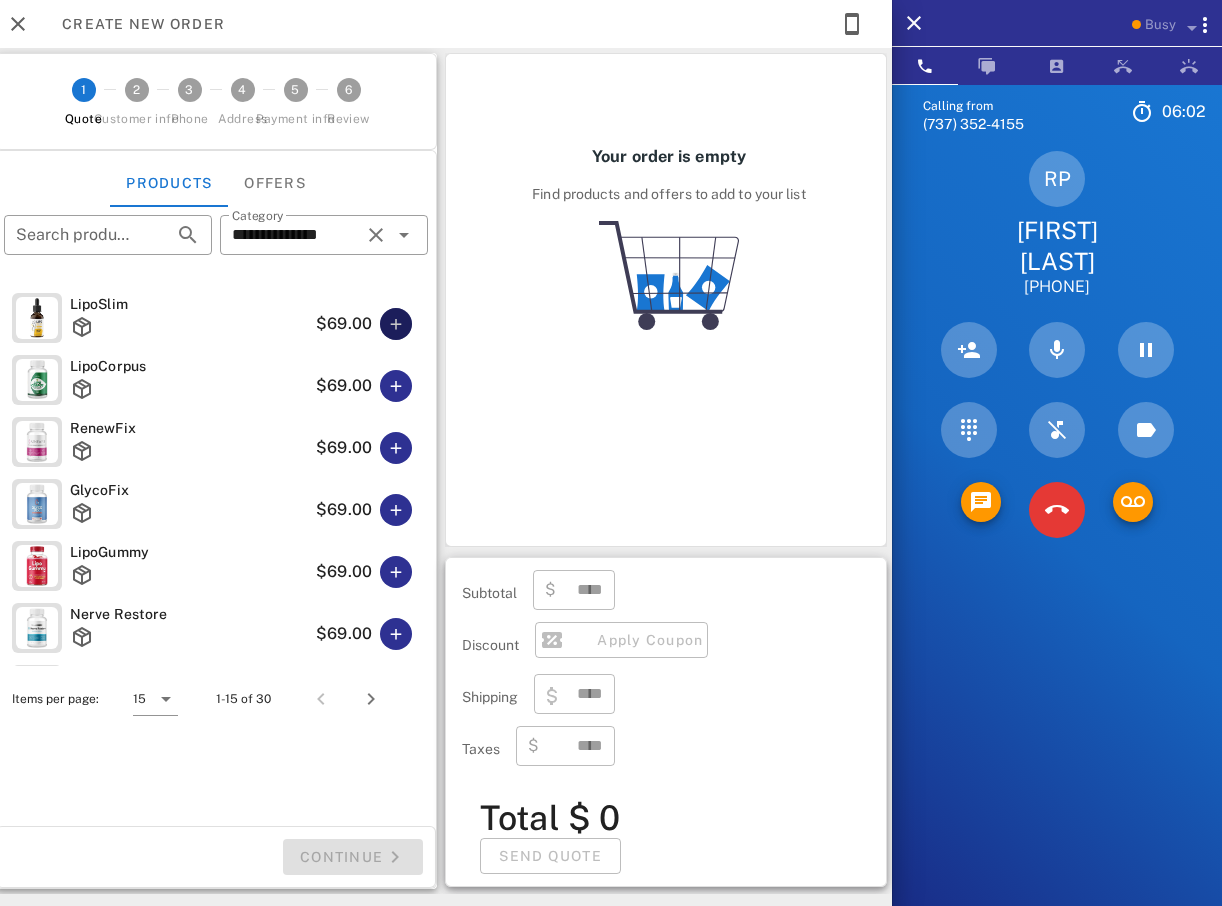 click at bounding box center [396, 324] 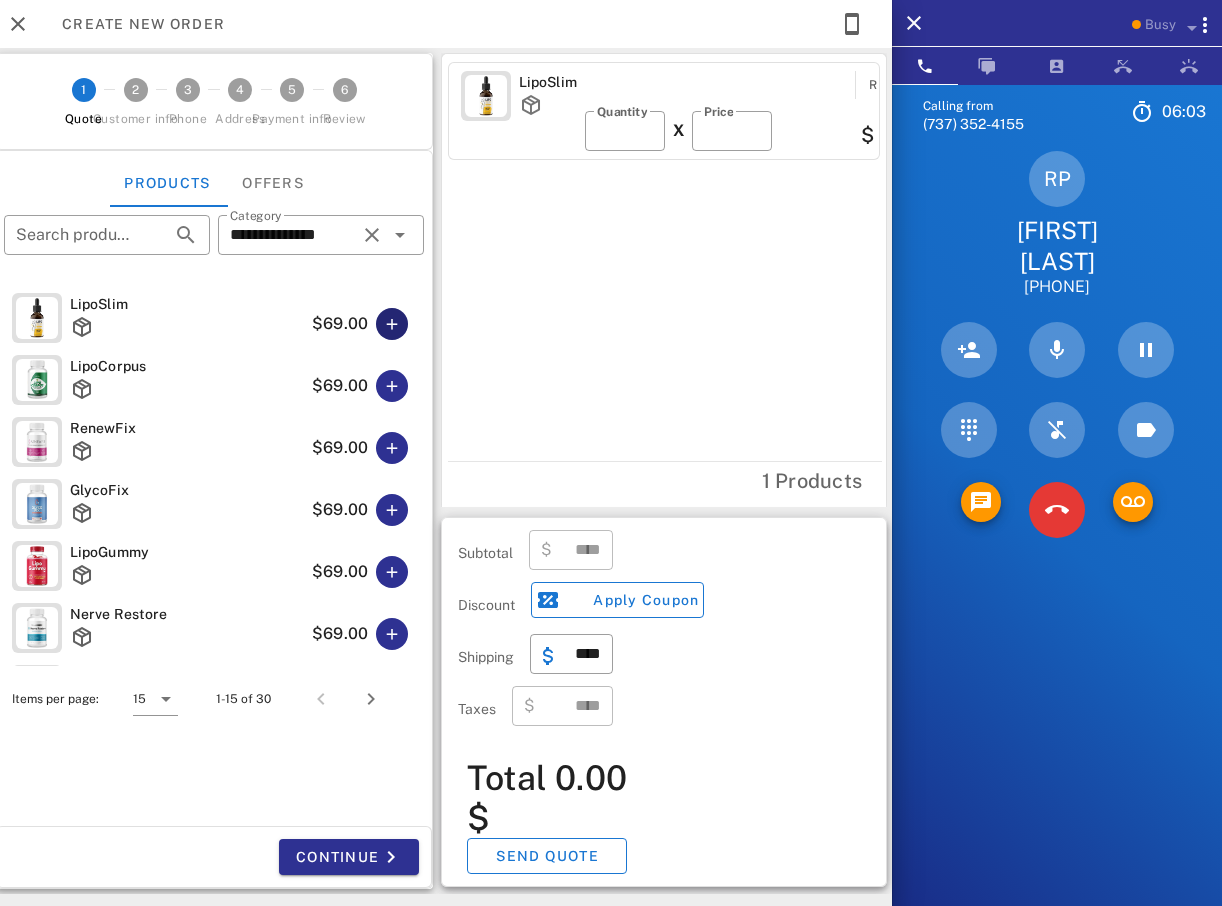 type on "*****" 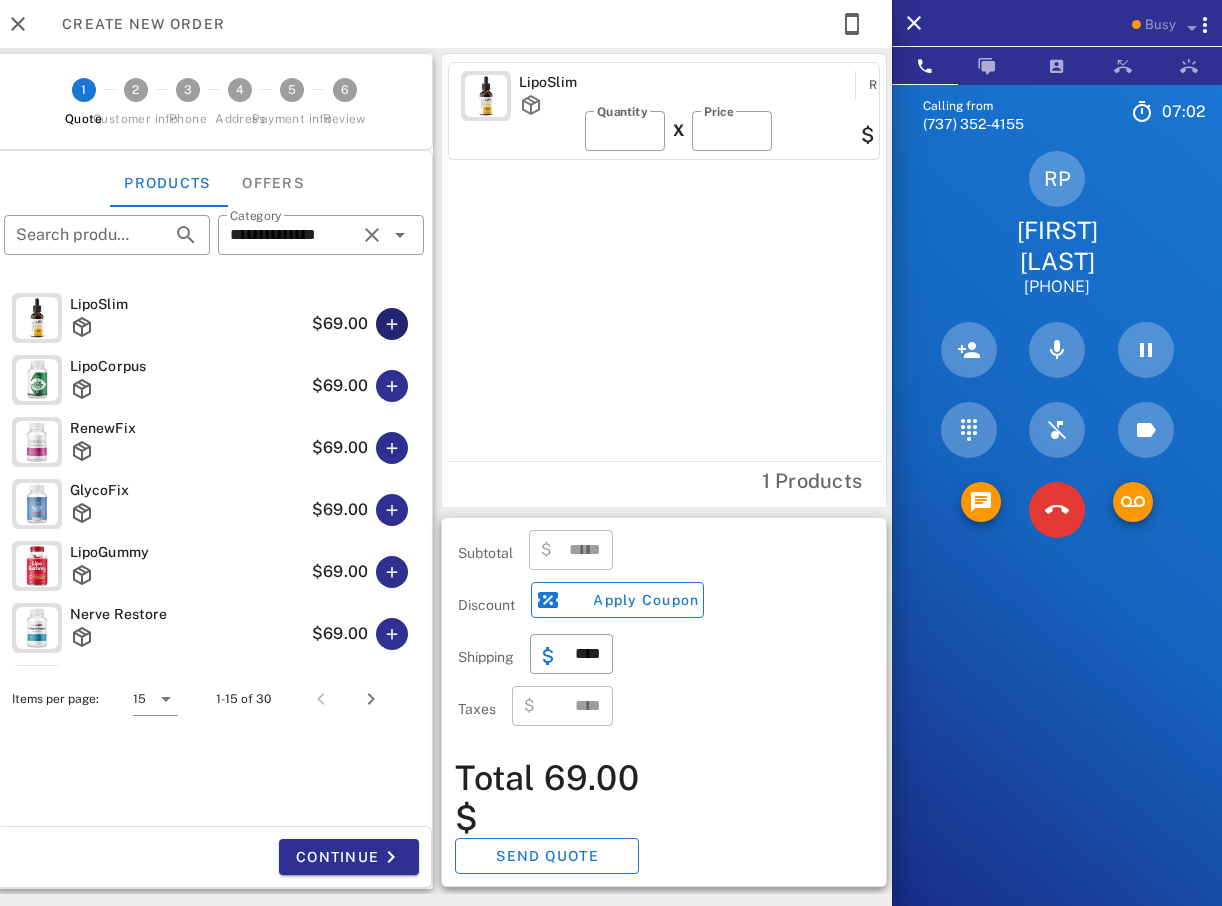 scroll, scrollTop: 280, scrollLeft: 0, axis: vertical 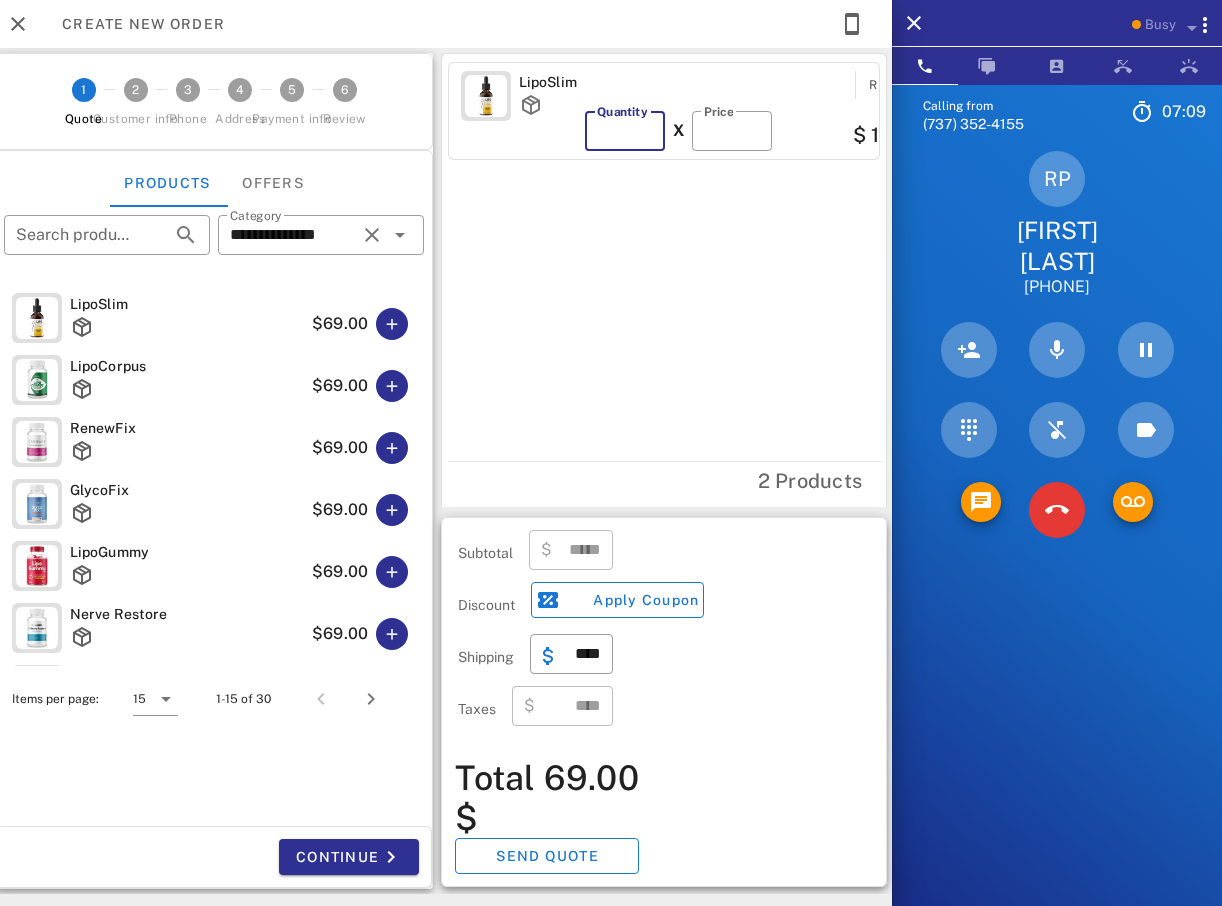click on "*" at bounding box center [625, 131] 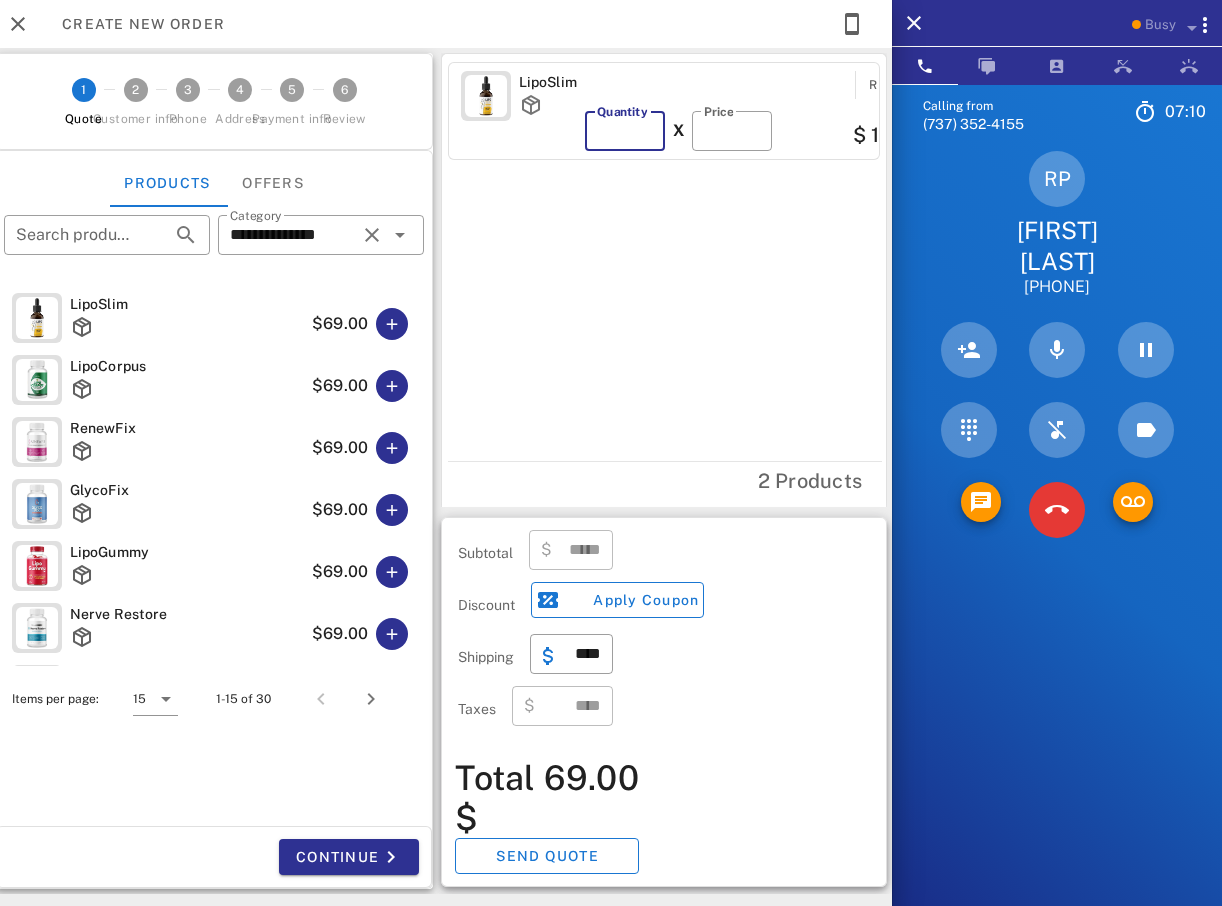 type on "*" 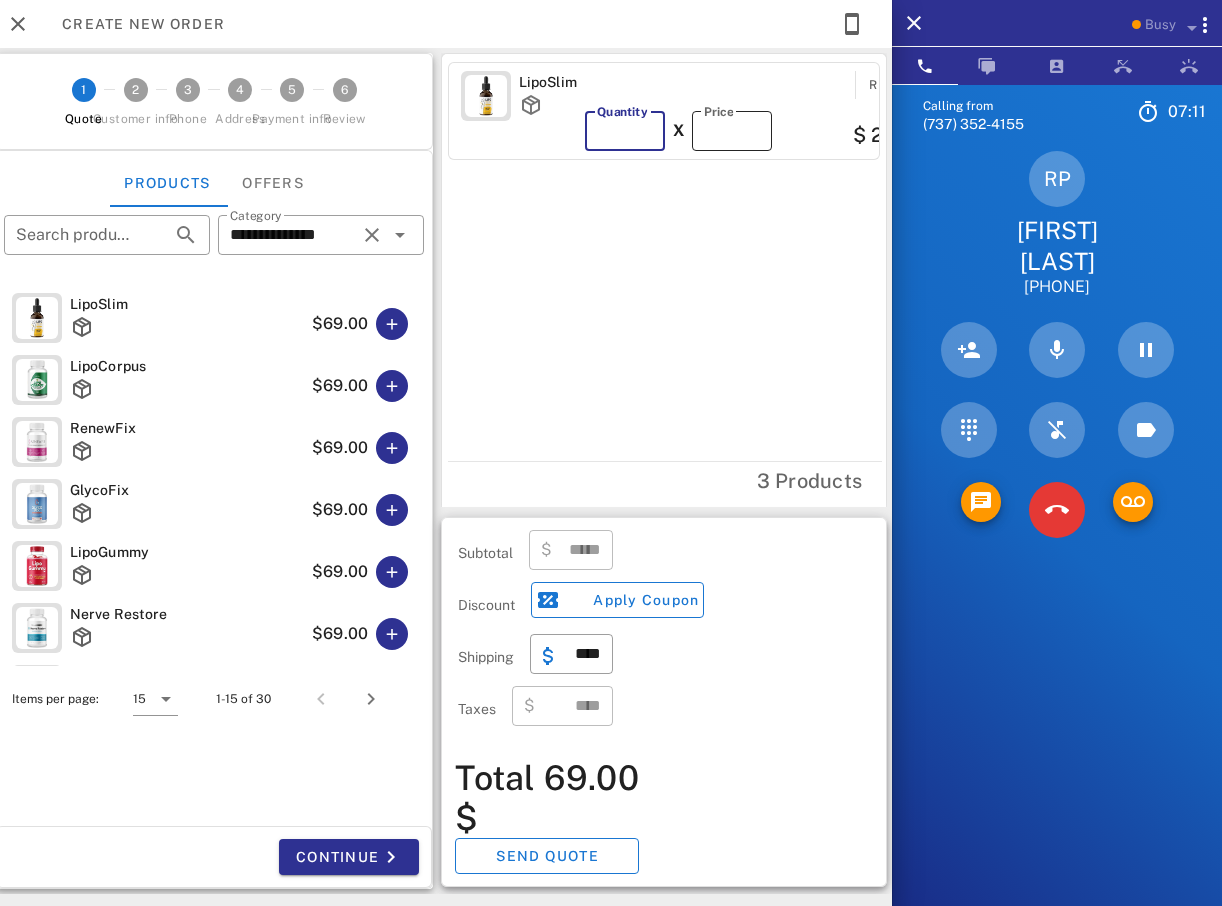 type on "******" 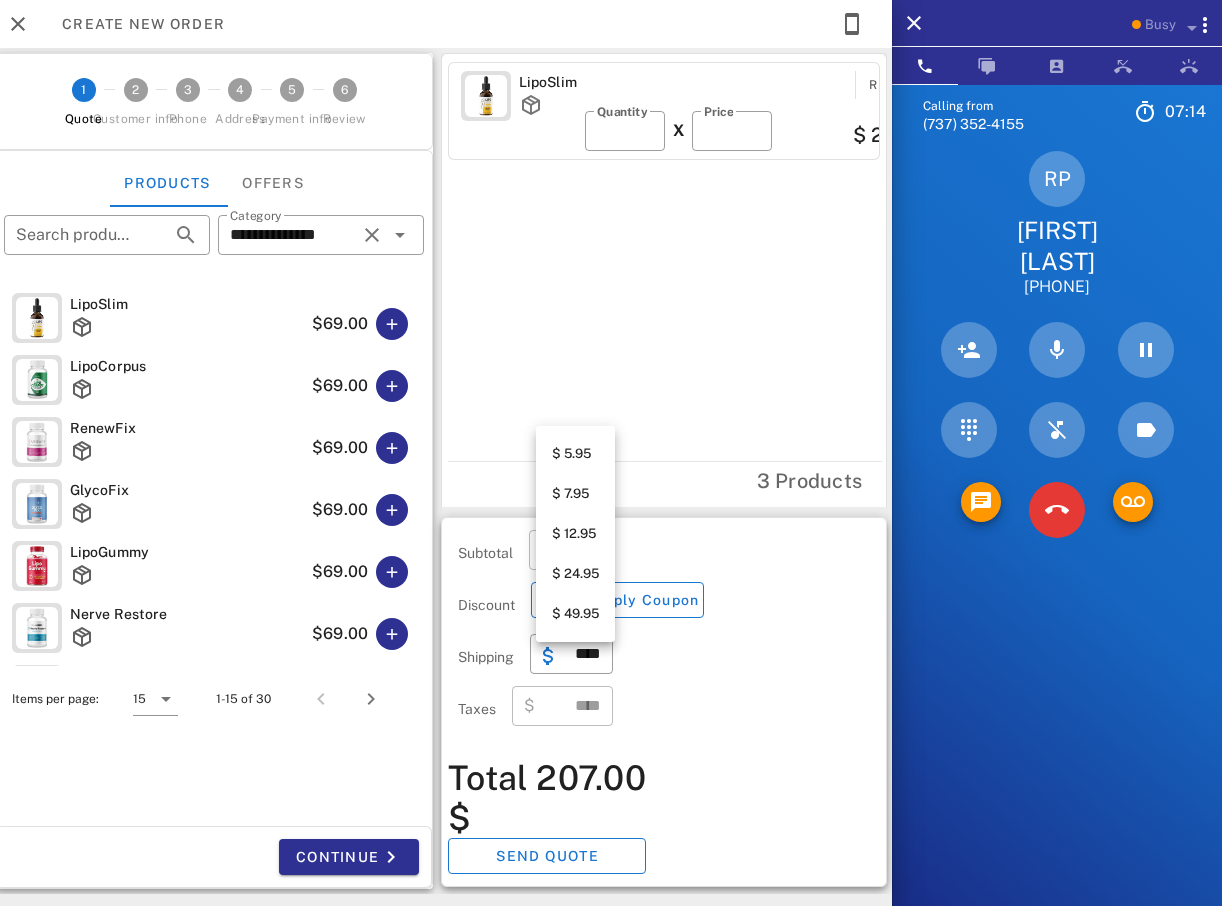 click on "$ 5.95" at bounding box center (575, 454) 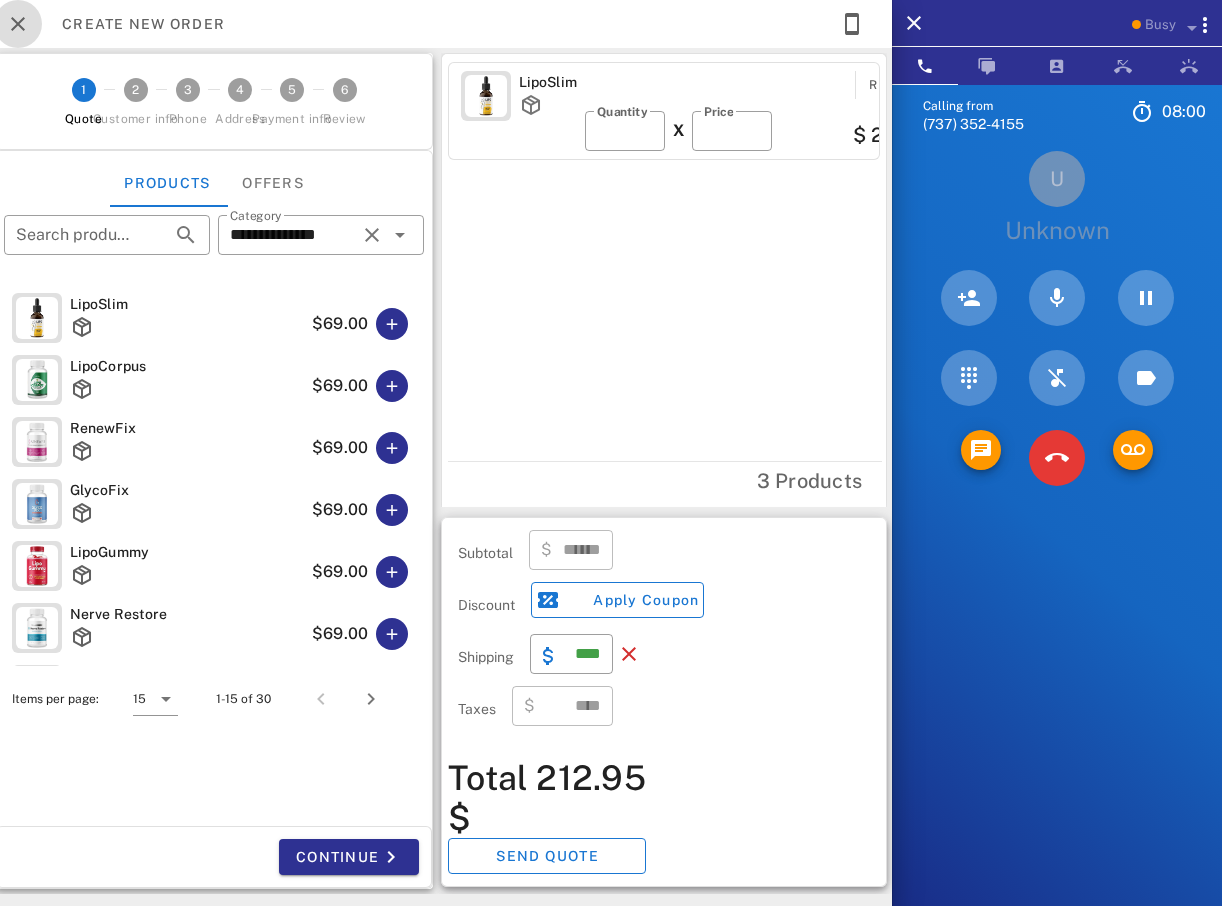 click at bounding box center (18, 24) 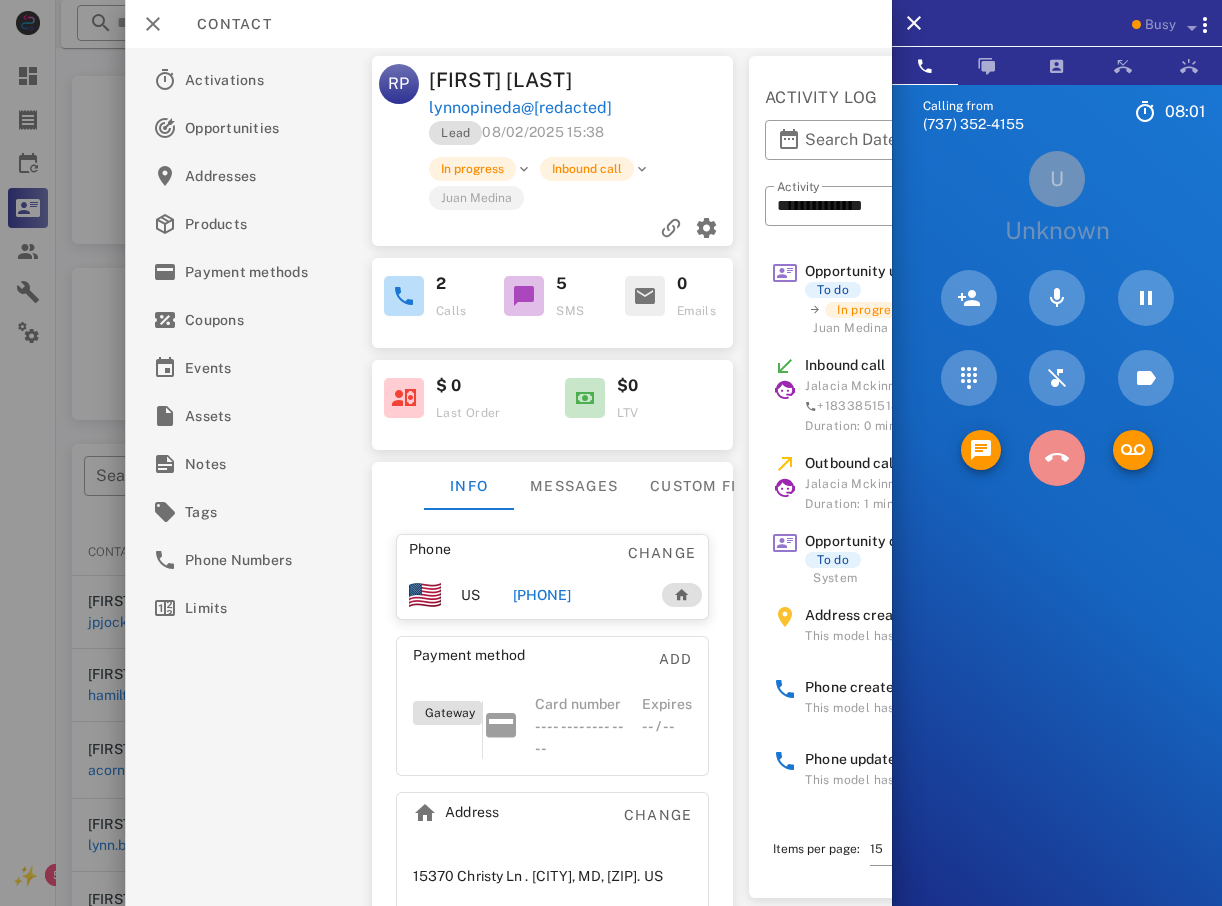 drag, startPoint x: 1060, startPoint y: 466, endPoint x: 960, endPoint y: 476, distance: 100.49876 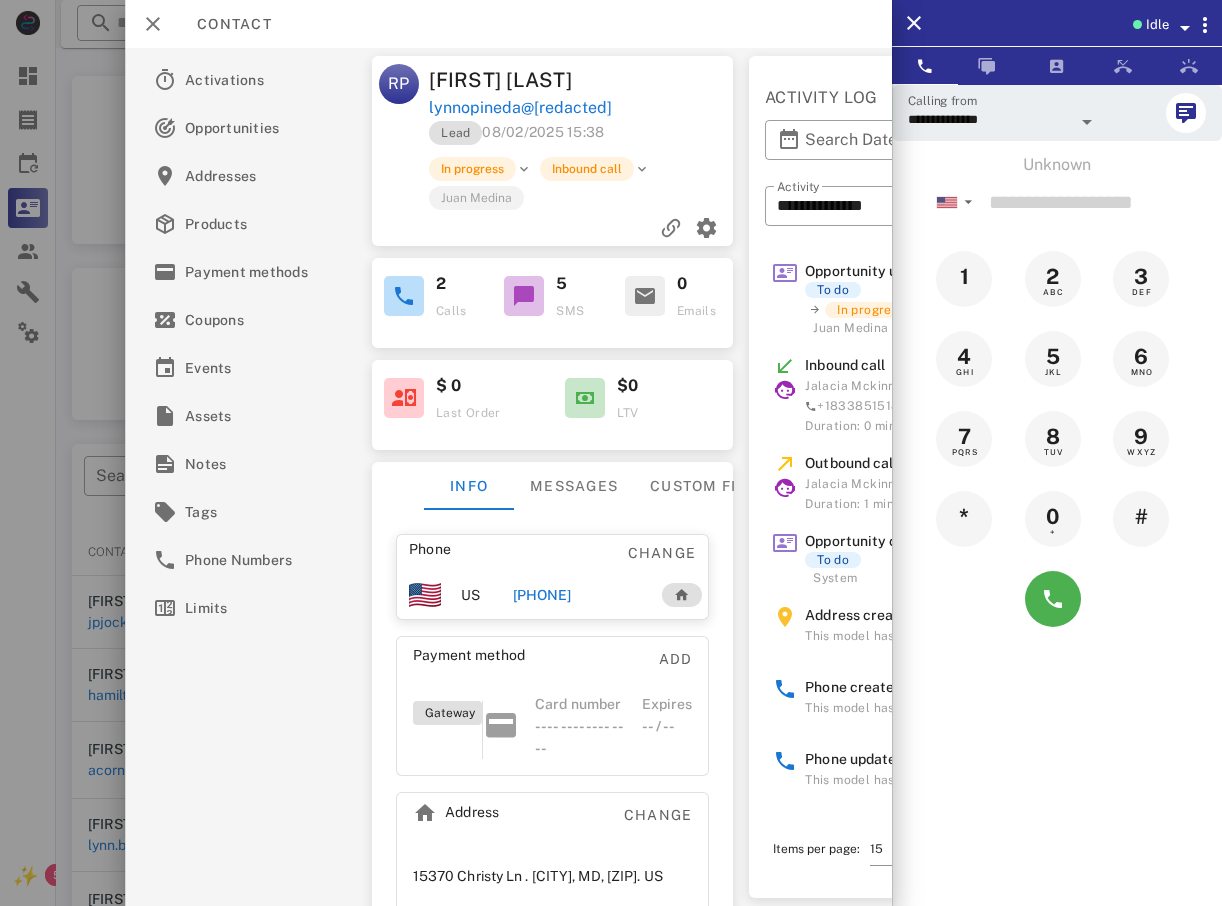 click at bounding box center (611, 453) 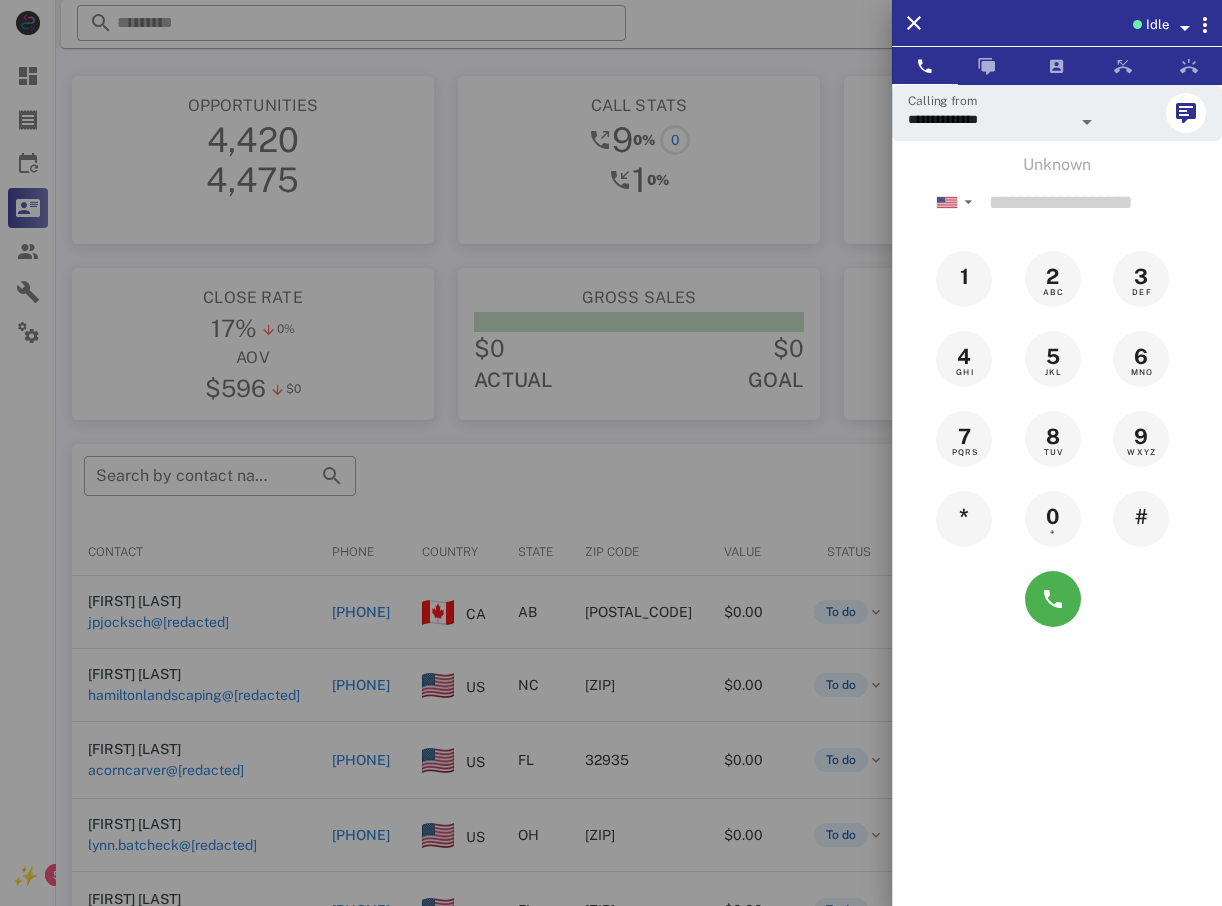click at bounding box center (611, 453) 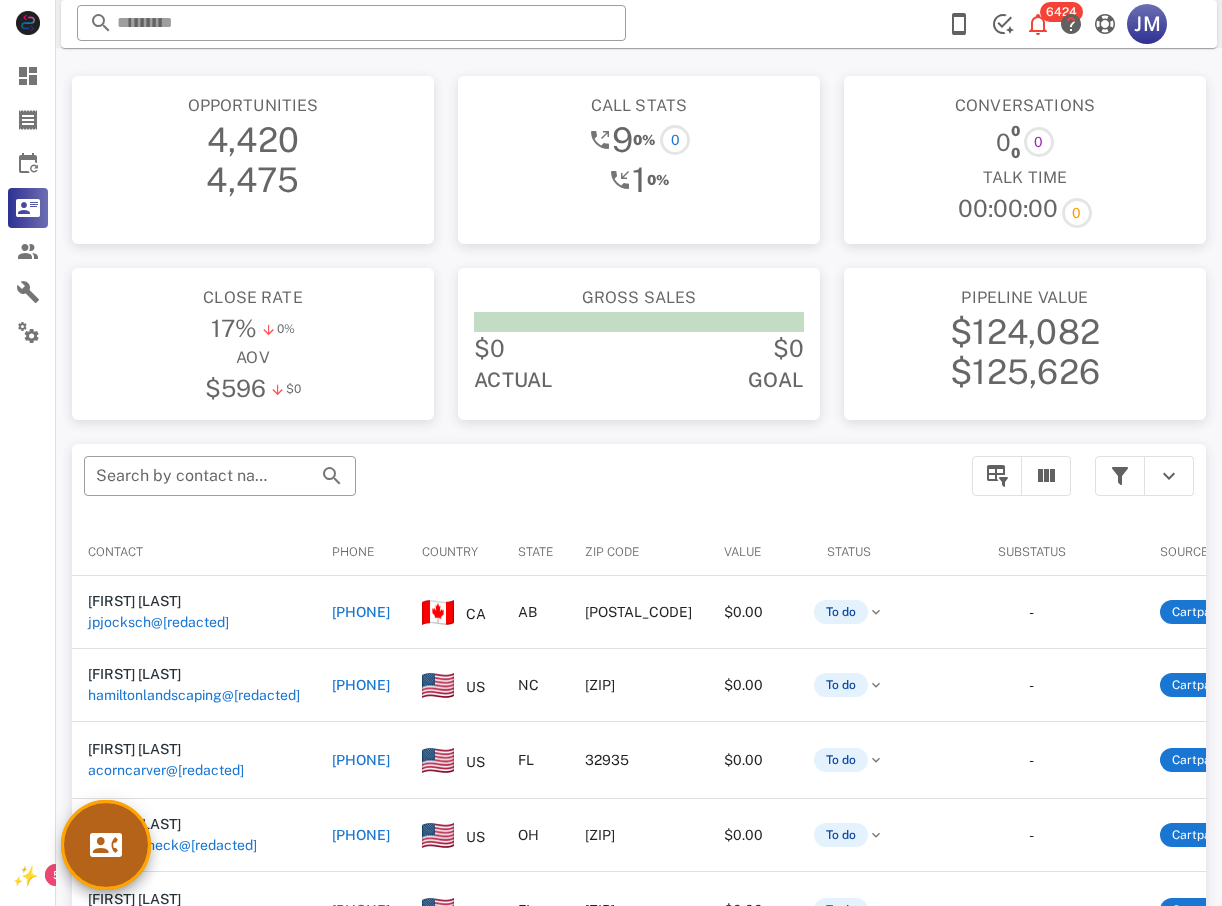 click at bounding box center [106, 845] 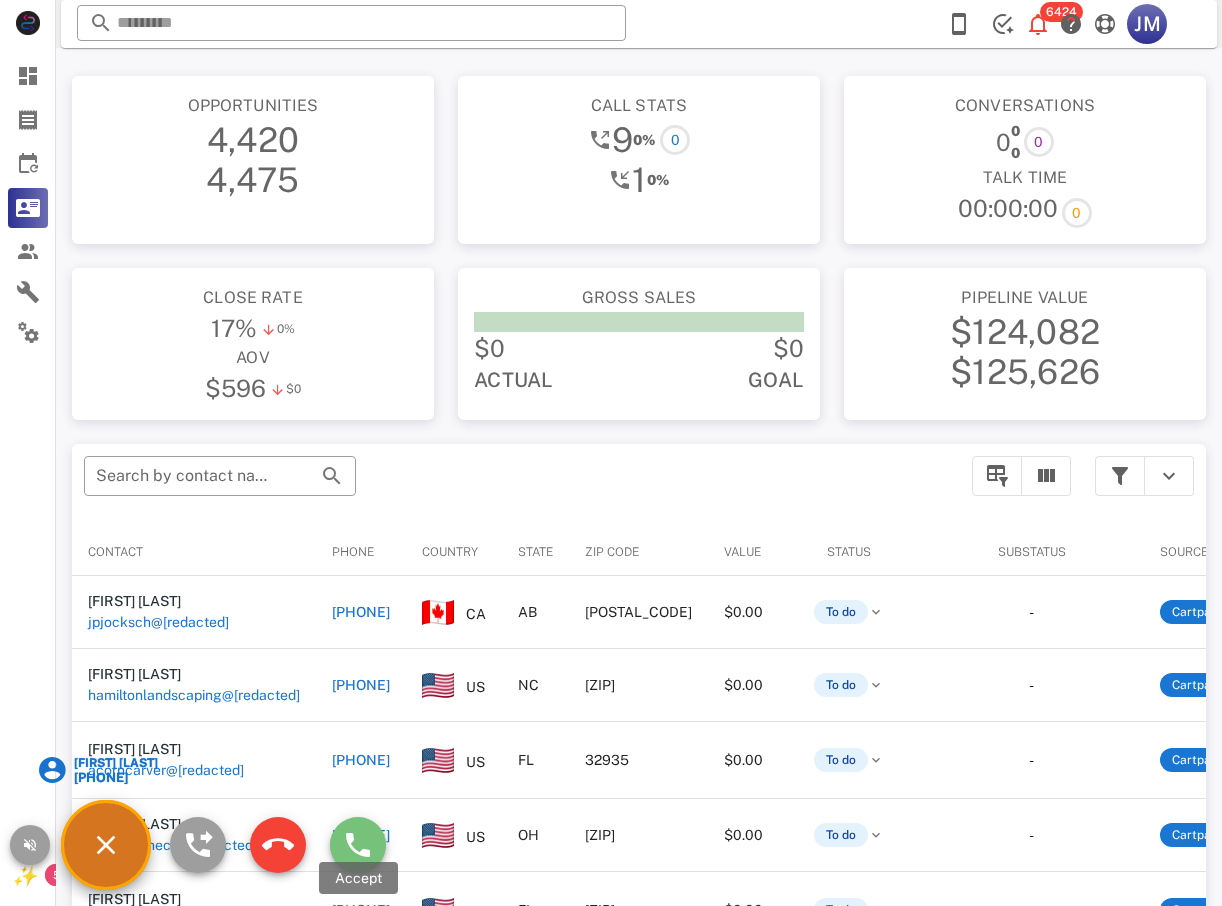click at bounding box center (358, 845) 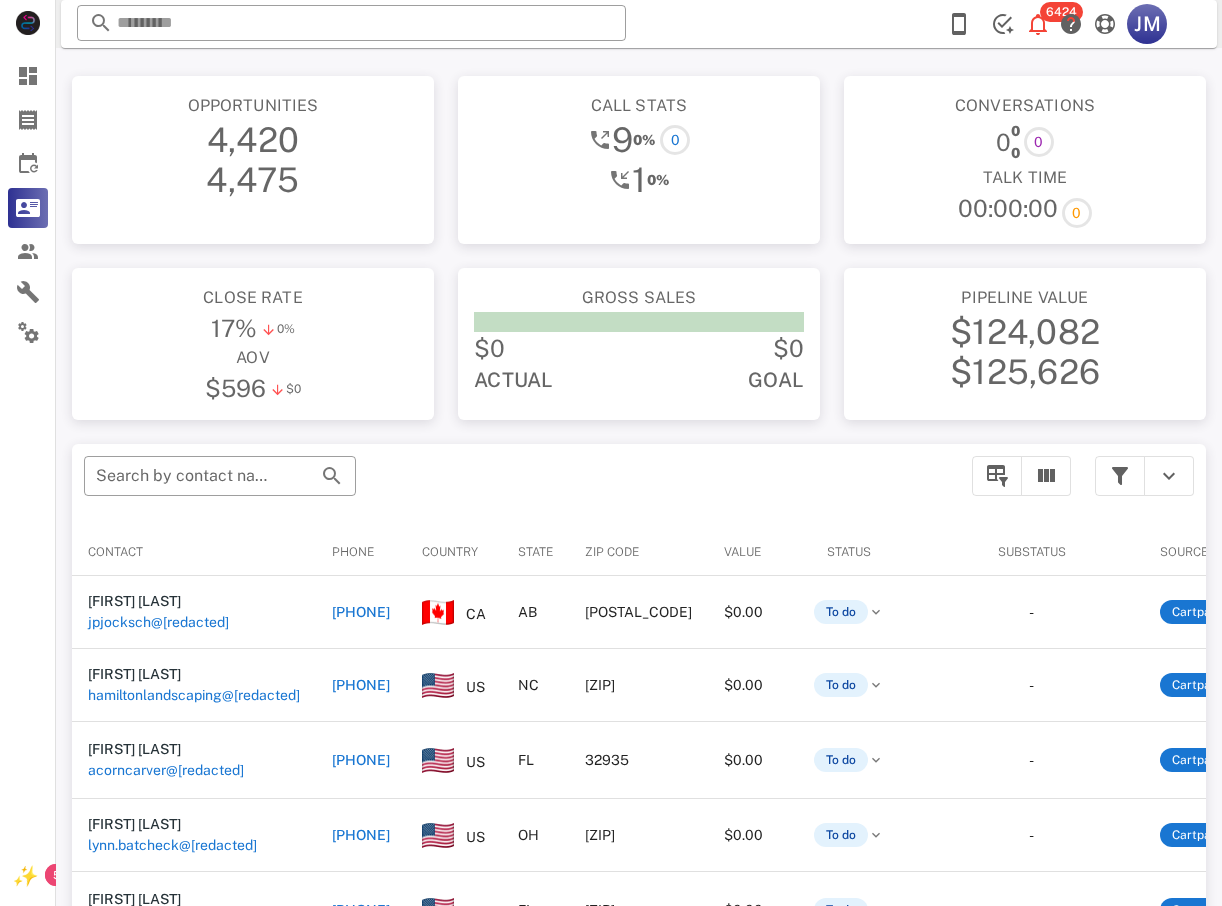 click on "+17802207840" at bounding box center (361, 612) 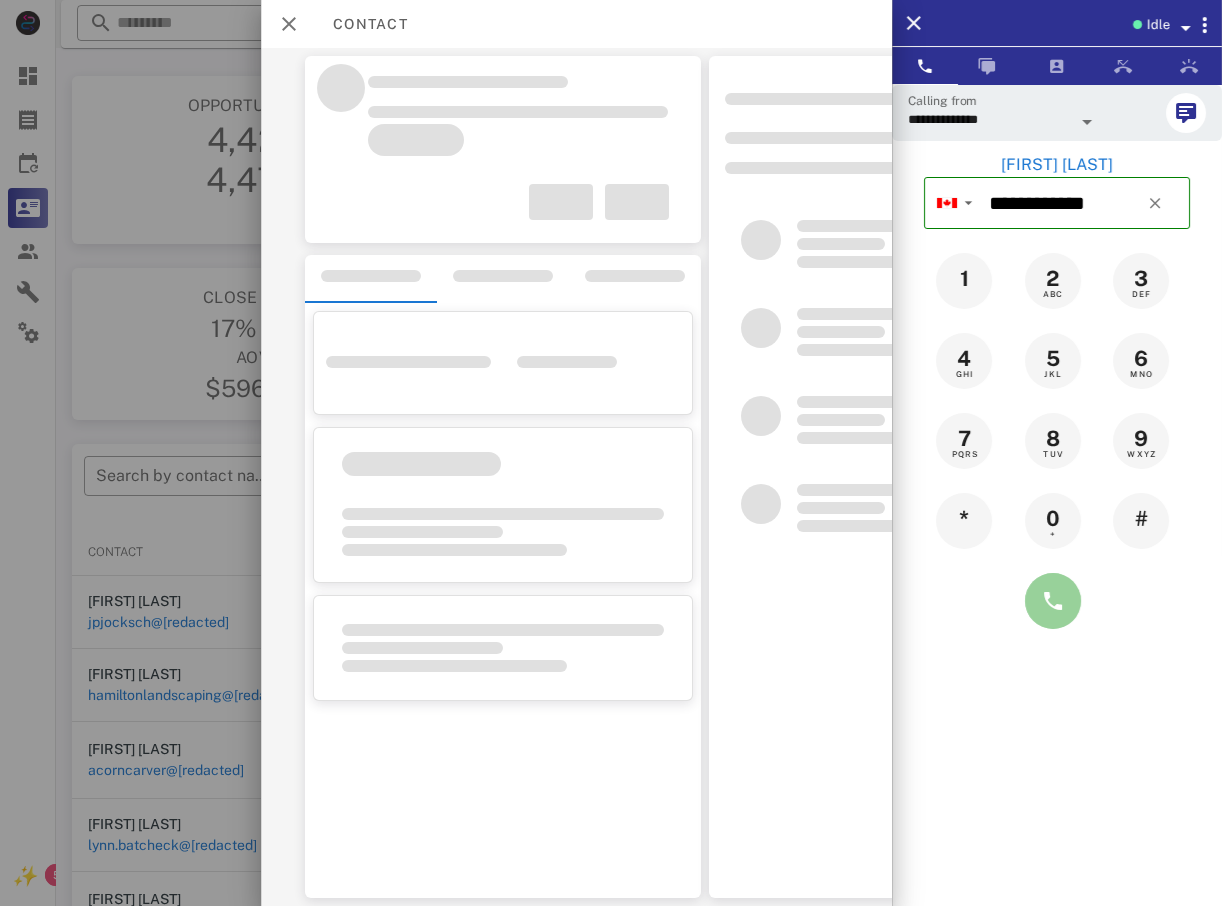 click at bounding box center (1053, 601) 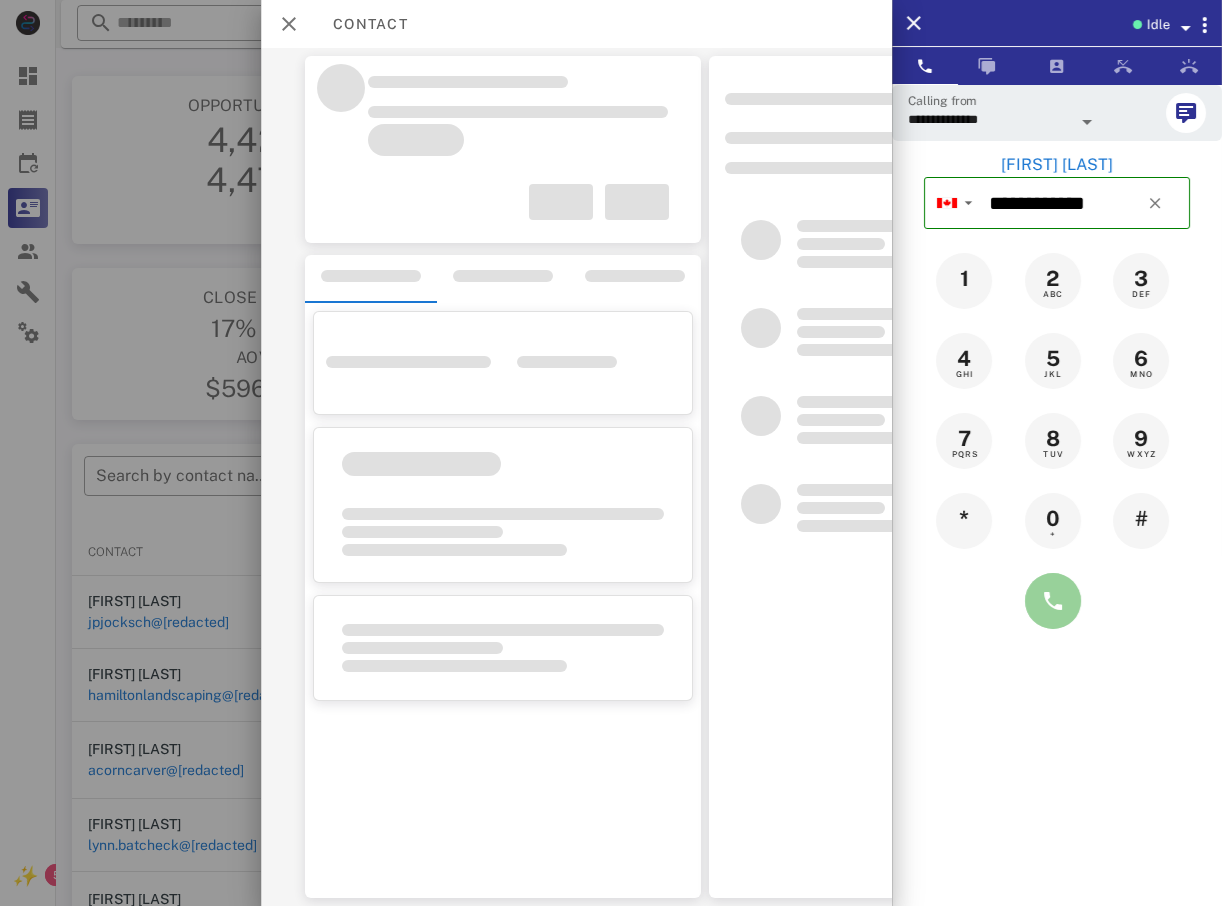 click at bounding box center (1053, 601) 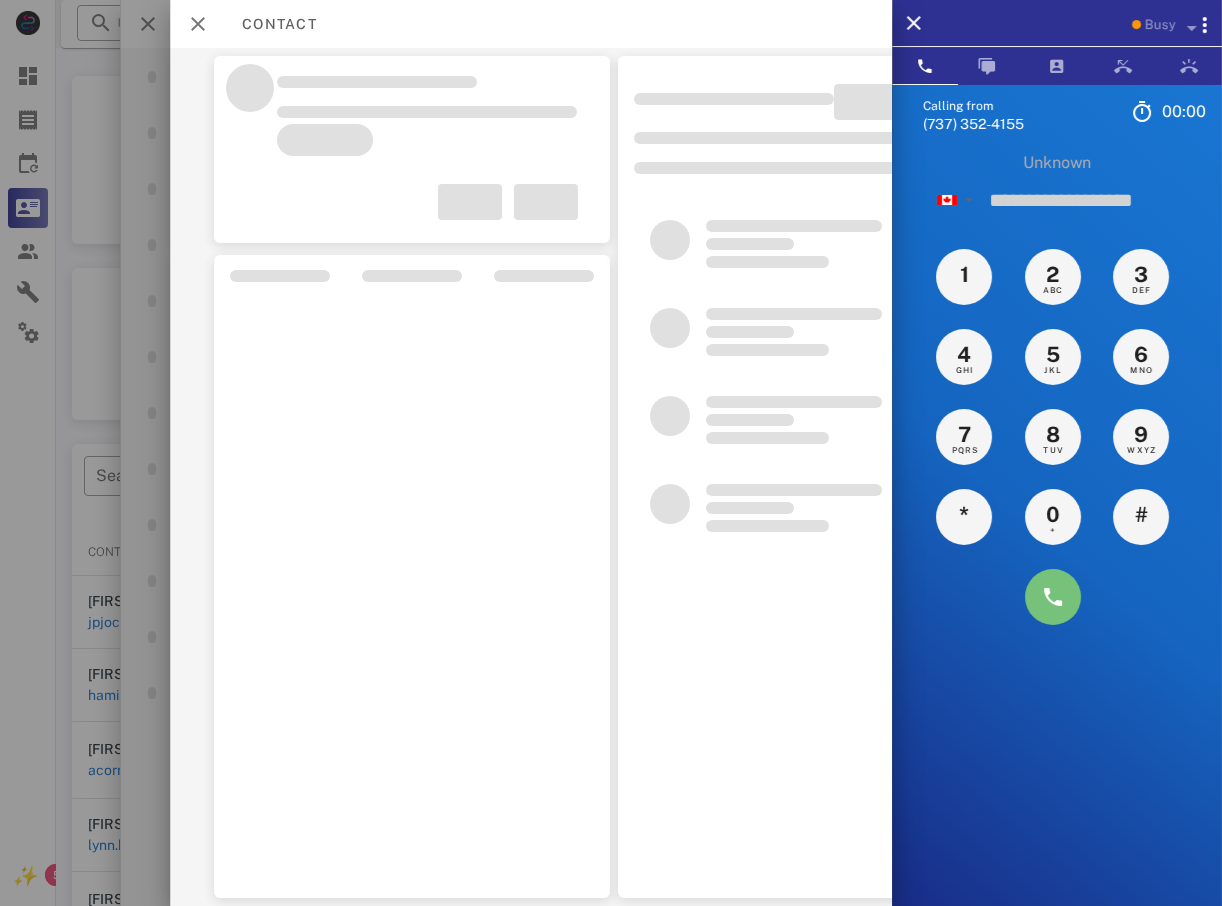 click on "Busy  Calling from (737) 352-4155 00: 00  Unknown      ▼     Australia
+61
Canada
+1
Guam
+1671
Mexico (México)
+52
New Zealand
+64
United Kingdom
+44
United States
+1
1 2 ABC 3 DEF 4 GHI 5 JKL 6 MNO 7 PQRS 8 TUV 9 WXYZ * 0 + #  JJ   Joseph Jocksch  +17802207840  Ringing  Directory ​  A1  Agent 131  Idle   AA  Arbaz Ansar  Idle   AR  Ashley Rodriguez  Idle   DM  Daliza Moore  Idle   DT  Daniela Tanevski  Idle   AB  Abigail Bvunzawabaya  Busy   DB  Dario Barosso  Busy   AD  Accounting Dept  Offline   A1  Agent 101  Offline   A1  Agent 105  Offline   A1  Agent 112  Offline   A1  Agent 125  Offline   A1  agent 126  Offline   A1  Agent 128  Offline   A1  Agent 129  Offline   A1  Agent 138  Offline   A1  Agent 143  Offline   A1  Agent 146  Offline   A1  agent 150  Offline   A1  Agent 151  Offline   A1  agent 154  Offline   A1  Agent 164  A1" at bounding box center [639, 48] 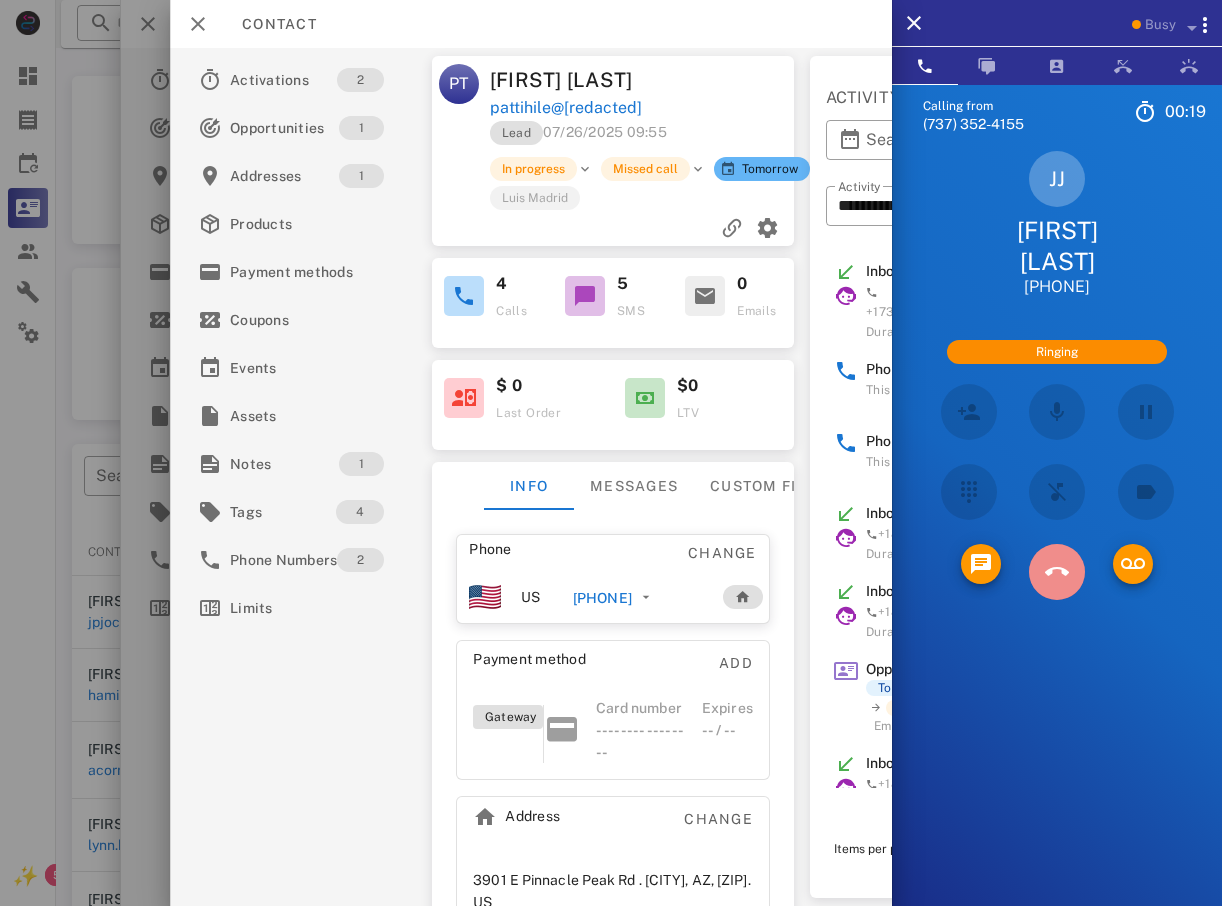click at bounding box center [1057, 572] 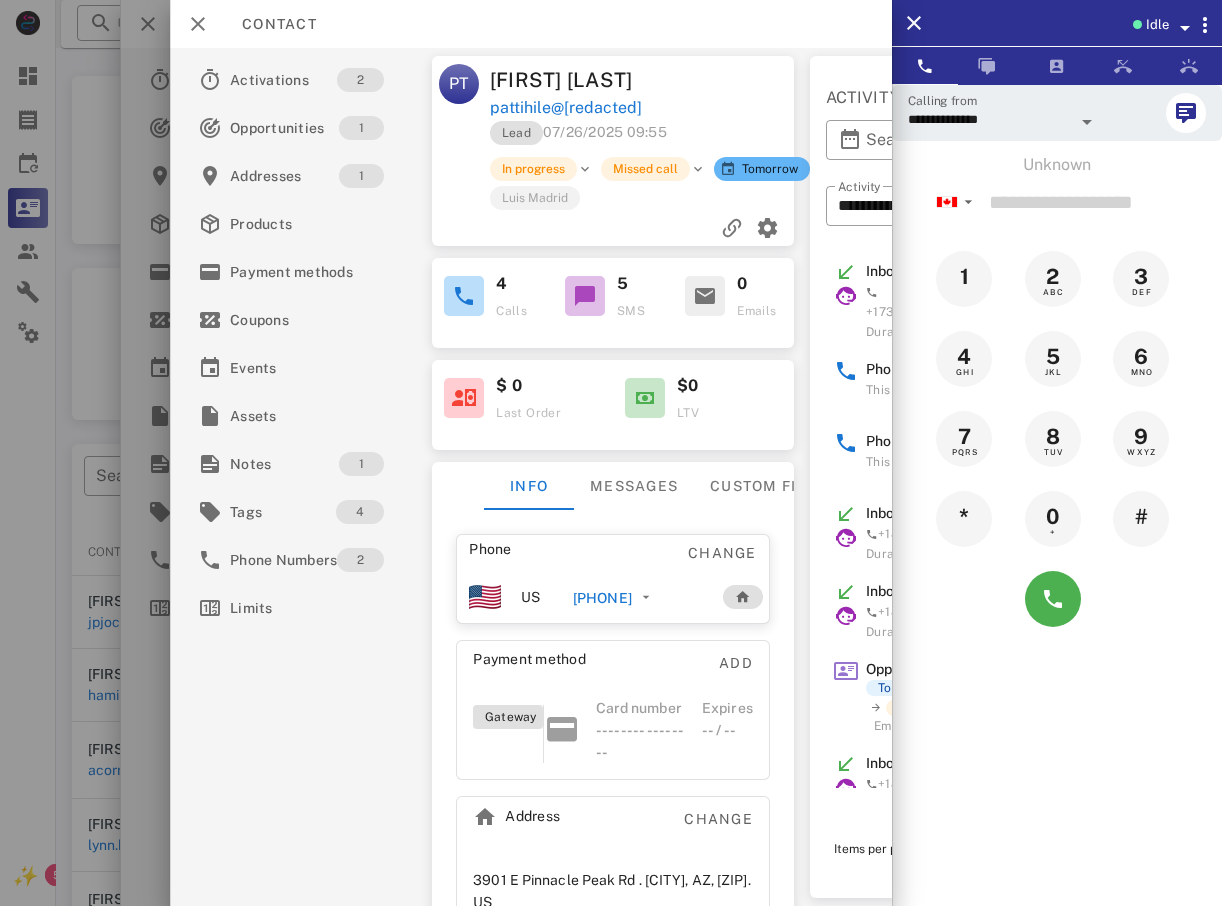 click at bounding box center (611, 453) 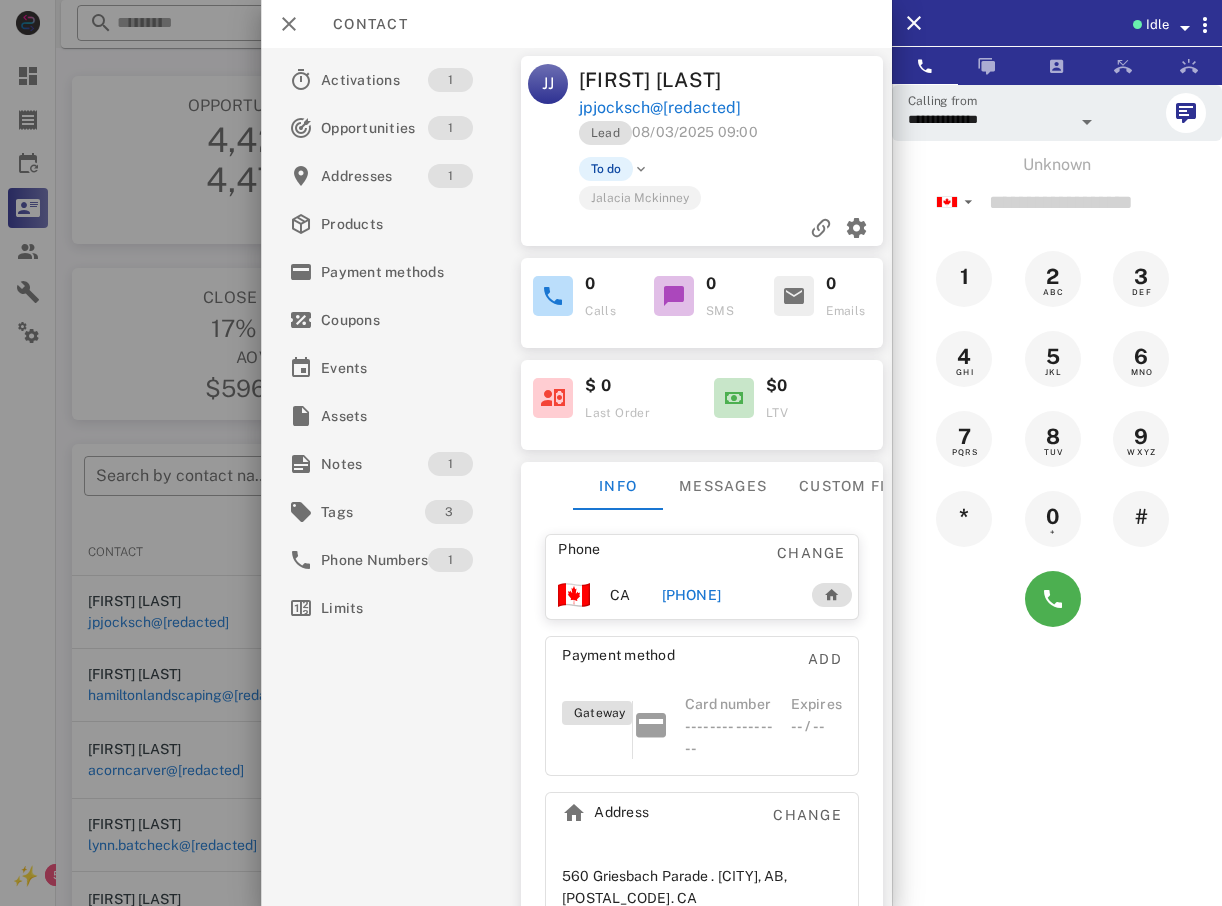 click at bounding box center (611, 453) 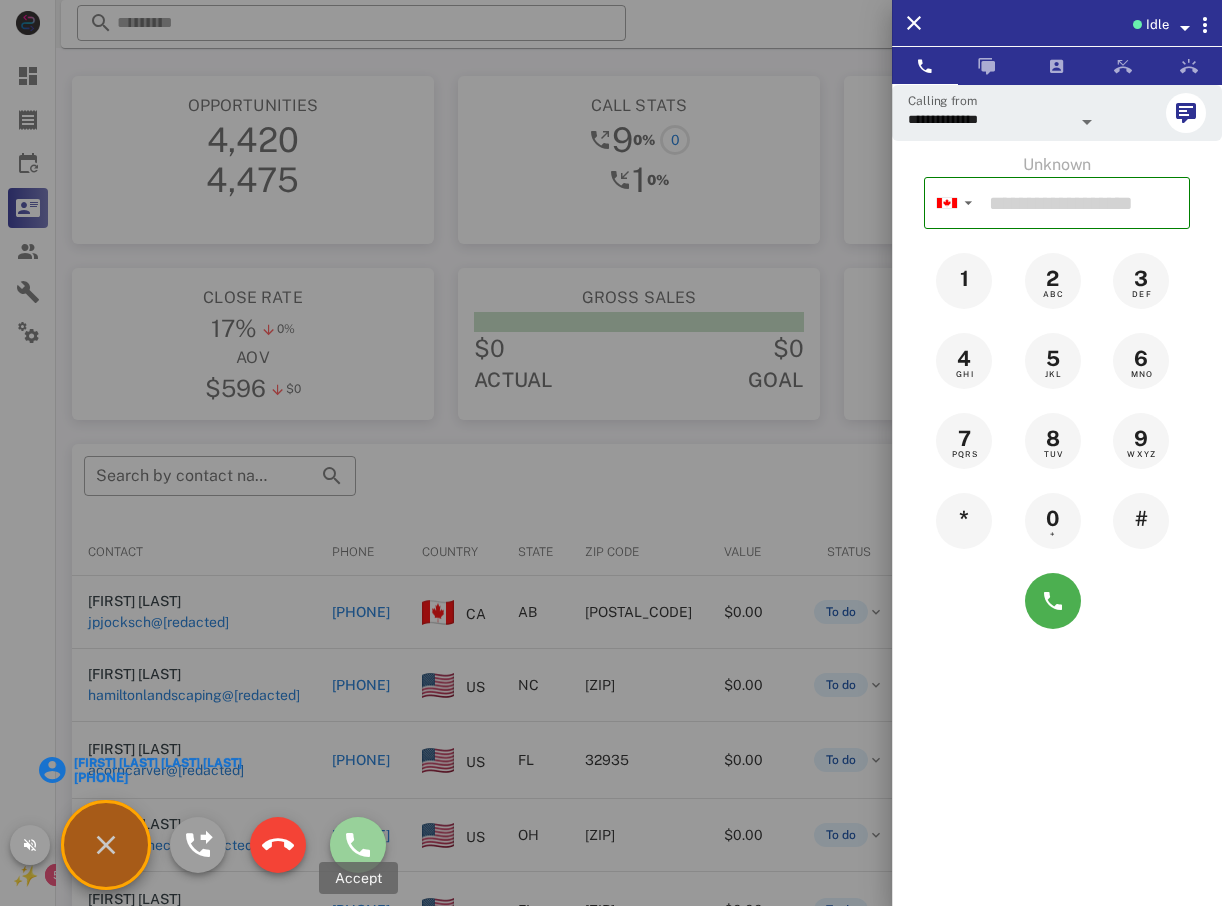 click at bounding box center (358, 845) 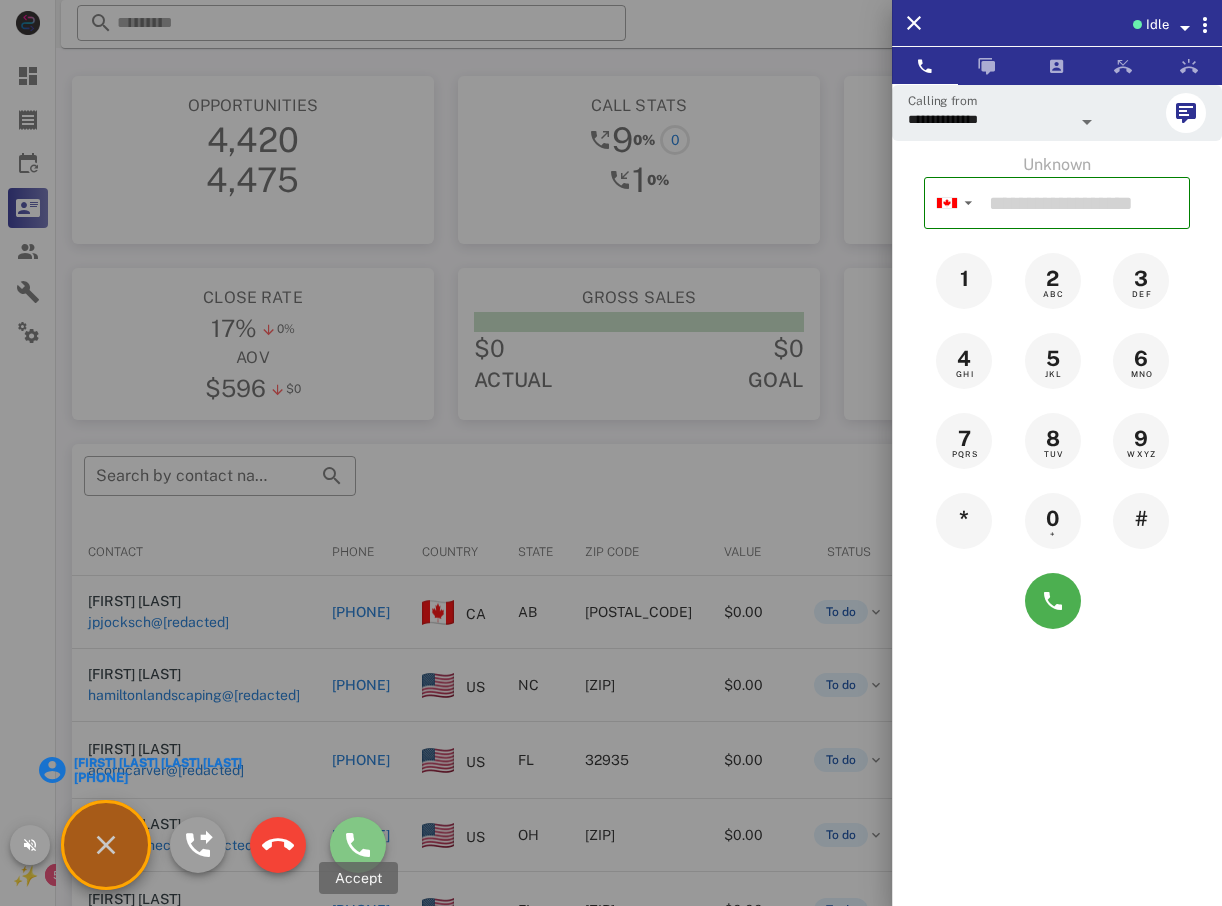 type on "**********" 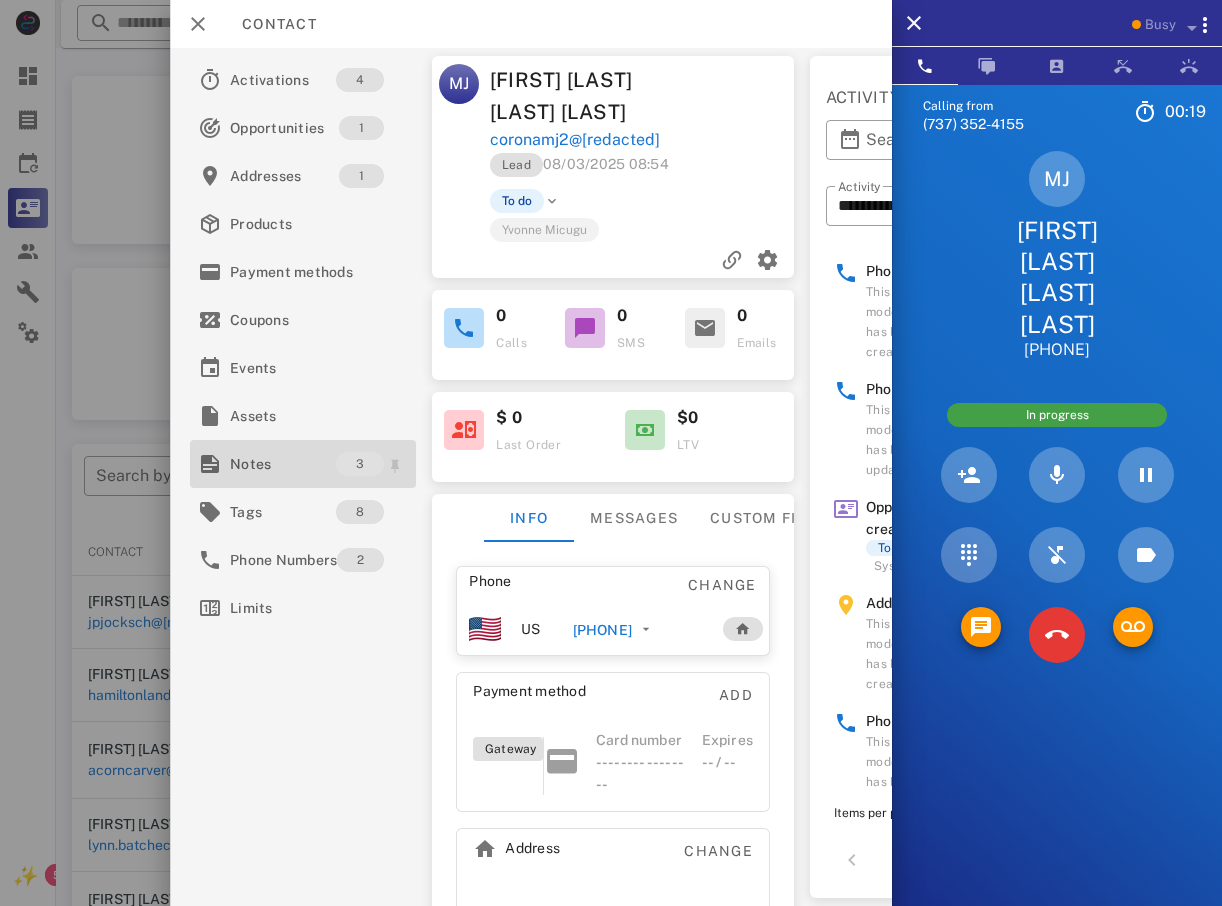 click on "Notes" at bounding box center (283, 464) 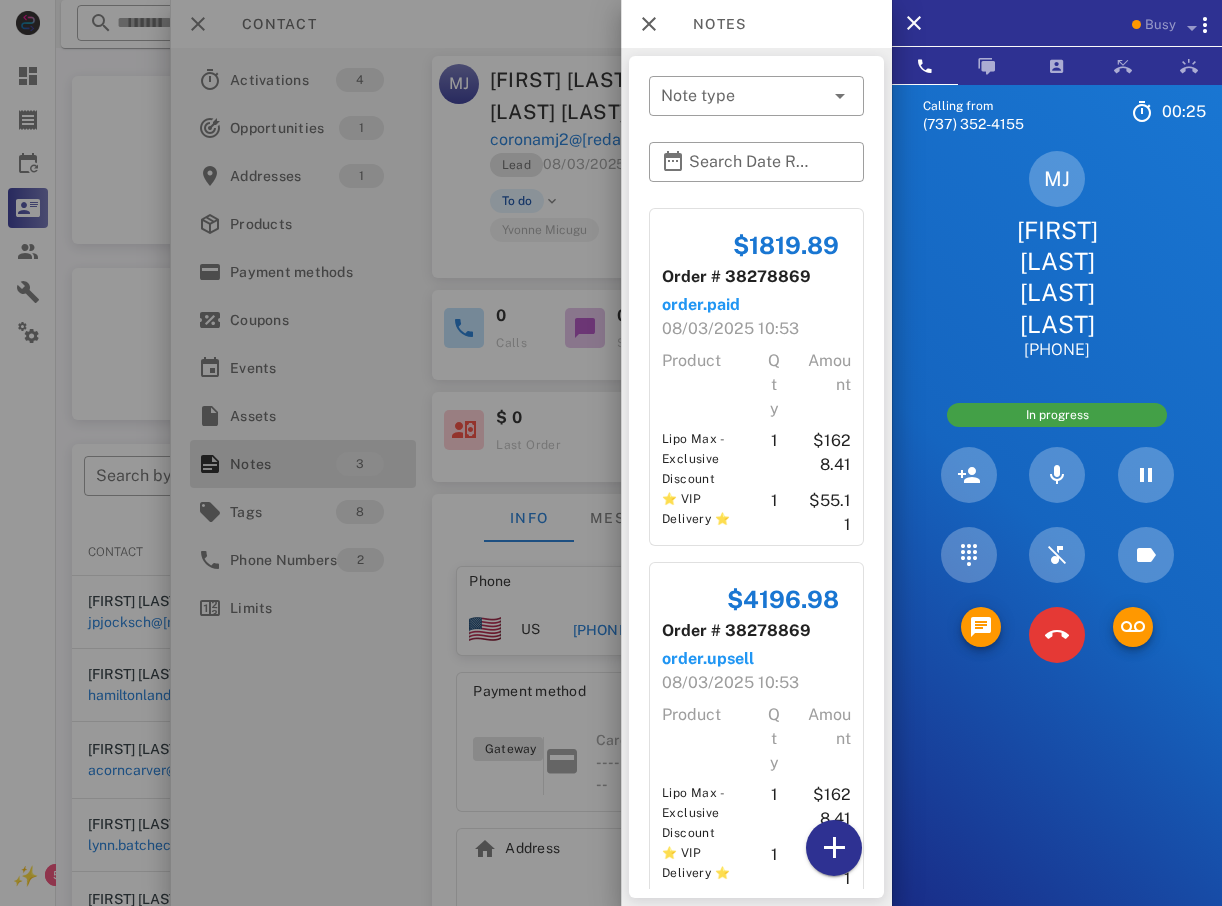 click at bounding box center (611, 453) 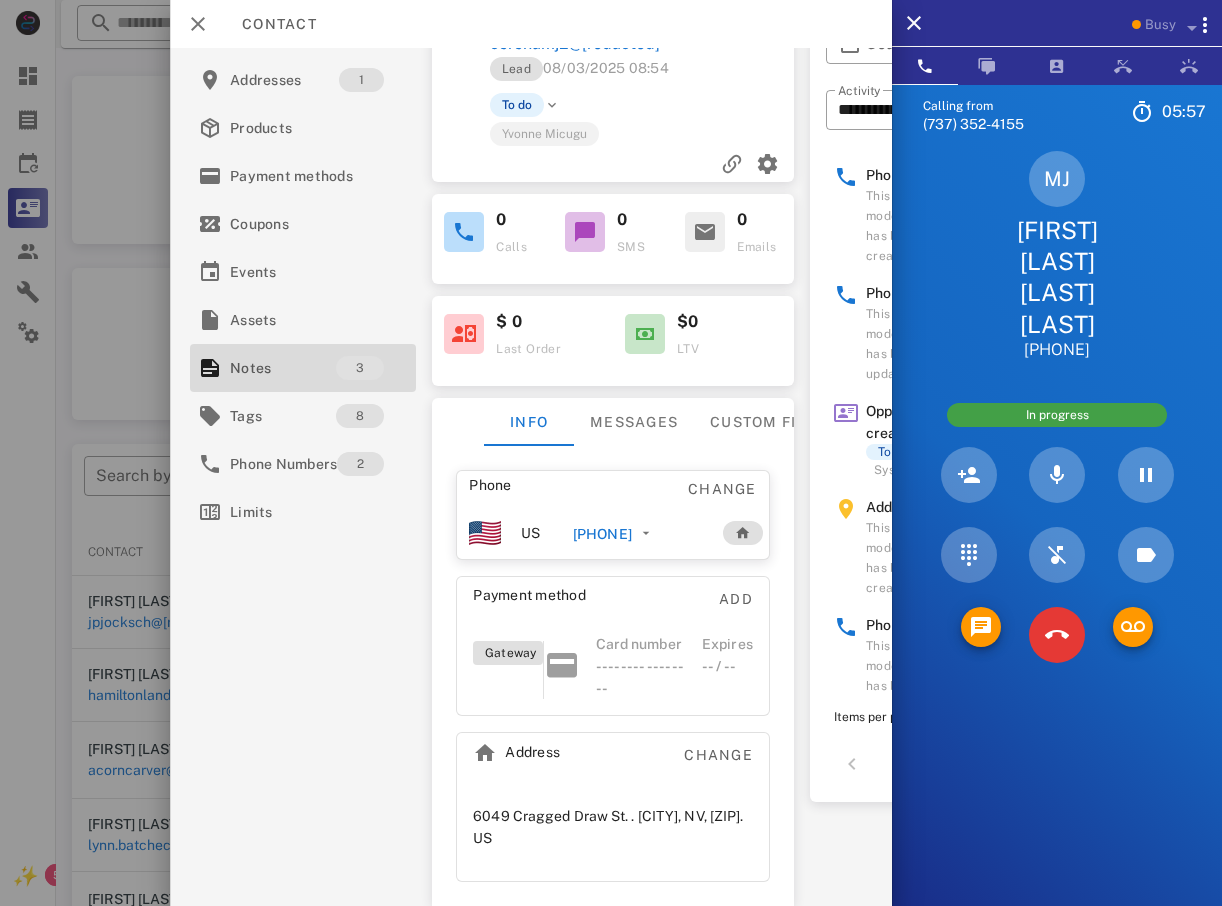 scroll, scrollTop: 0, scrollLeft: 0, axis: both 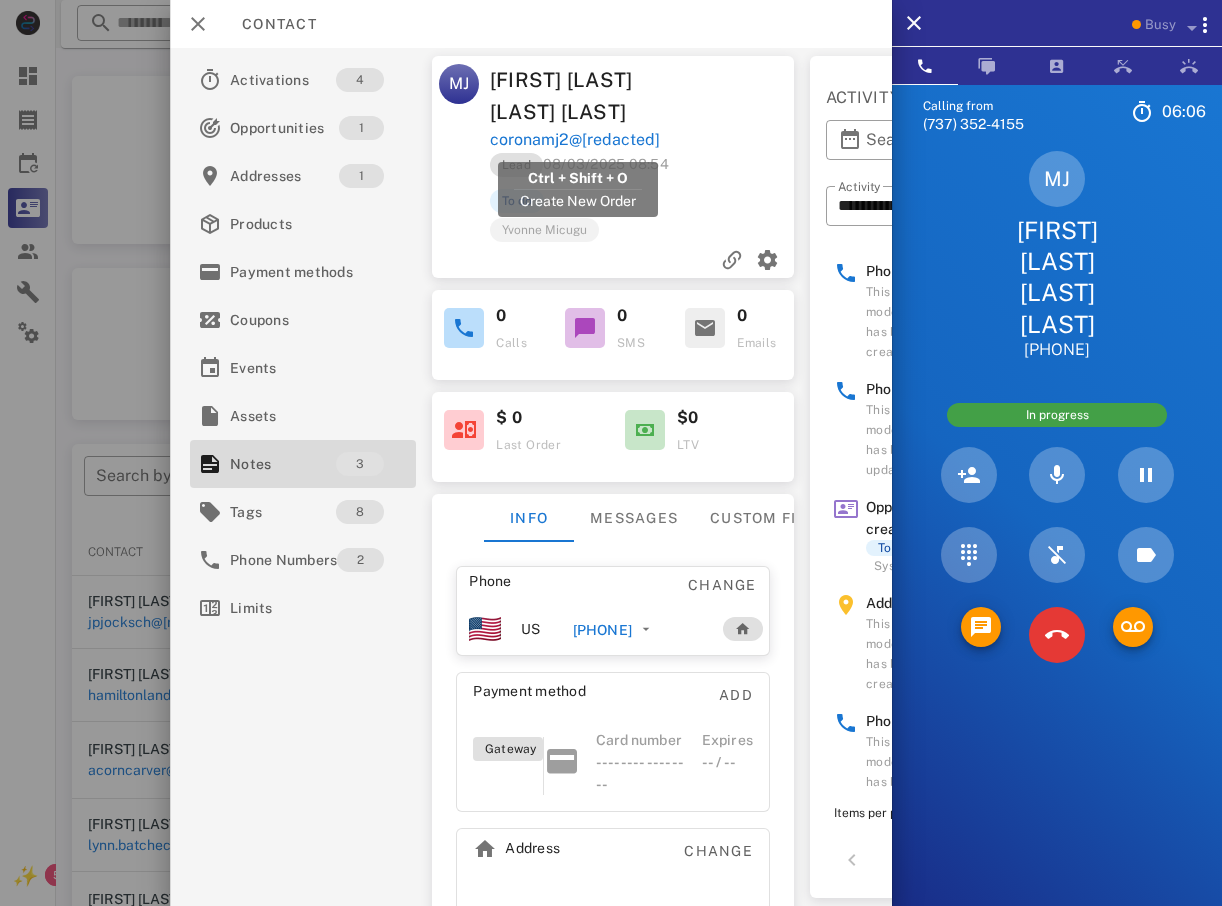click on "coronamj2@gmail.com" at bounding box center [575, 140] 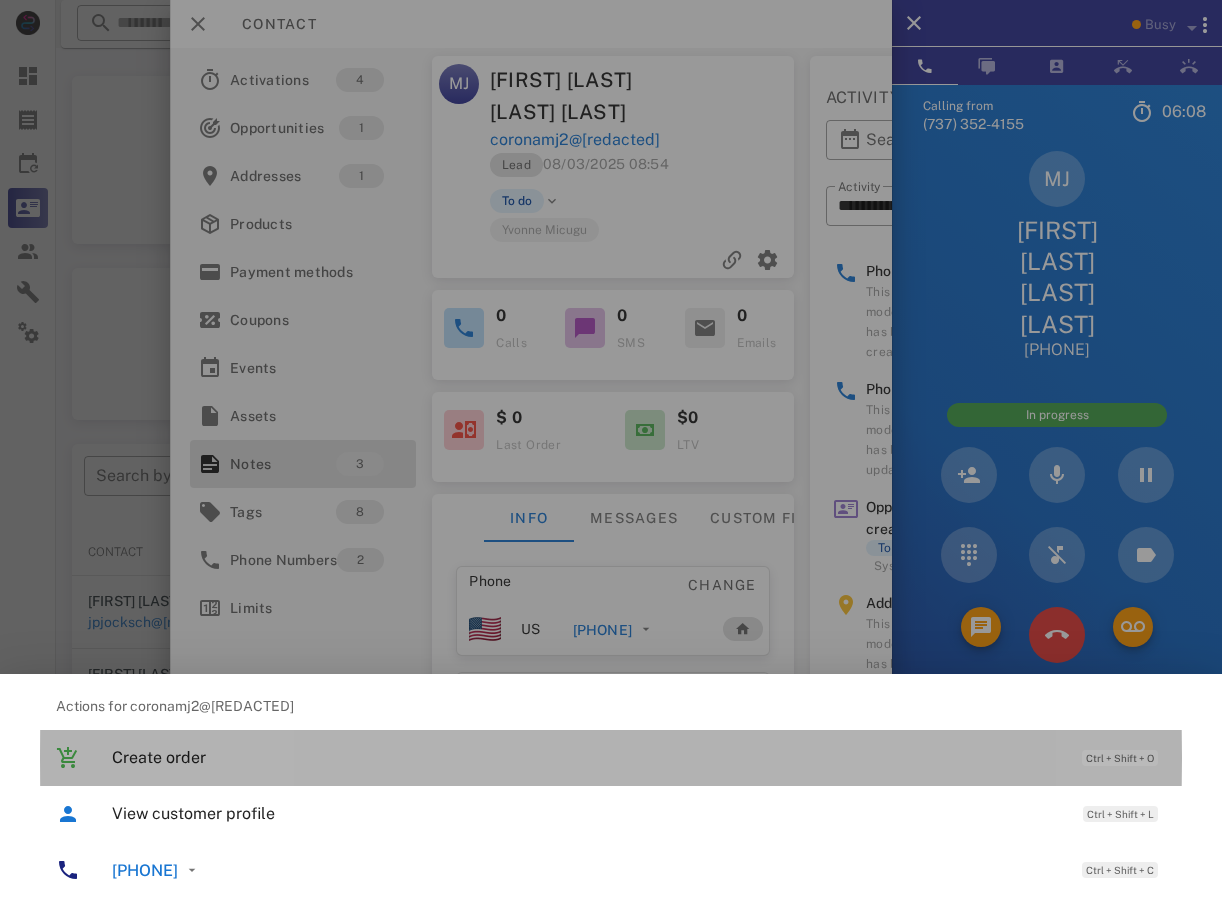 click on "Create order" at bounding box center [587, 757] 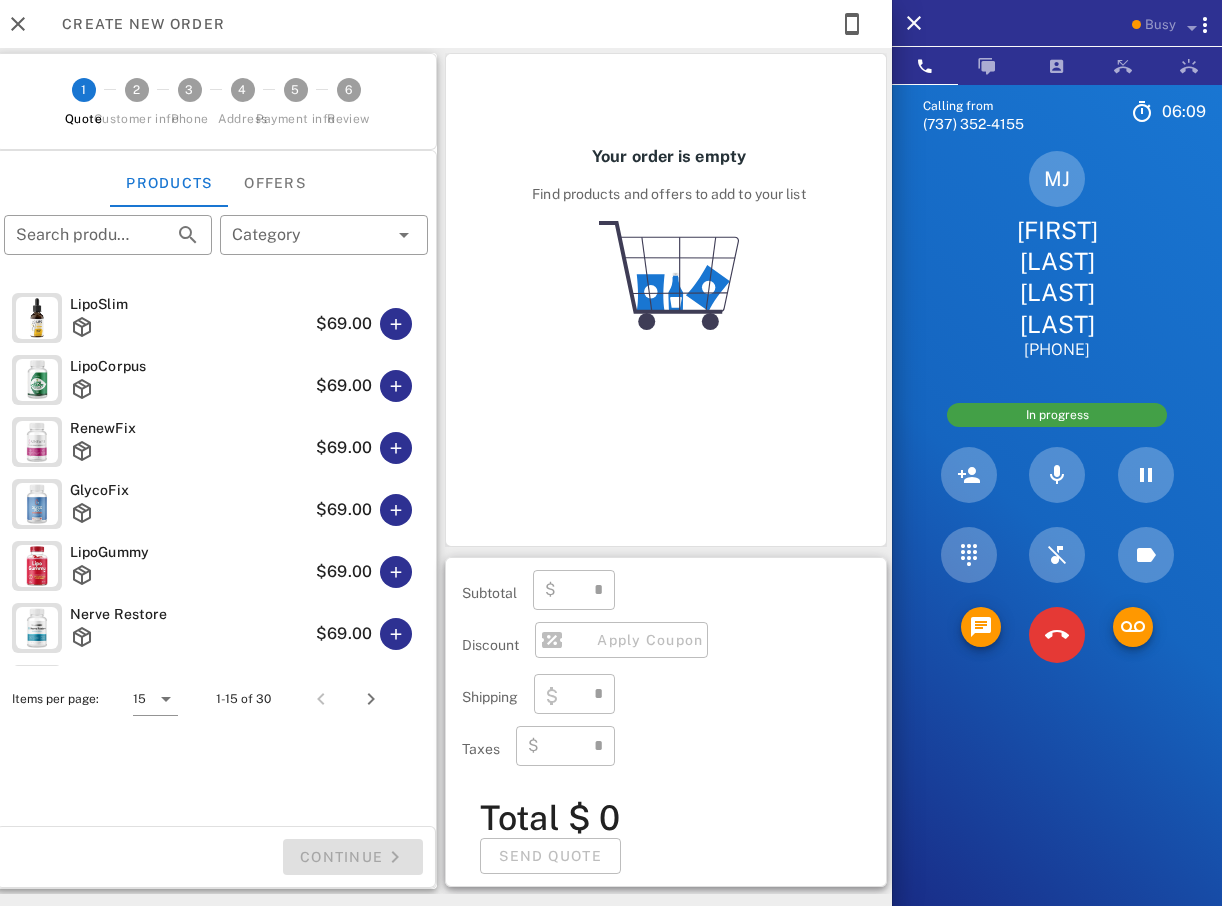 type on "**********" 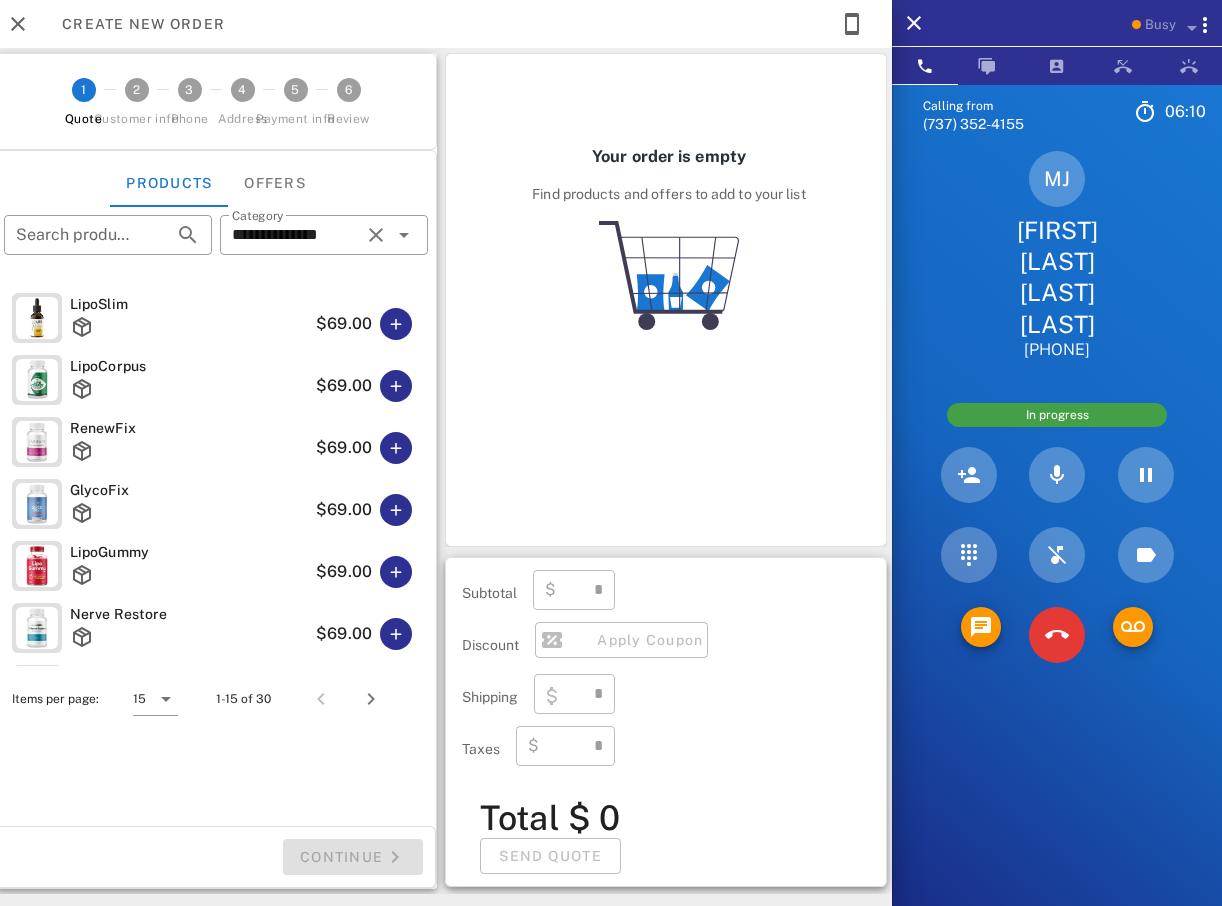 type on "****" 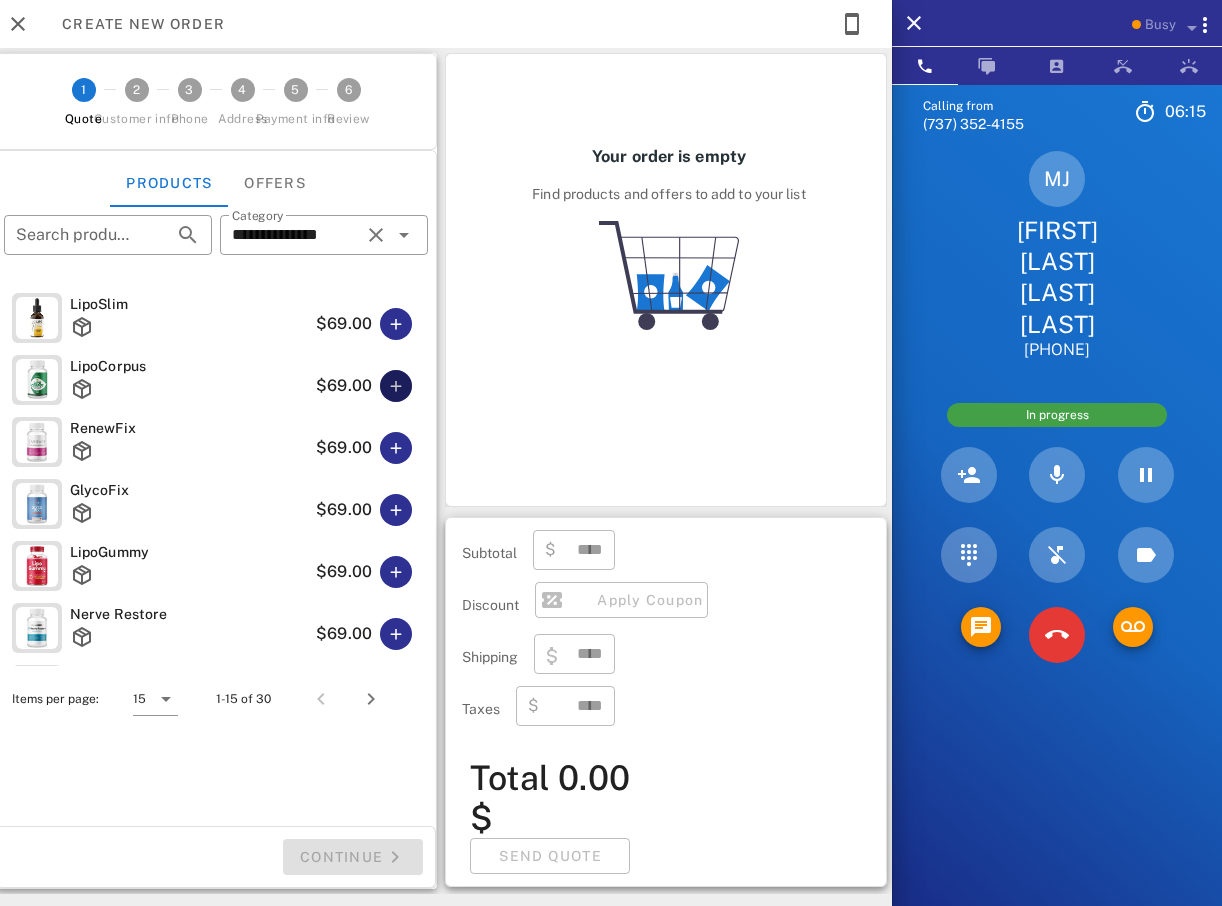 click at bounding box center (396, 386) 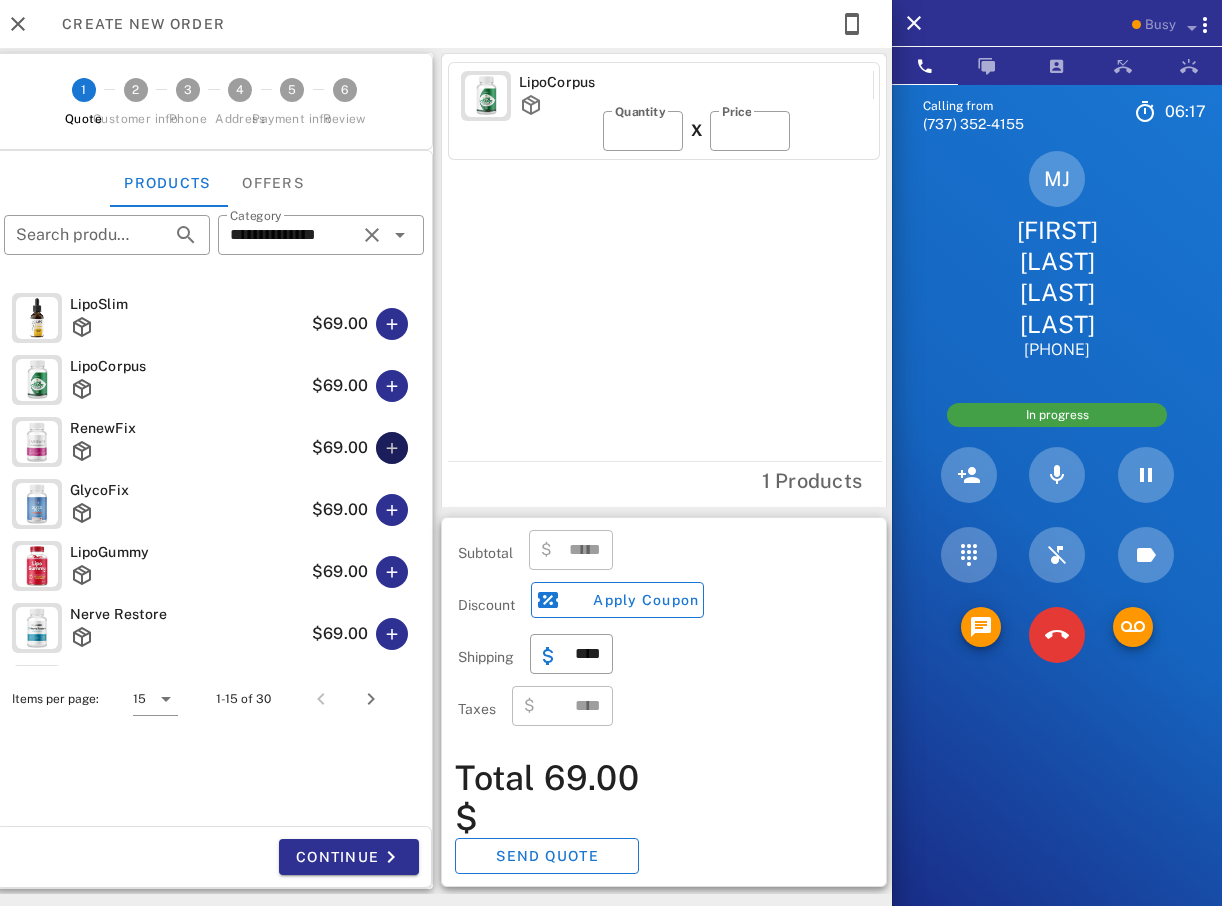 click at bounding box center (392, 448) 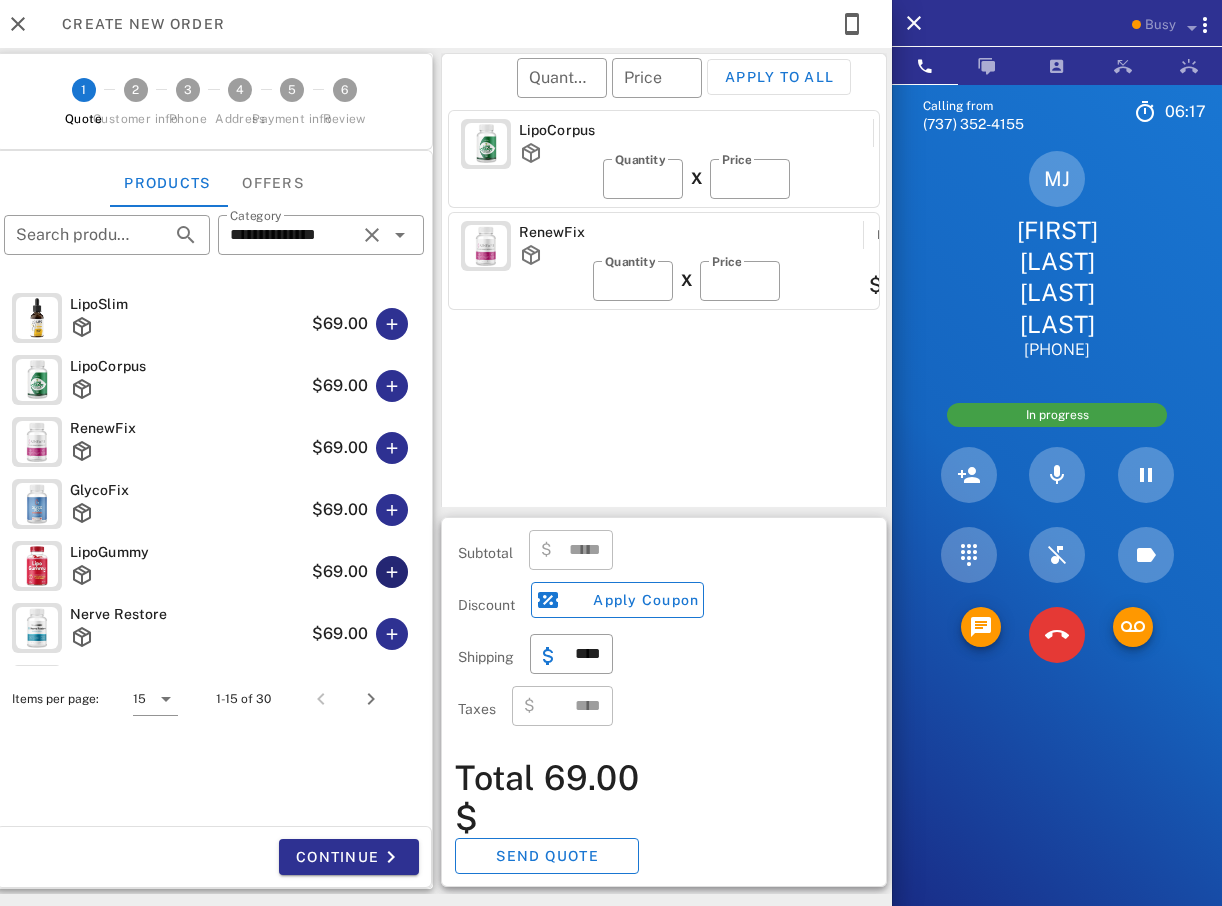 click at bounding box center (392, 572) 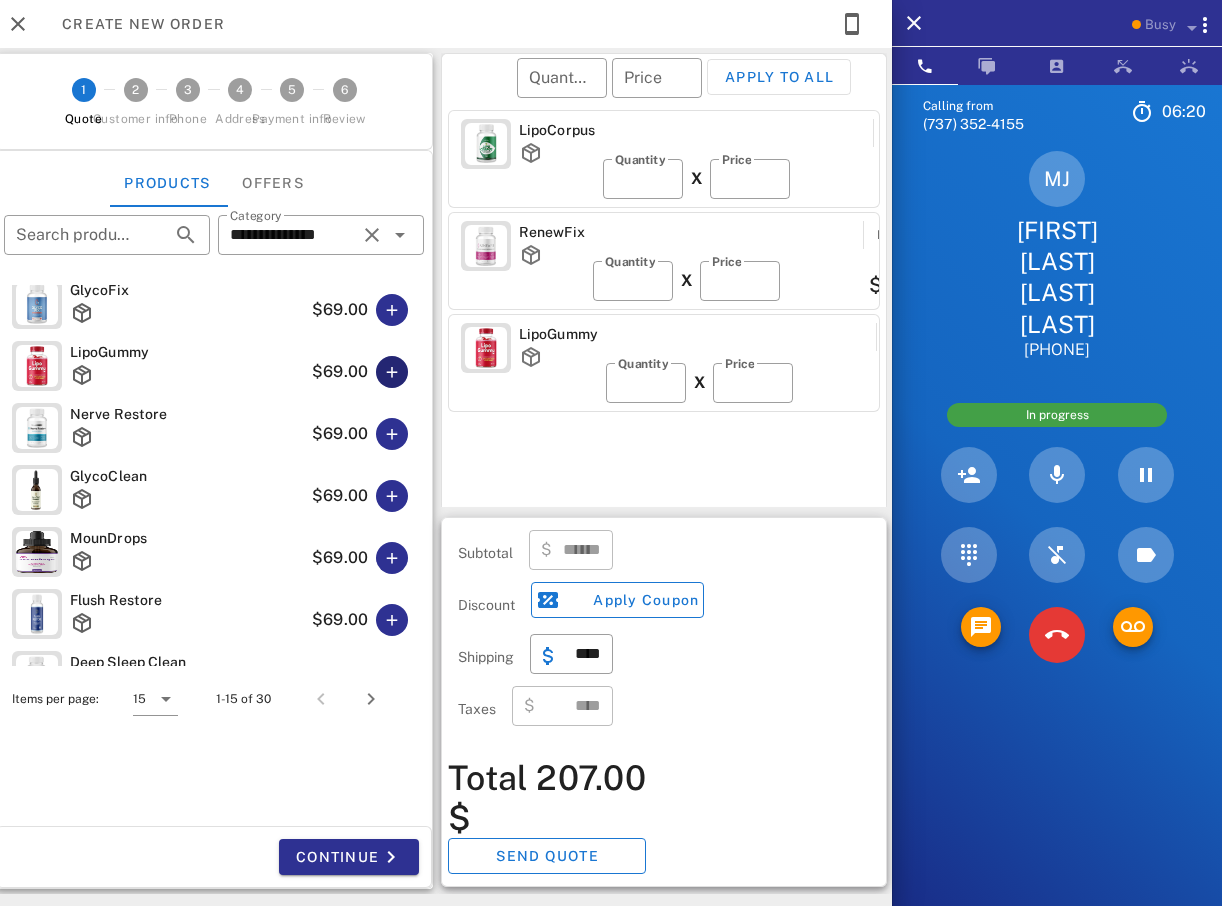 scroll, scrollTop: 300, scrollLeft: 0, axis: vertical 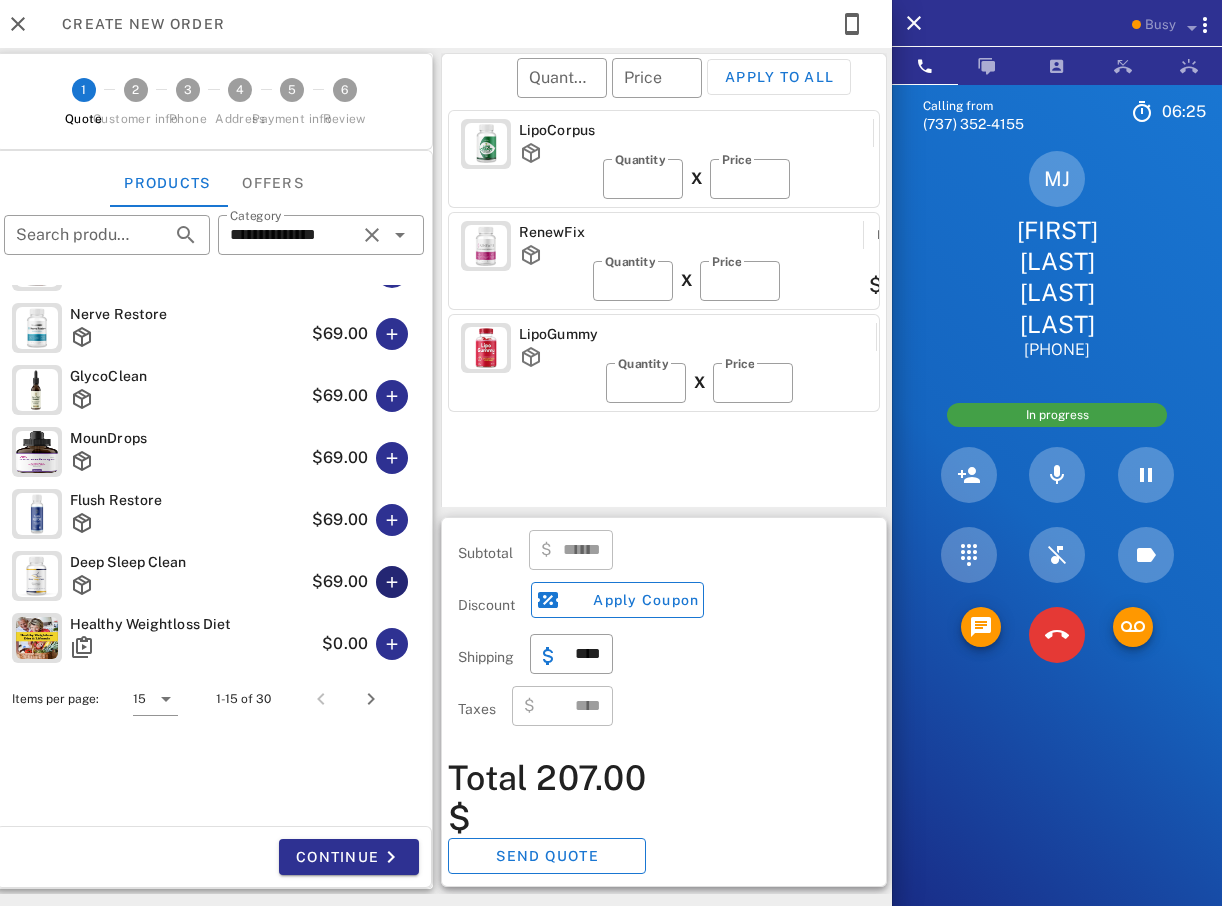 click at bounding box center (392, 582) 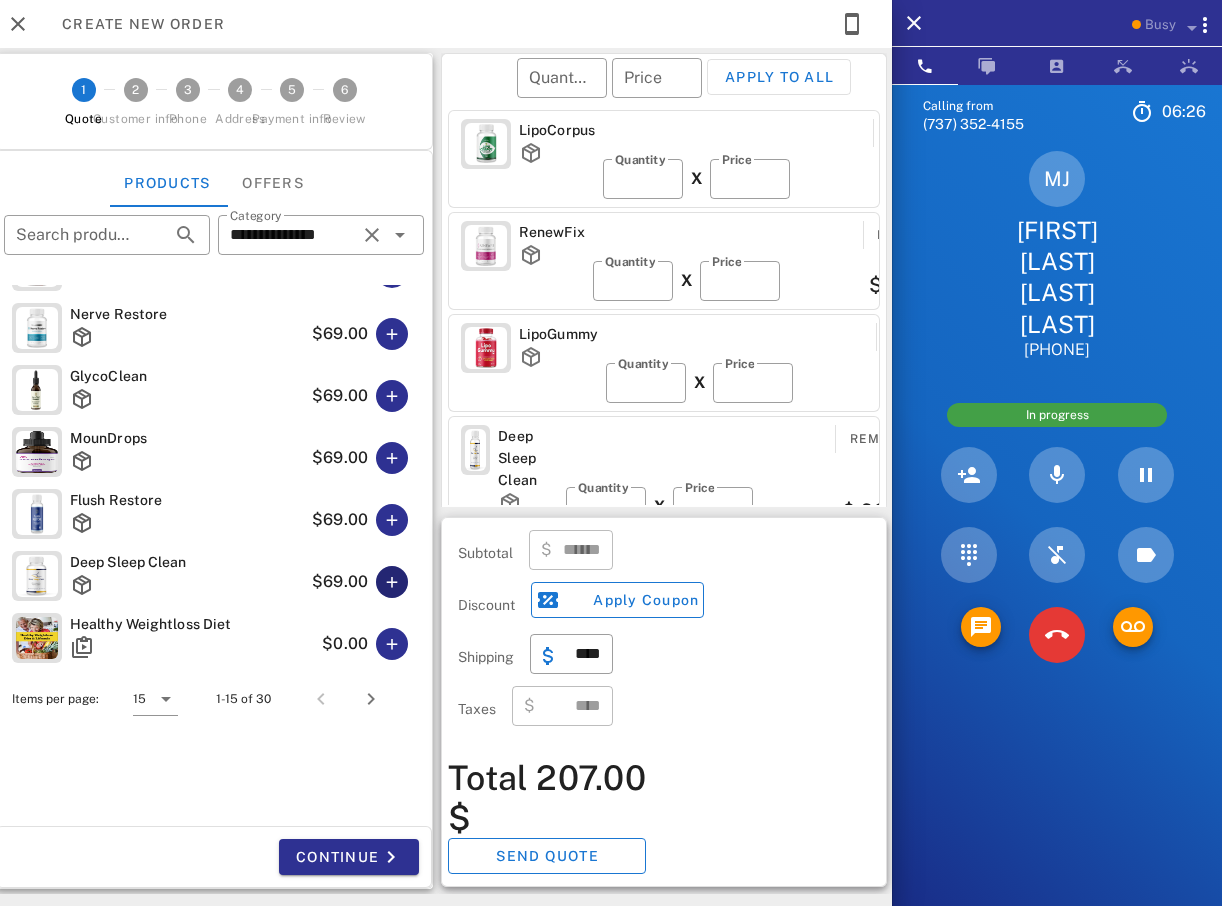 type on "******" 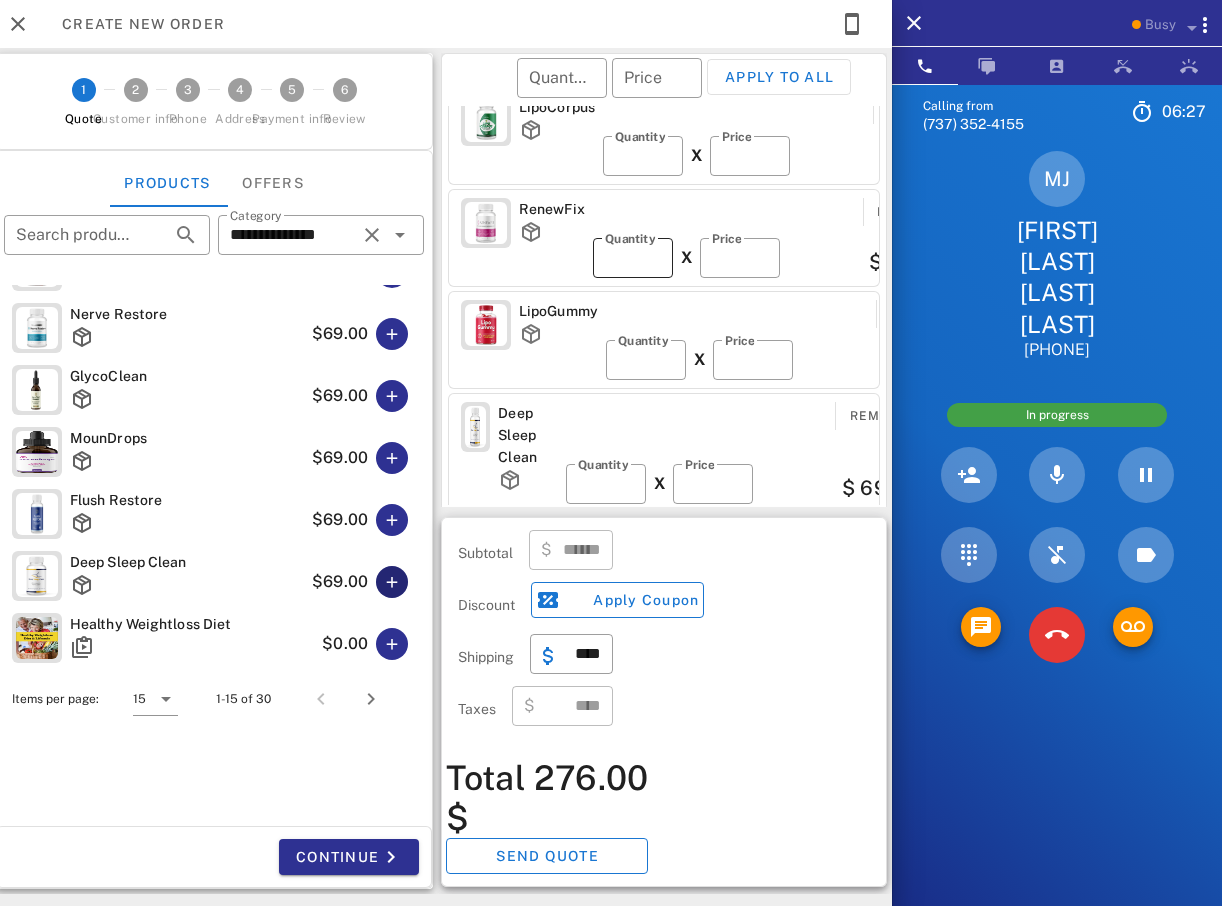scroll, scrollTop: 35, scrollLeft: 0, axis: vertical 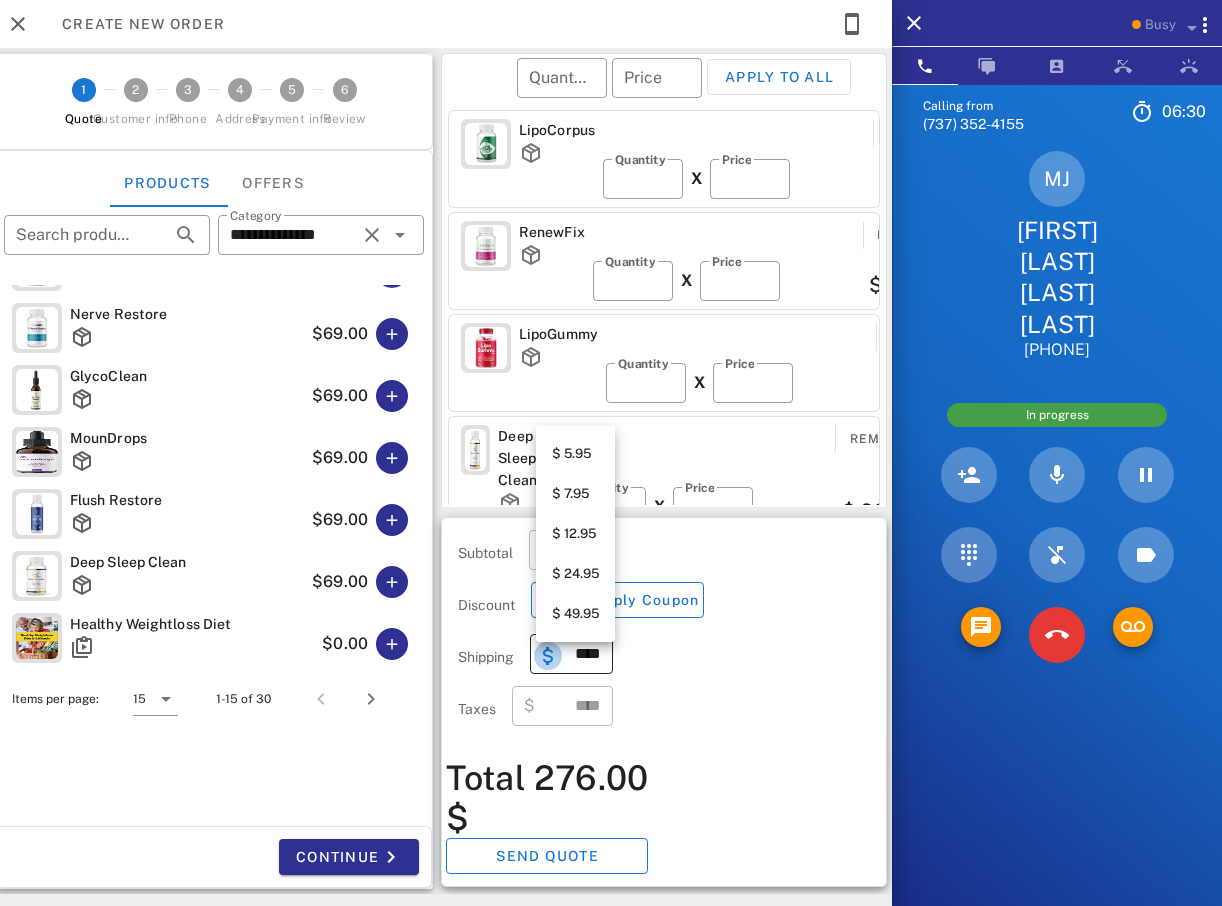 click at bounding box center (548, 656) 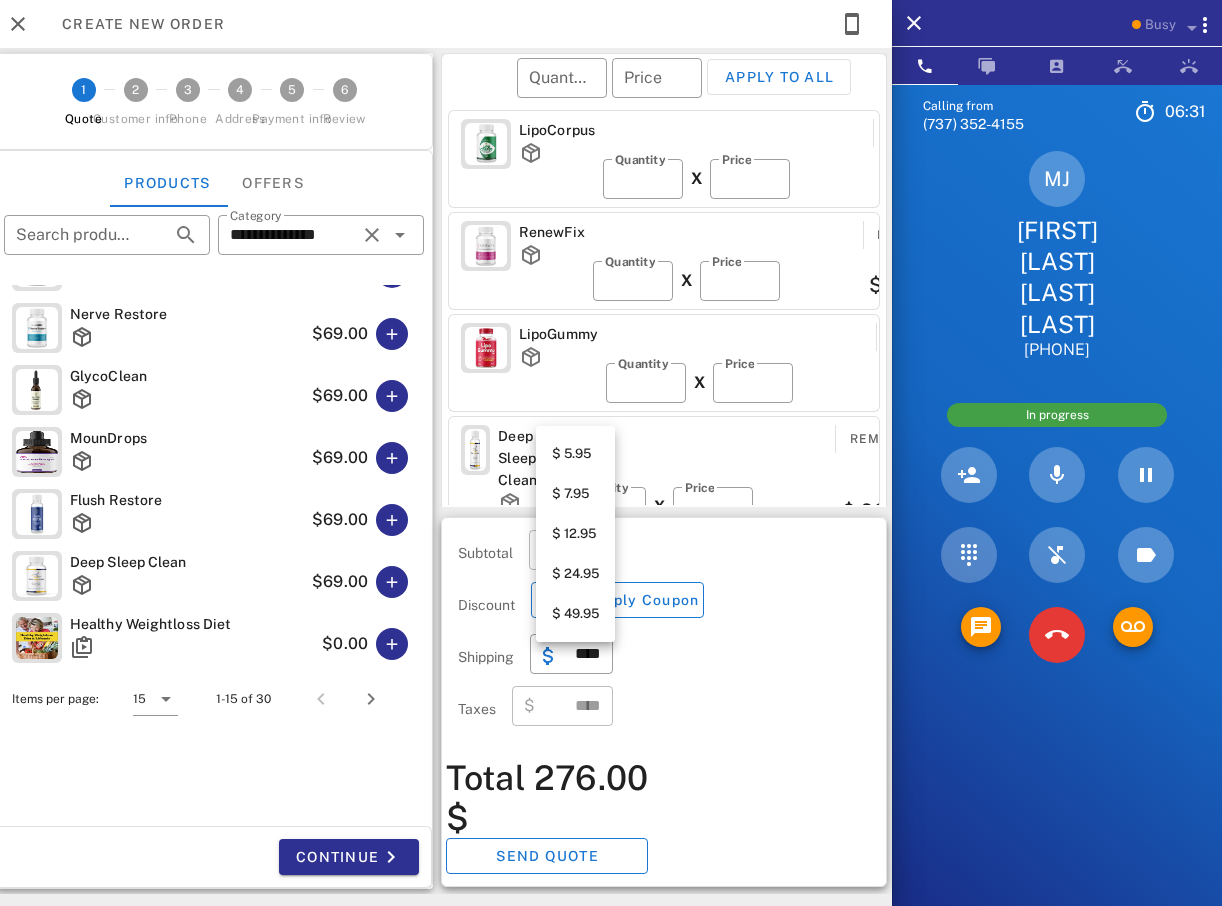 click on "$ 12.95" at bounding box center (575, 534) 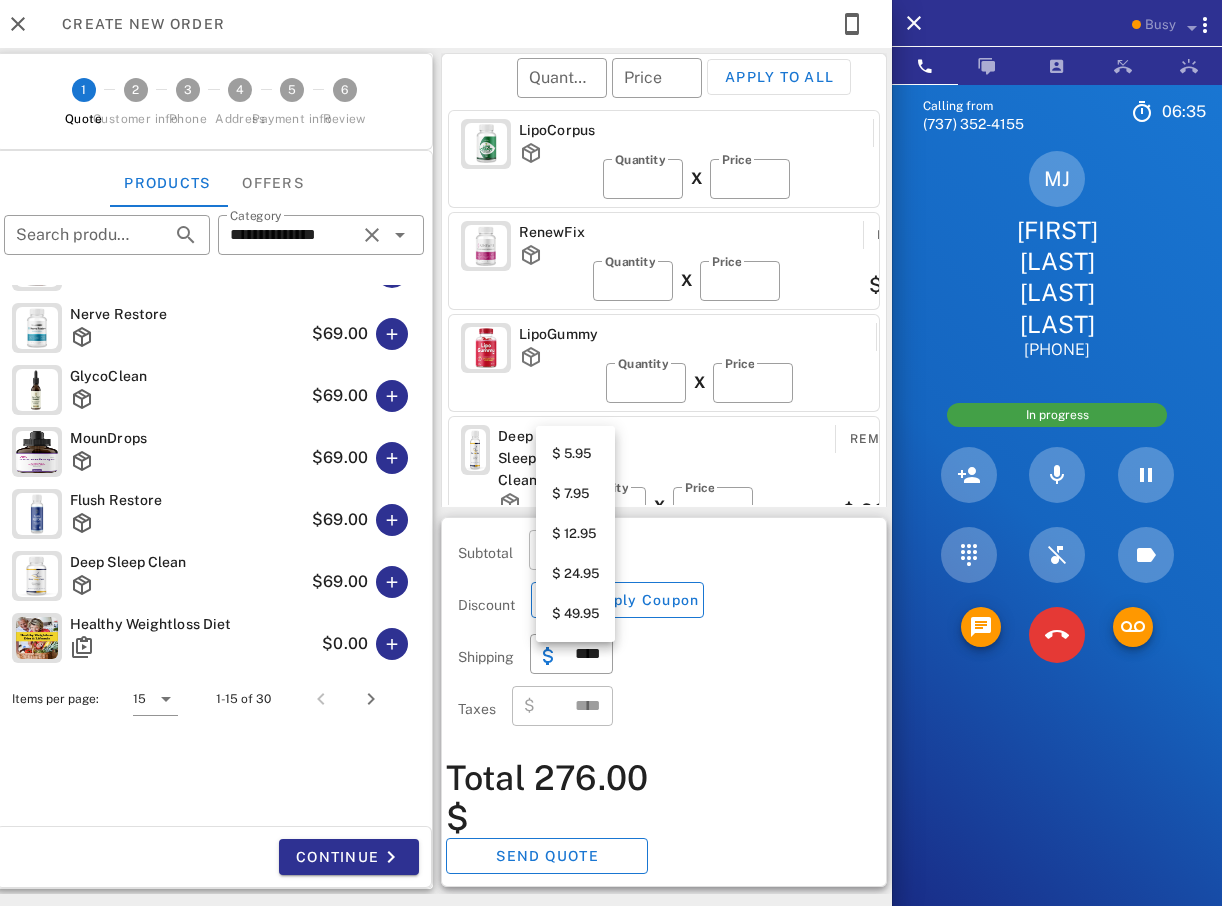 click on "$ 12.95" at bounding box center (575, 534) 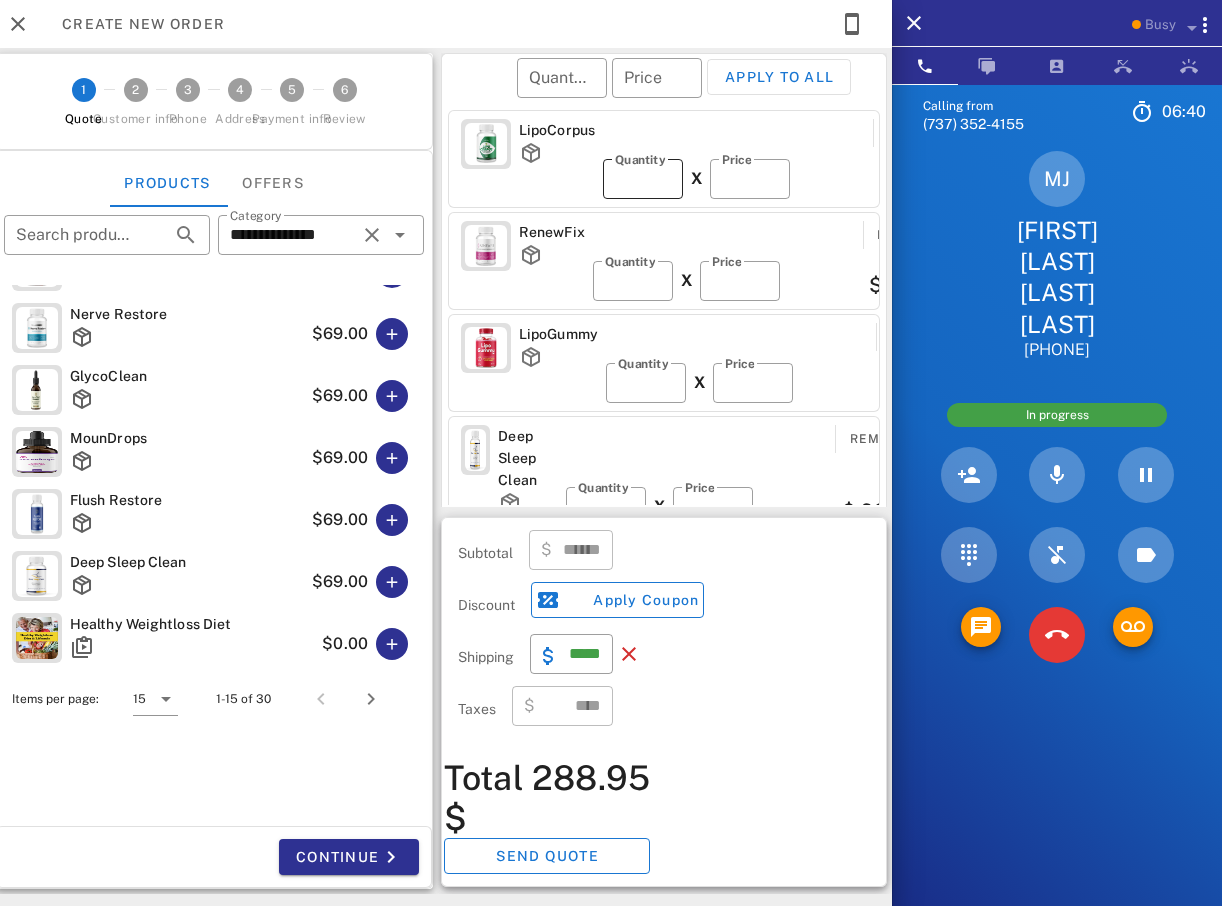 scroll, scrollTop: 0, scrollLeft: 0, axis: both 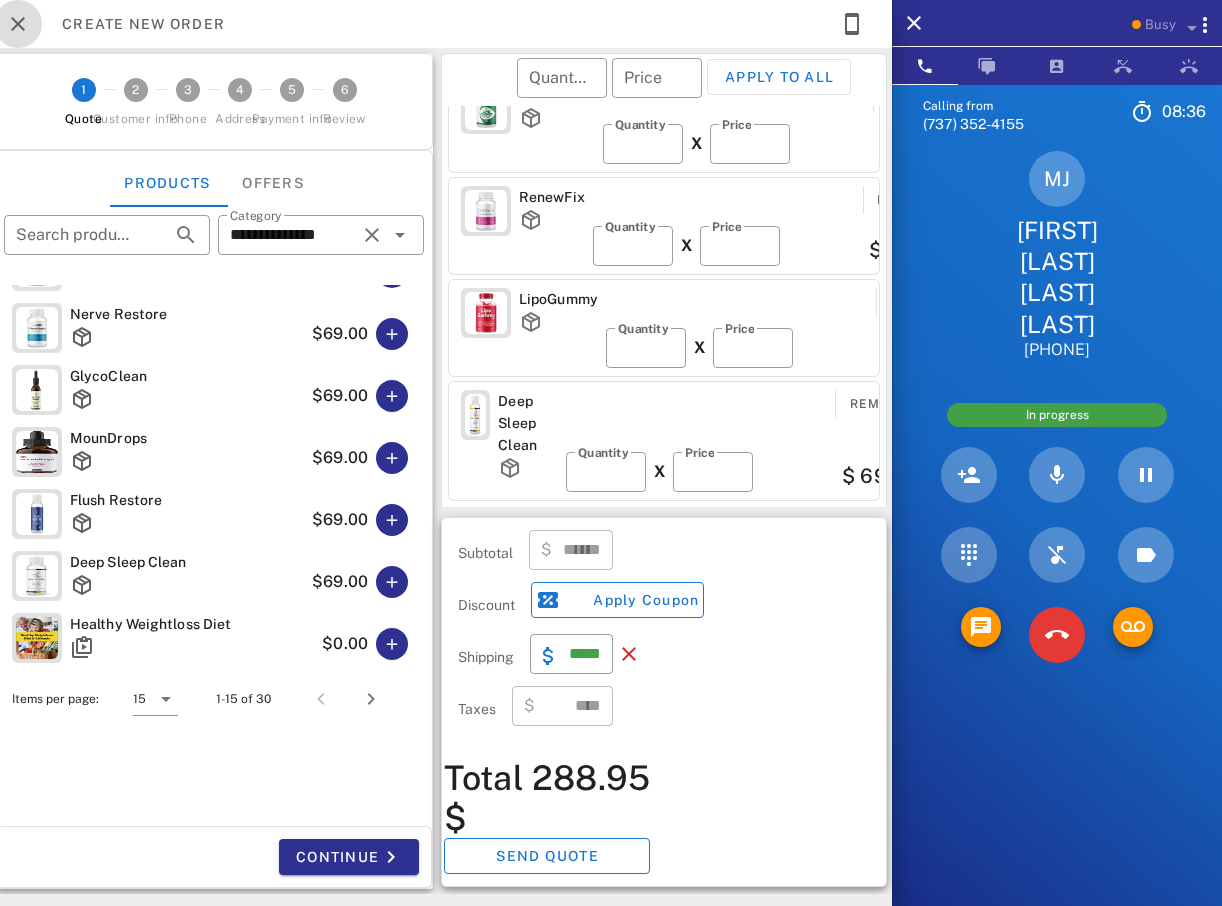 click at bounding box center (18, 24) 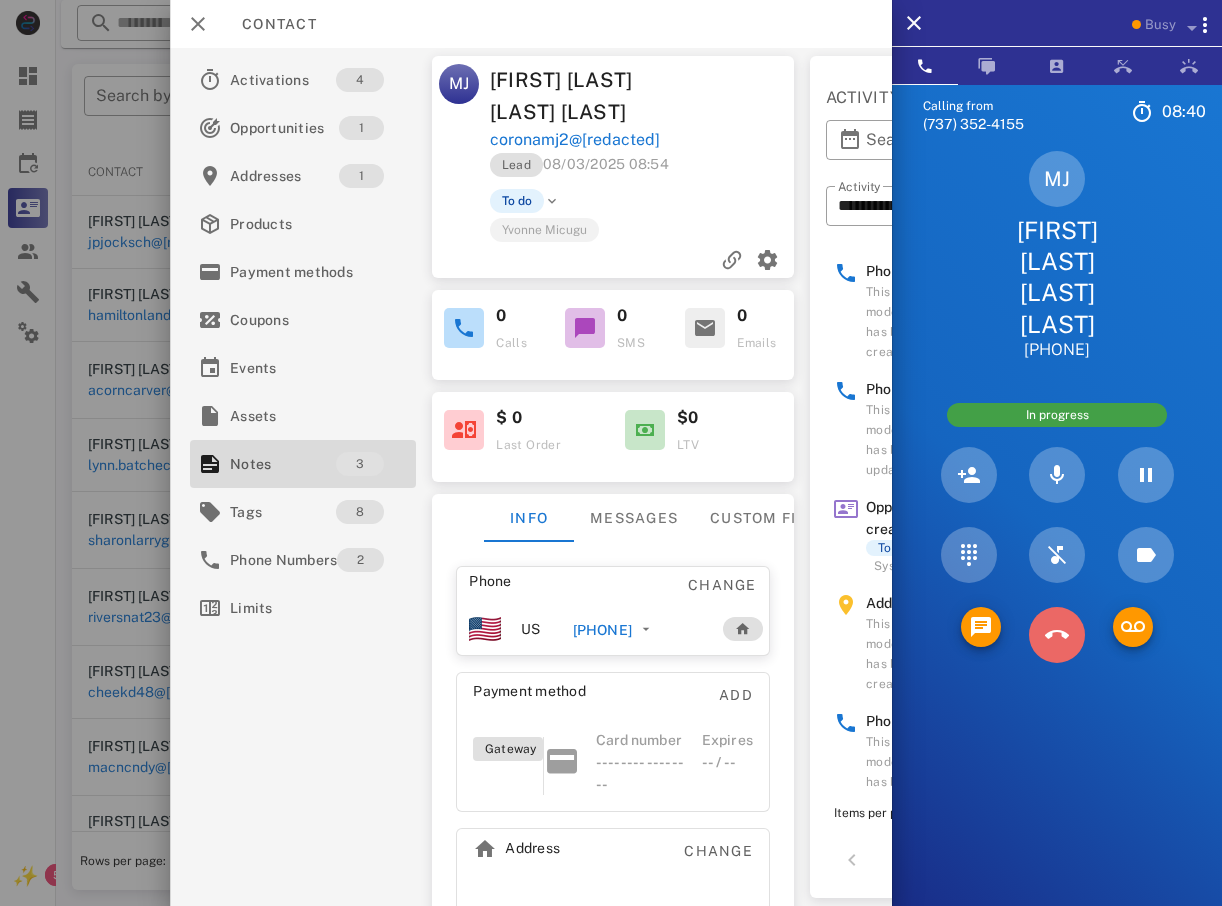 click at bounding box center (1057, 635) 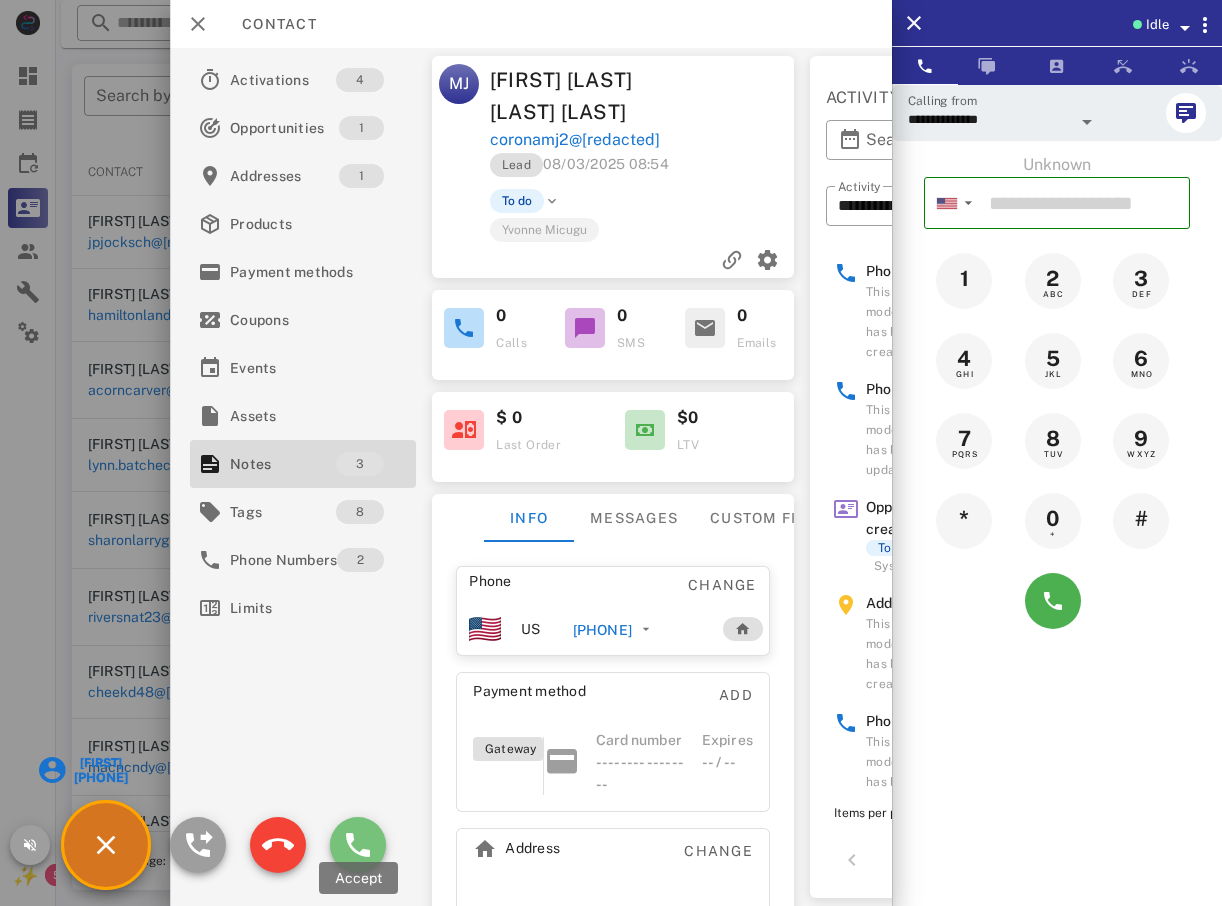 click at bounding box center (358, 845) 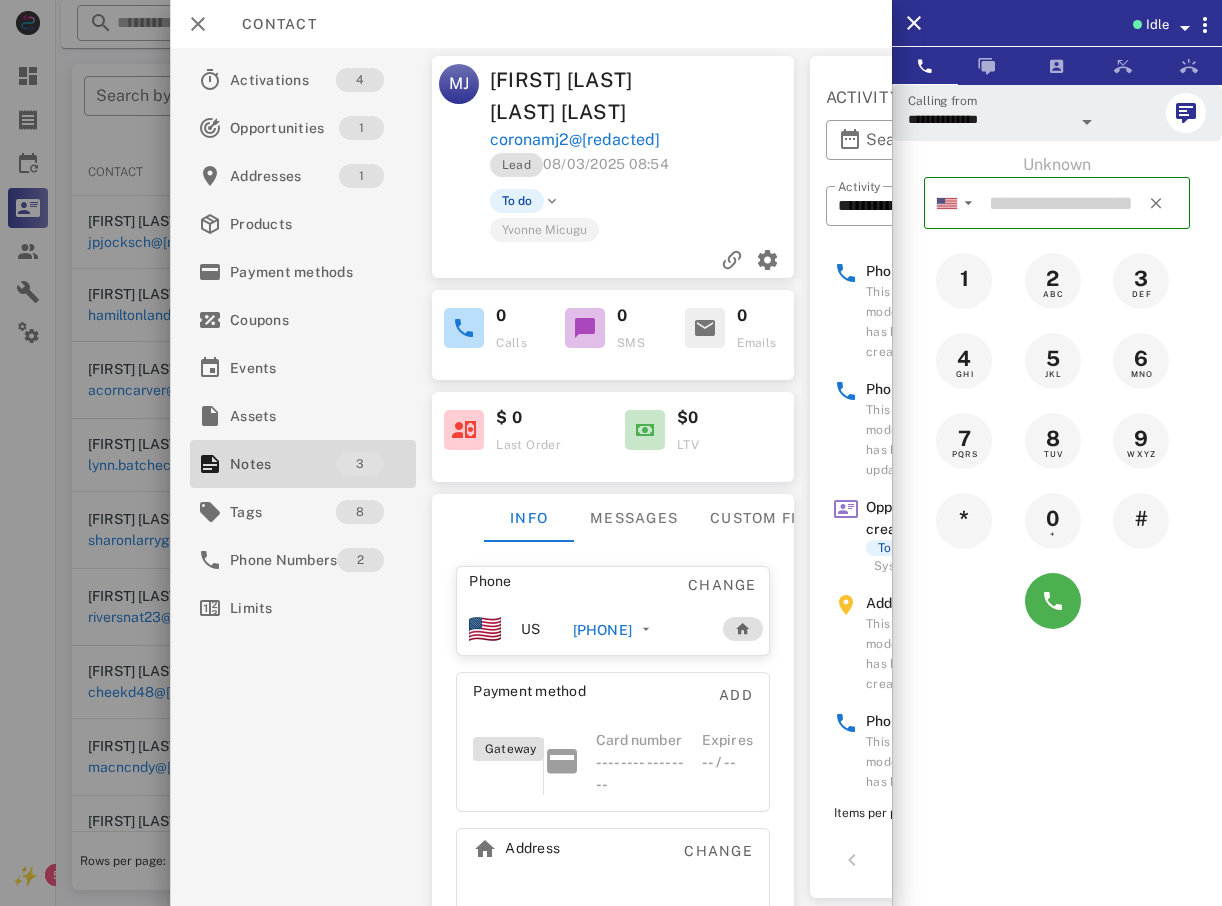 type on "**********" 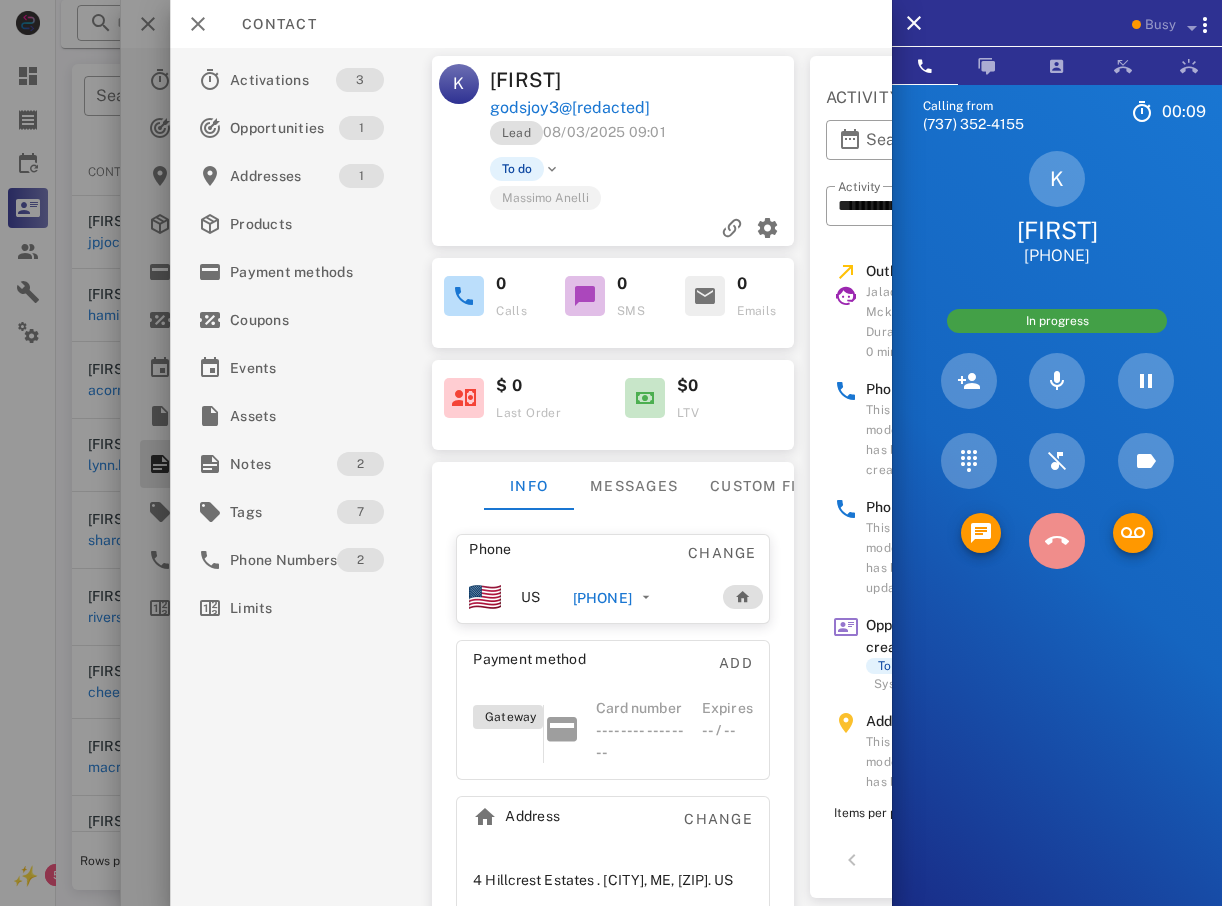 click at bounding box center [1057, 541] 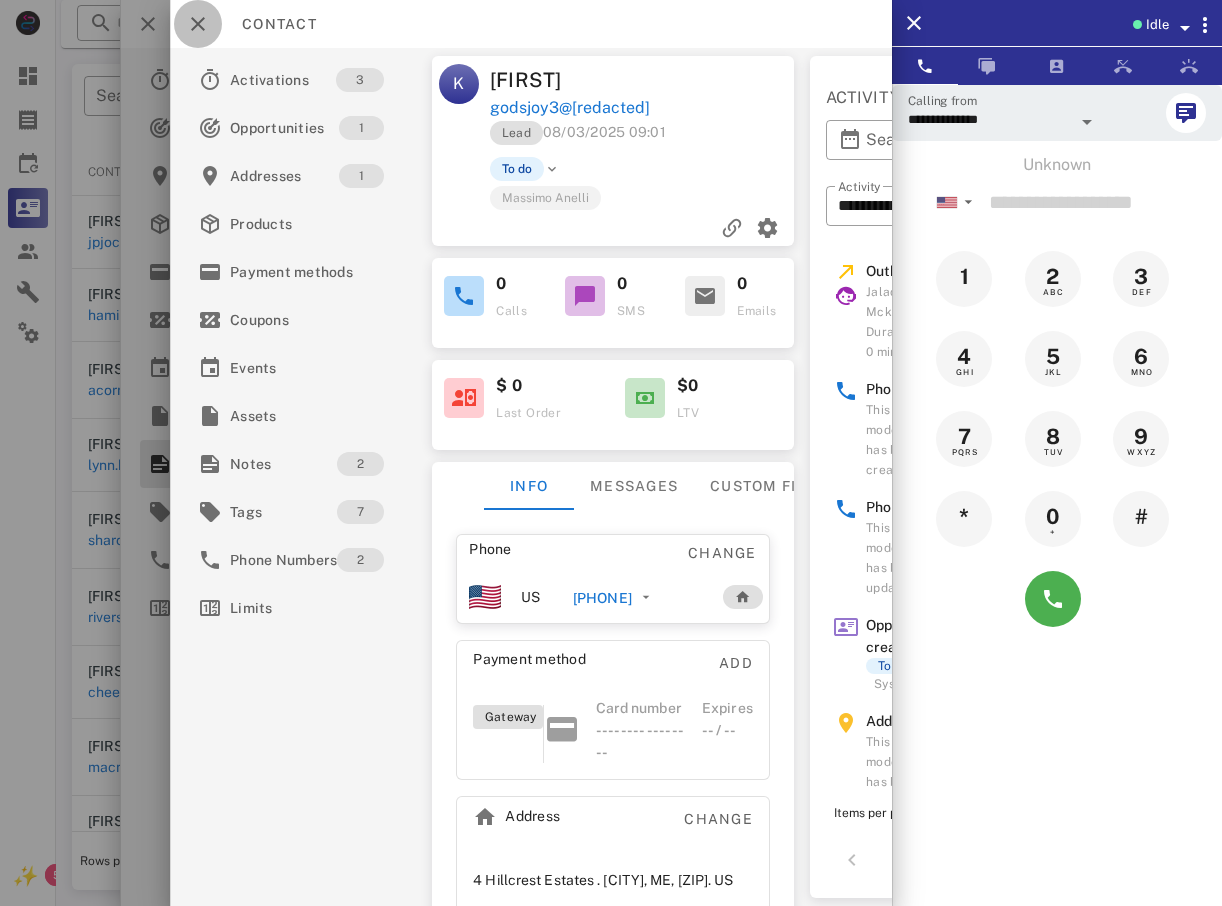 click at bounding box center (198, 24) 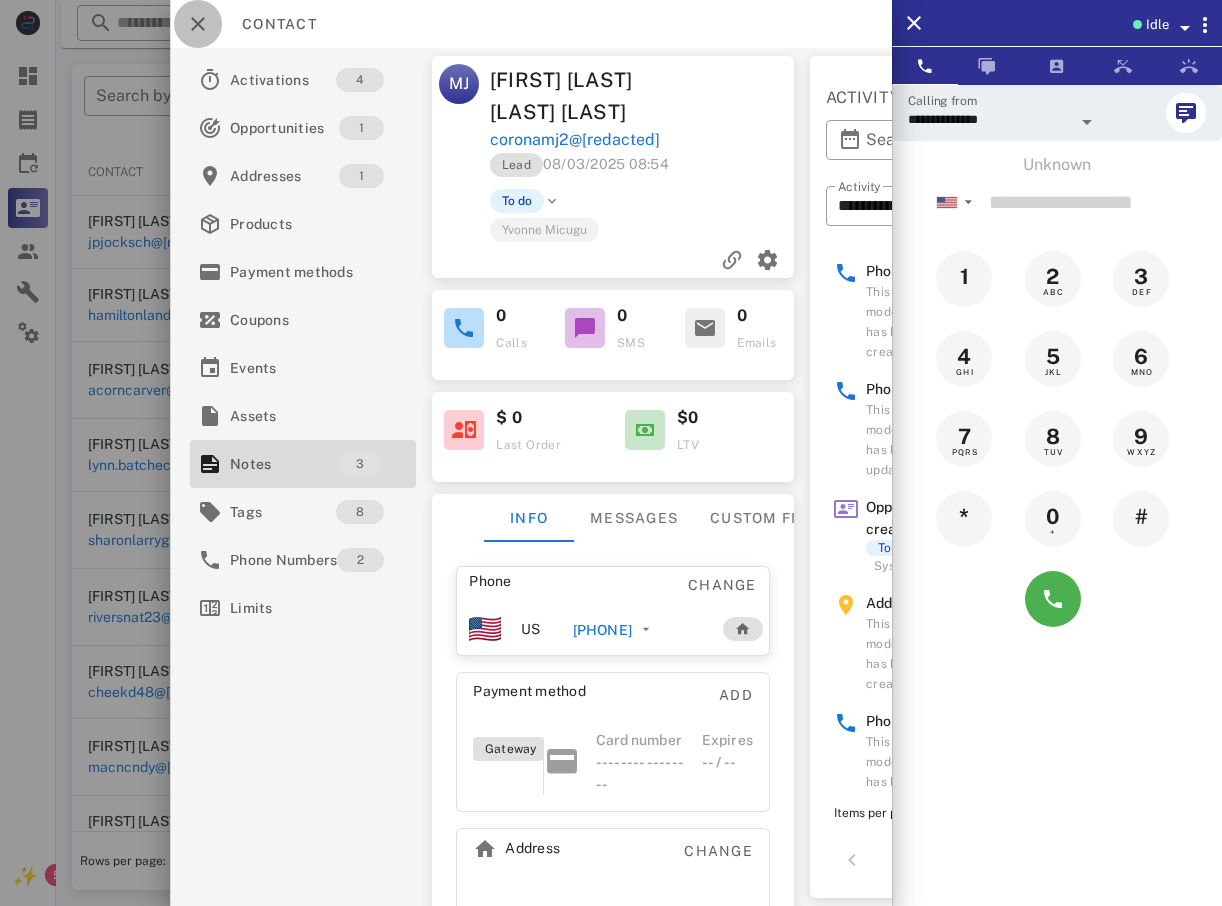 click at bounding box center [198, 24] 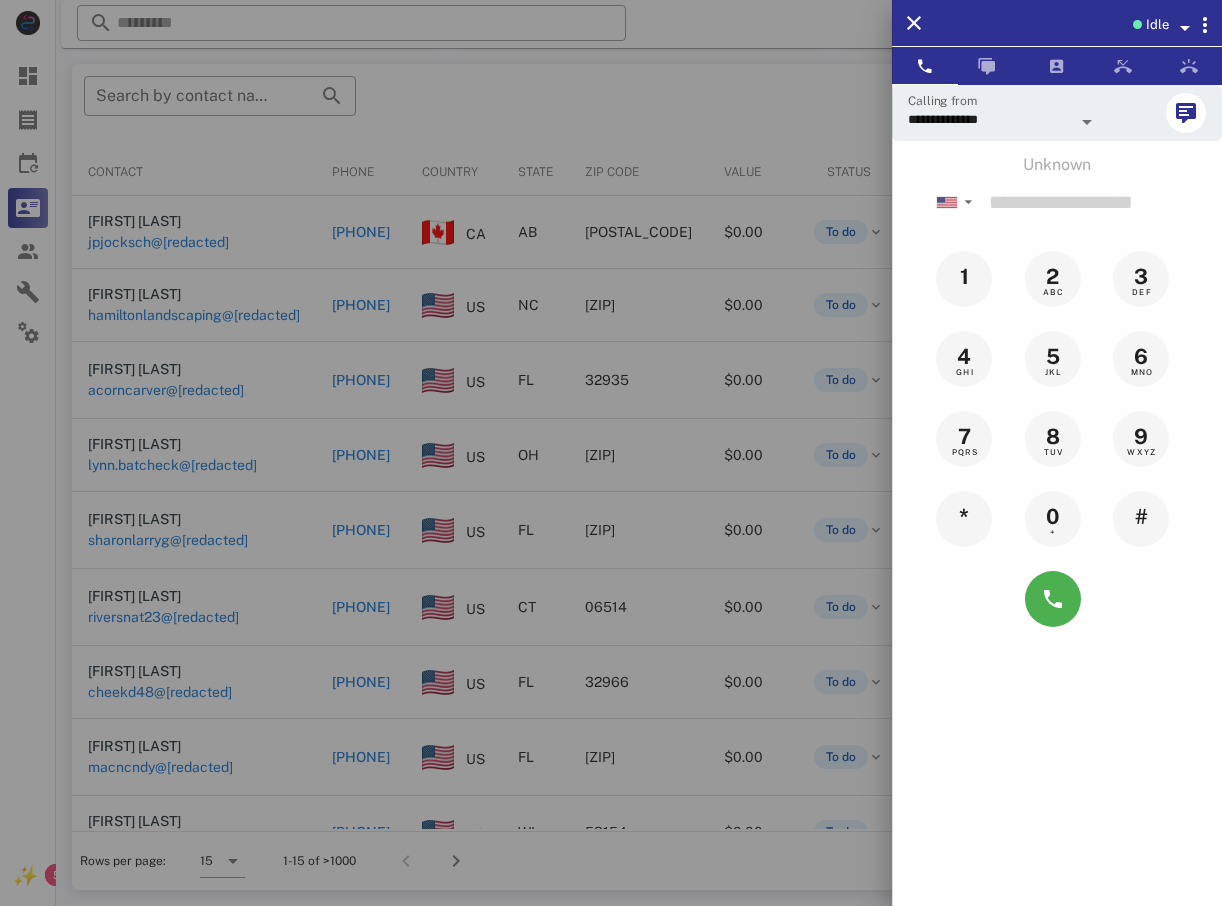 click at bounding box center (611, 453) 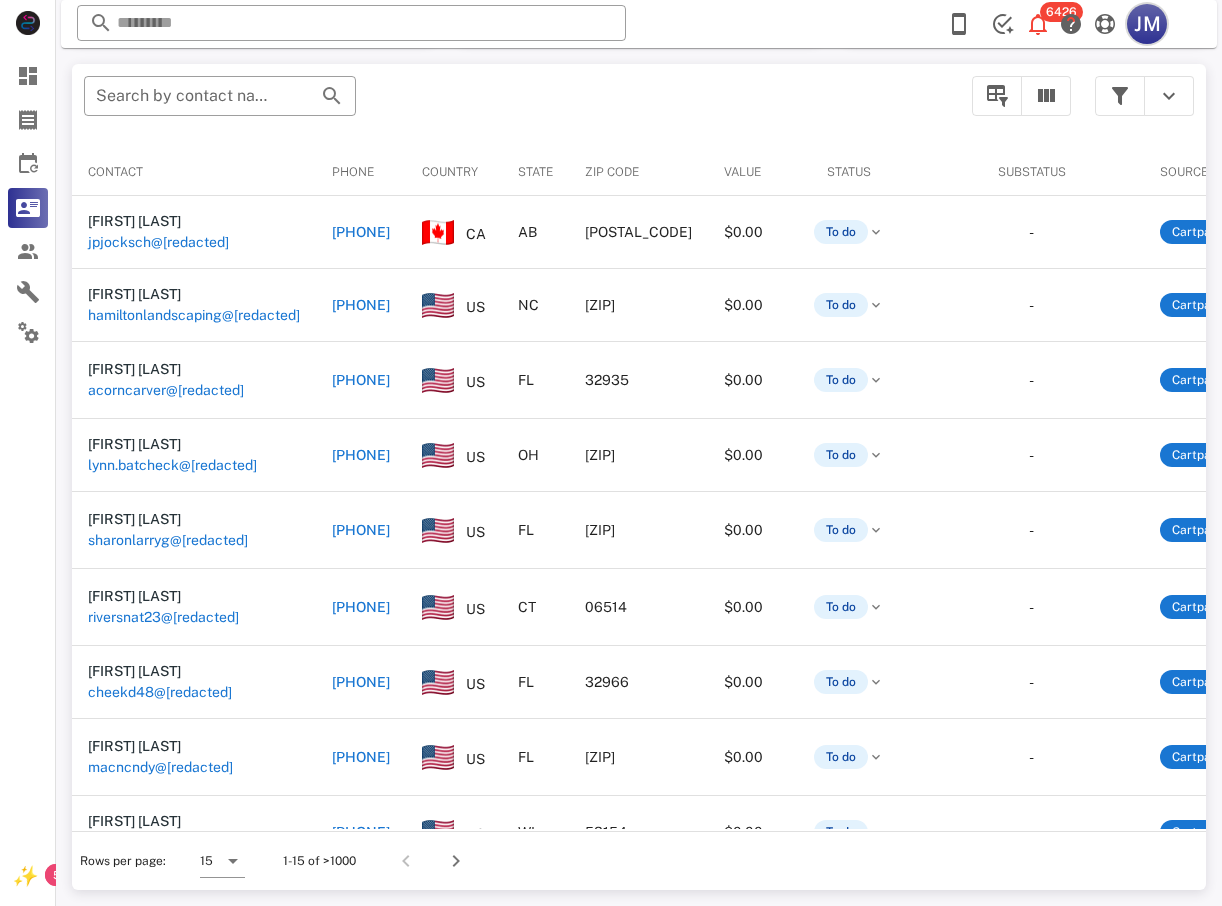 drag, startPoint x: 1147, startPoint y: 20, endPoint x: 1146, endPoint y: 40, distance: 20.024984 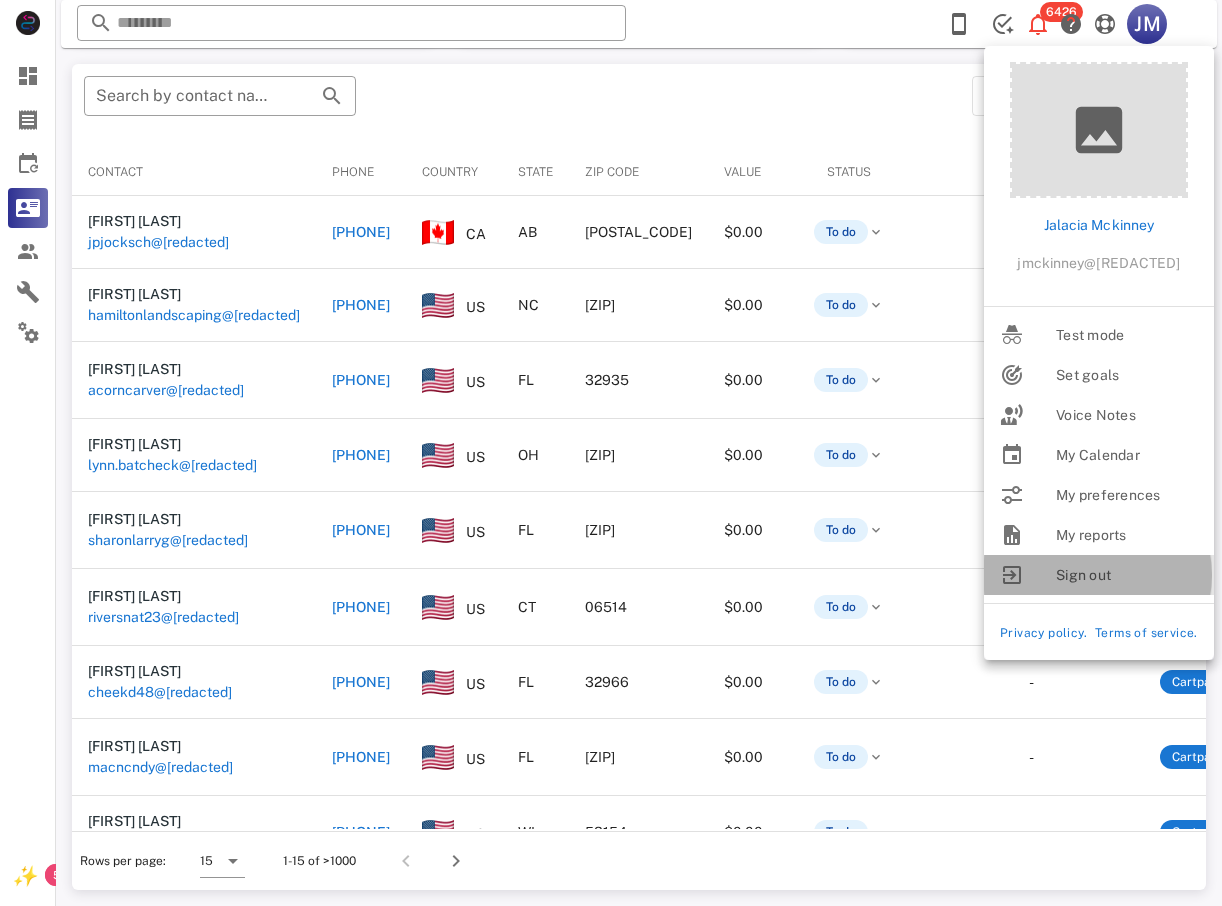 click on "Sign out" at bounding box center [1127, 575] 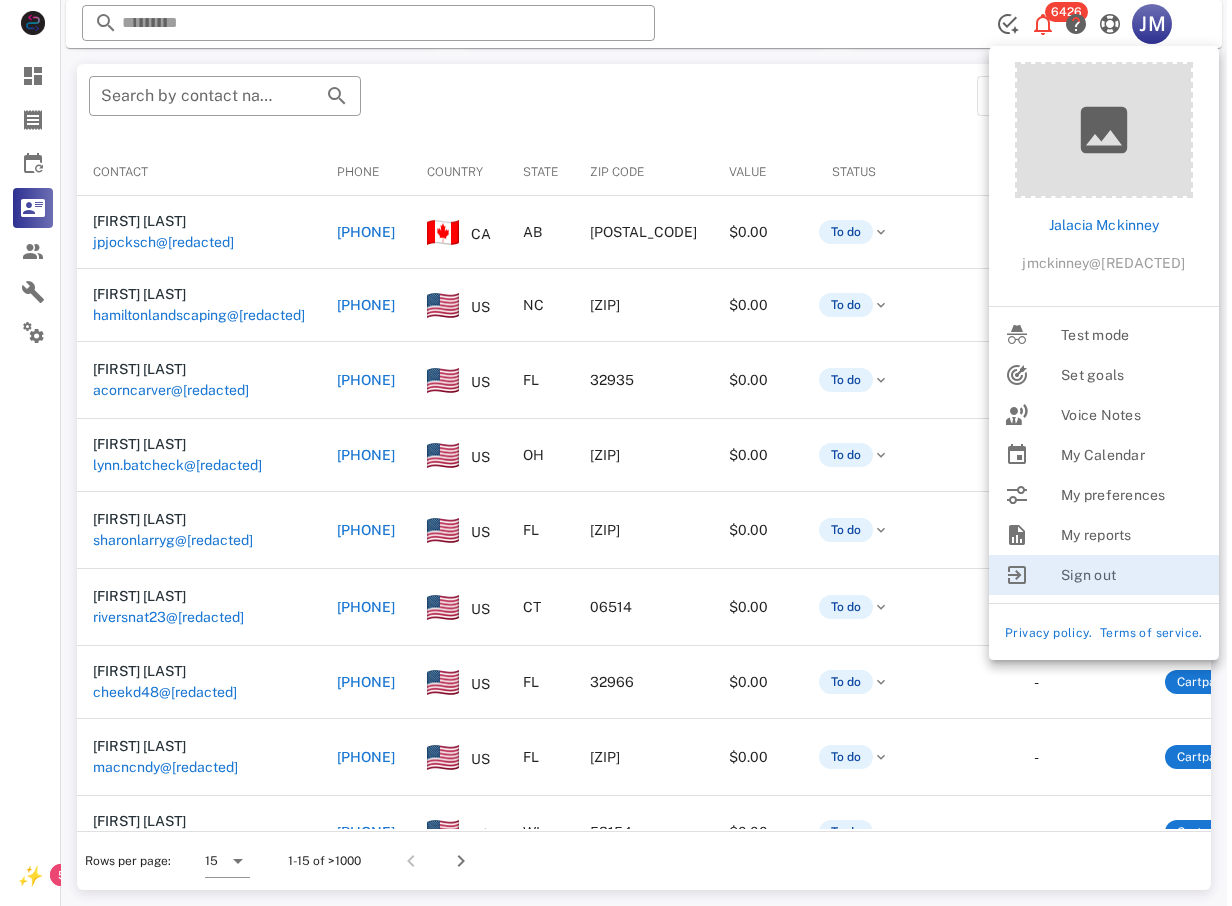 scroll, scrollTop: 0, scrollLeft: 0, axis: both 